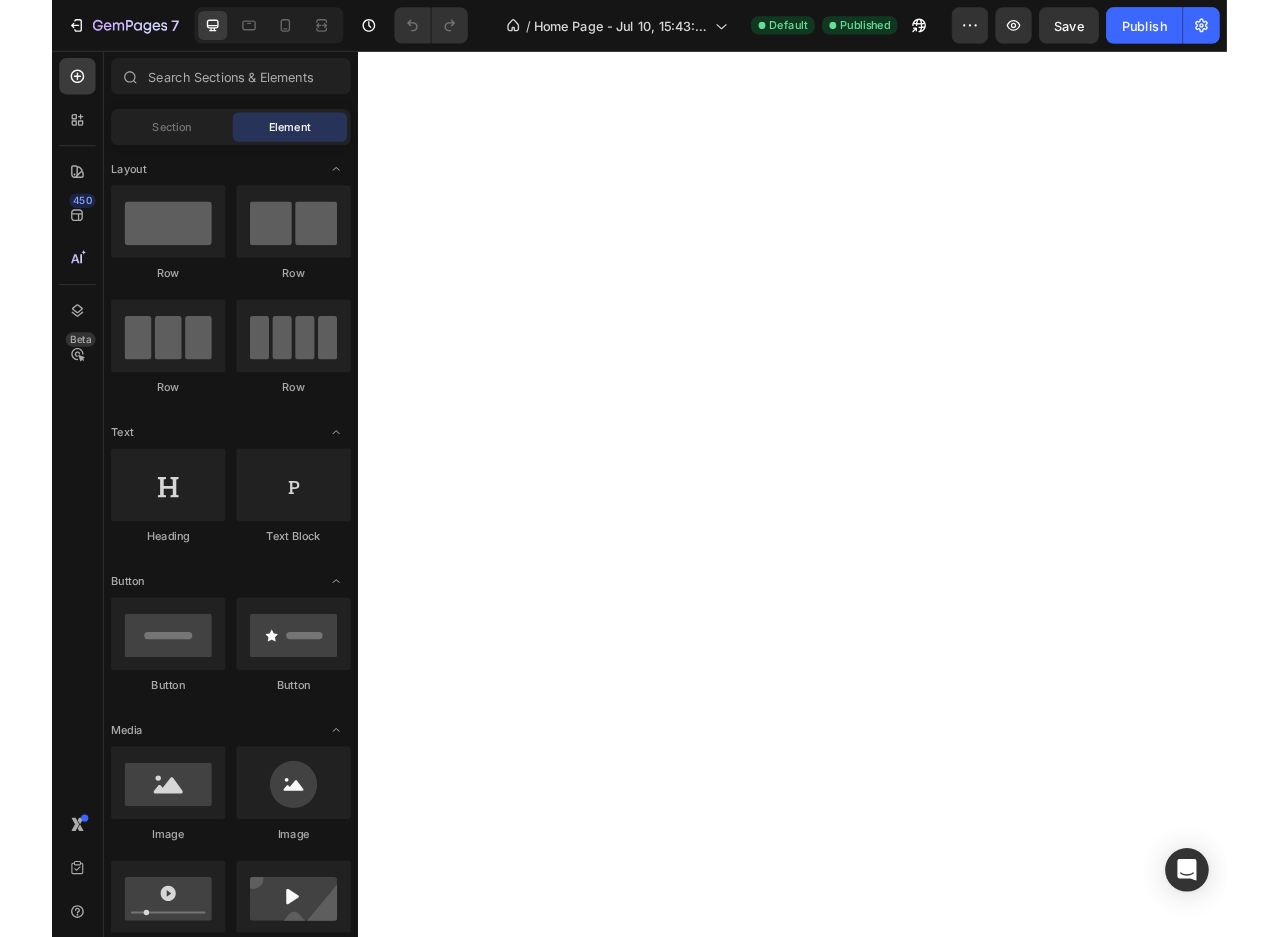 scroll, scrollTop: 0, scrollLeft: 0, axis: both 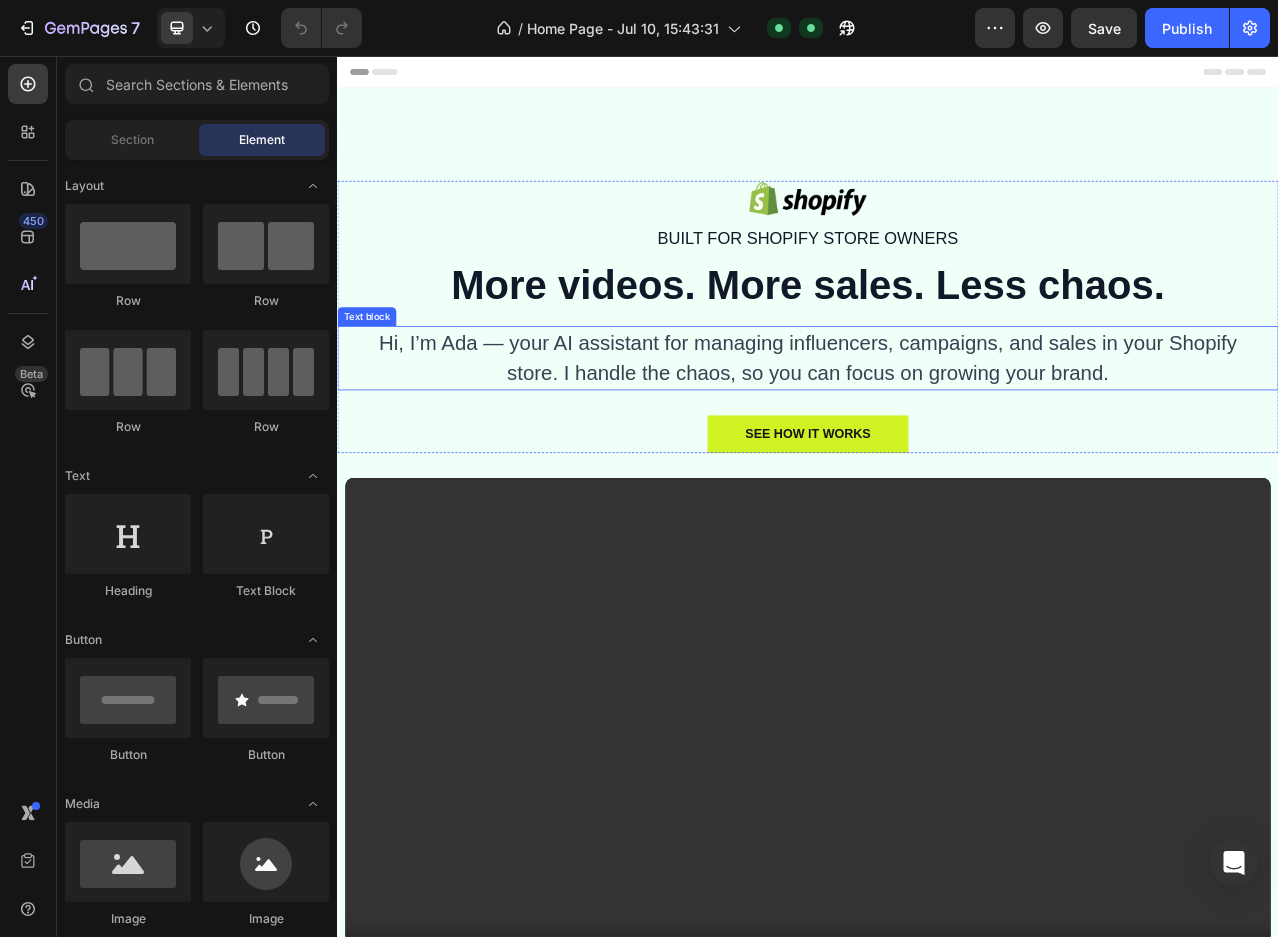 click on "Hi, I’m Ada — your AI assistant for managing influencers, campaigns, and sales in your Shopify store. I handle the chaos, so you can focus on growing your brand." at bounding box center [937, 441] 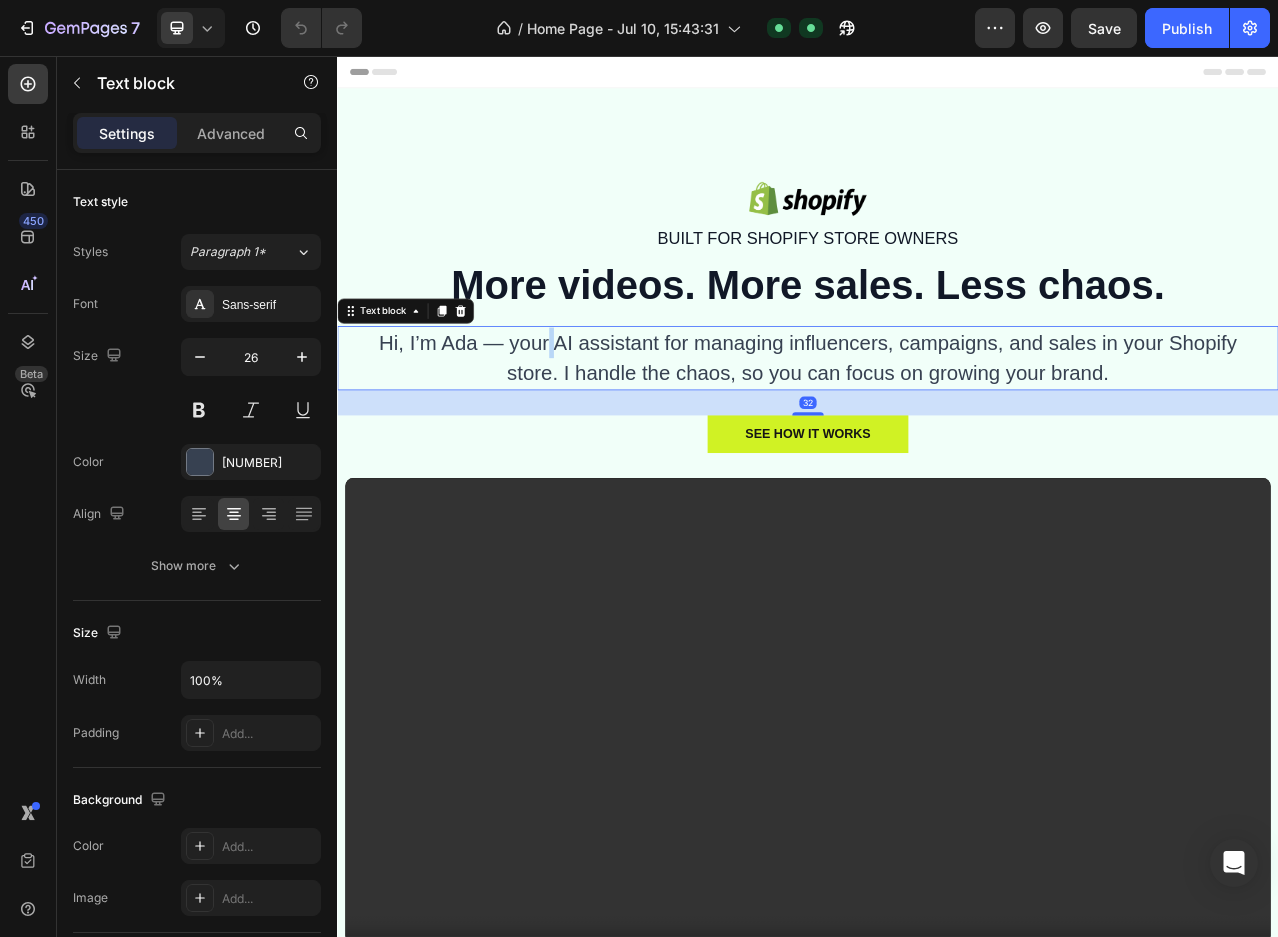 click on "Hi, I’m Ada — your AI assistant for managing influencers, campaigns, and sales in your Shopify store. I handle the chaos, so you can focus on growing your brand." at bounding box center (937, 441) 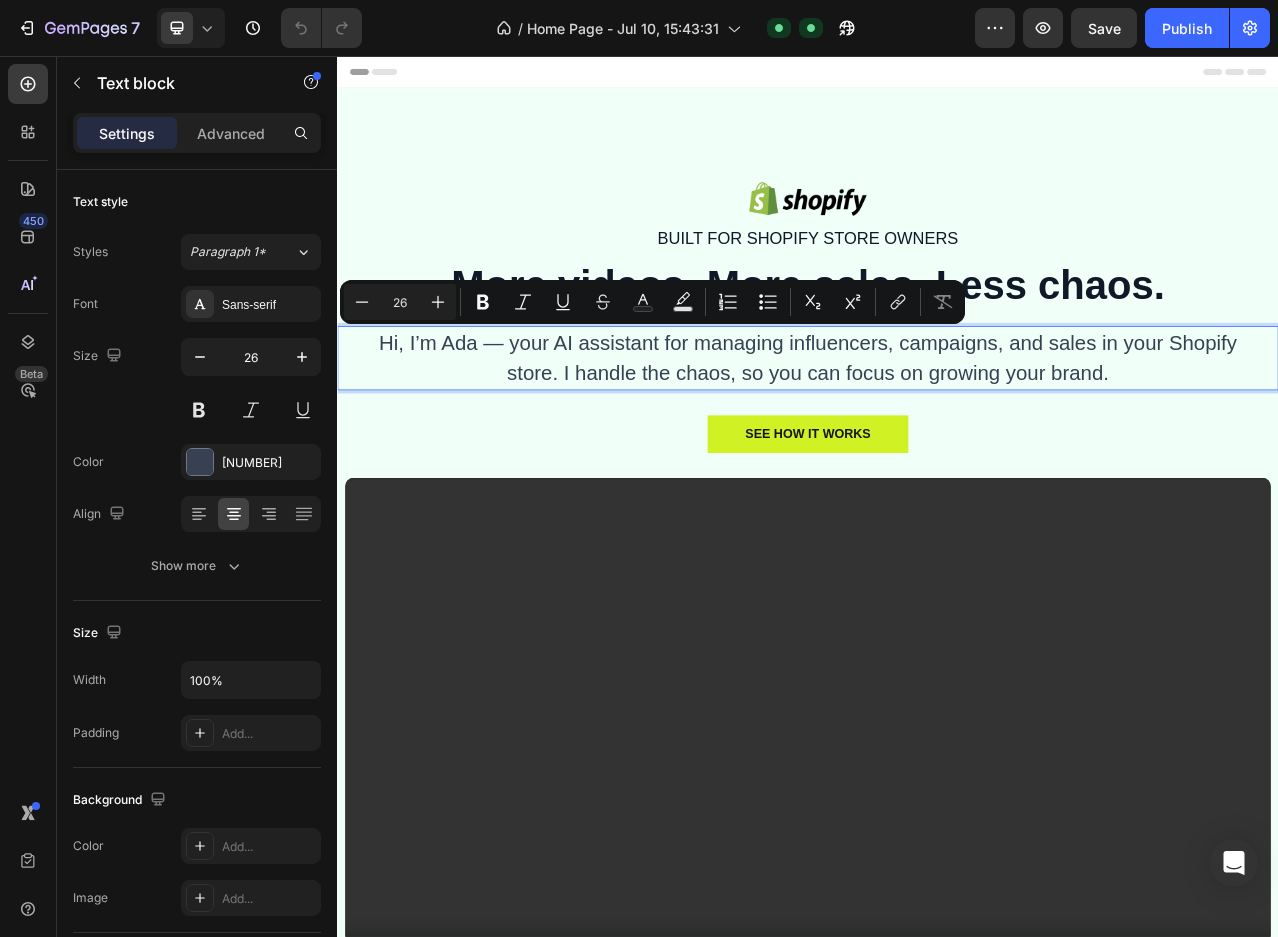 click on "Hi, I’m Ada — your AI assistant for managing influencers, campaigns, and sales in your Shopify store. I handle the chaos, so you can focus on growing your brand." at bounding box center [937, 441] 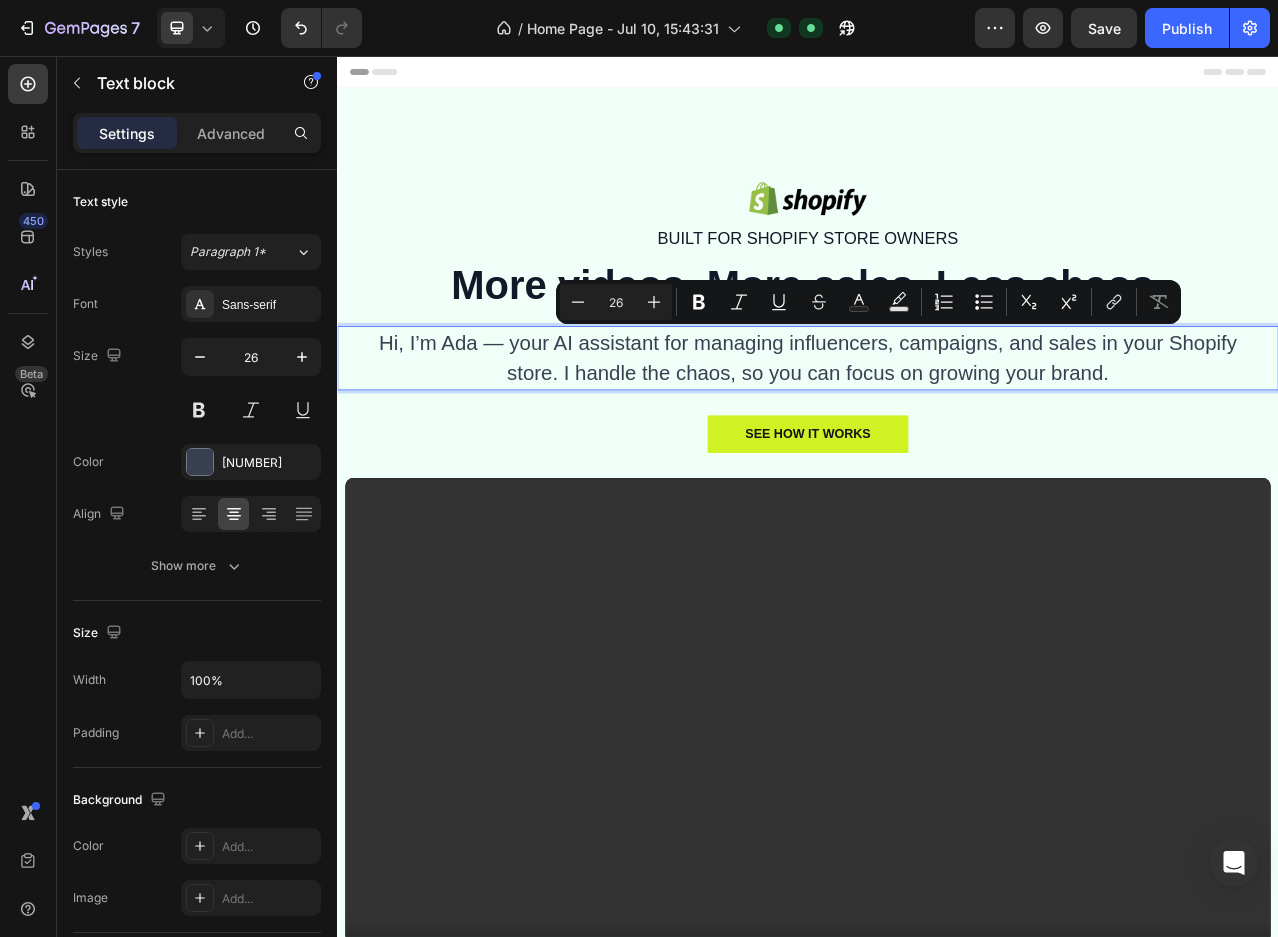 click on "Hi, I’m Ada — your AI assistant for managing influencers, campaigns, and sales in your Shopify store. I handle the chaos, so you can focus on growing your brand." at bounding box center [937, 441] 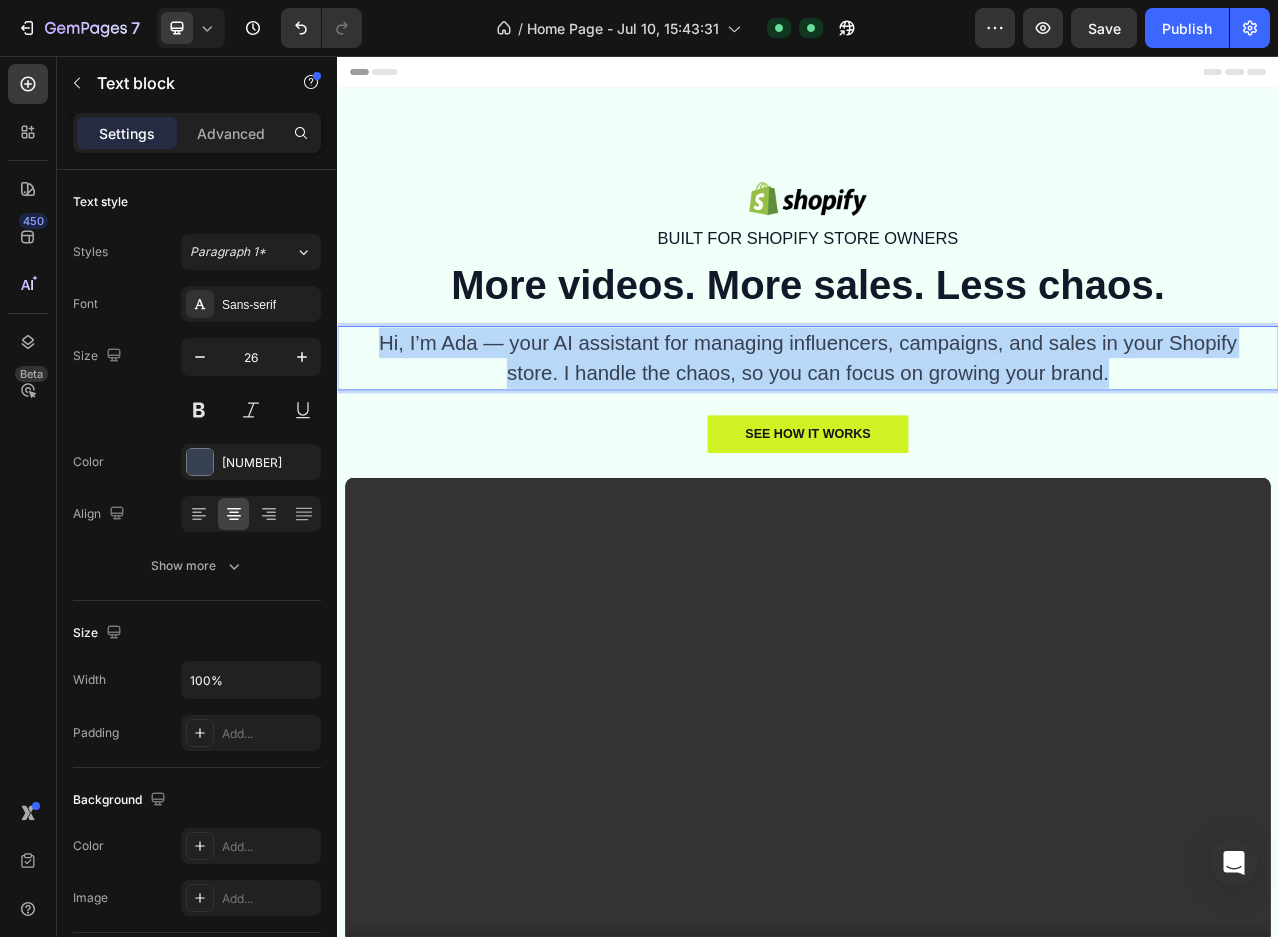 drag, startPoint x: 1359, startPoint y: 457, endPoint x: 414, endPoint y: 415, distance: 945.93286 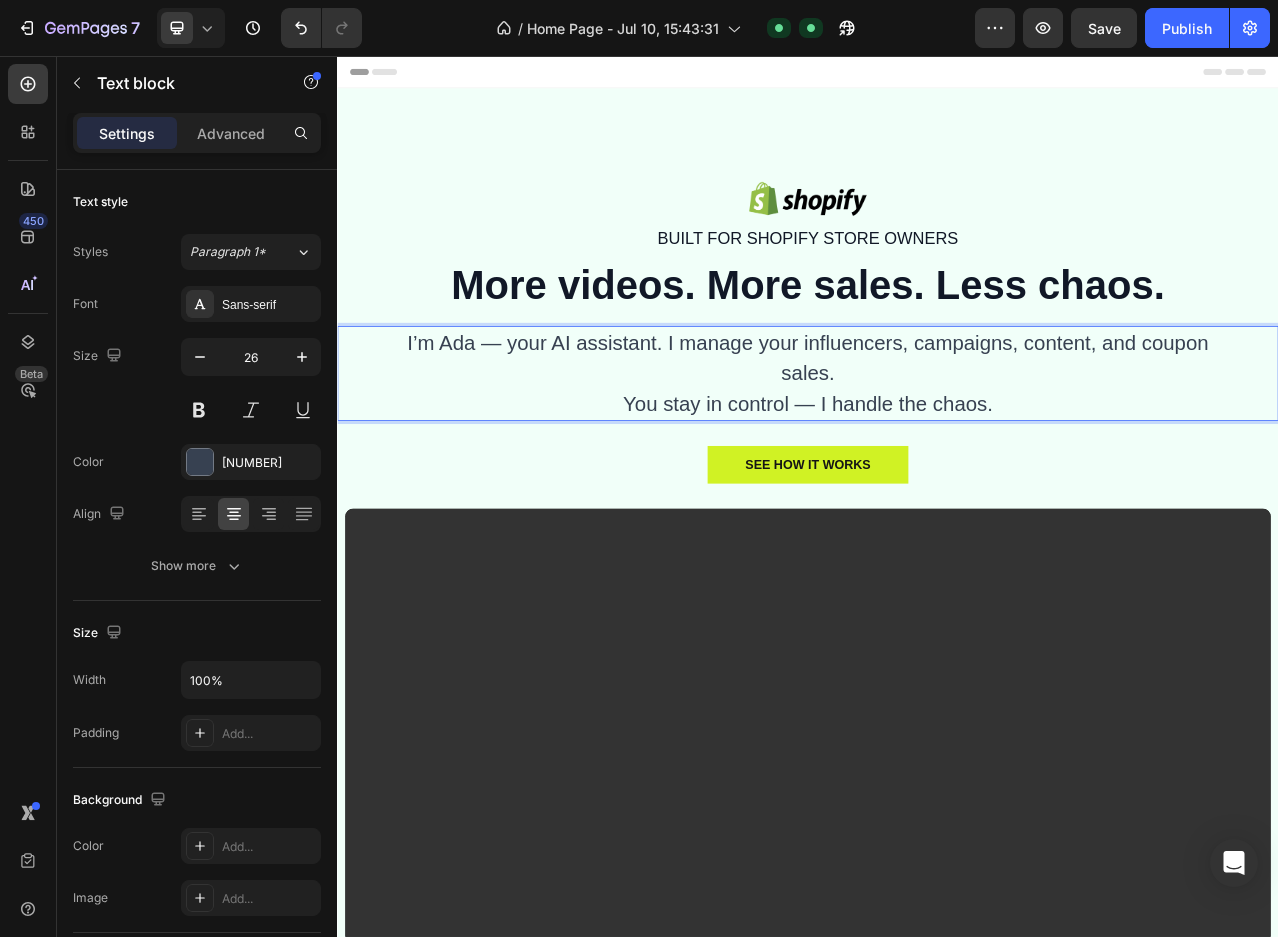 click on "I’m Ada — your AI assistant. I manage your influencers, campaigns, content, and coupon sales. You stay in control — I handle the chaos." at bounding box center (937, 460) 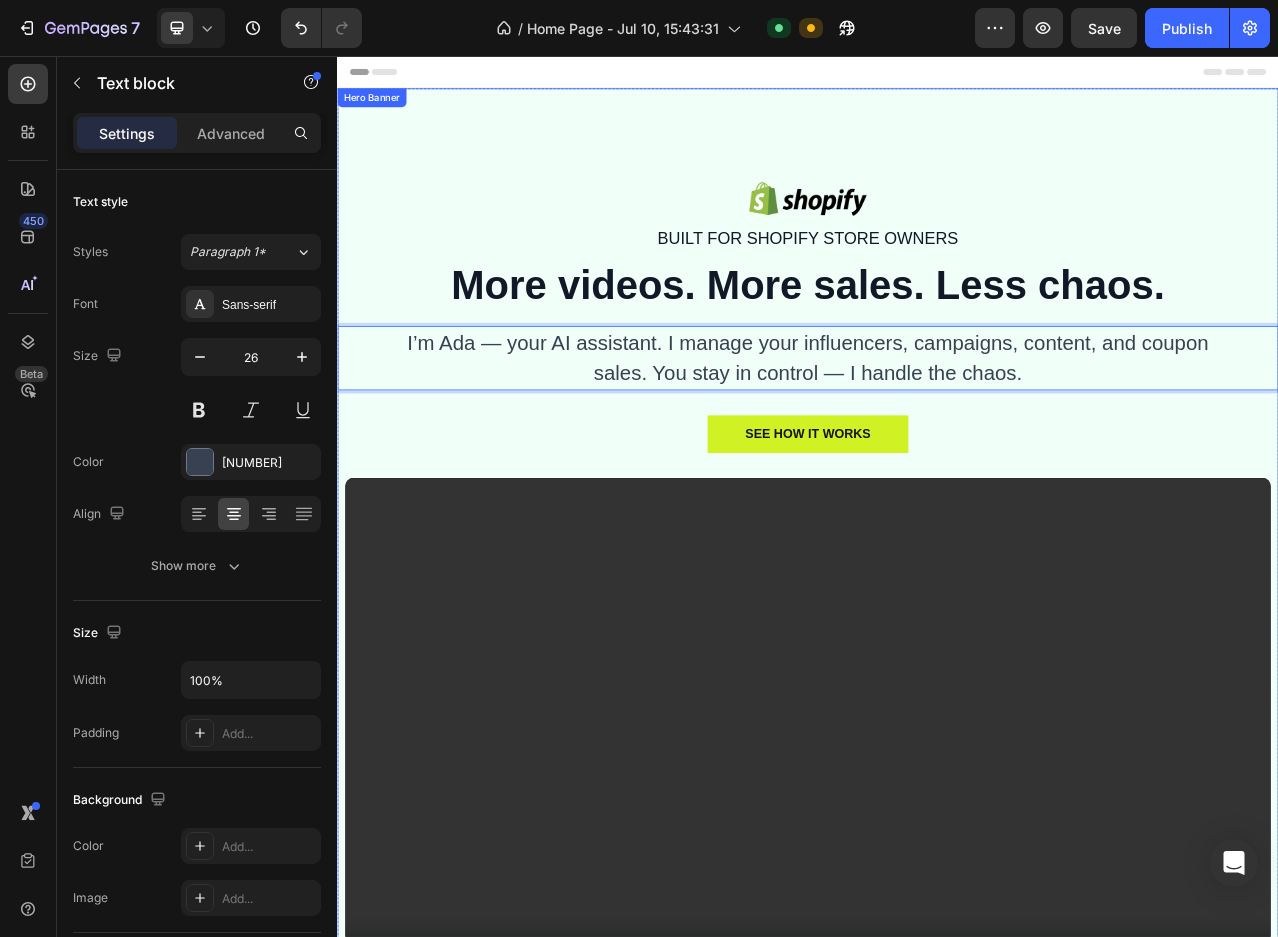 click on "I’m Ada — your AI assistant. I manage your influencers, campaigns, content, and coupon sales. You stay in control — I handle the chaos." at bounding box center [937, 713] 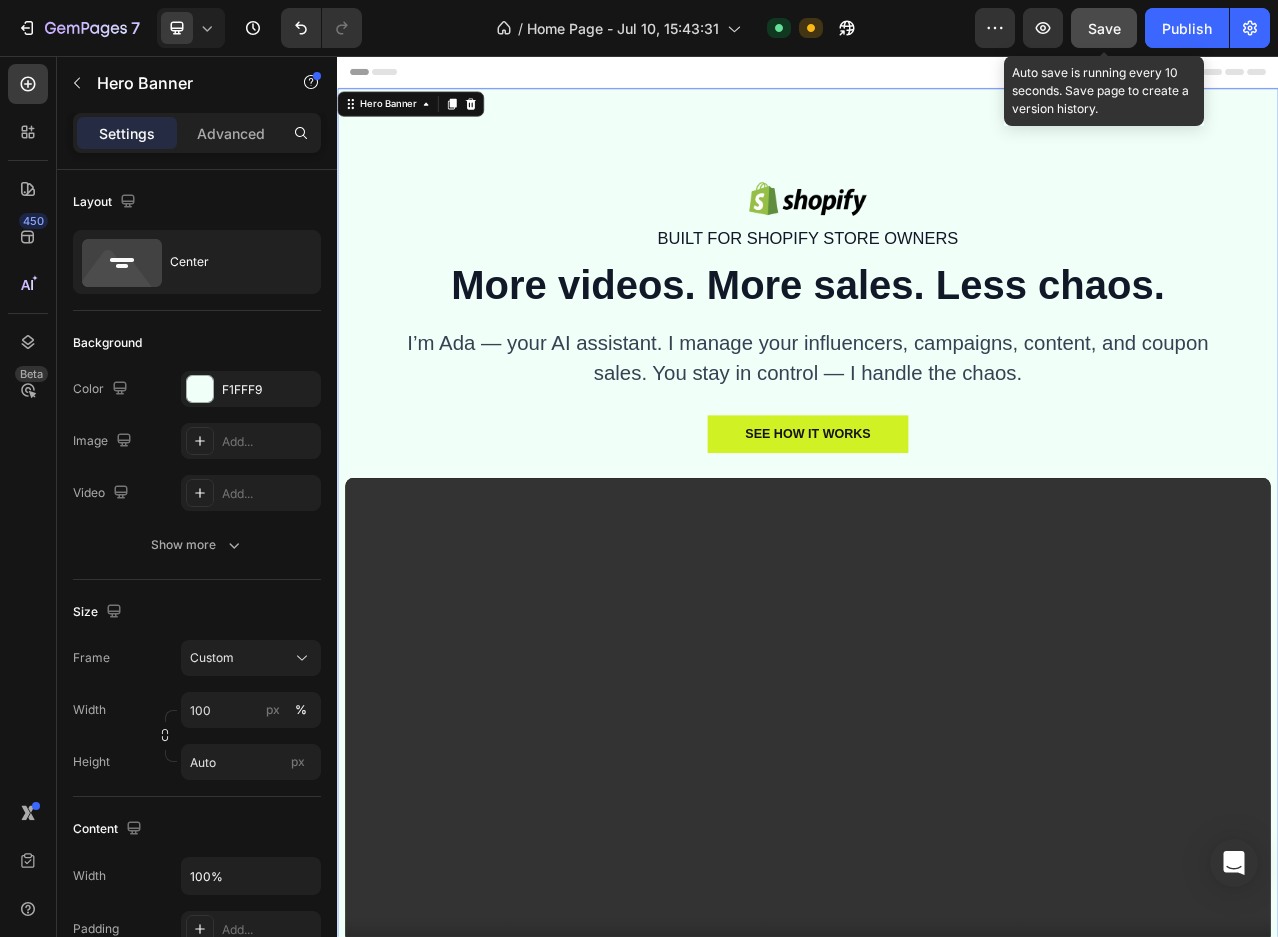 click on "Save" 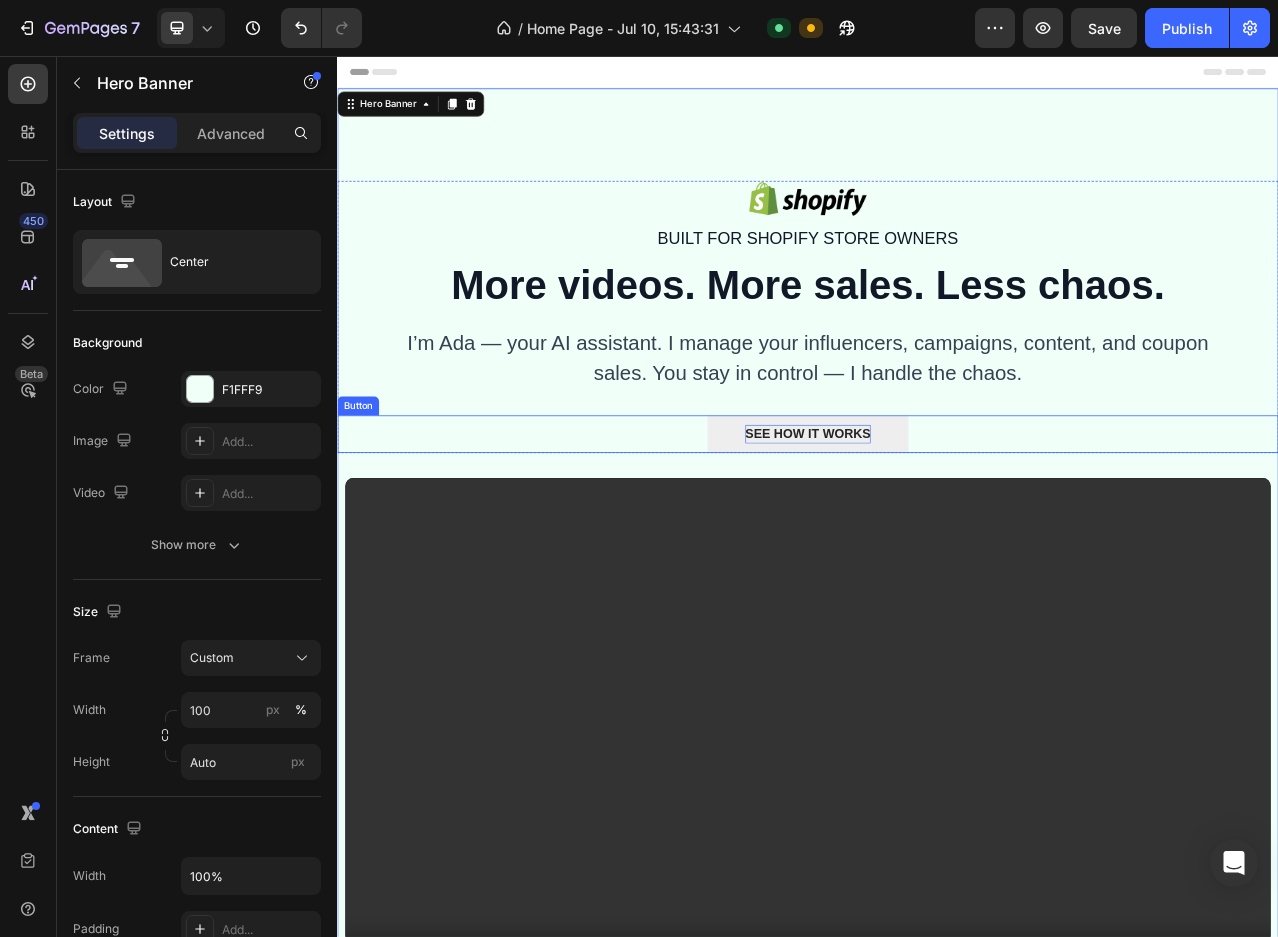 click on "See how it works" at bounding box center [937, 538] 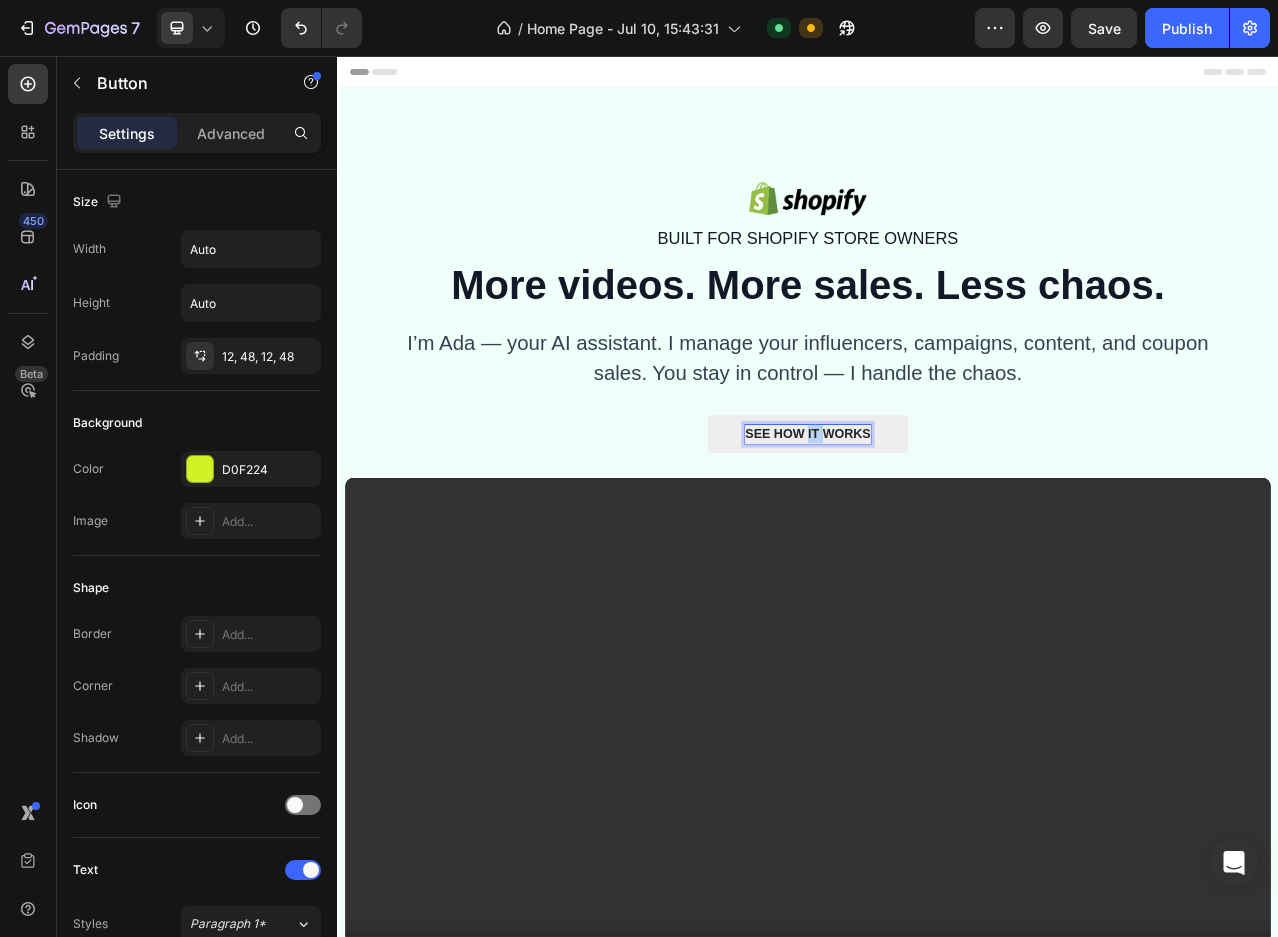 click on "See how it works" at bounding box center [937, 538] 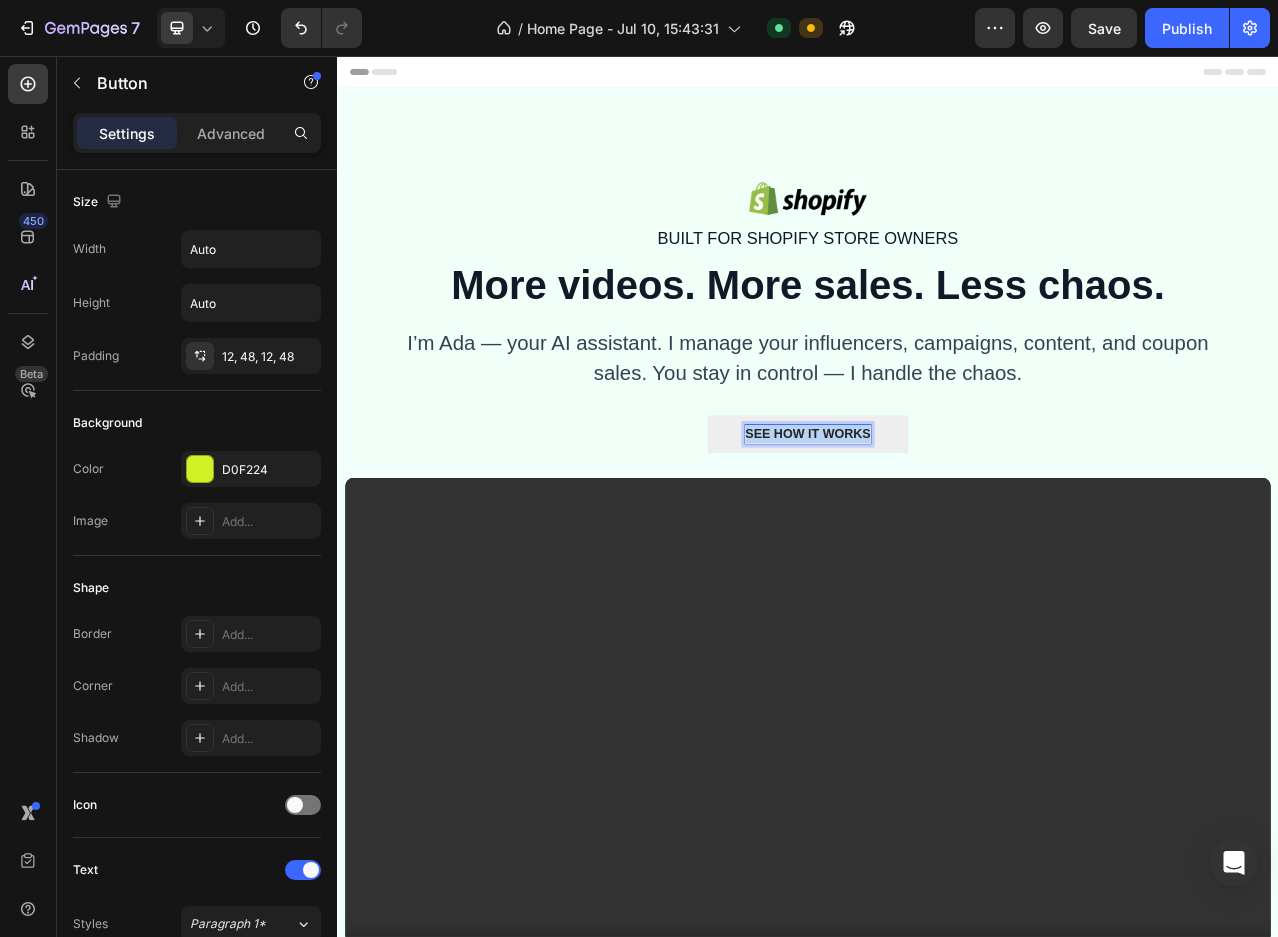 click on "See how it works" at bounding box center [937, 538] 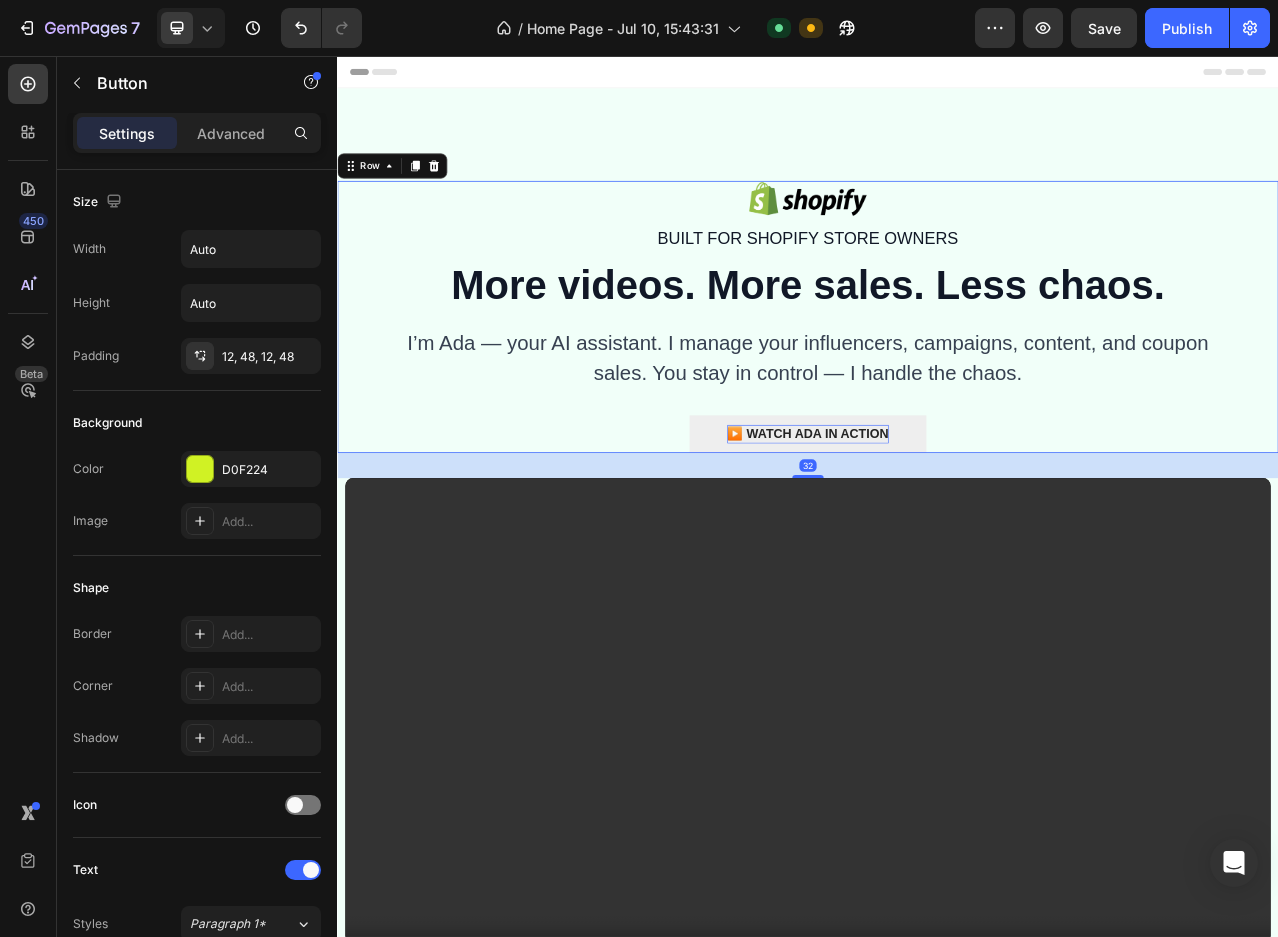 click on "Image Built for Shopify store owners Text block More videos. More sales. Less chaos. Heading I’m Ada — your AI assistant. I manage your influencers, campaigns, content, and coupon sales. You stay in control — I handle the chaos. Text block ▶️ Watch Ada in action Button" at bounding box center [937, 388] 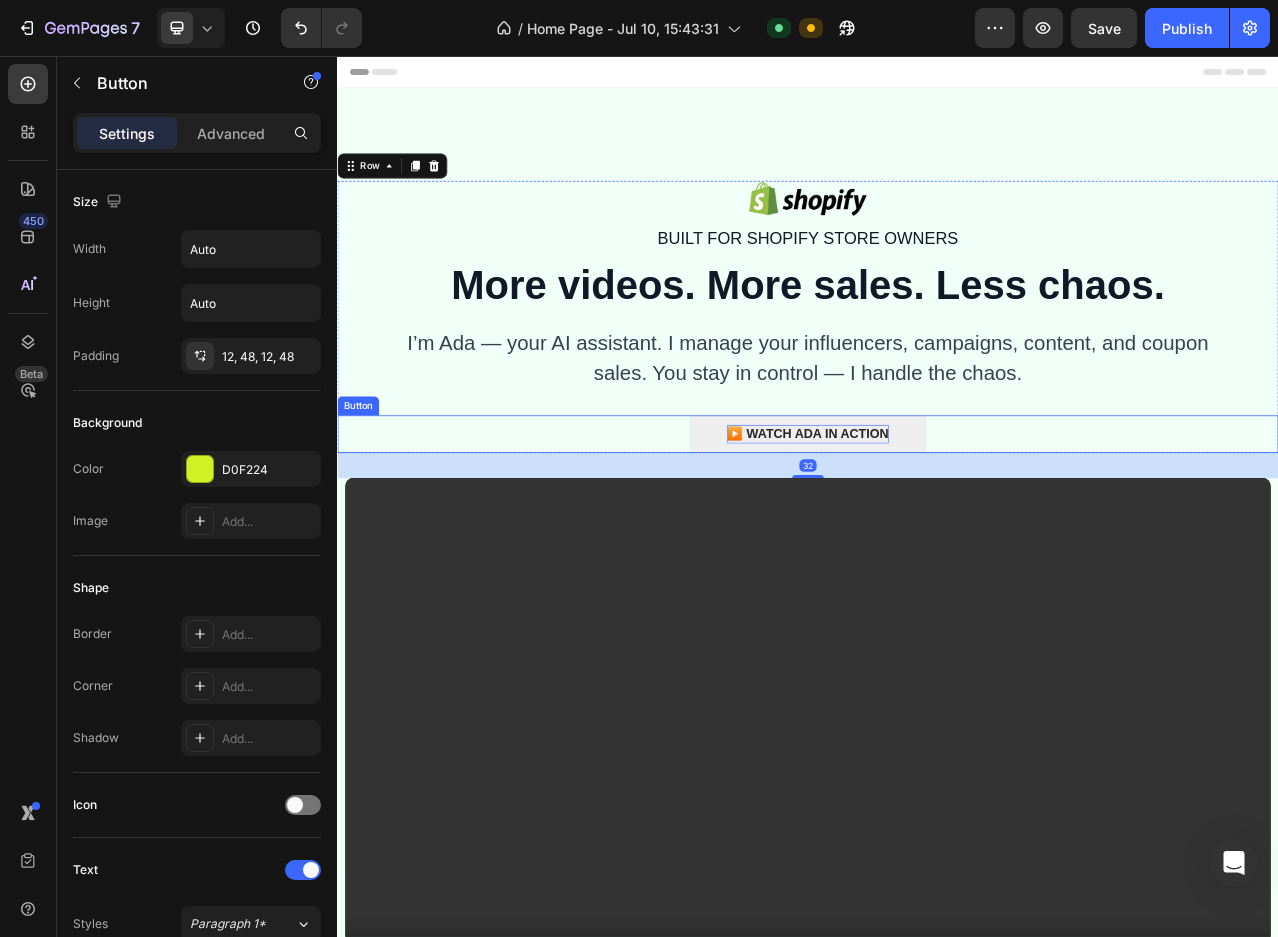 click on "▶️ Watch Ada in action" at bounding box center (936, 538) 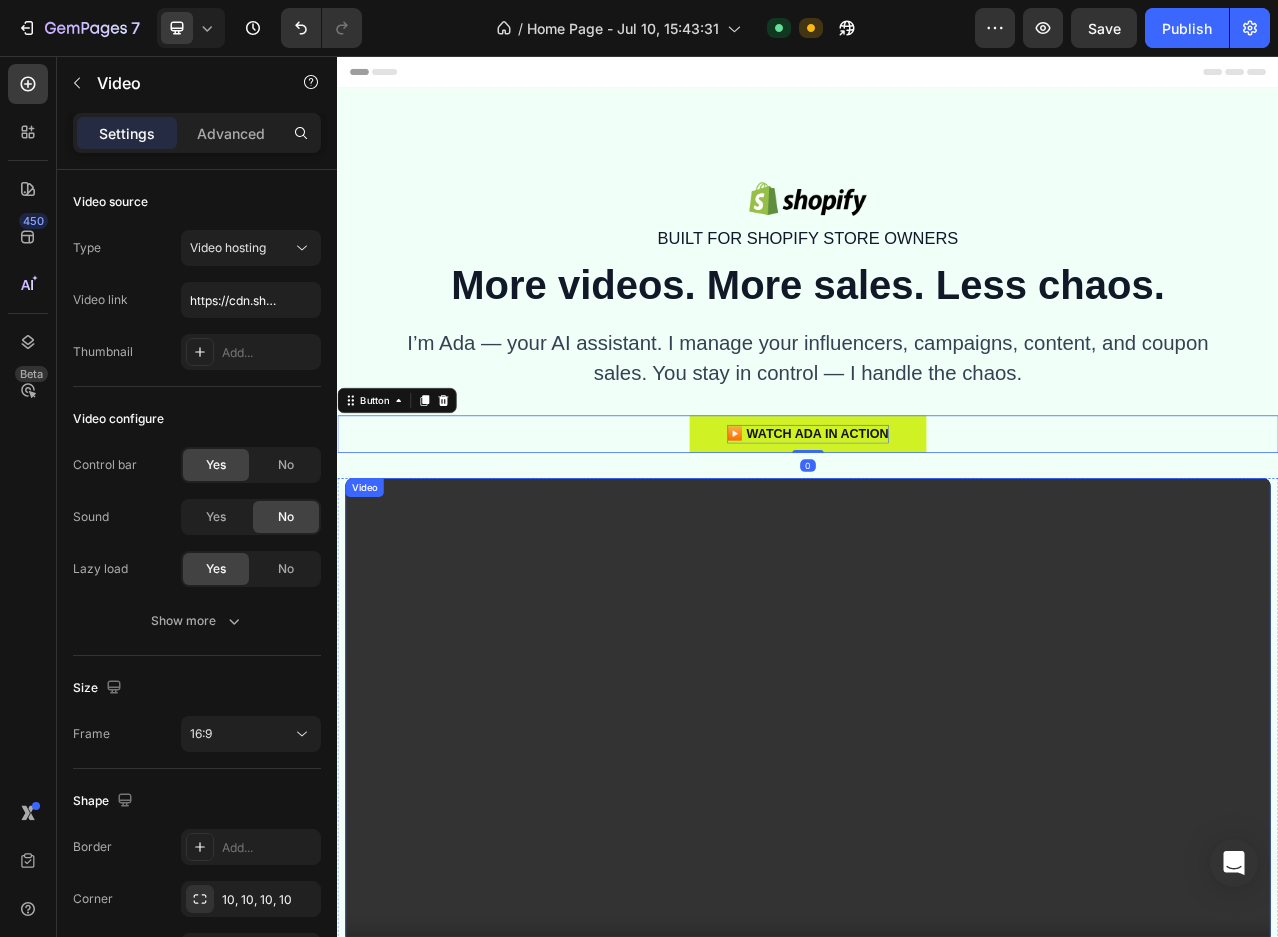 click at bounding box center (937, 926) 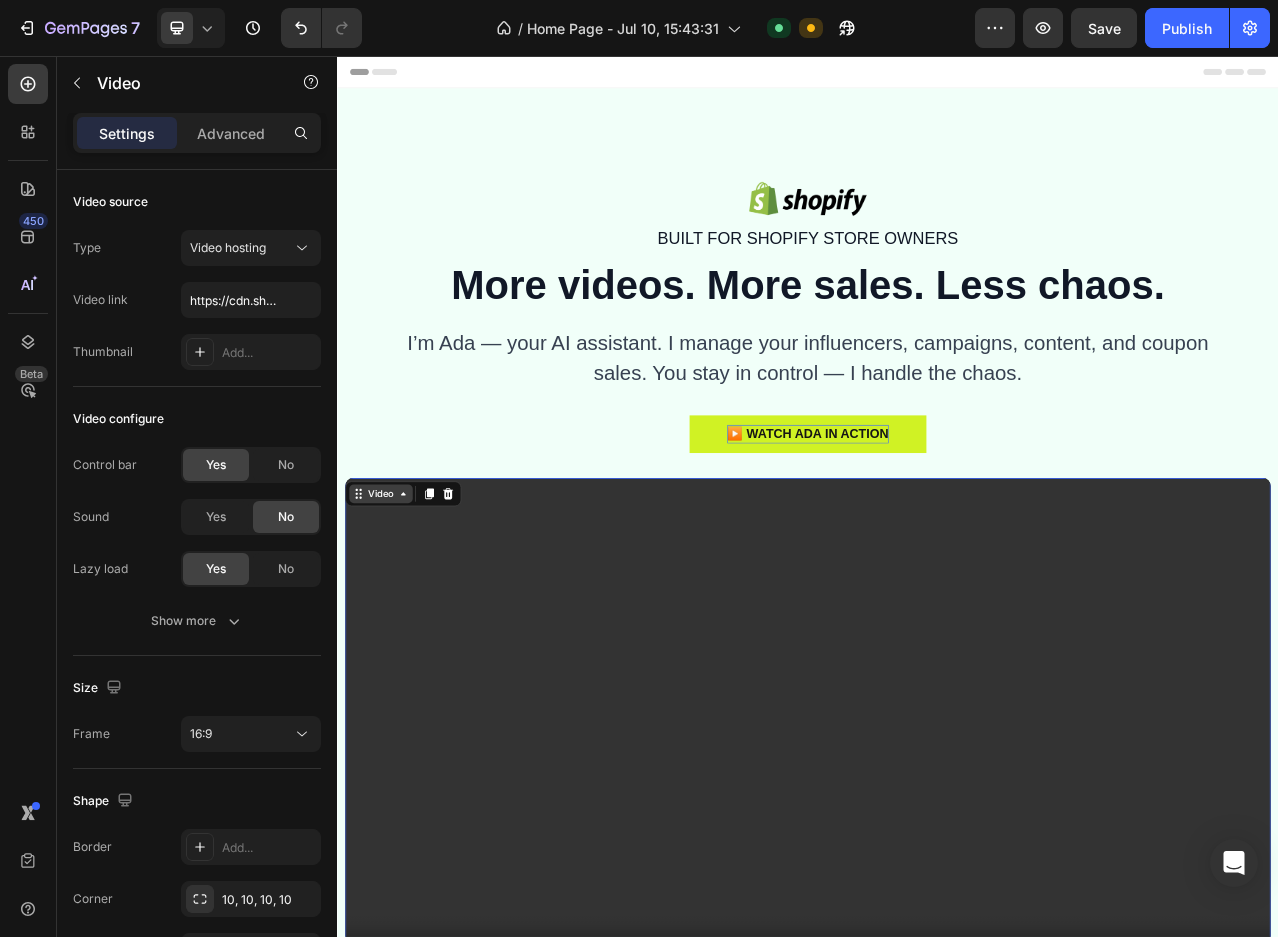 click on "Video" at bounding box center [392, 614] 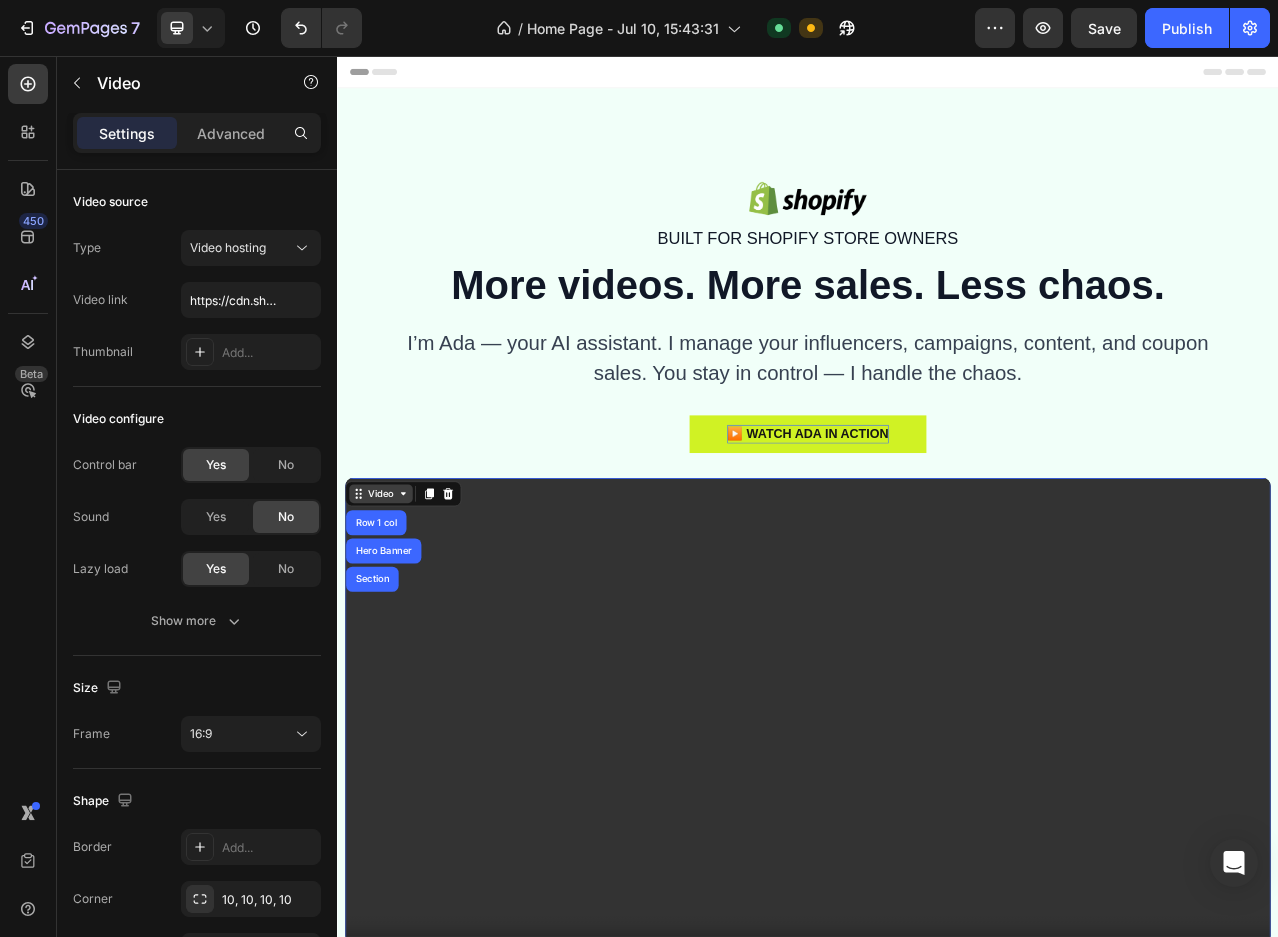 click 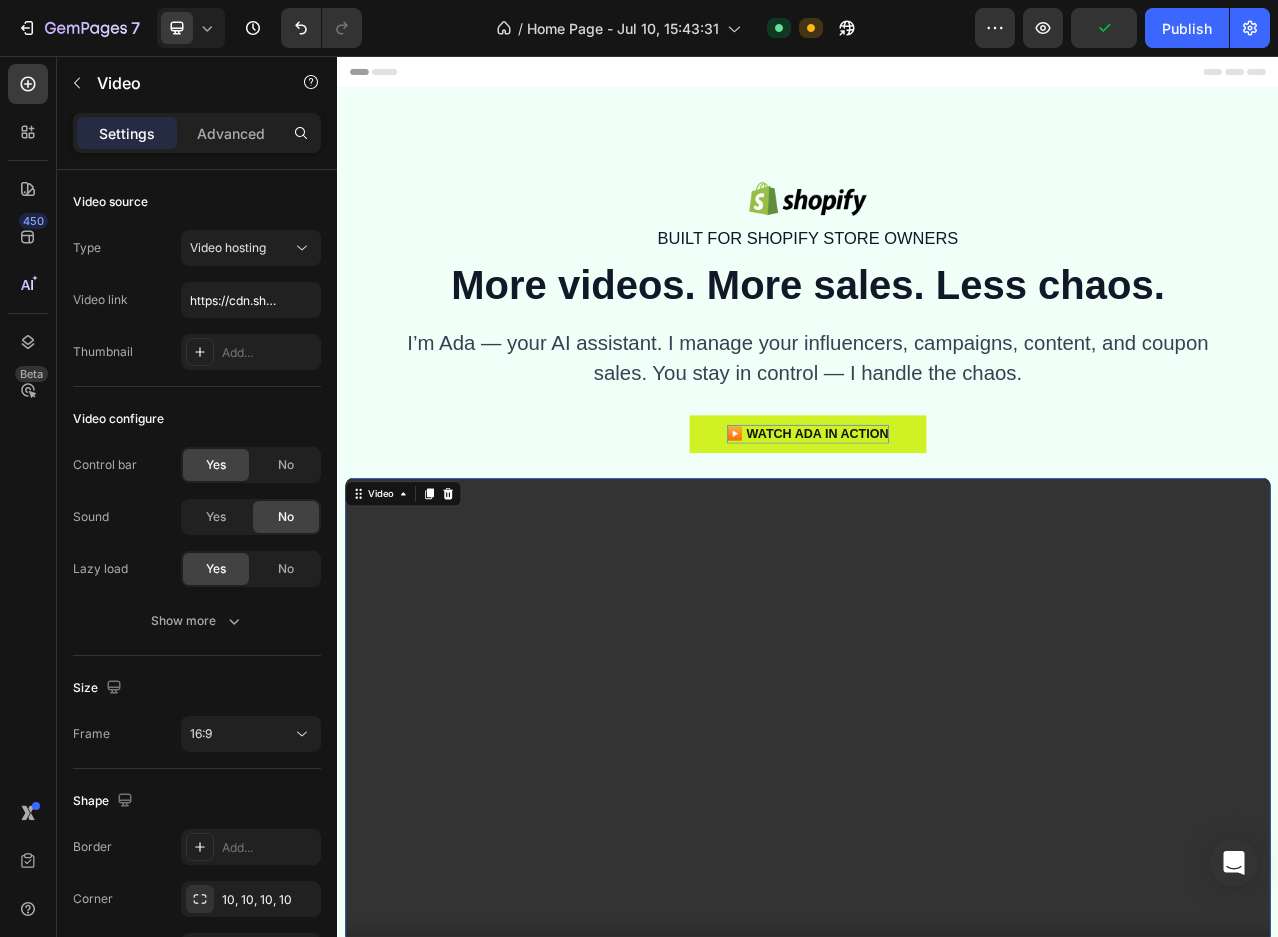 click at bounding box center (937, 926) 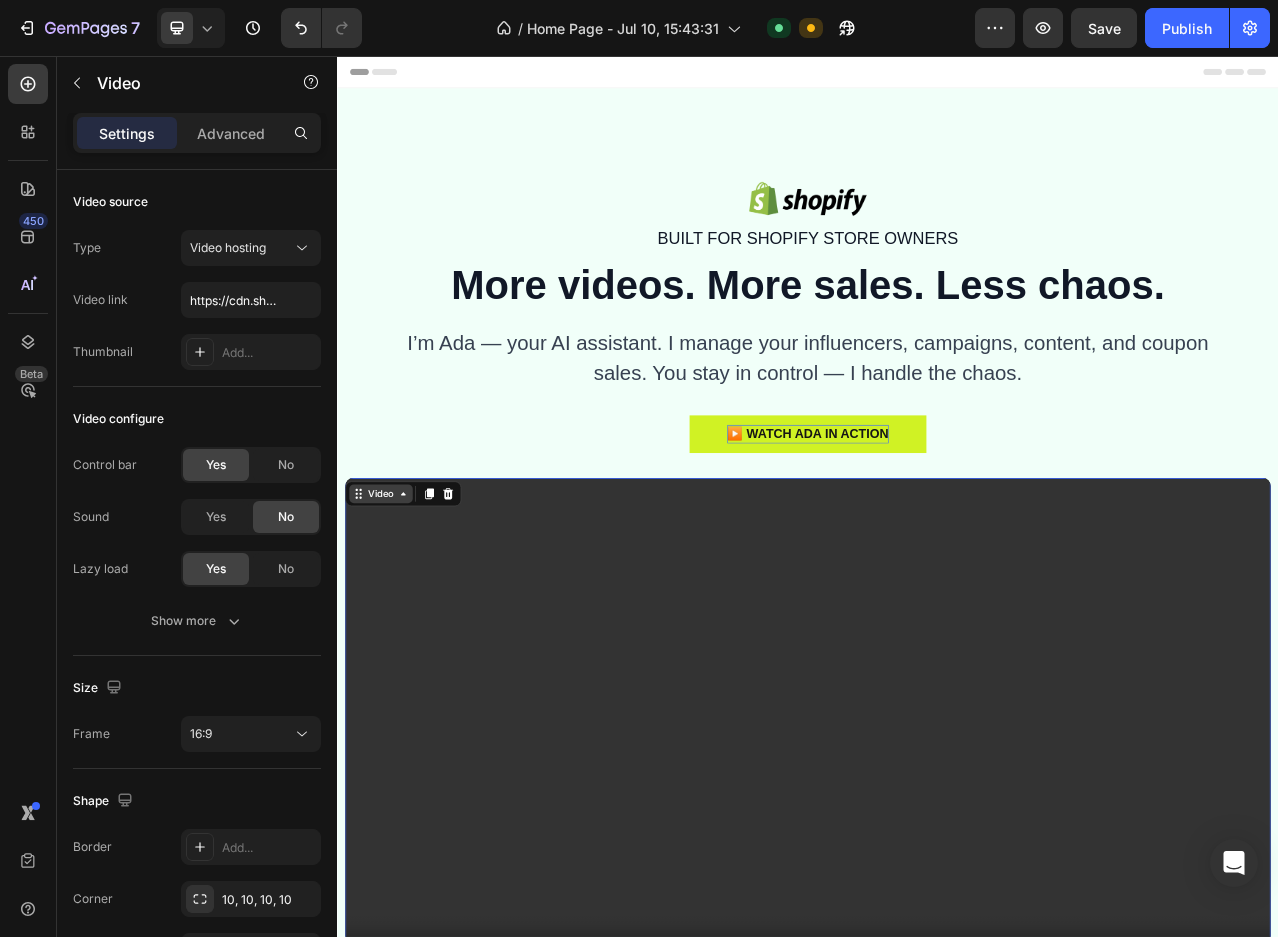 click 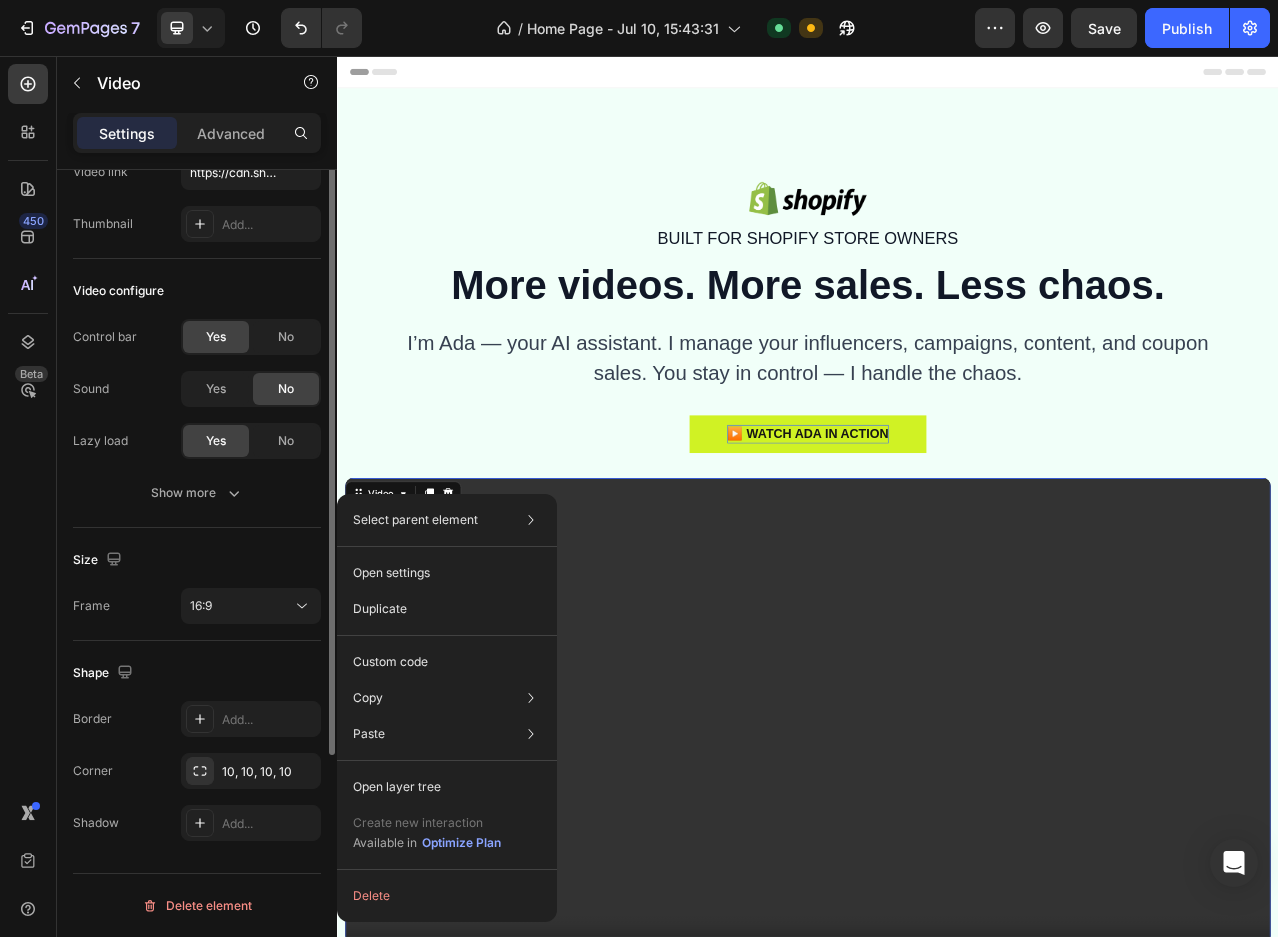 scroll, scrollTop: 0, scrollLeft: 0, axis: both 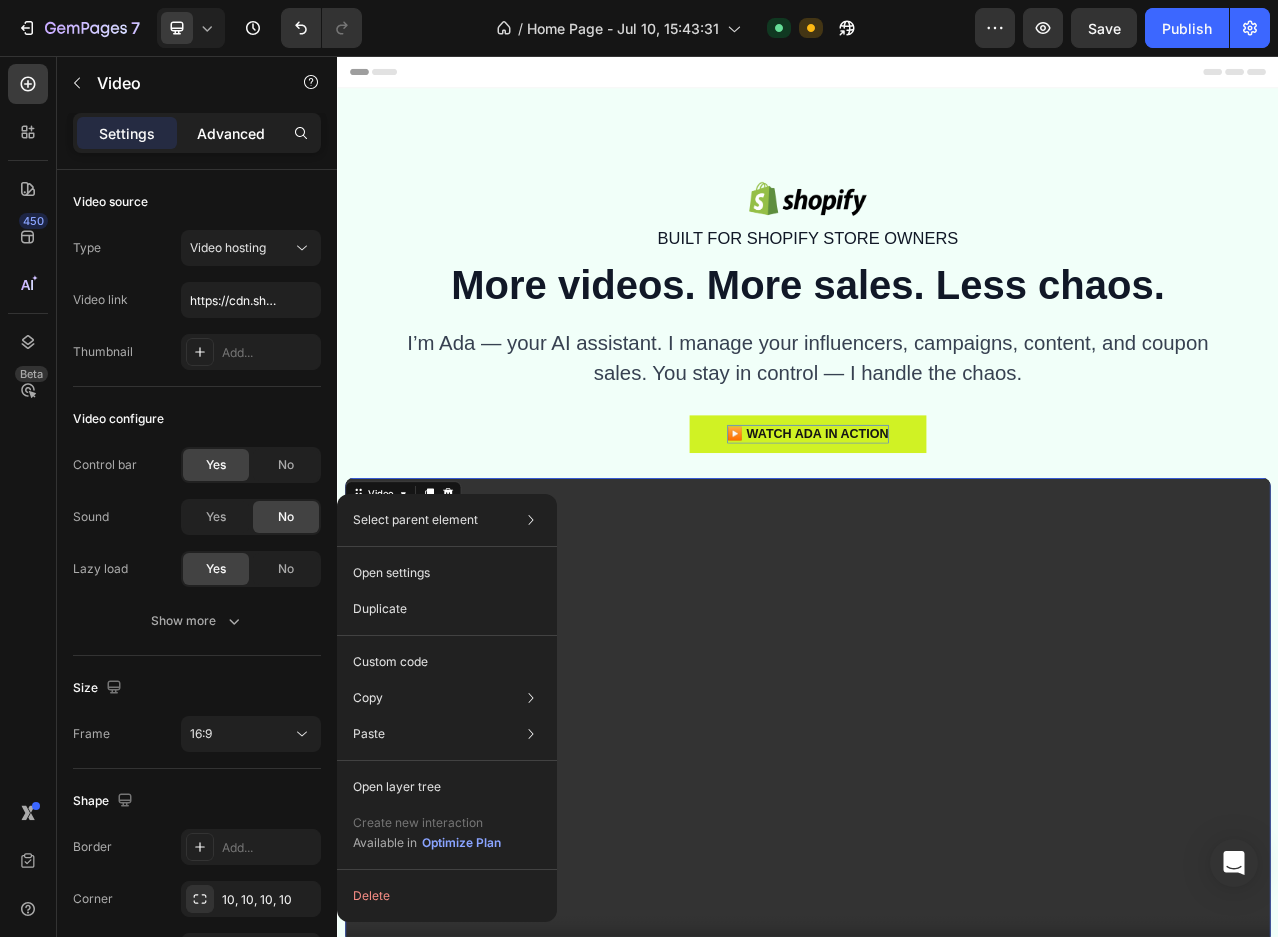 click on "Advanced" at bounding box center [231, 133] 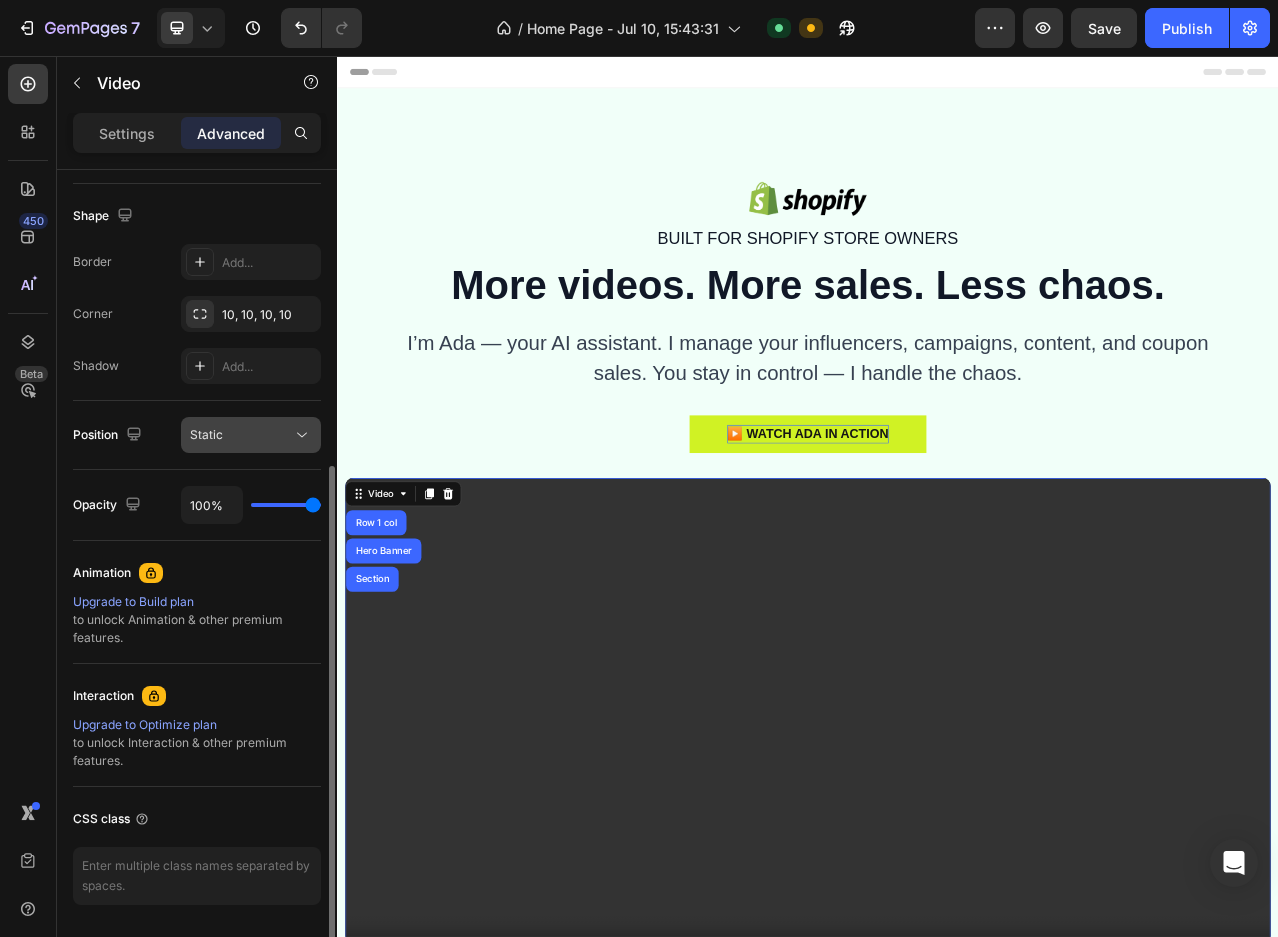 scroll, scrollTop: 564, scrollLeft: 0, axis: vertical 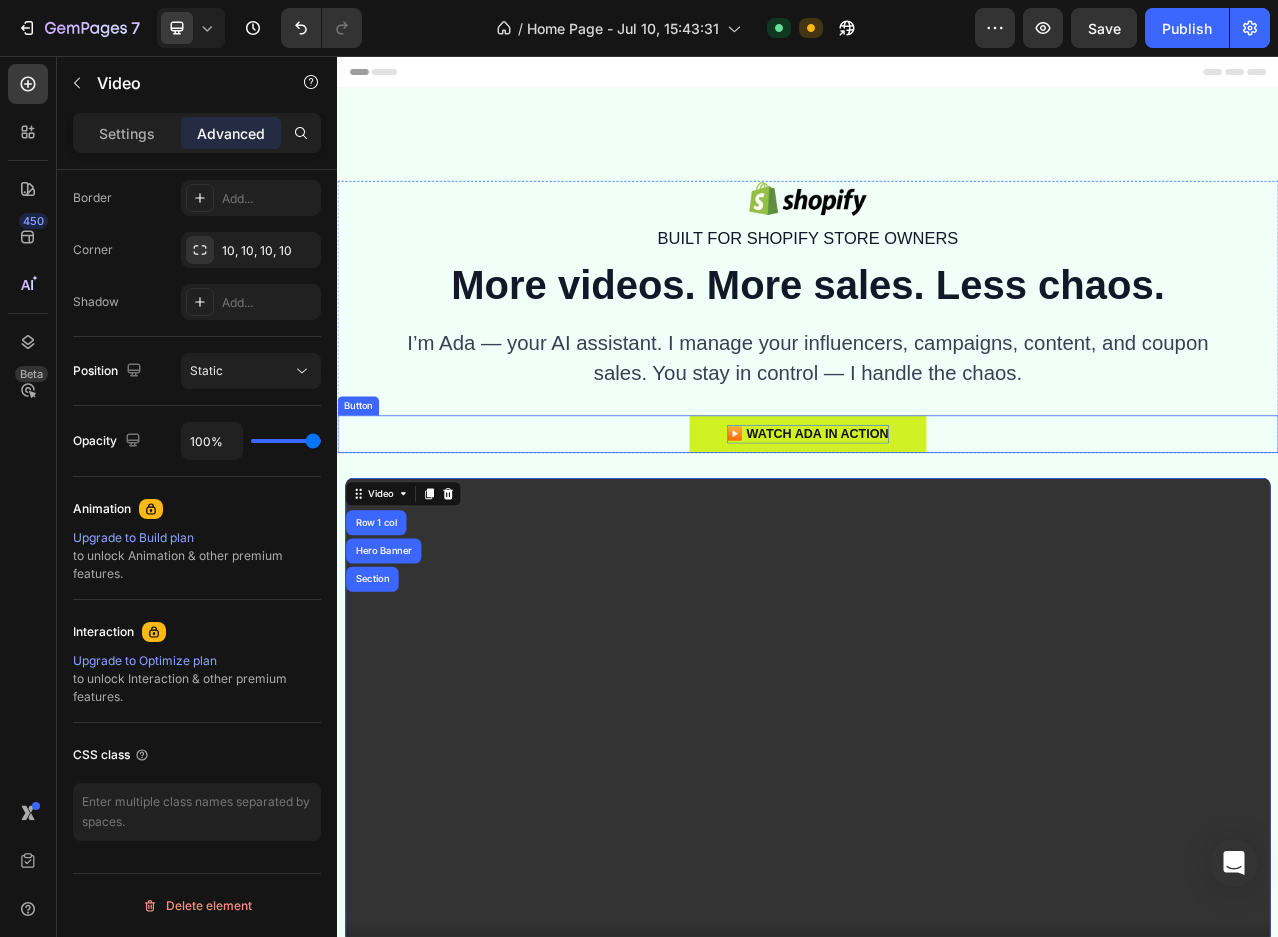 click on "▶️ Watch Ada in action" at bounding box center (936, 538) 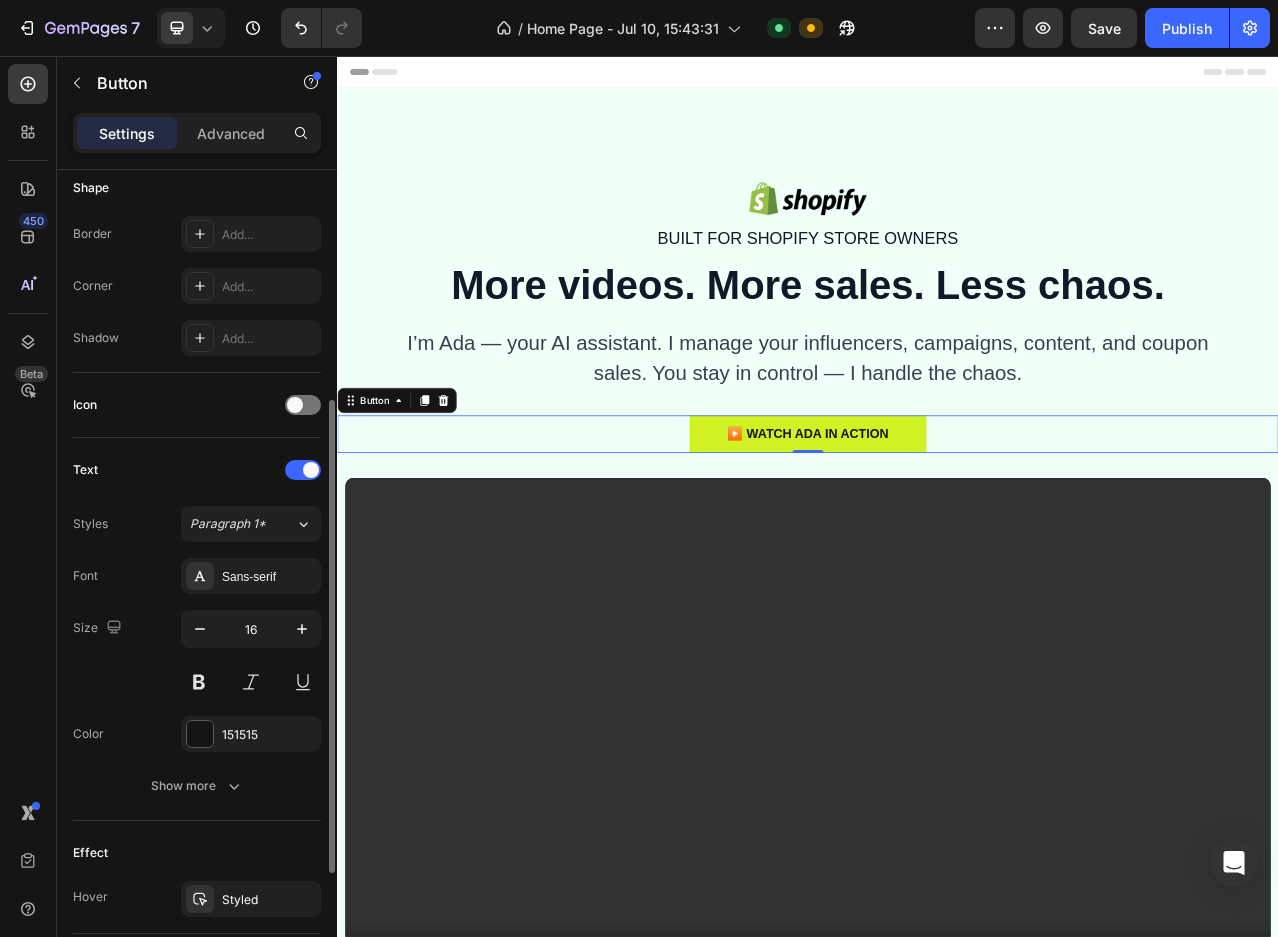 scroll, scrollTop: 610, scrollLeft: 0, axis: vertical 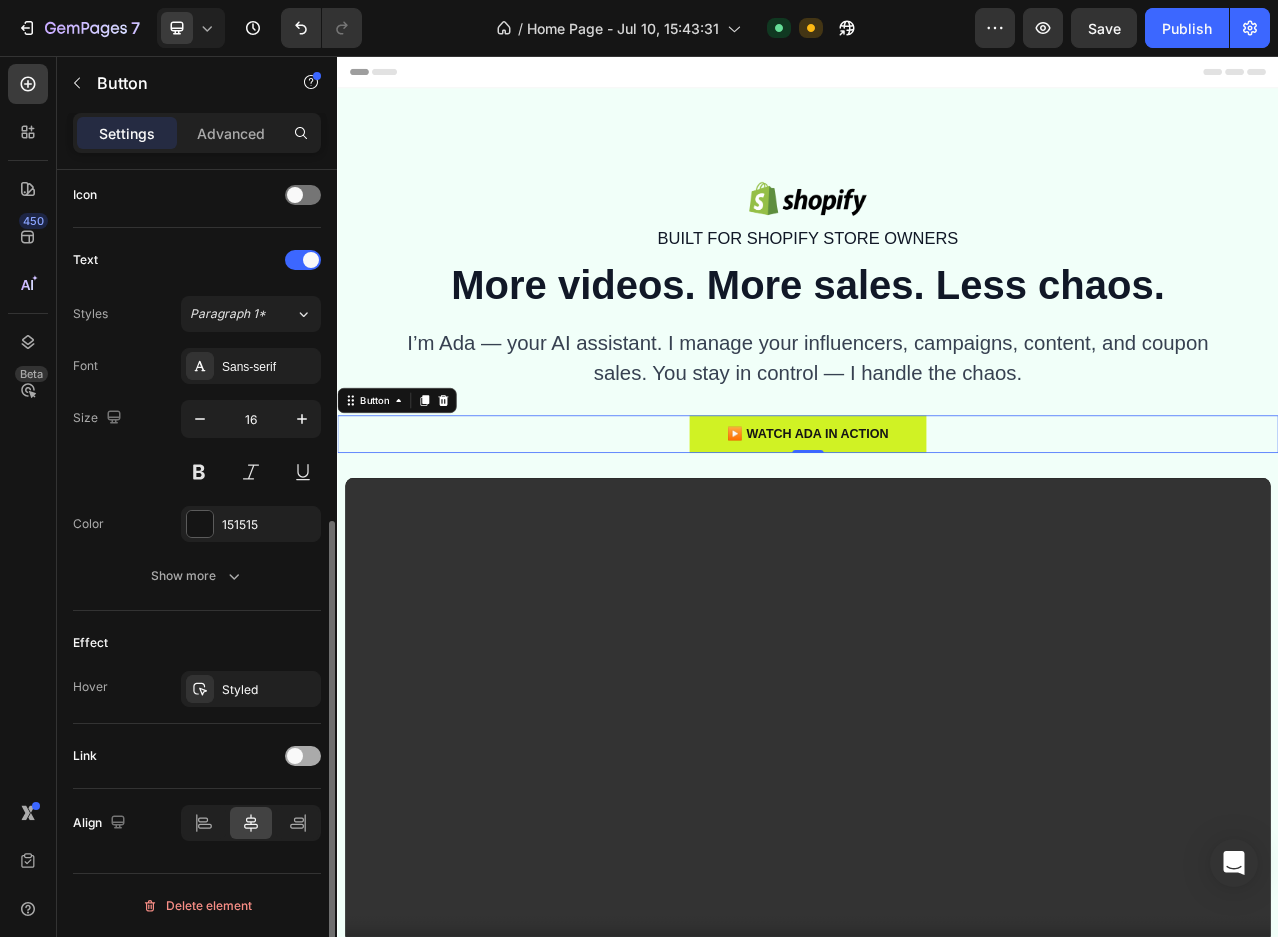 click at bounding box center (295, 756) 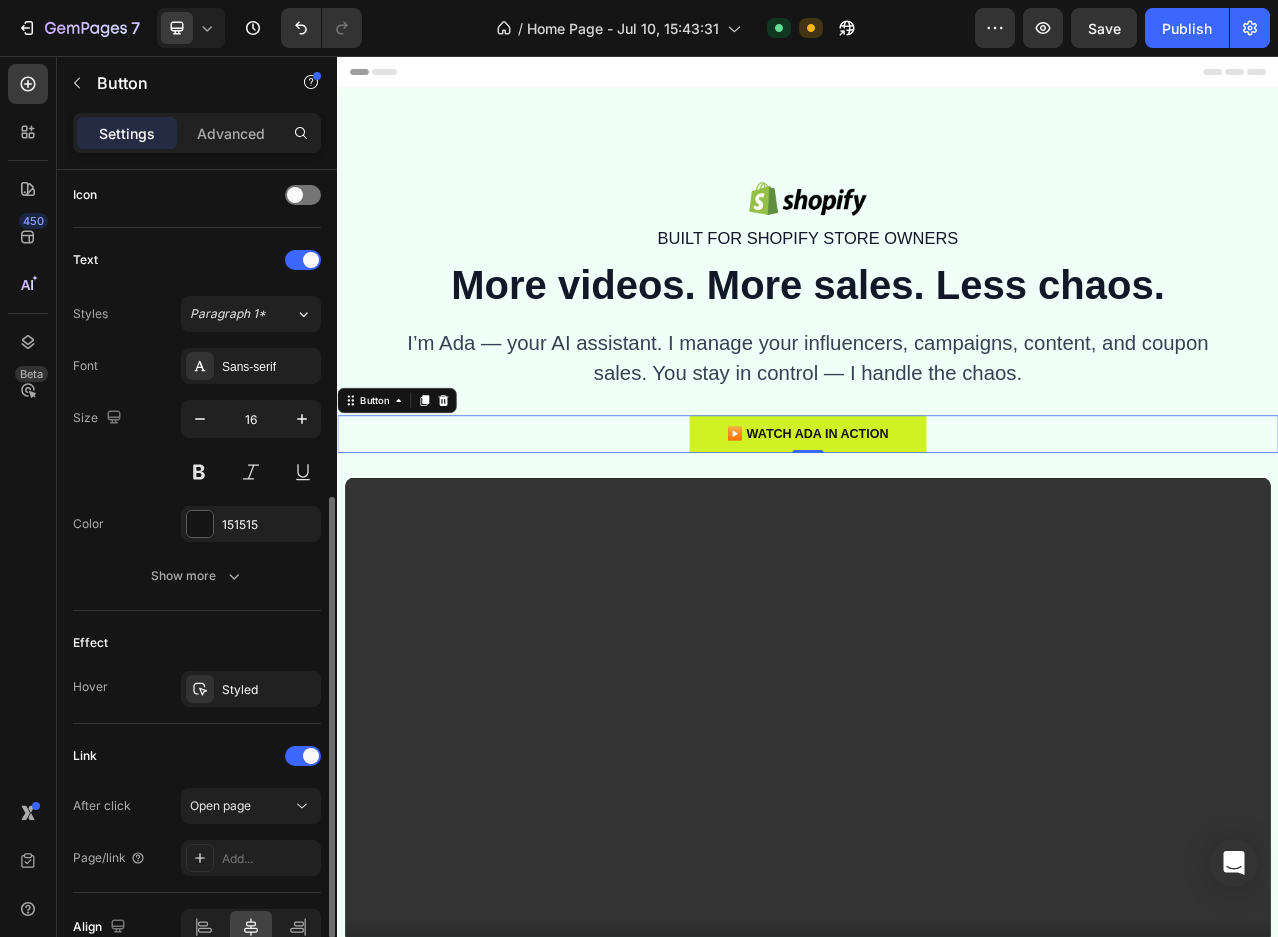 scroll, scrollTop: 714, scrollLeft: 0, axis: vertical 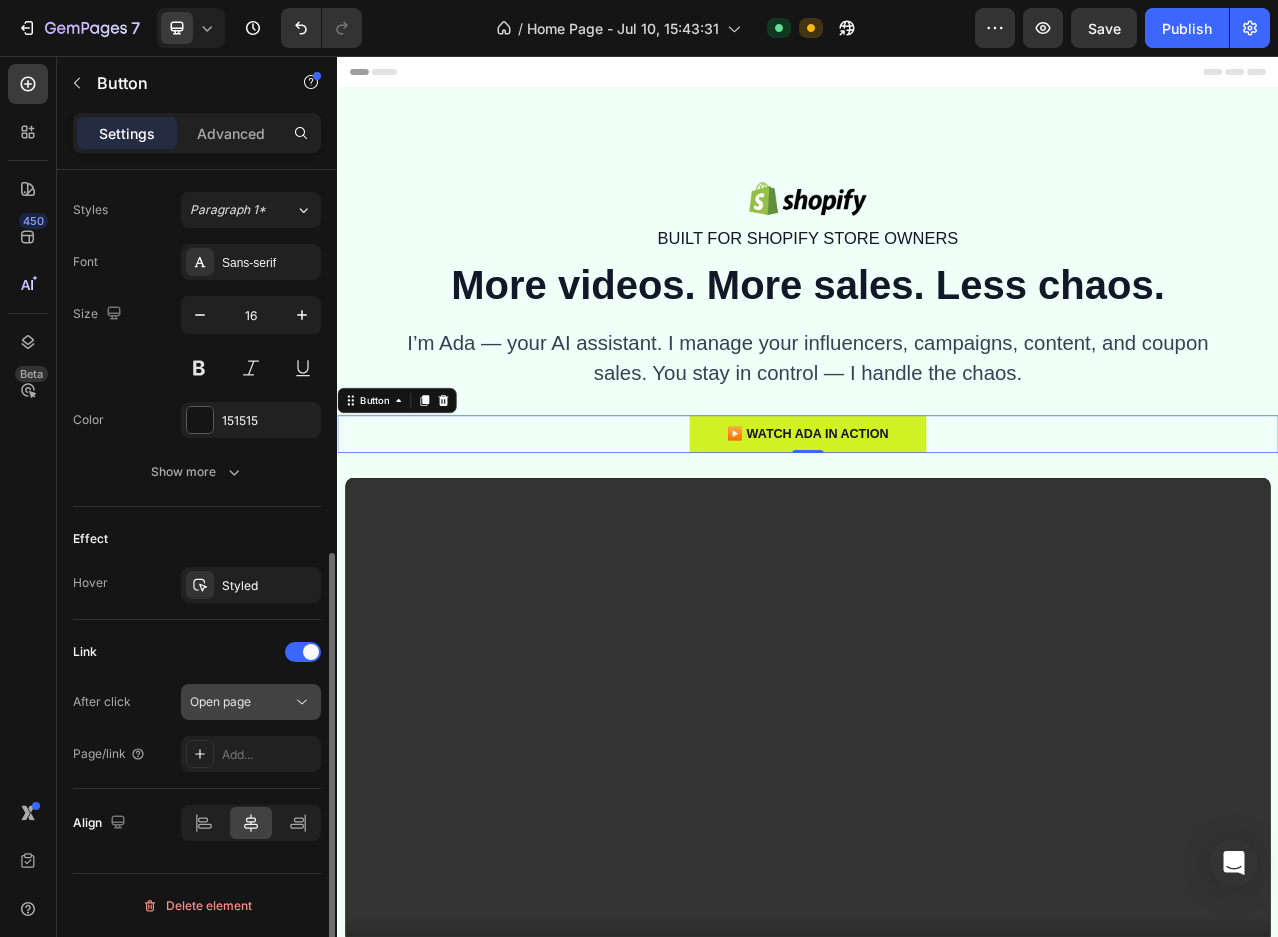click on "Open page" at bounding box center [241, 702] 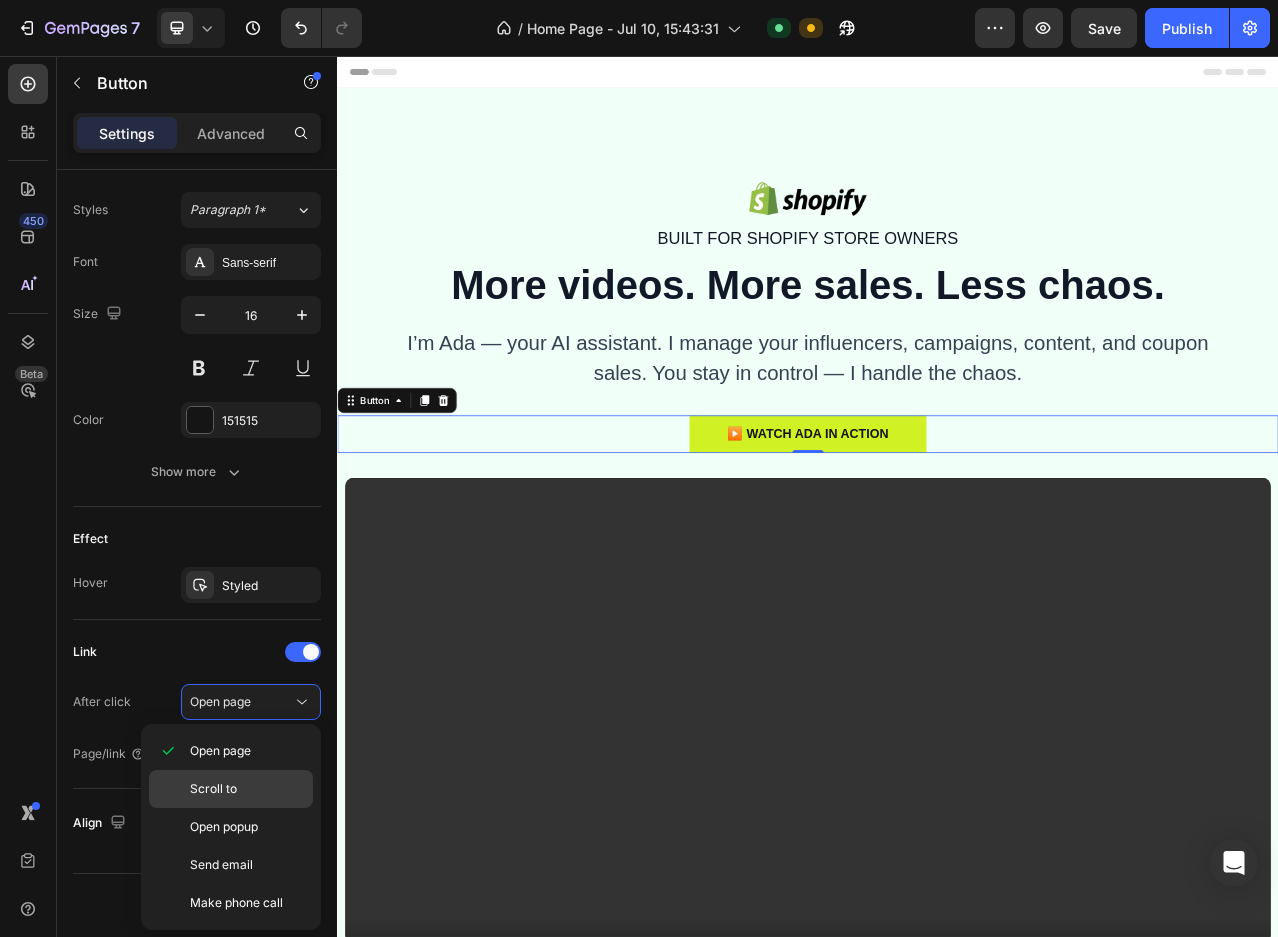 click on "Scroll to" 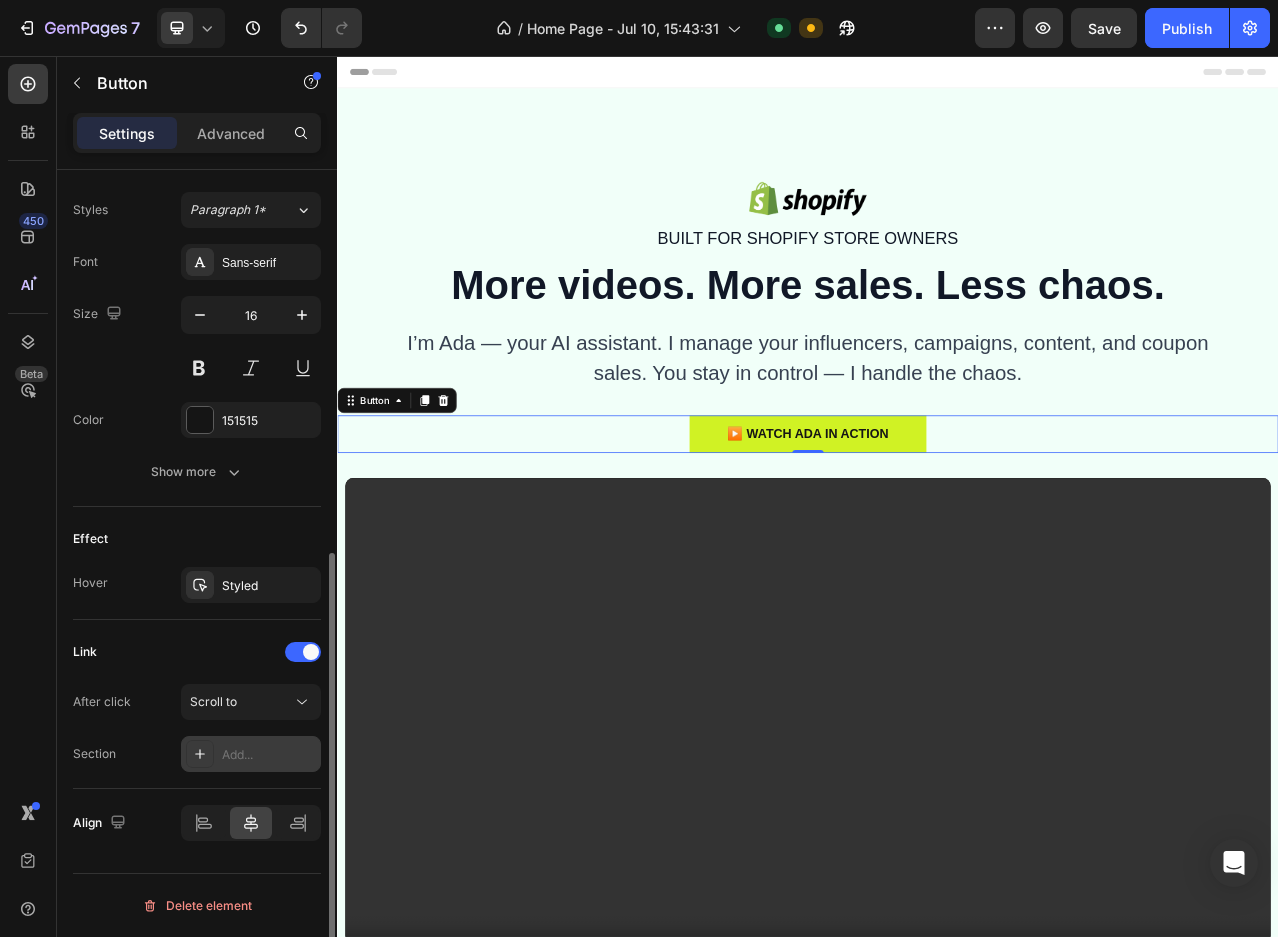 click on "Add..." at bounding box center [269, 755] 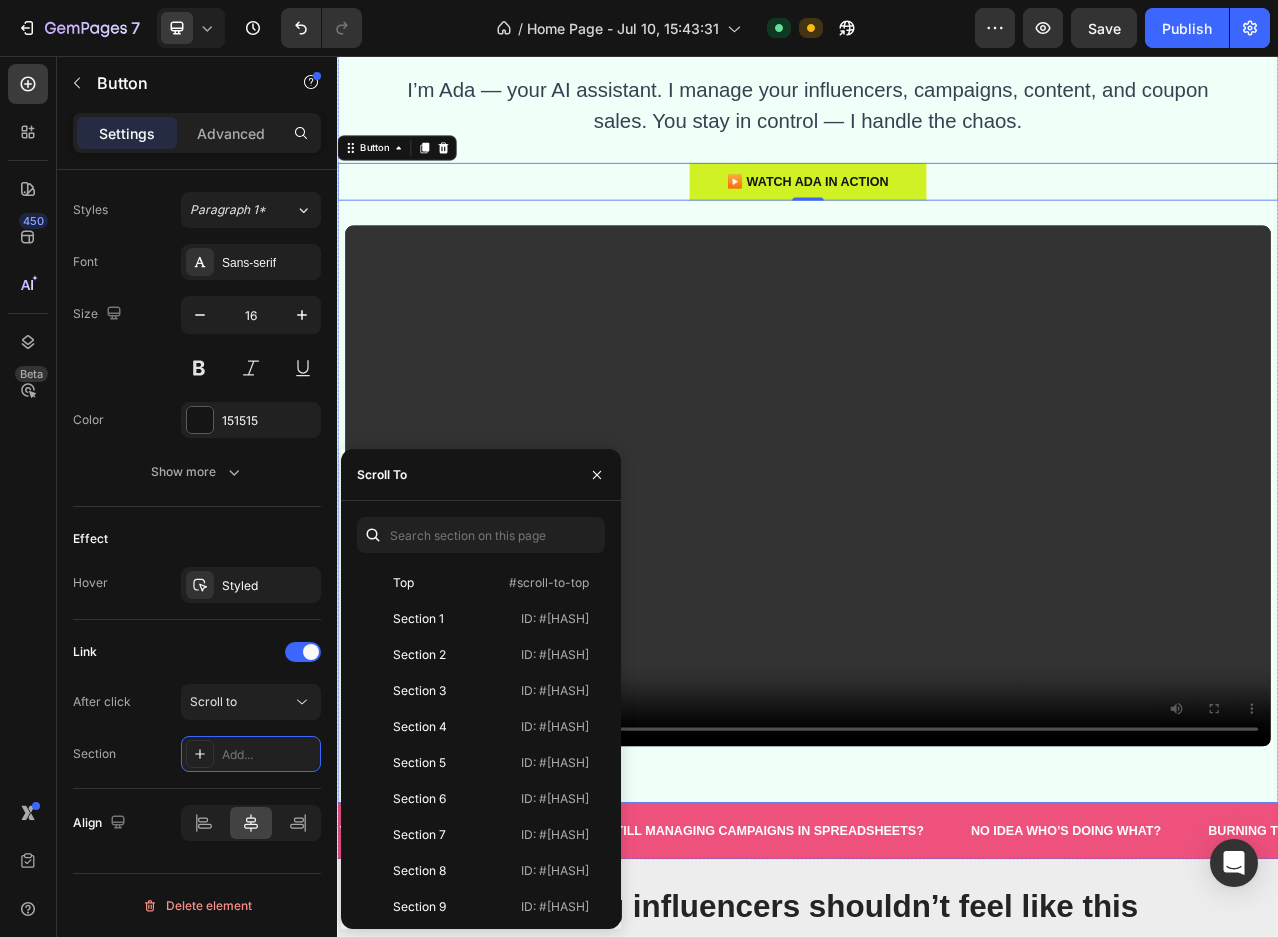 scroll, scrollTop: 300, scrollLeft: 0, axis: vertical 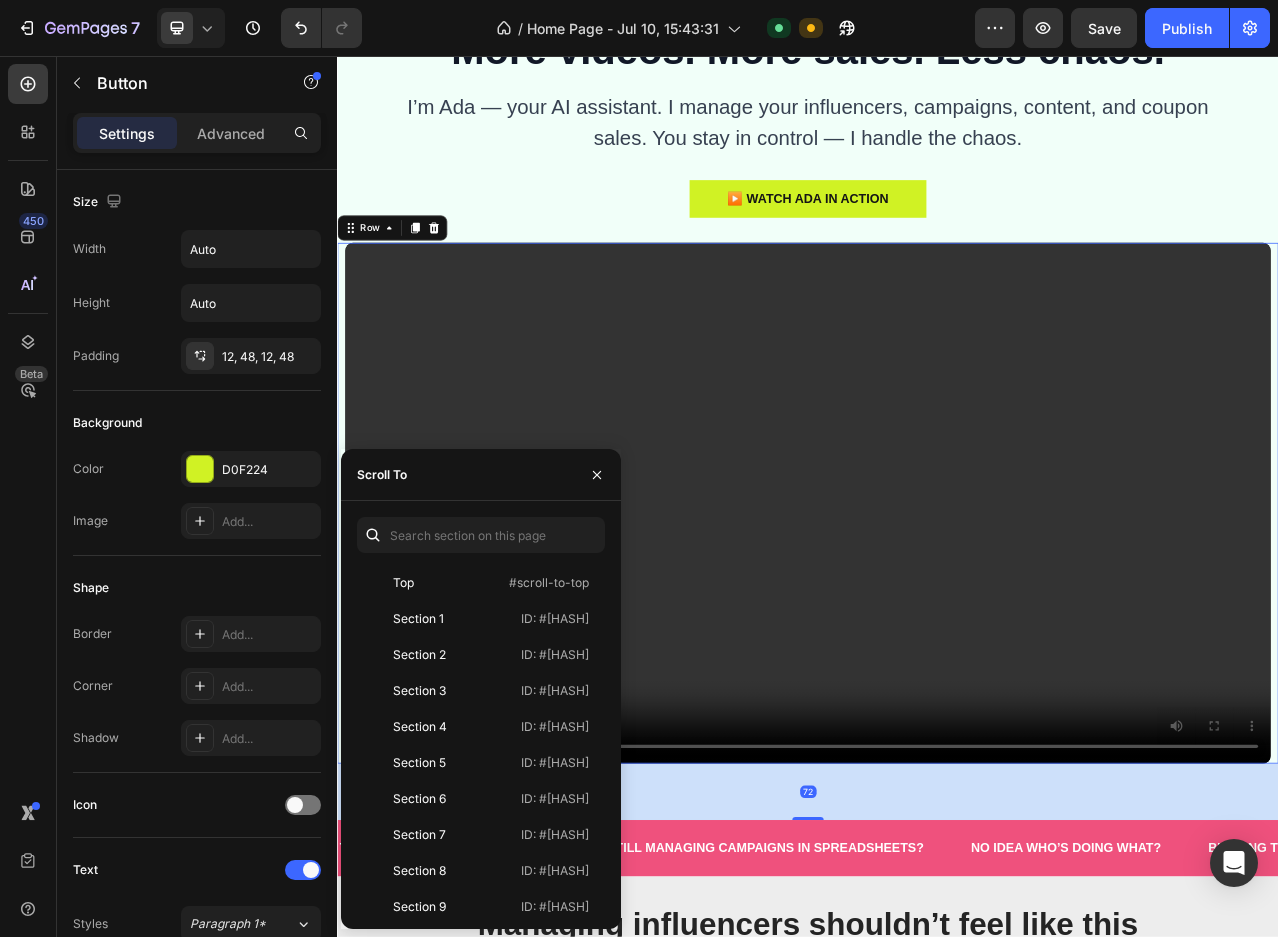 click on "Video Row   72" at bounding box center [937, 626] 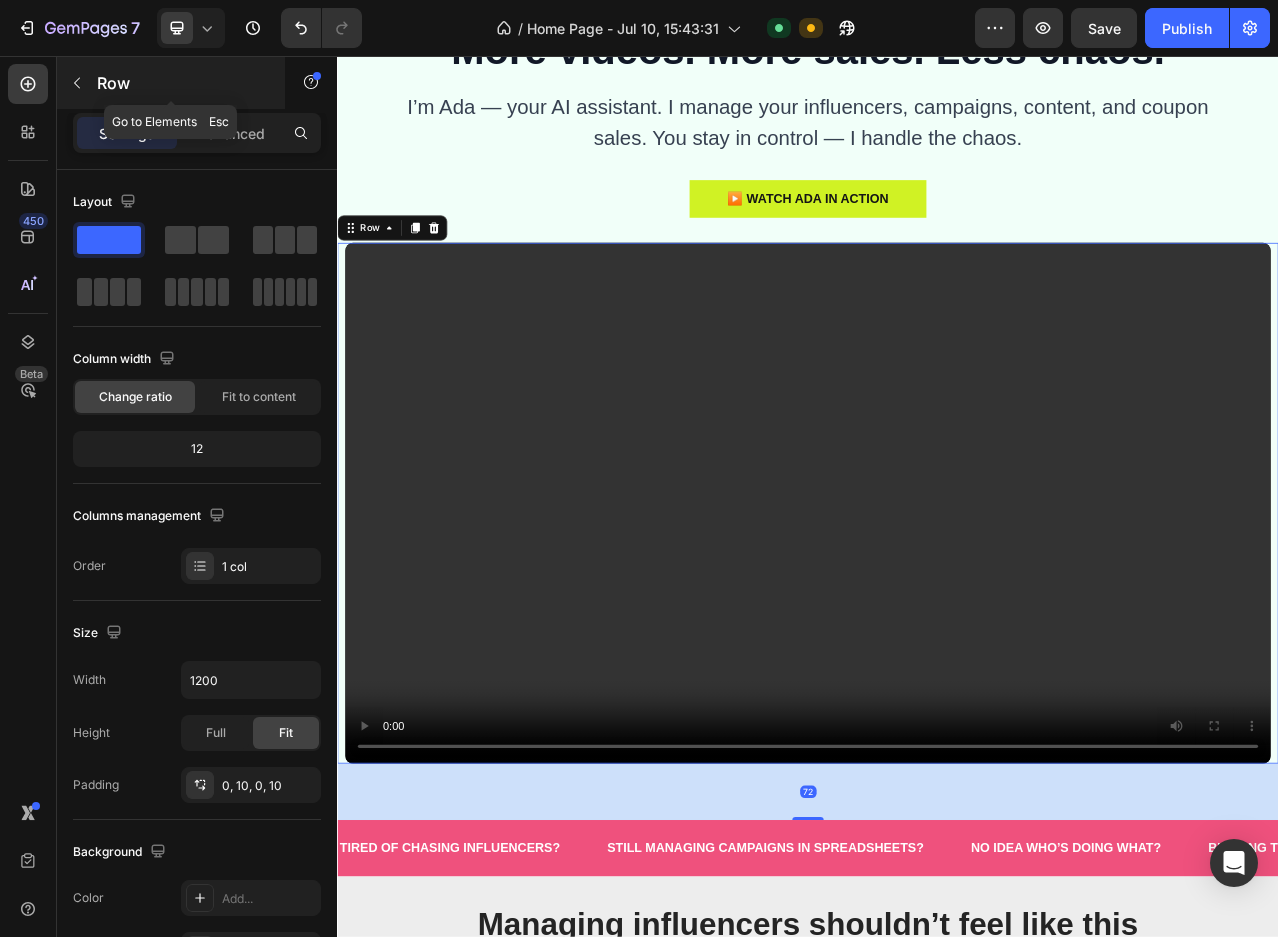 click 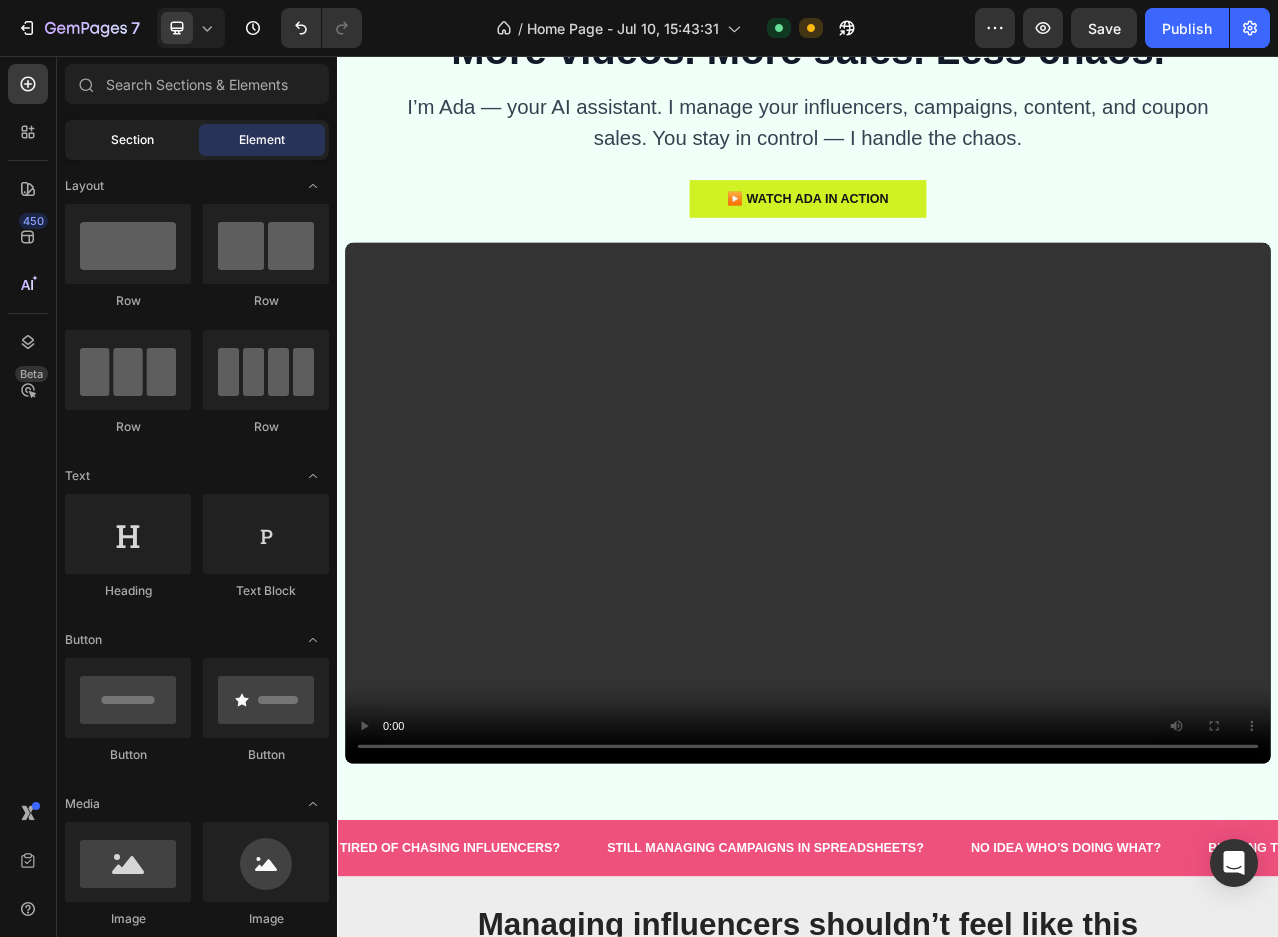 click on "Section" 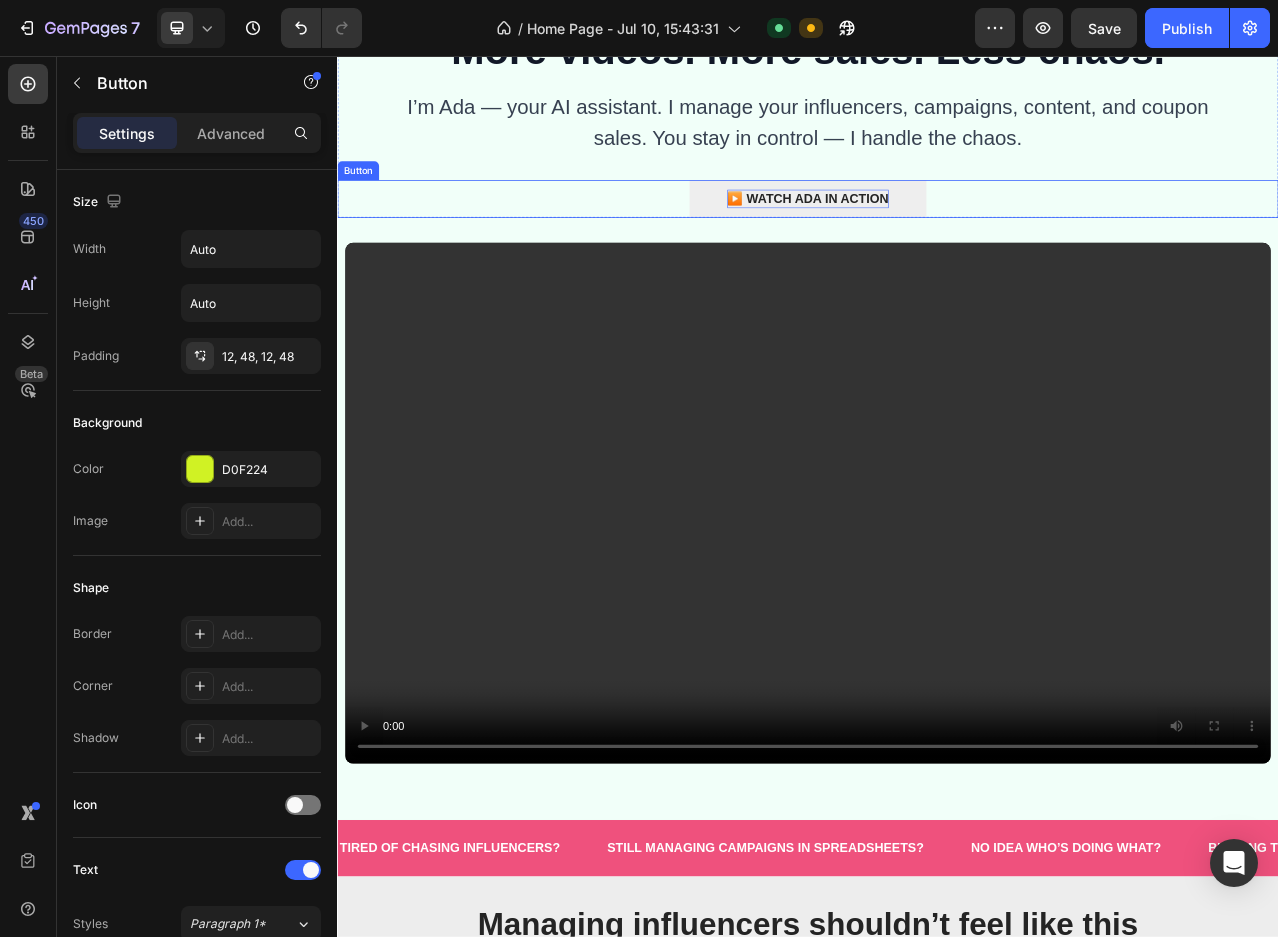 click on "▶️ Watch Ada in action" at bounding box center [936, 238] 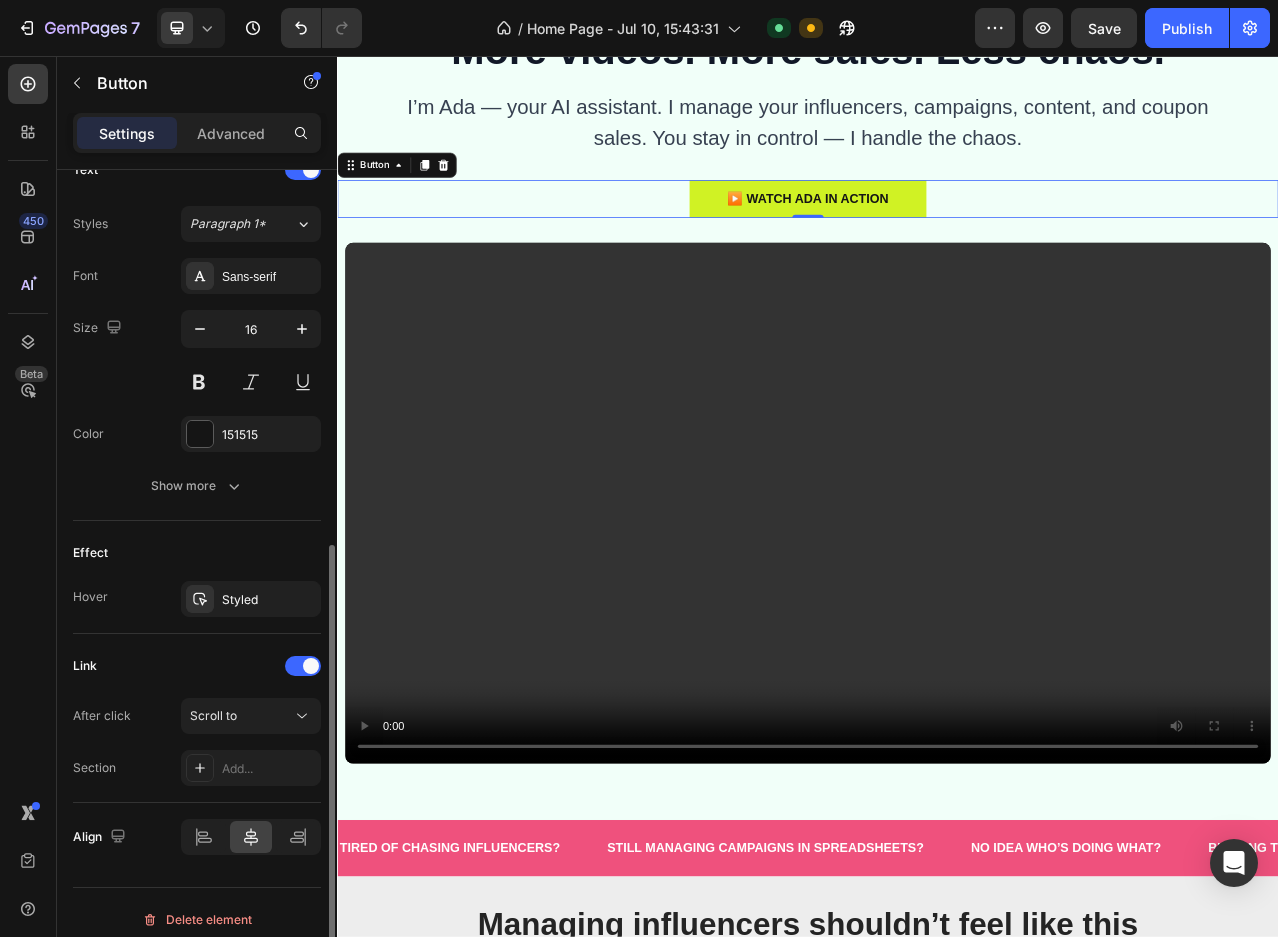 scroll, scrollTop: 714, scrollLeft: 0, axis: vertical 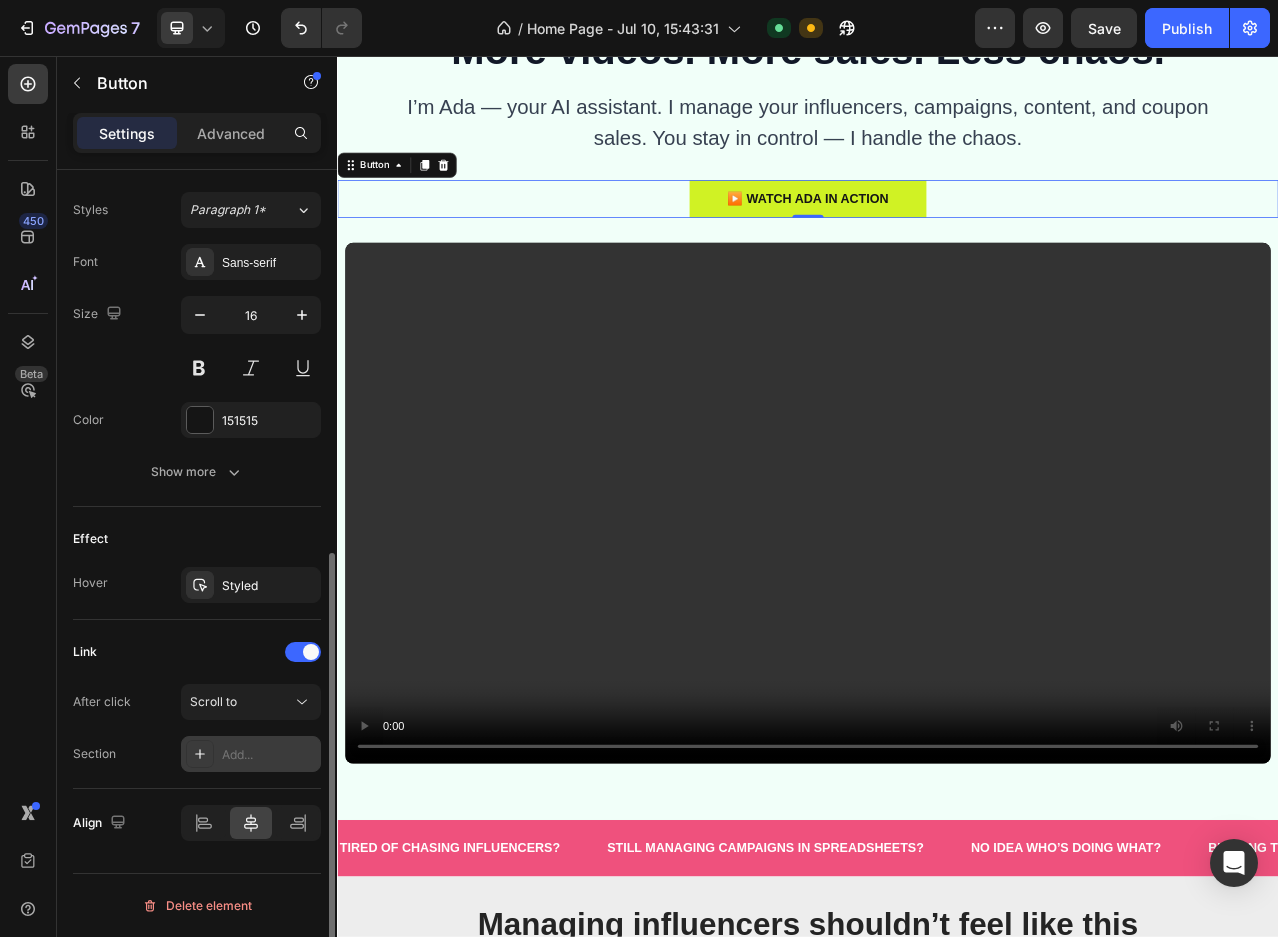 click on "Add..." at bounding box center (251, 754) 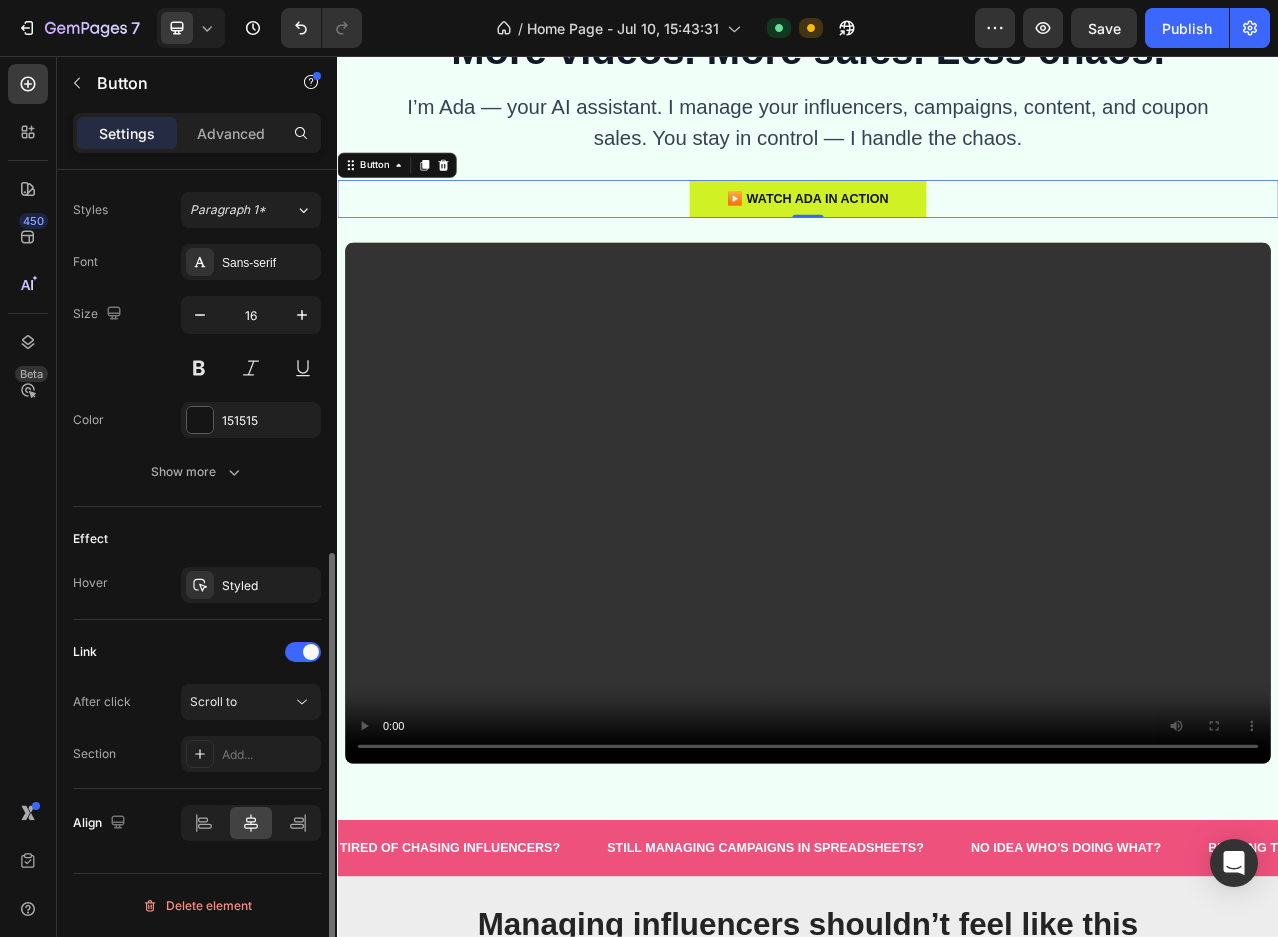 click on "Section Add..." at bounding box center [197, 754] 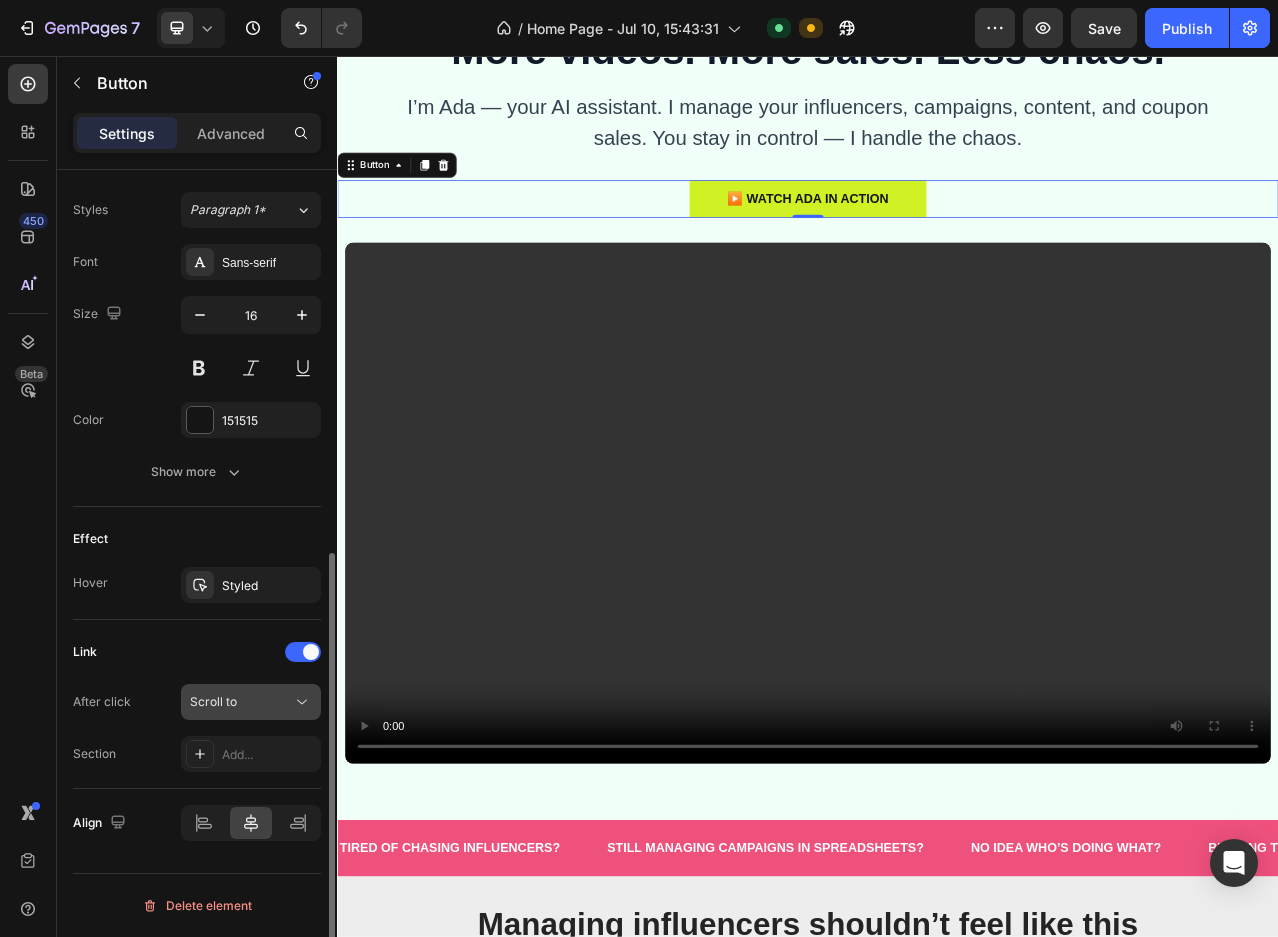 click on "Scroll to" at bounding box center [241, 702] 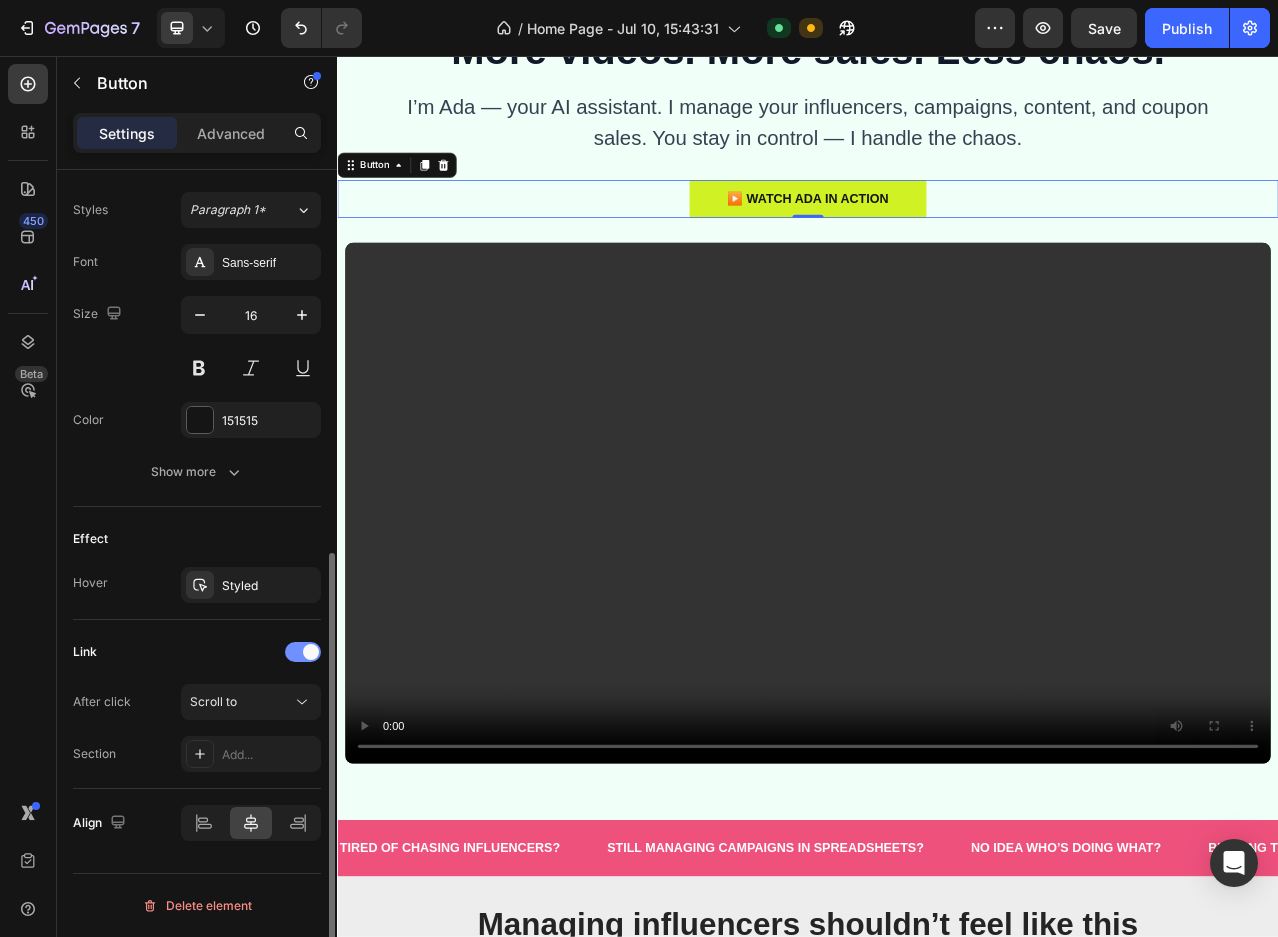 click at bounding box center [303, 652] 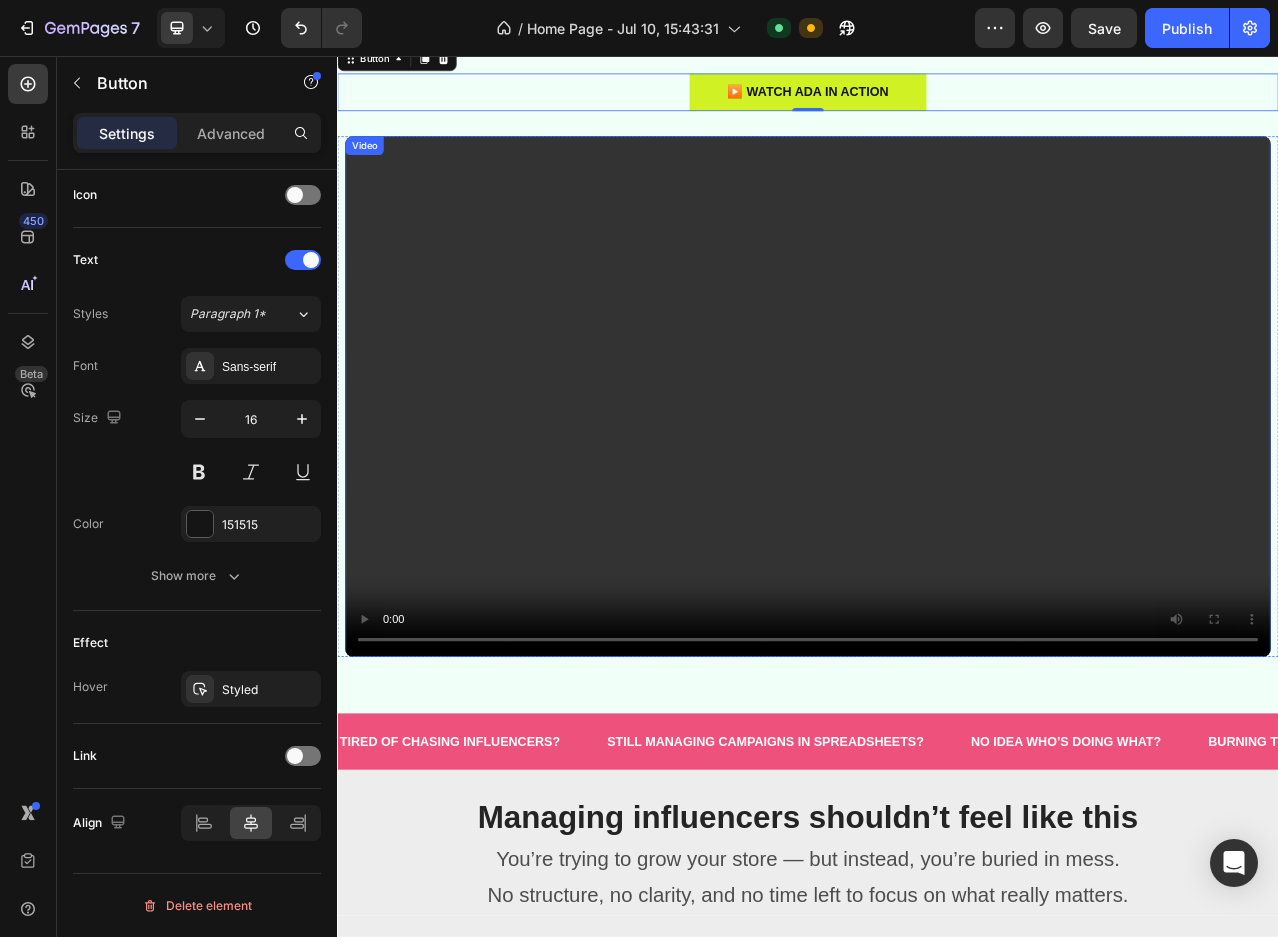 scroll, scrollTop: 400, scrollLeft: 0, axis: vertical 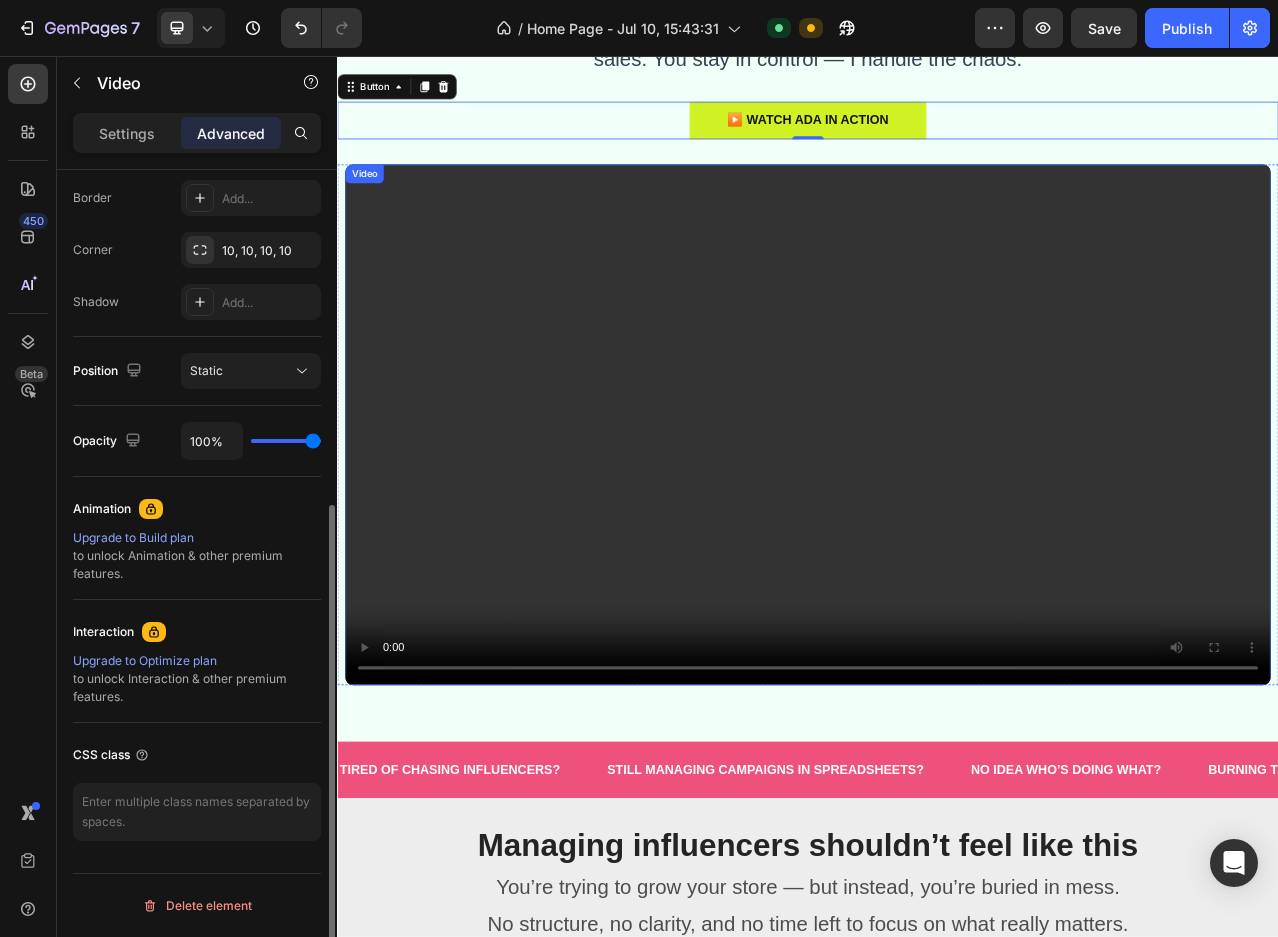 click at bounding box center [937, 526] 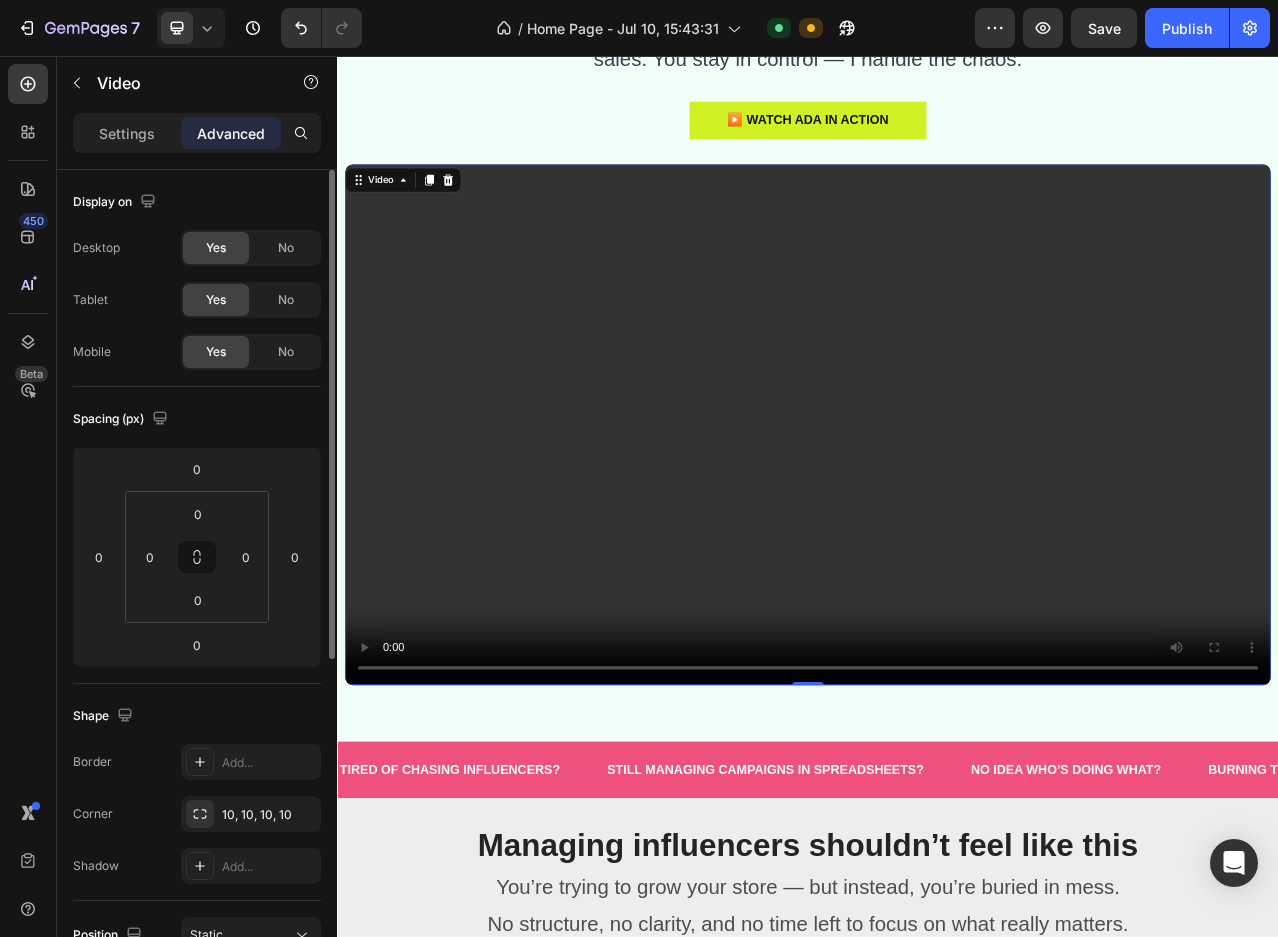 scroll, scrollTop: 200, scrollLeft: 0, axis: vertical 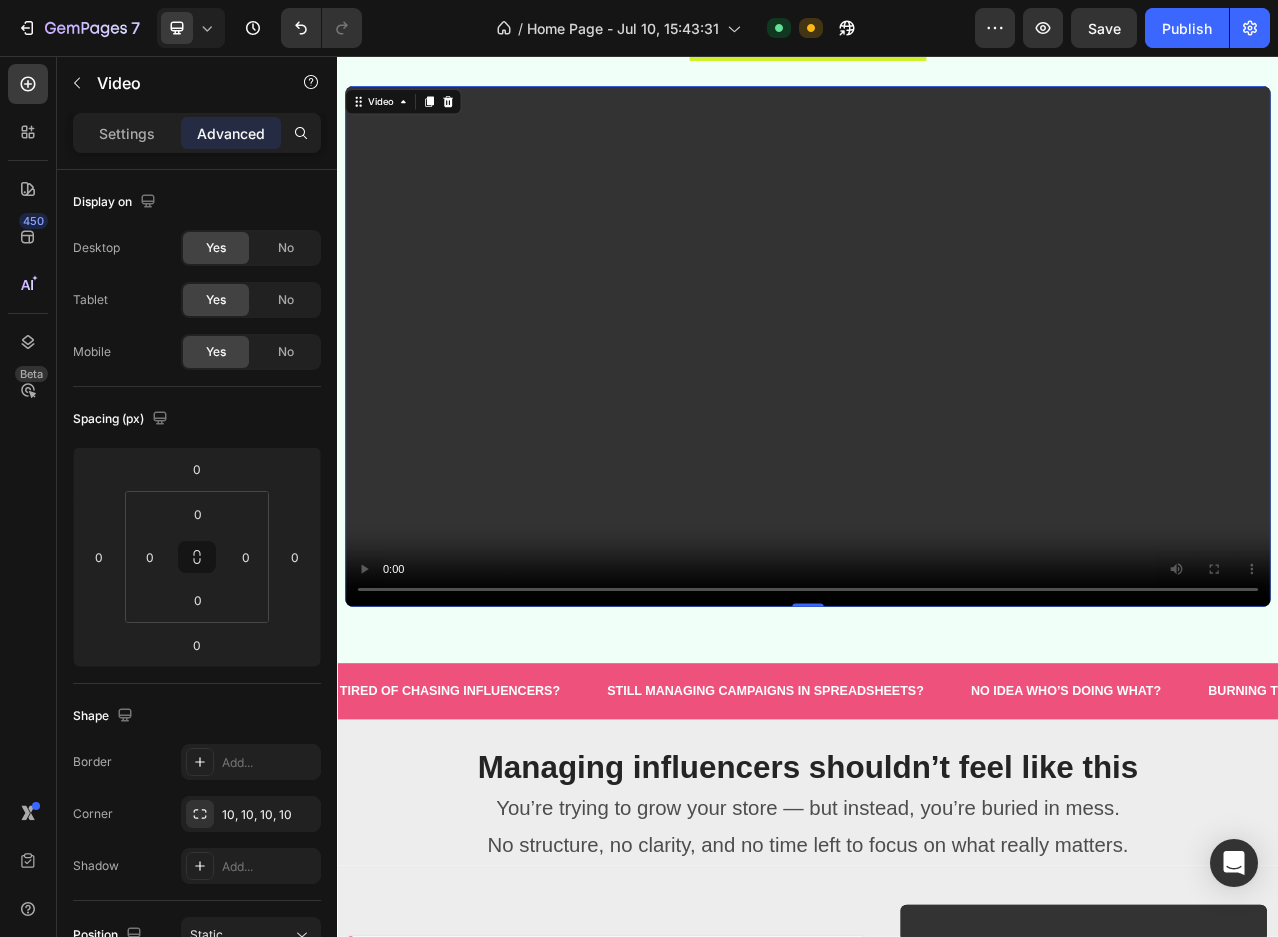 click at bounding box center (937, 426) 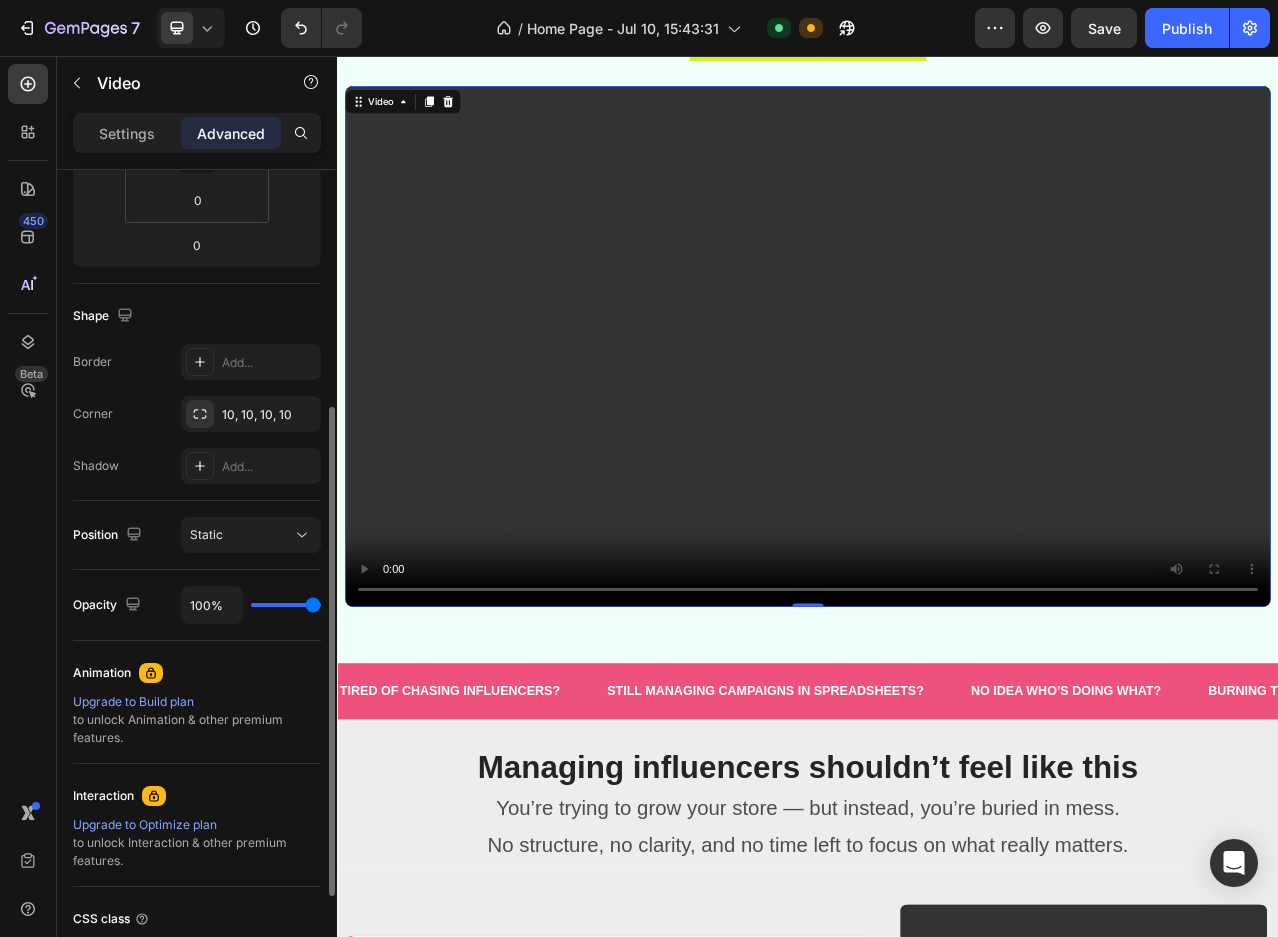 scroll, scrollTop: 564, scrollLeft: 0, axis: vertical 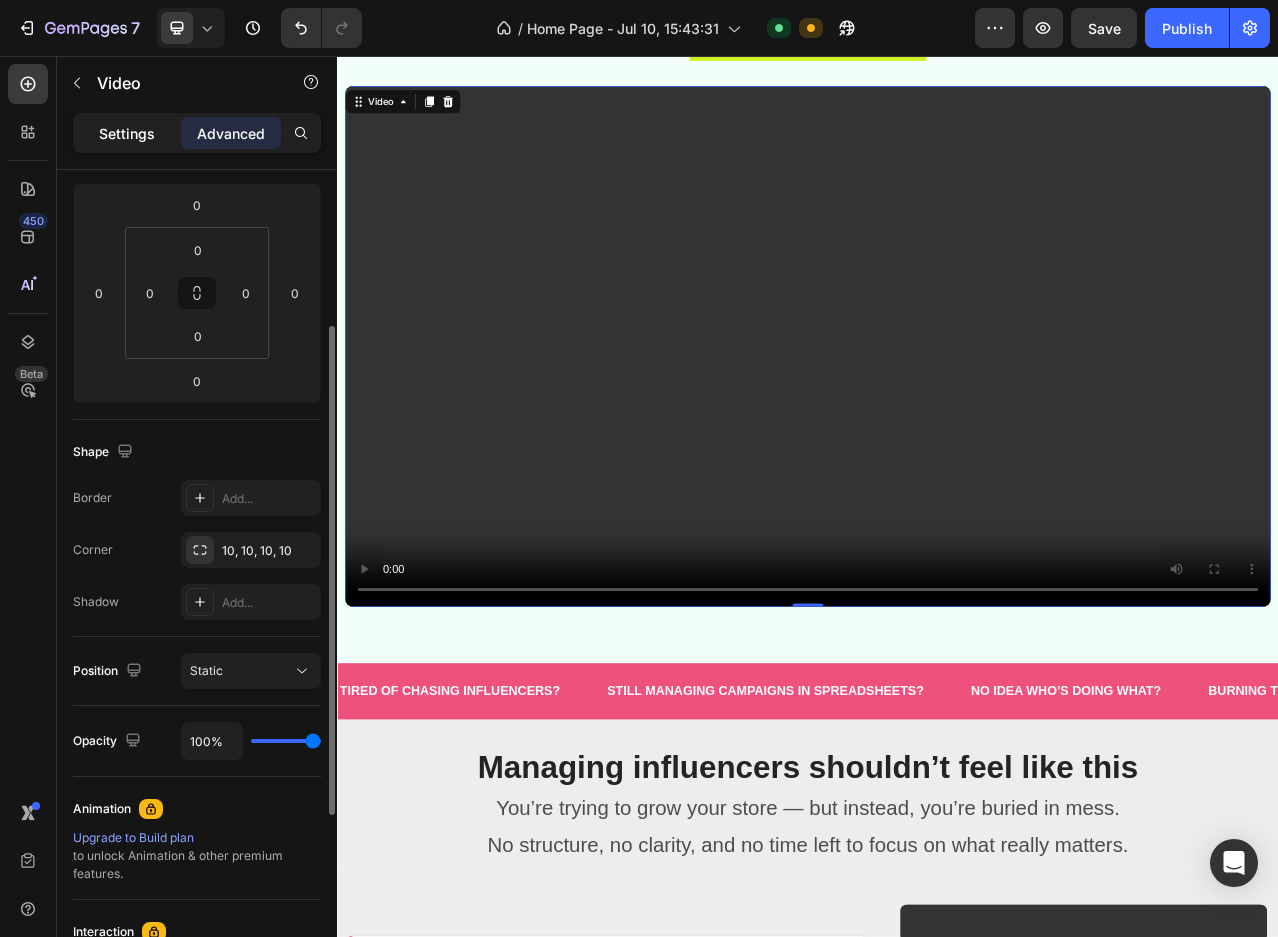 click on "Settings" at bounding box center [127, 133] 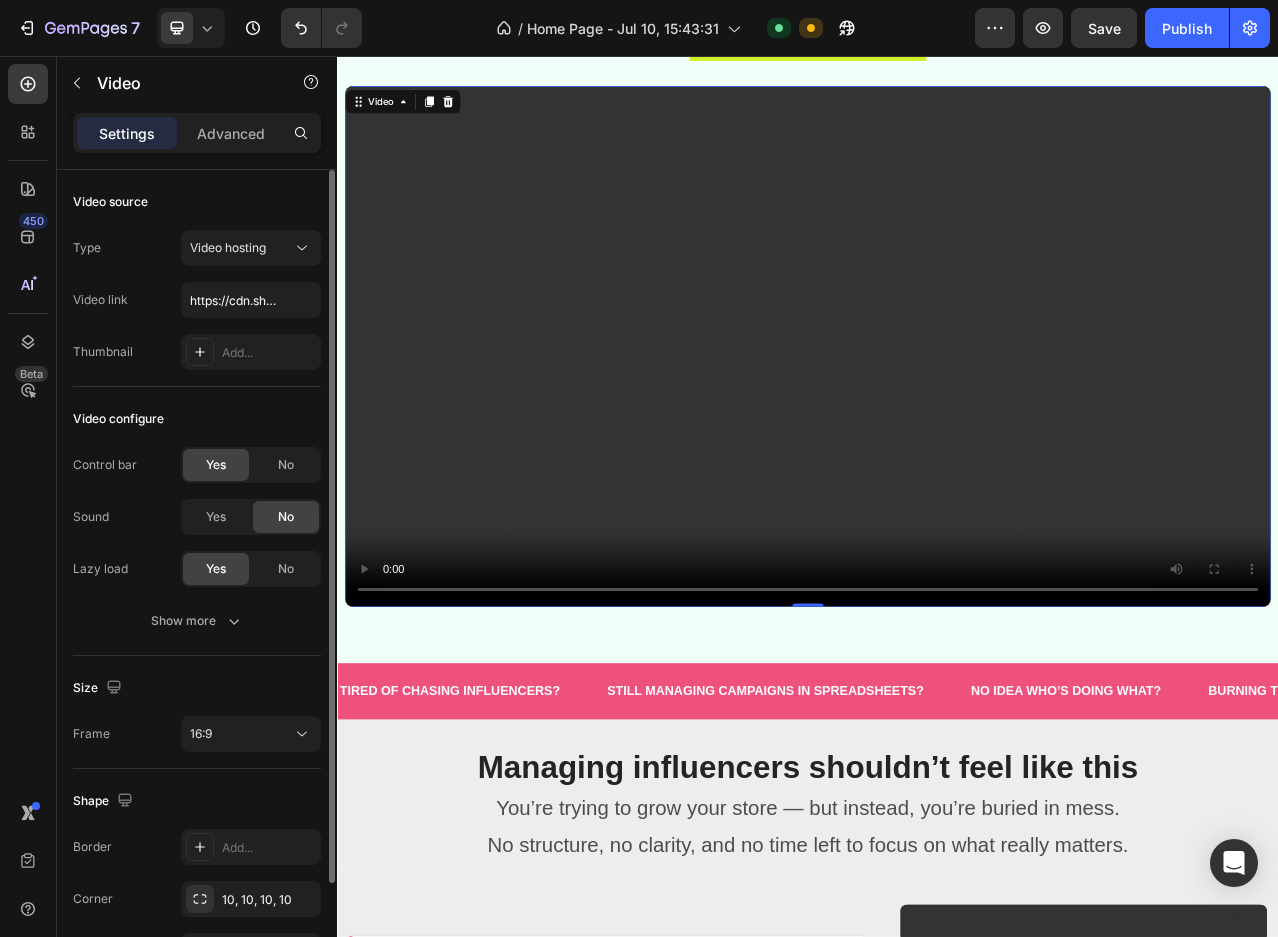 scroll, scrollTop: 128, scrollLeft: 0, axis: vertical 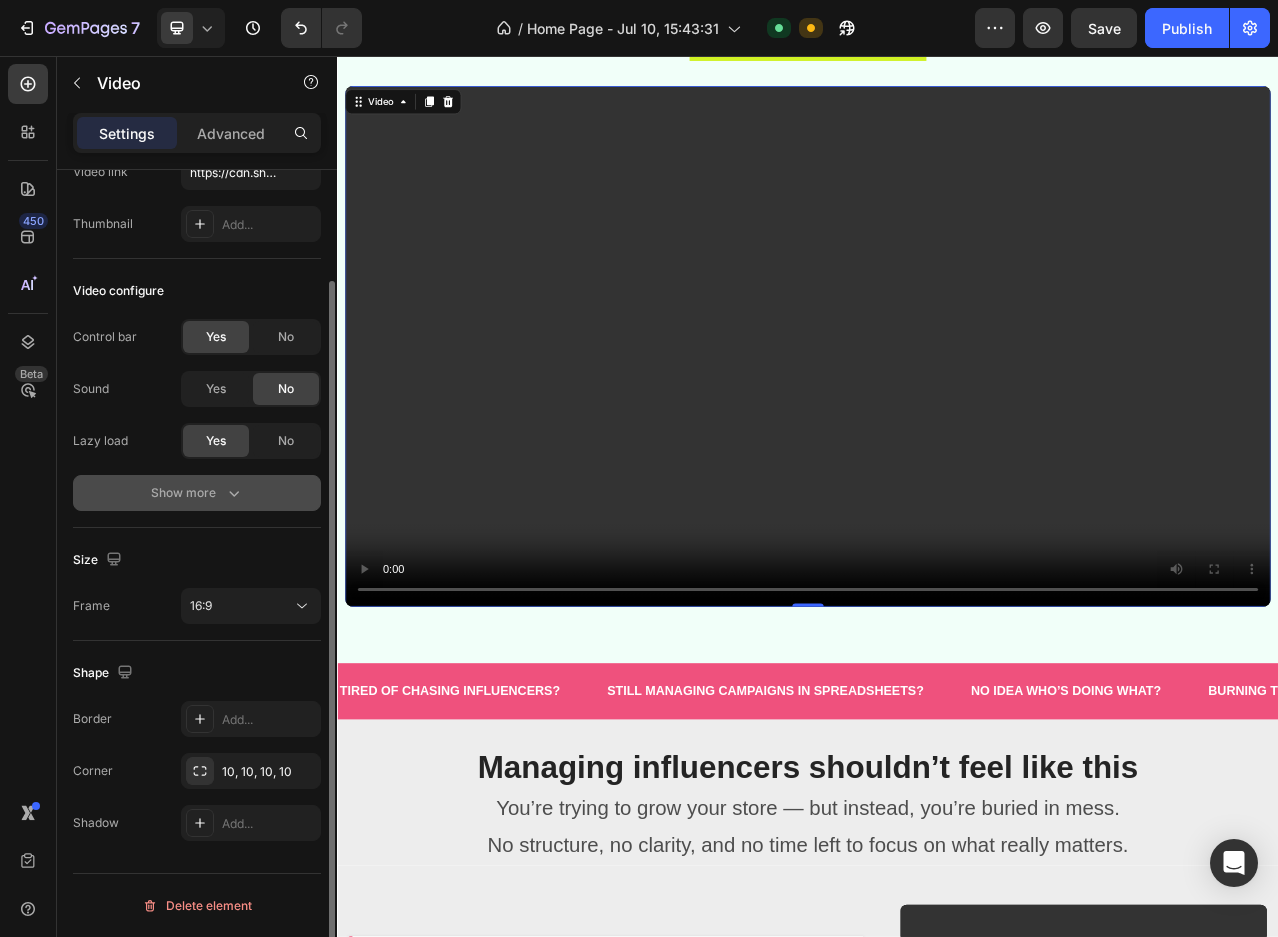 click on "Show more" at bounding box center [197, 493] 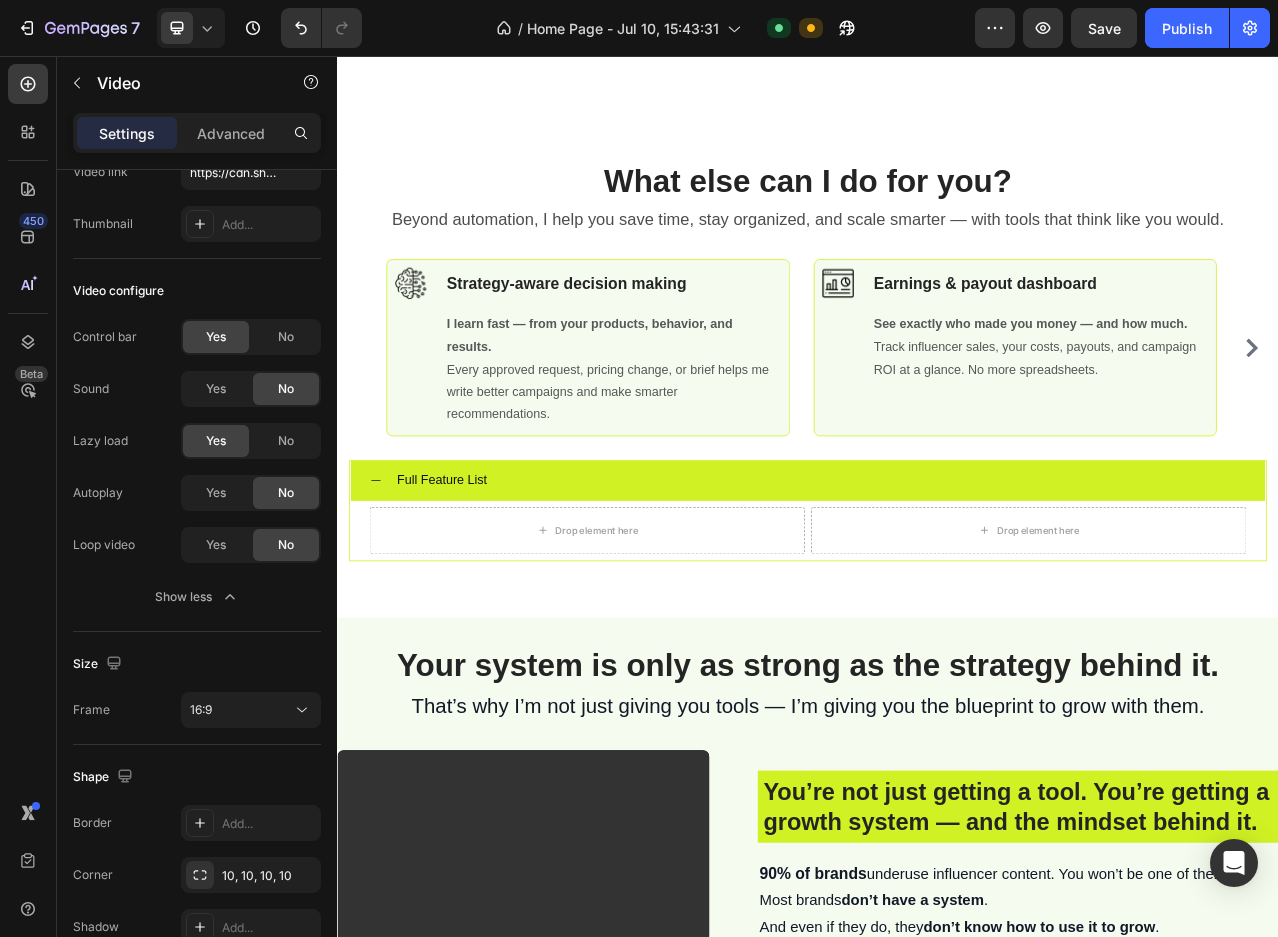 scroll, scrollTop: 7600, scrollLeft: 0, axis: vertical 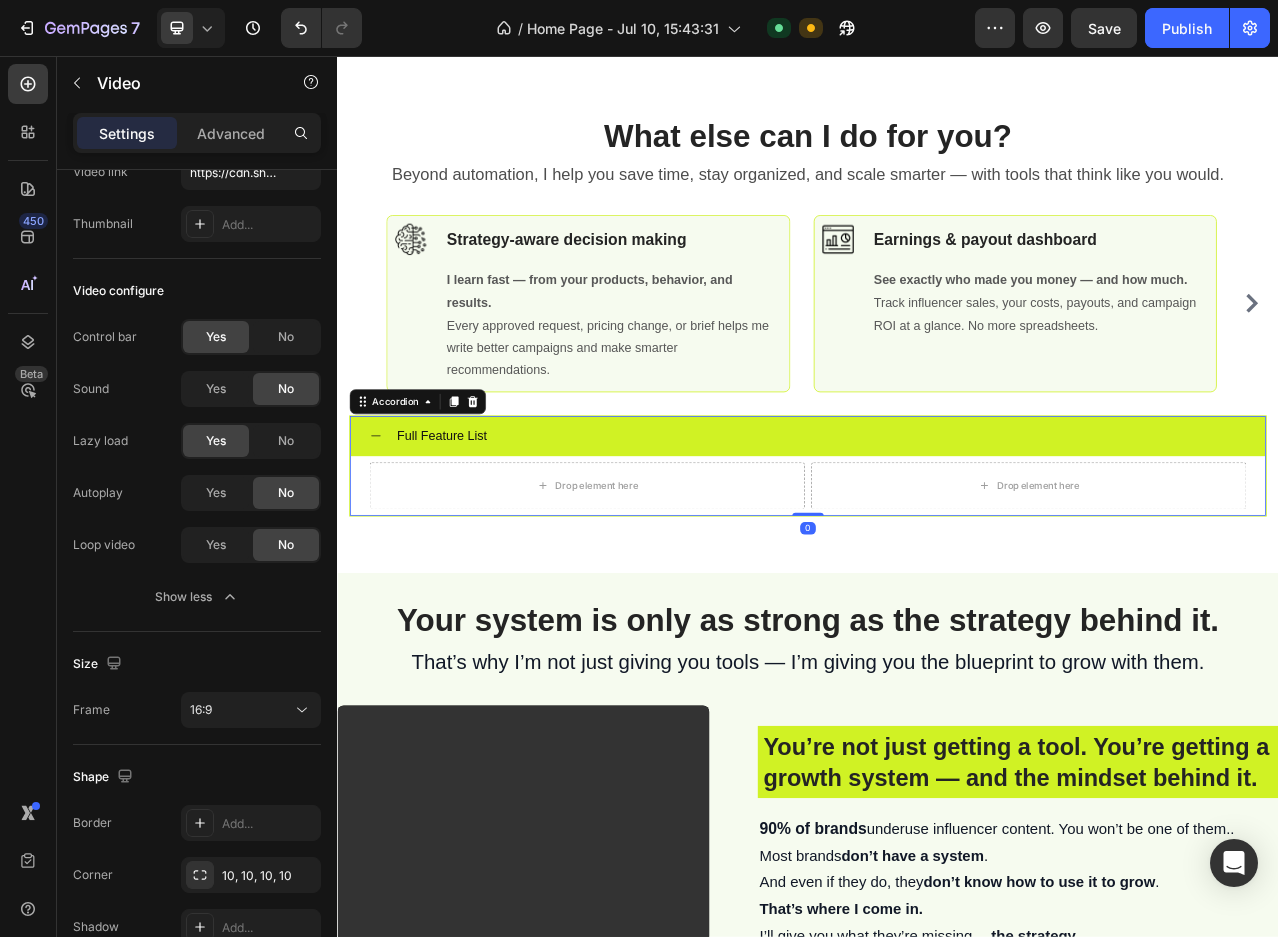 click on "Full Feature List" at bounding box center (953, 540) 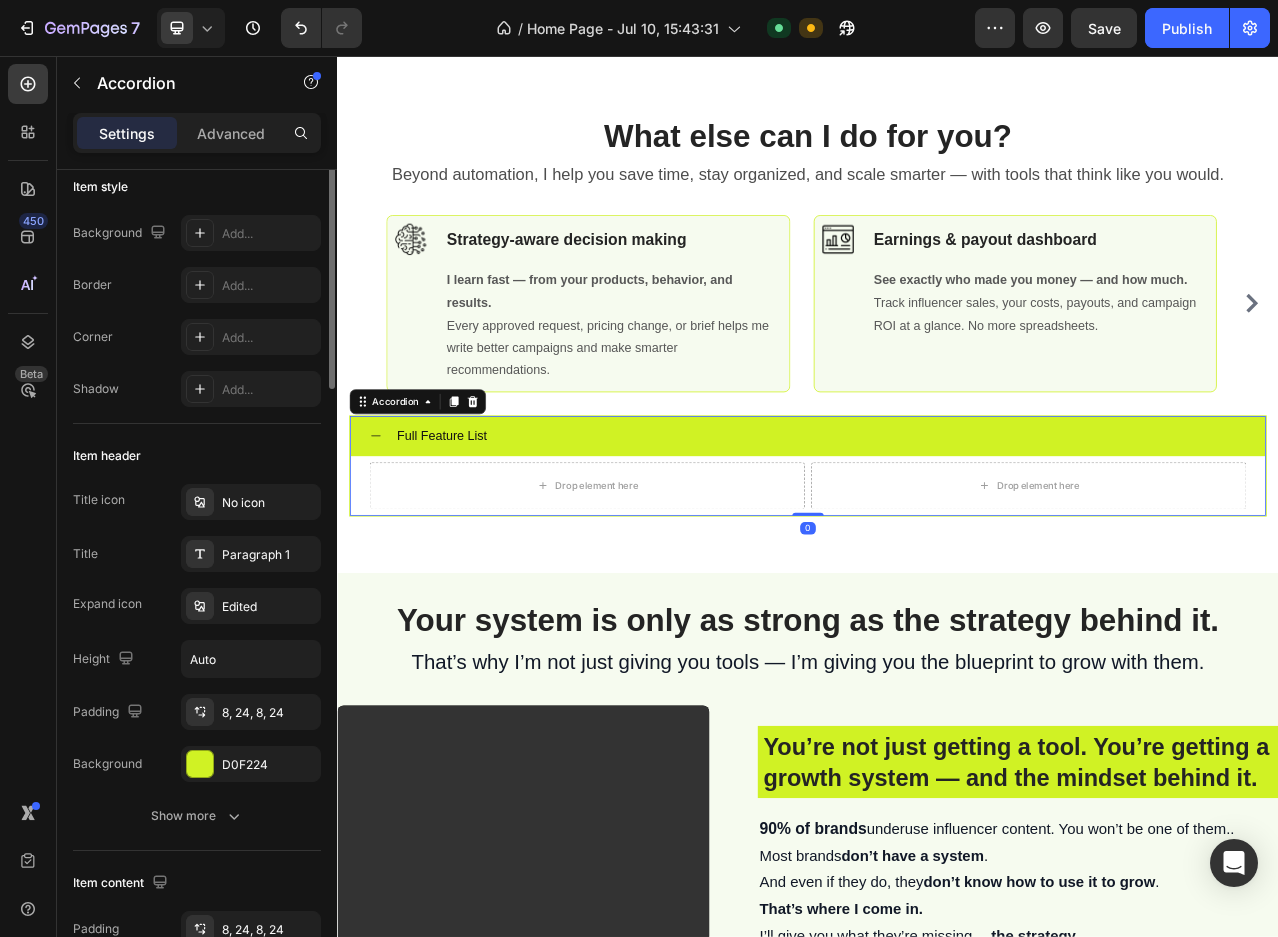 scroll, scrollTop: 0, scrollLeft: 0, axis: both 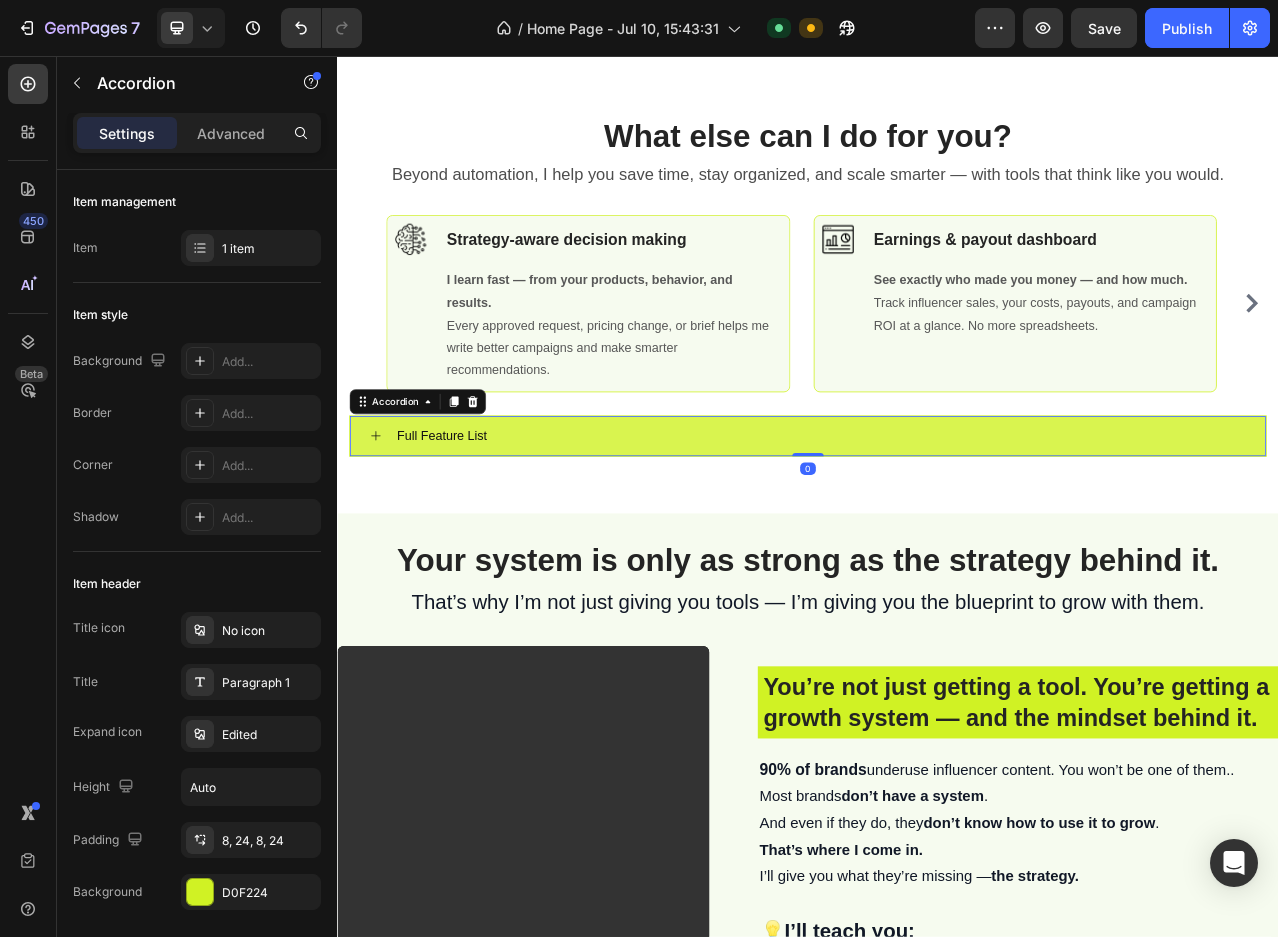 click 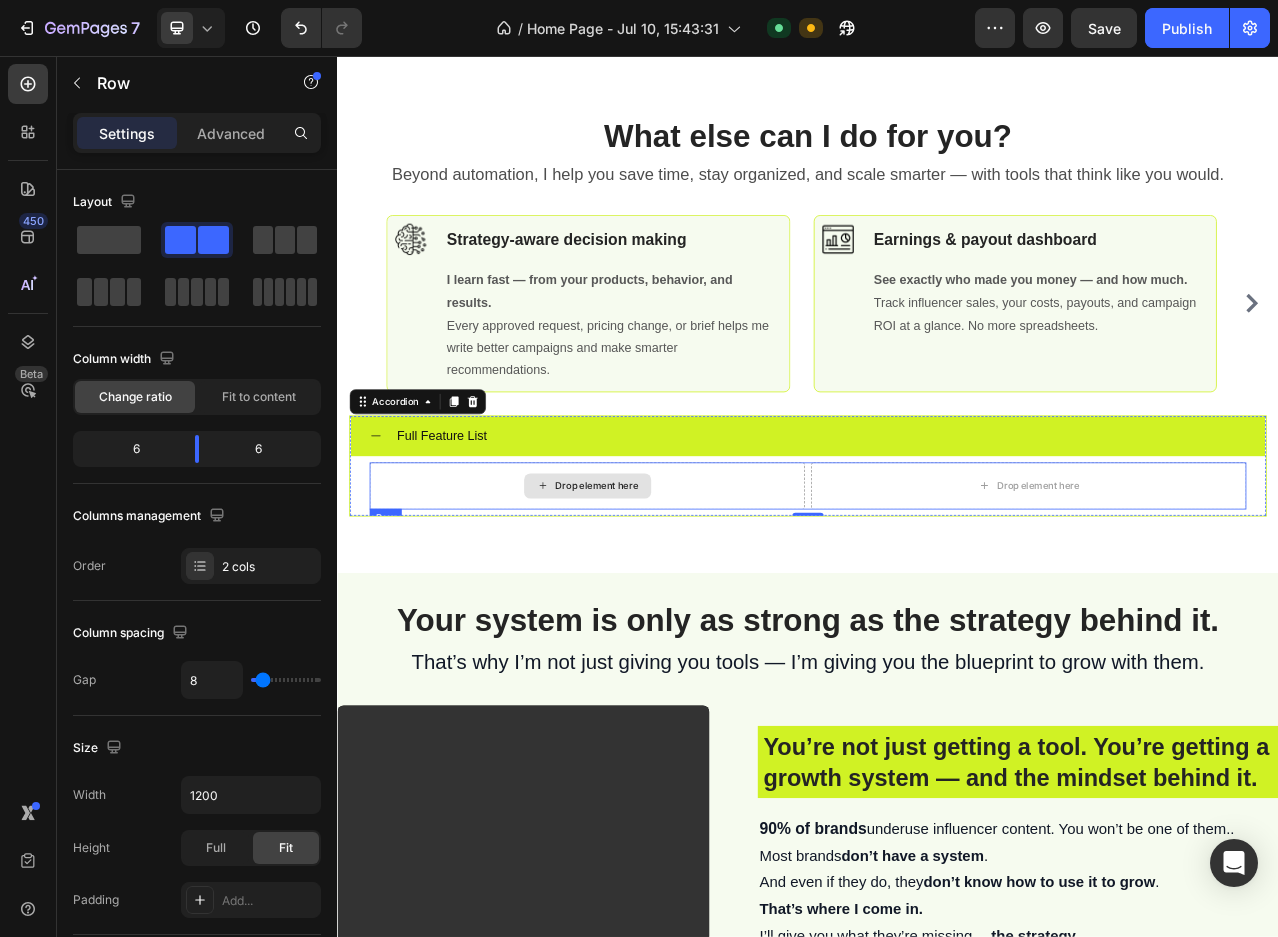 click on "Drop element here" at bounding box center [655, 604] 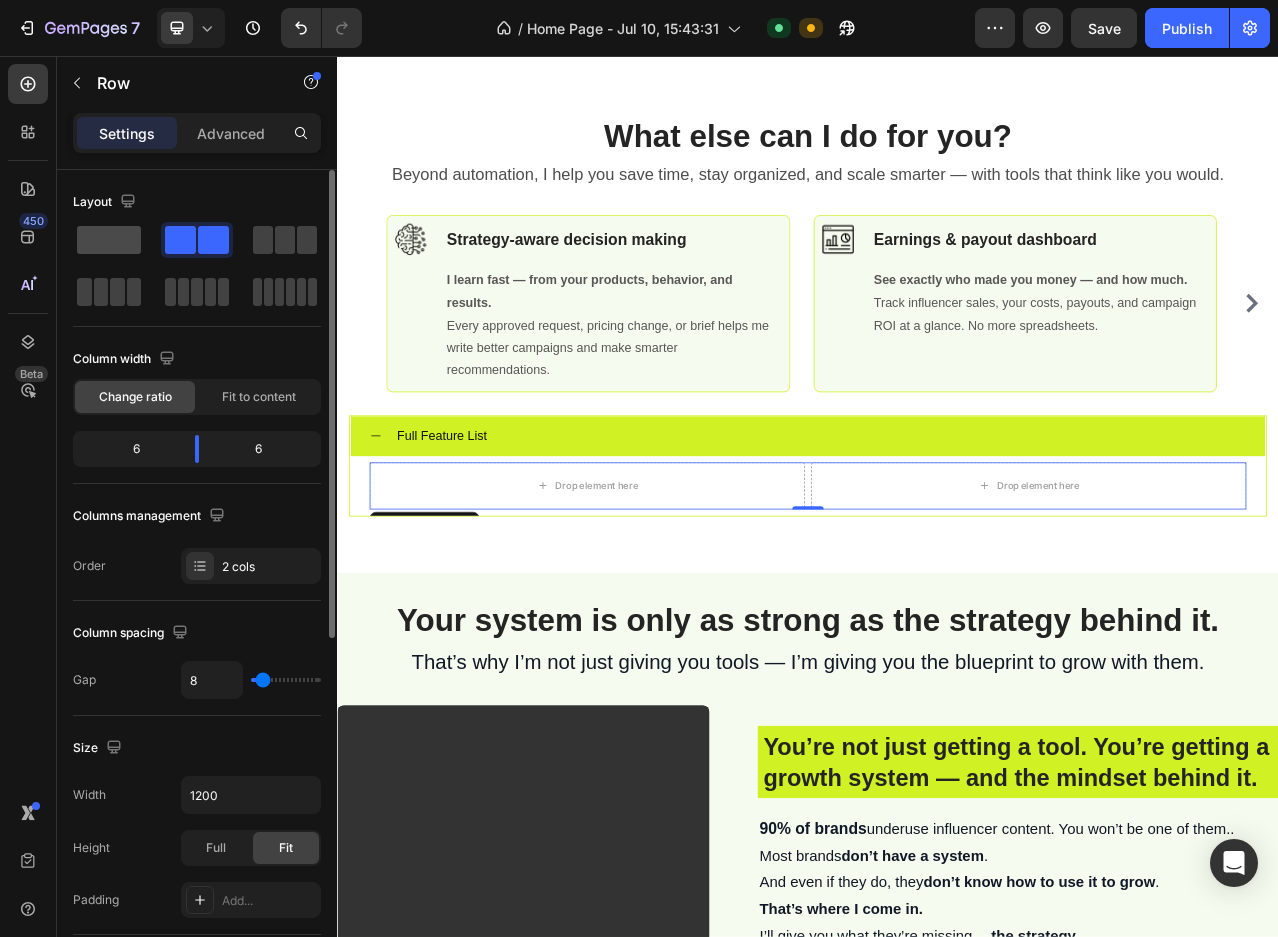 click 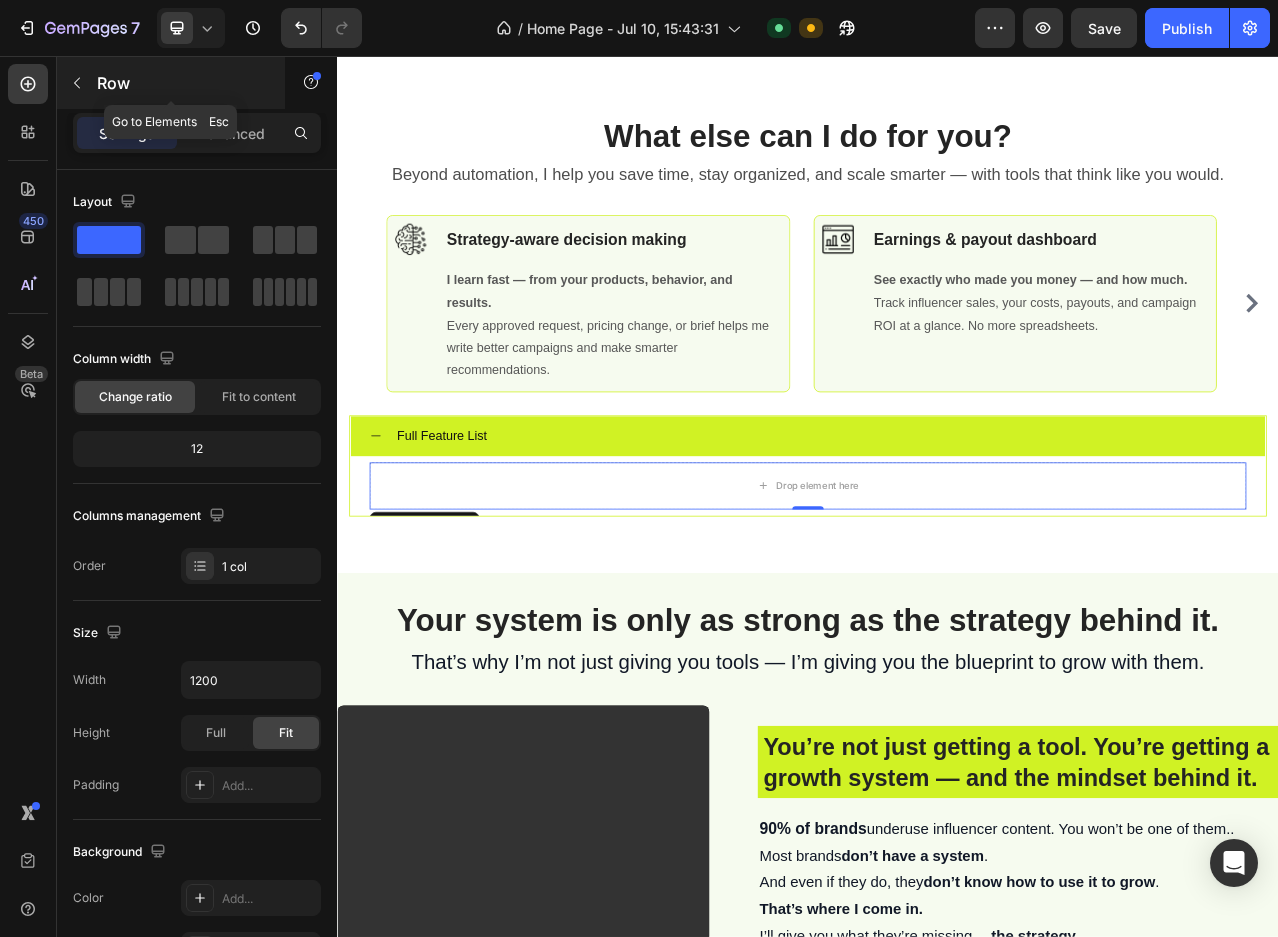click 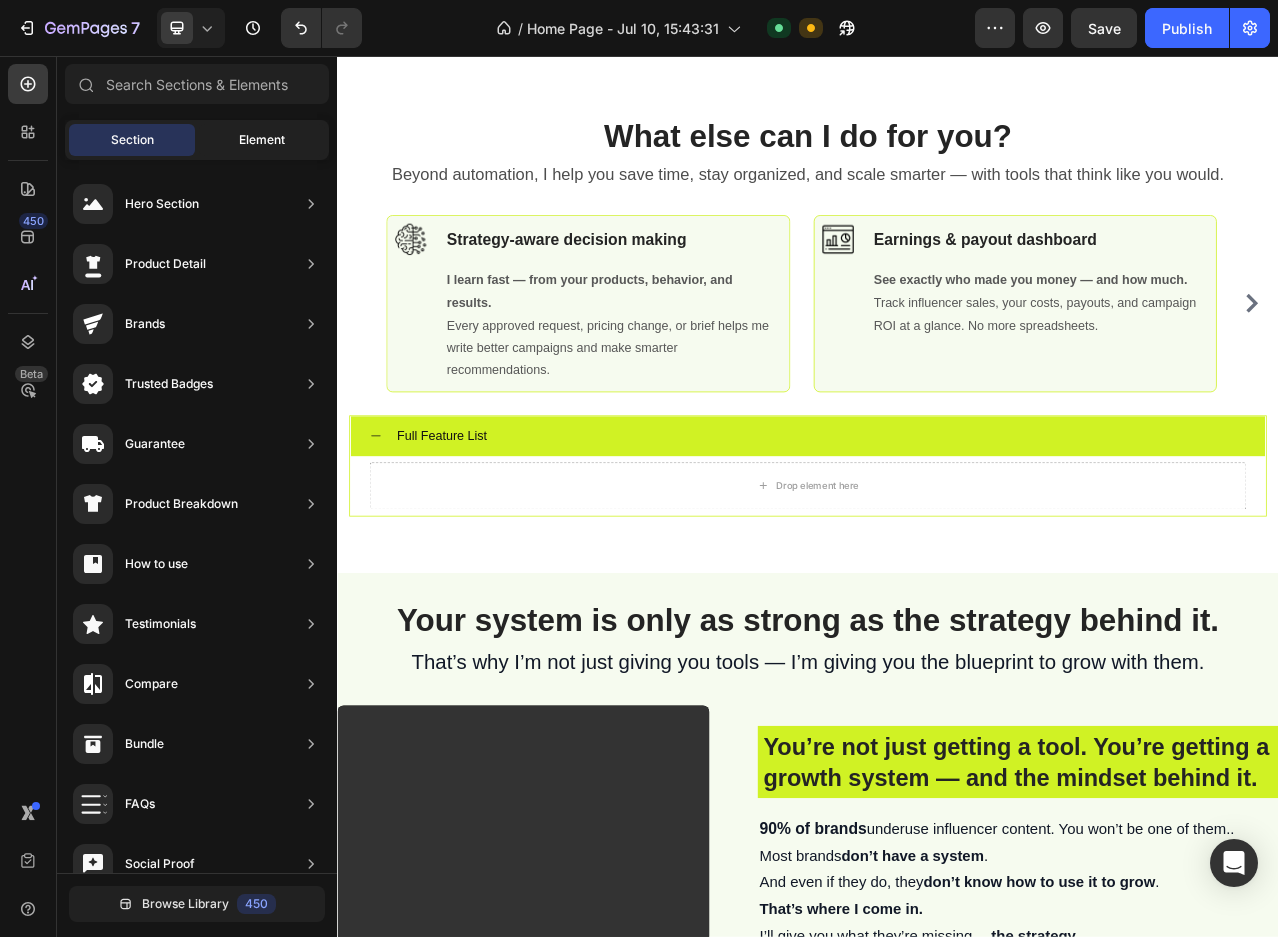click on "Element" 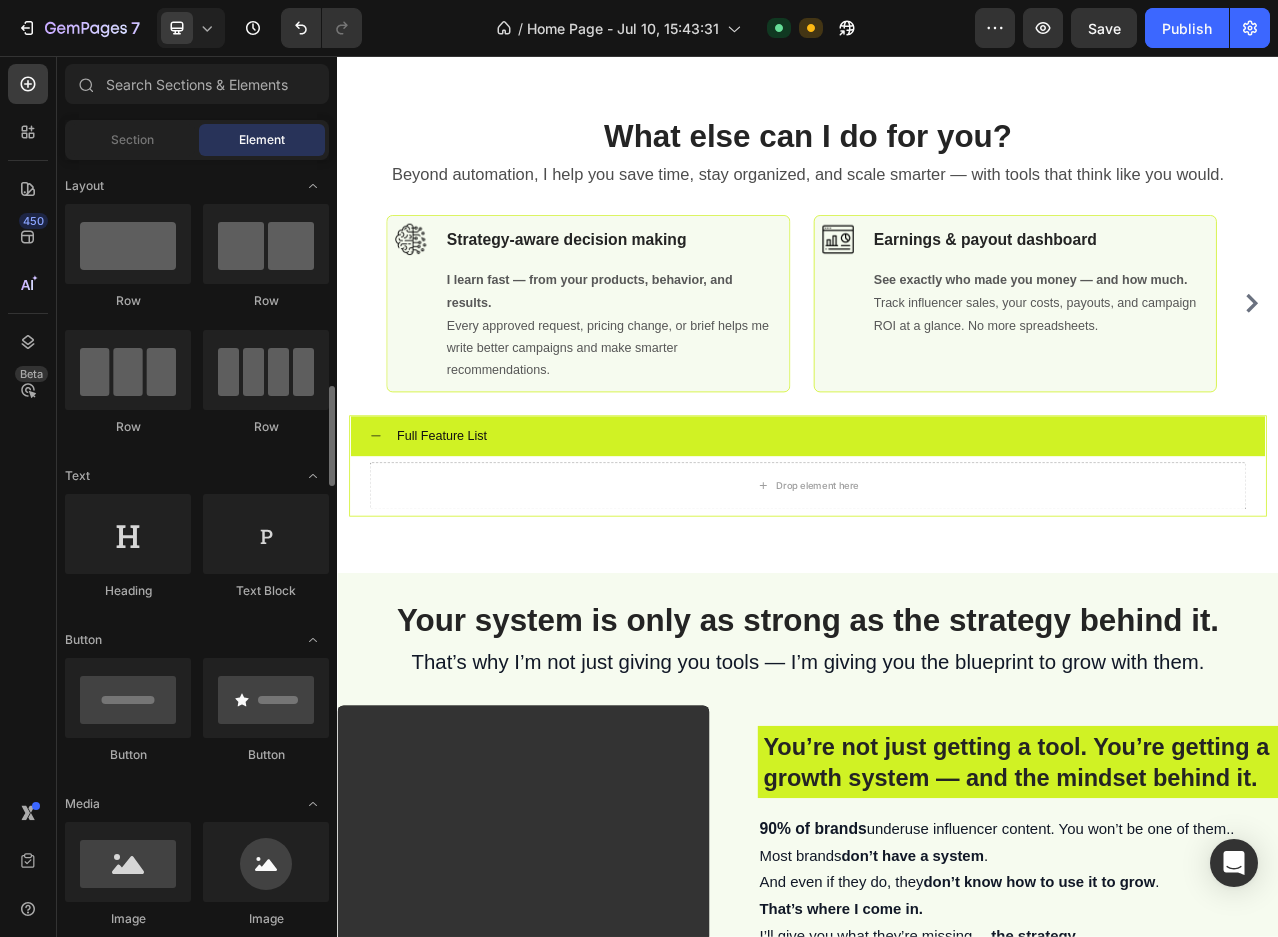 scroll, scrollTop: 200, scrollLeft: 0, axis: vertical 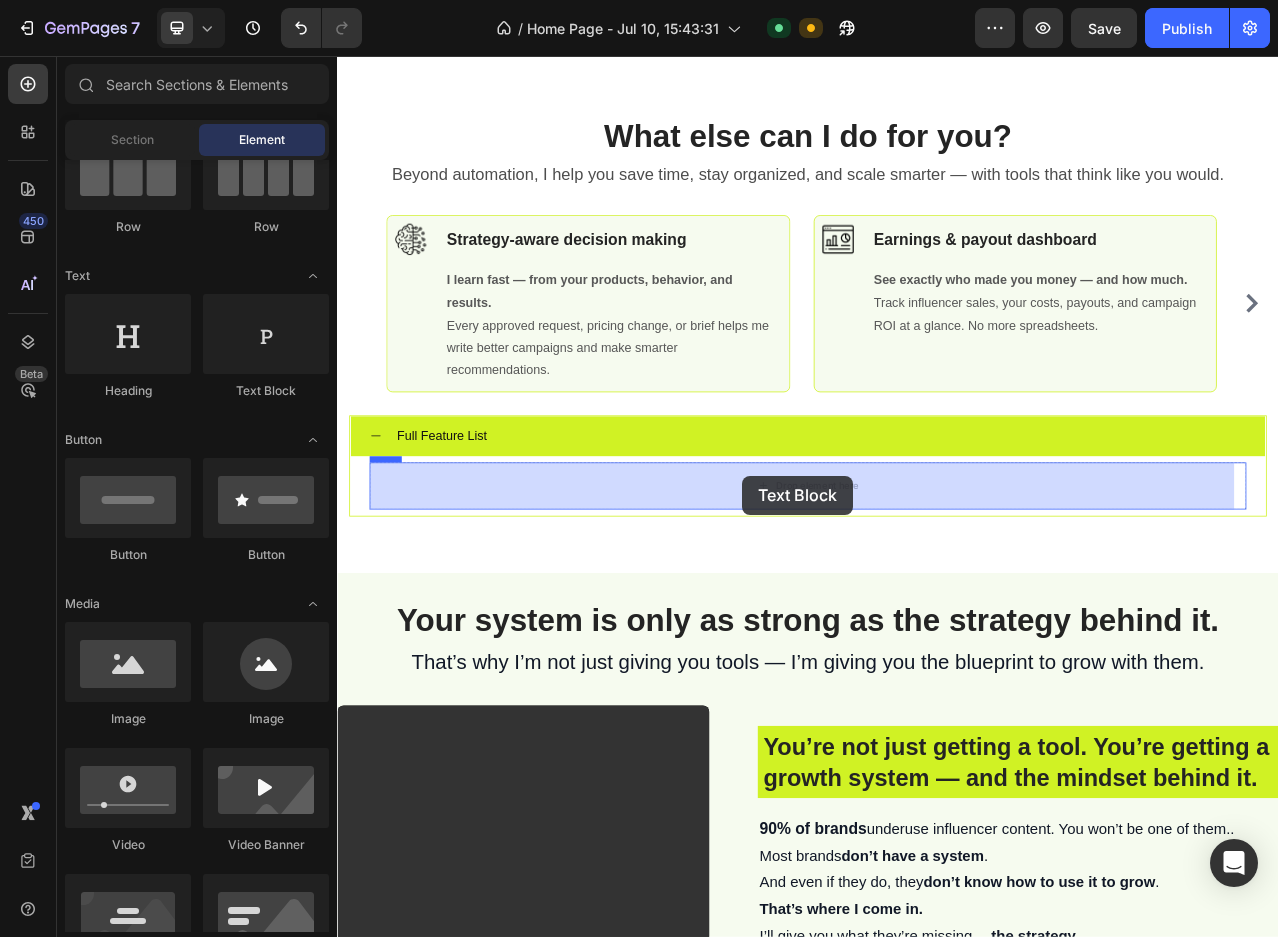 drag, startPoint x: 632, startPoint y: 415, endPoint x: 853, endPoint y: 591, distance: 282.519 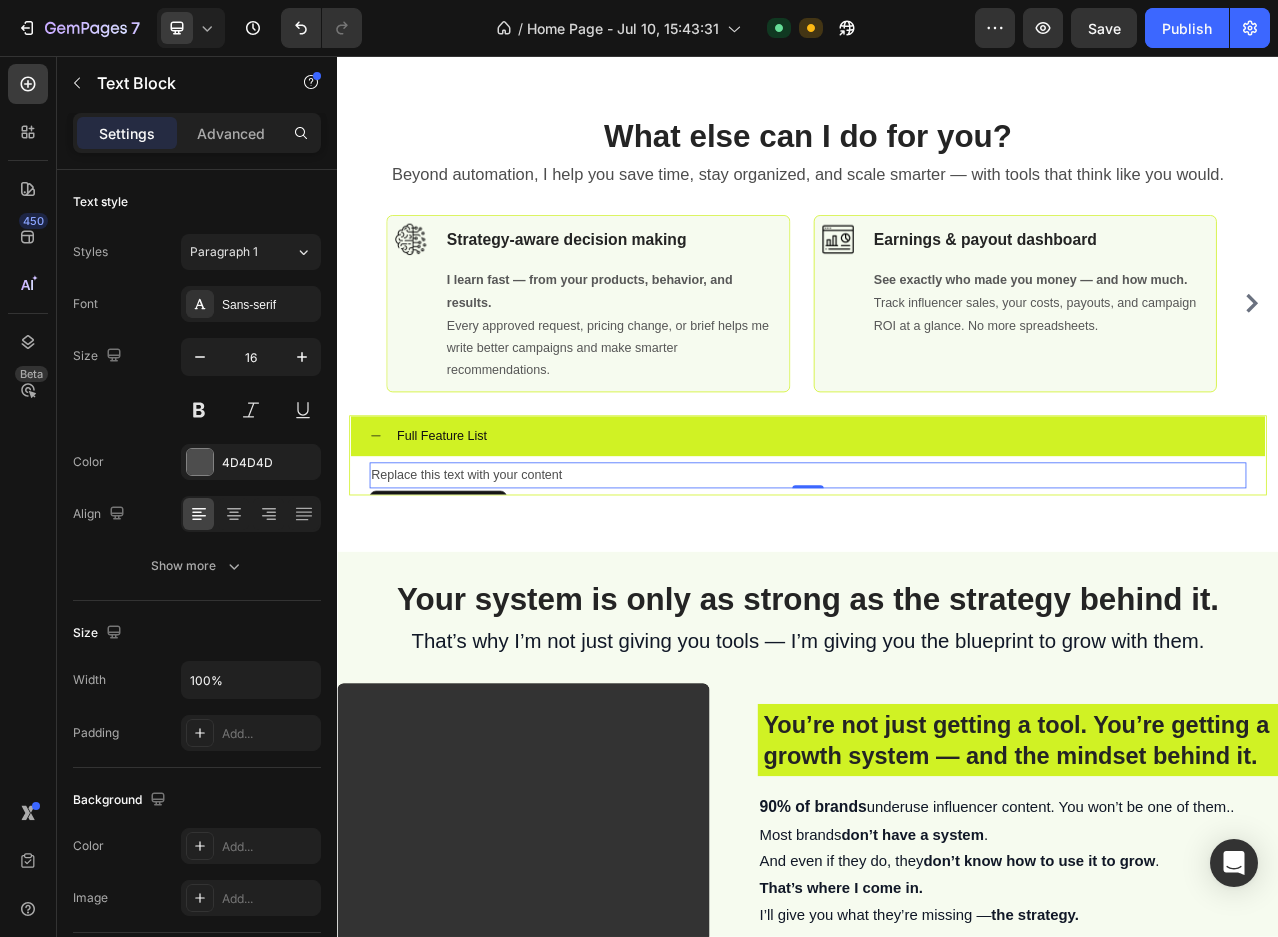 click on "Replace this text with your content" at bounding box center (937, 590) 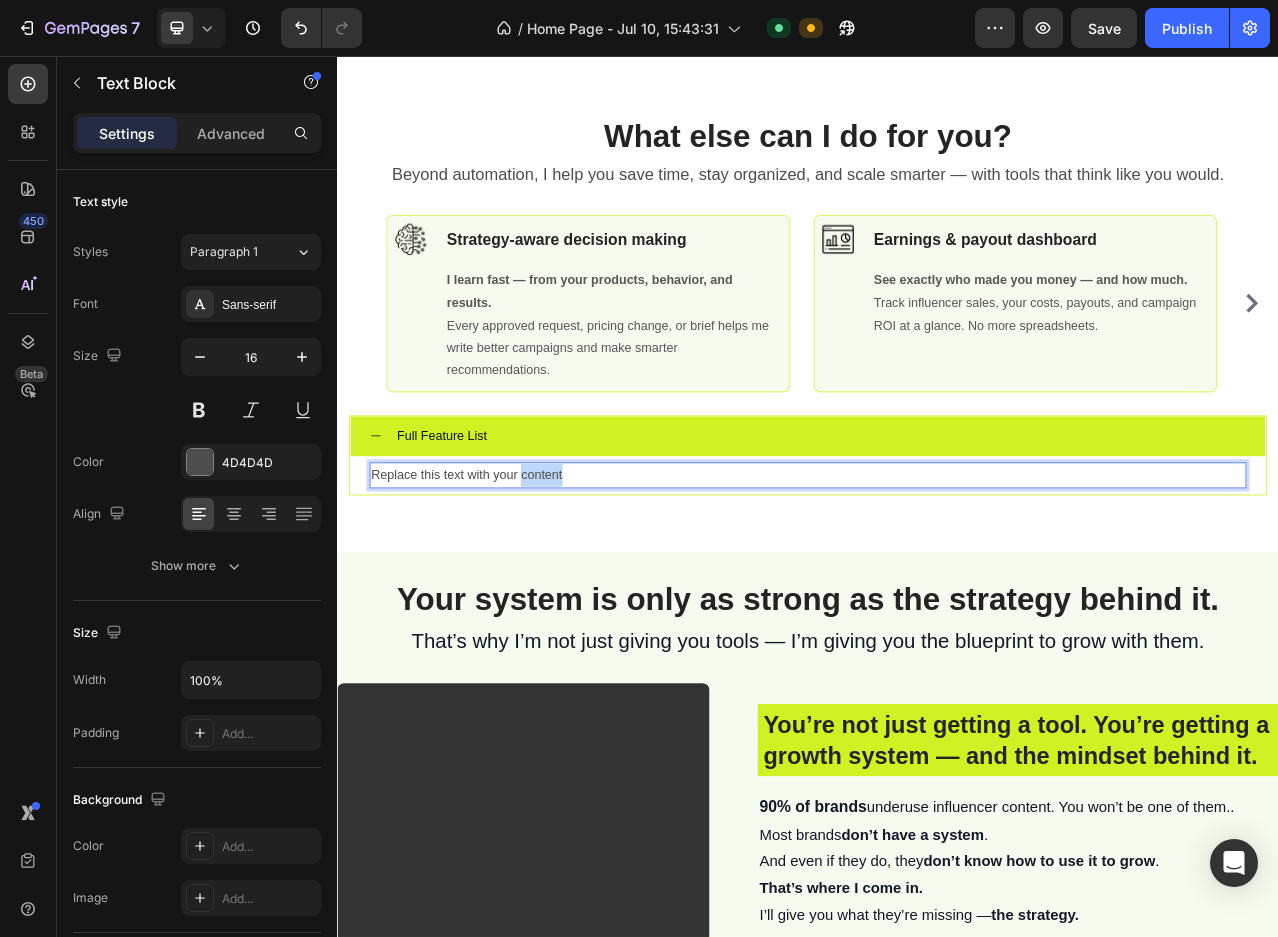 click on "Replace this text with your content" at bounding box center (937, 590) 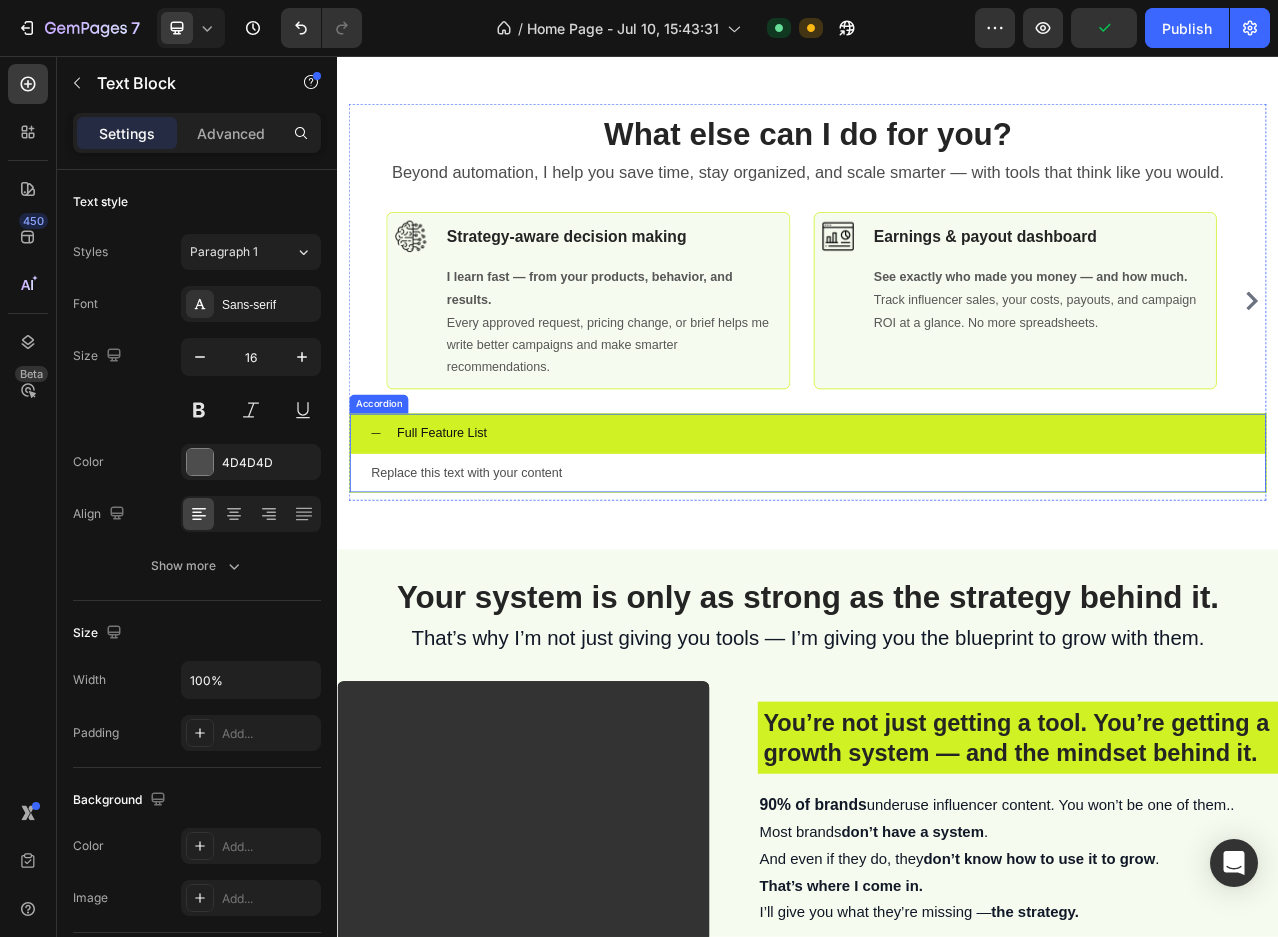 scroll, scrollTop: 7592, scrollLeft: 0, axis: vertical 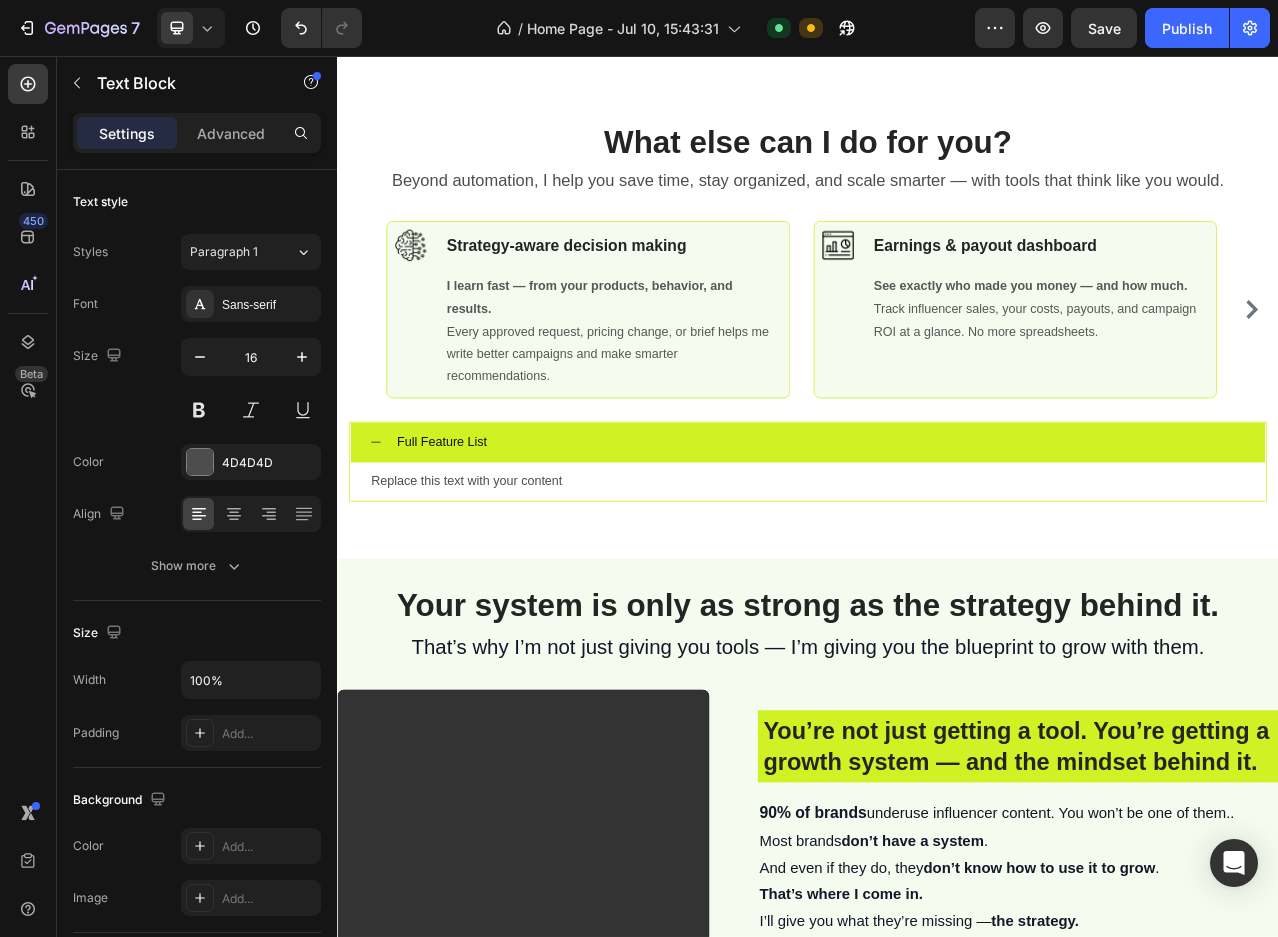click on "Replace this text with your content" at bounding box center (937, 598) 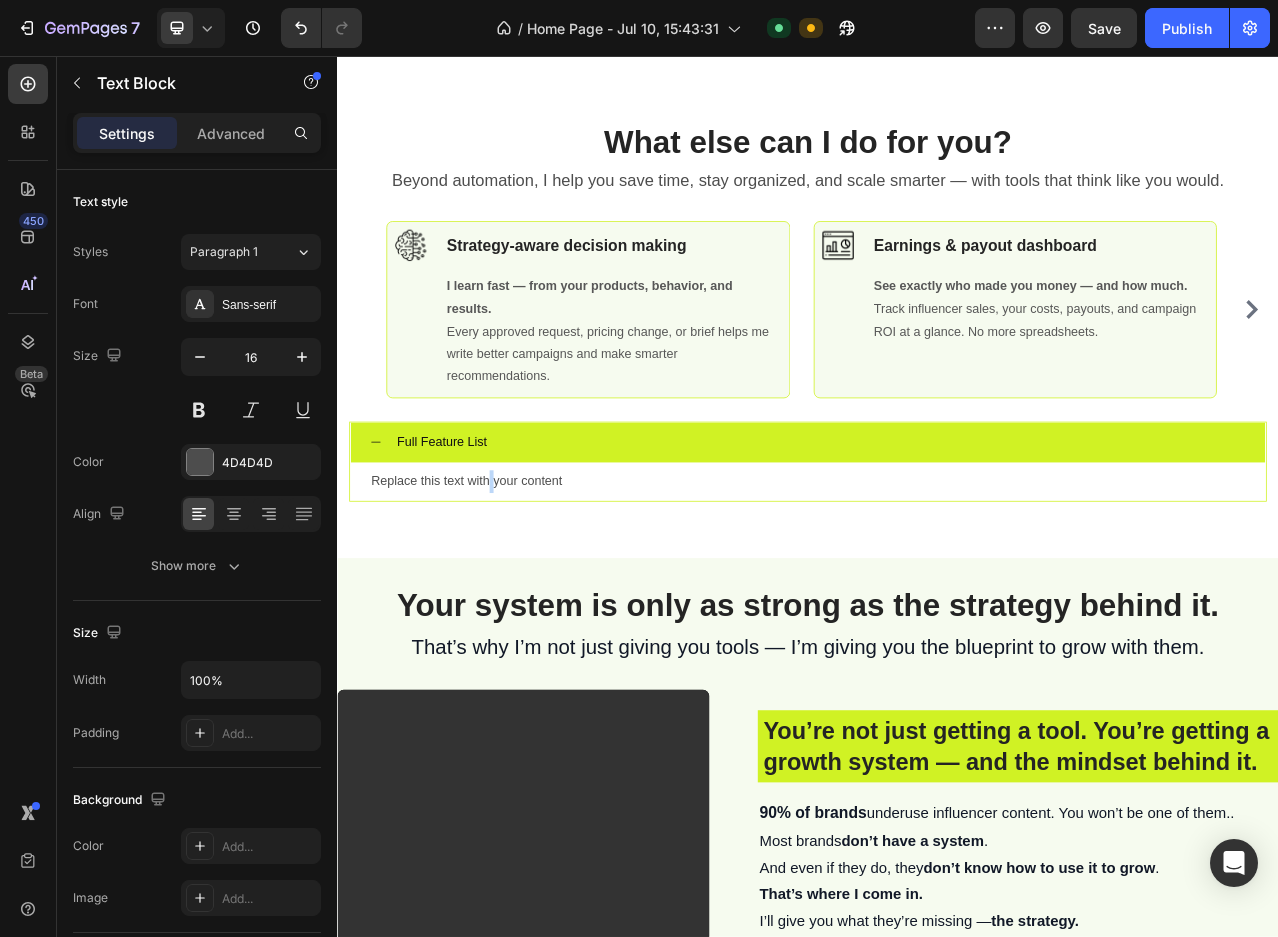 click on "Replace this text with your content" at bounding box center (937, 598) 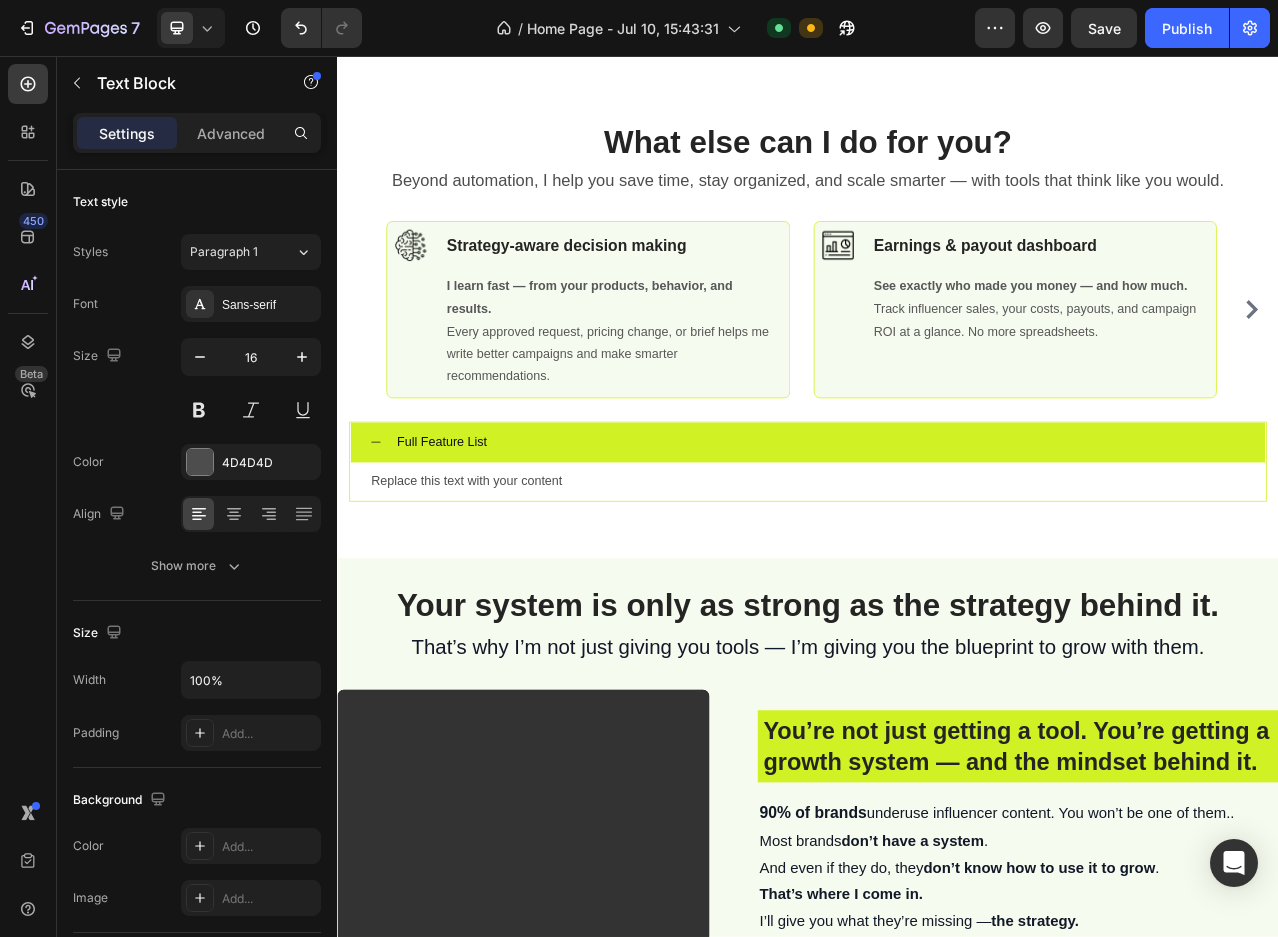 click on "Replace this text with your content" at bounding box center [937, 598] 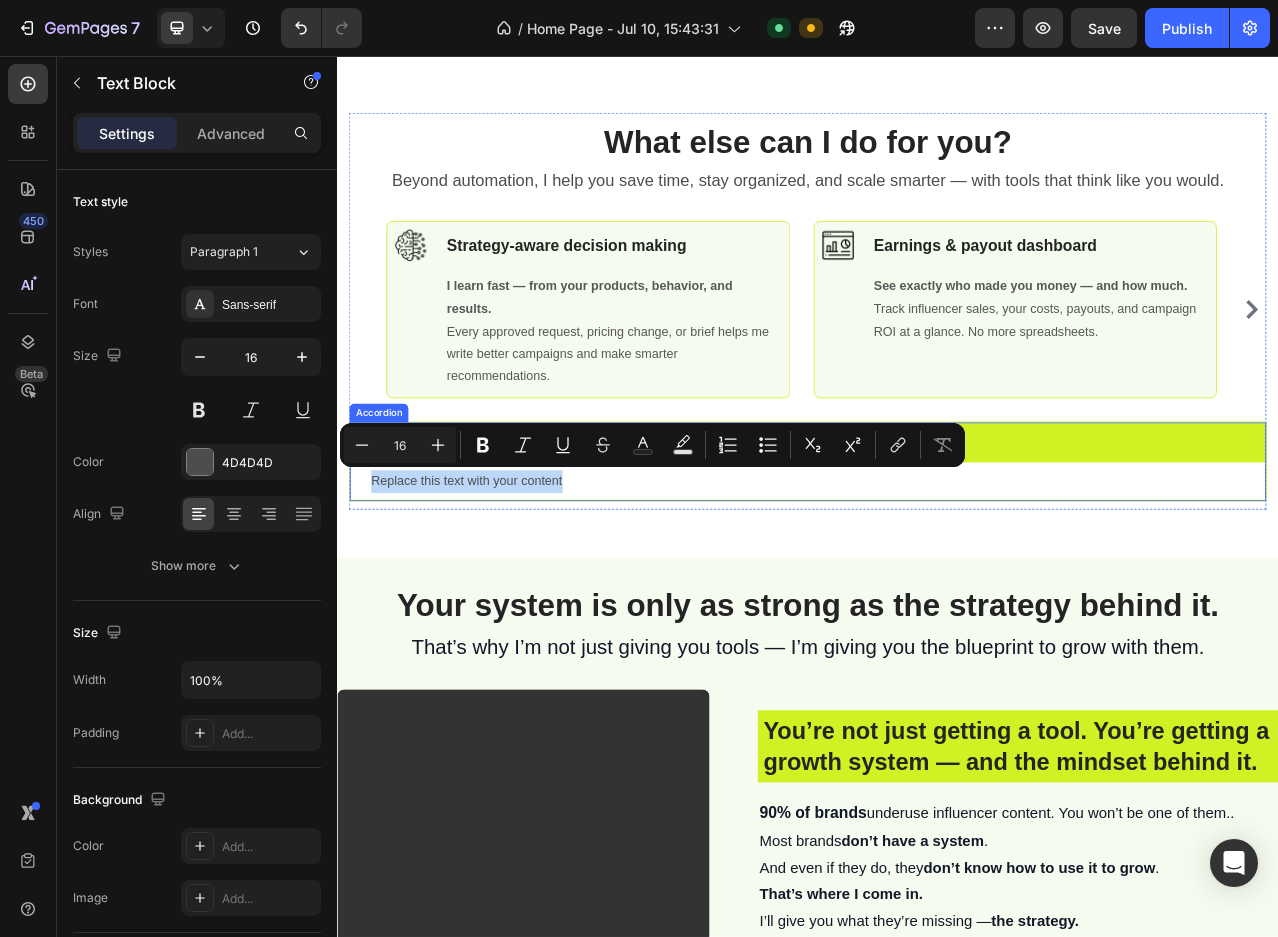 drag, startPoint x: 663, startPoint y: 600, endPoint x: 372, endPoint y: 583, distance: 291.49615 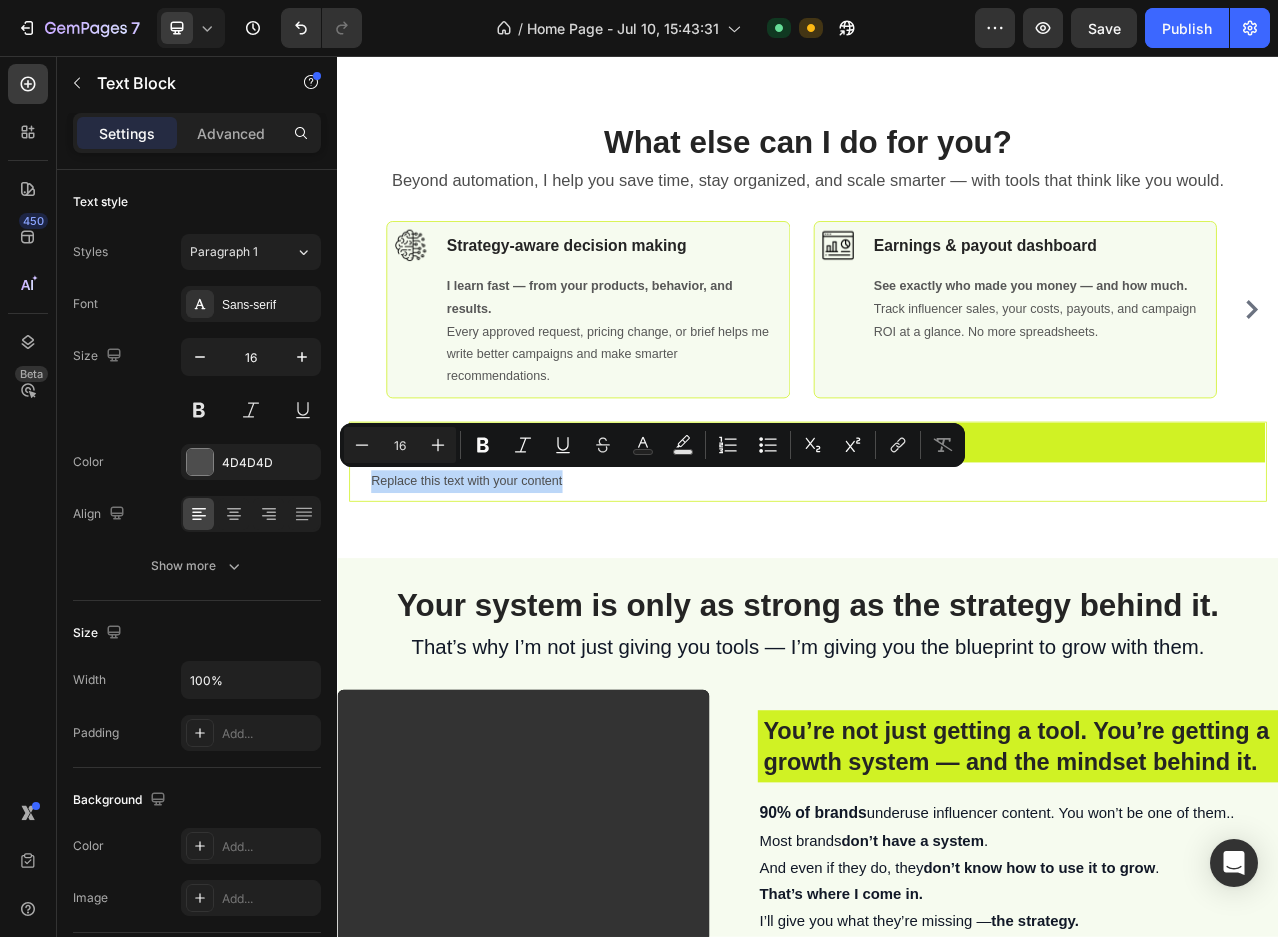 click on "Replace this text with your content" at bounding box center [937, 598] 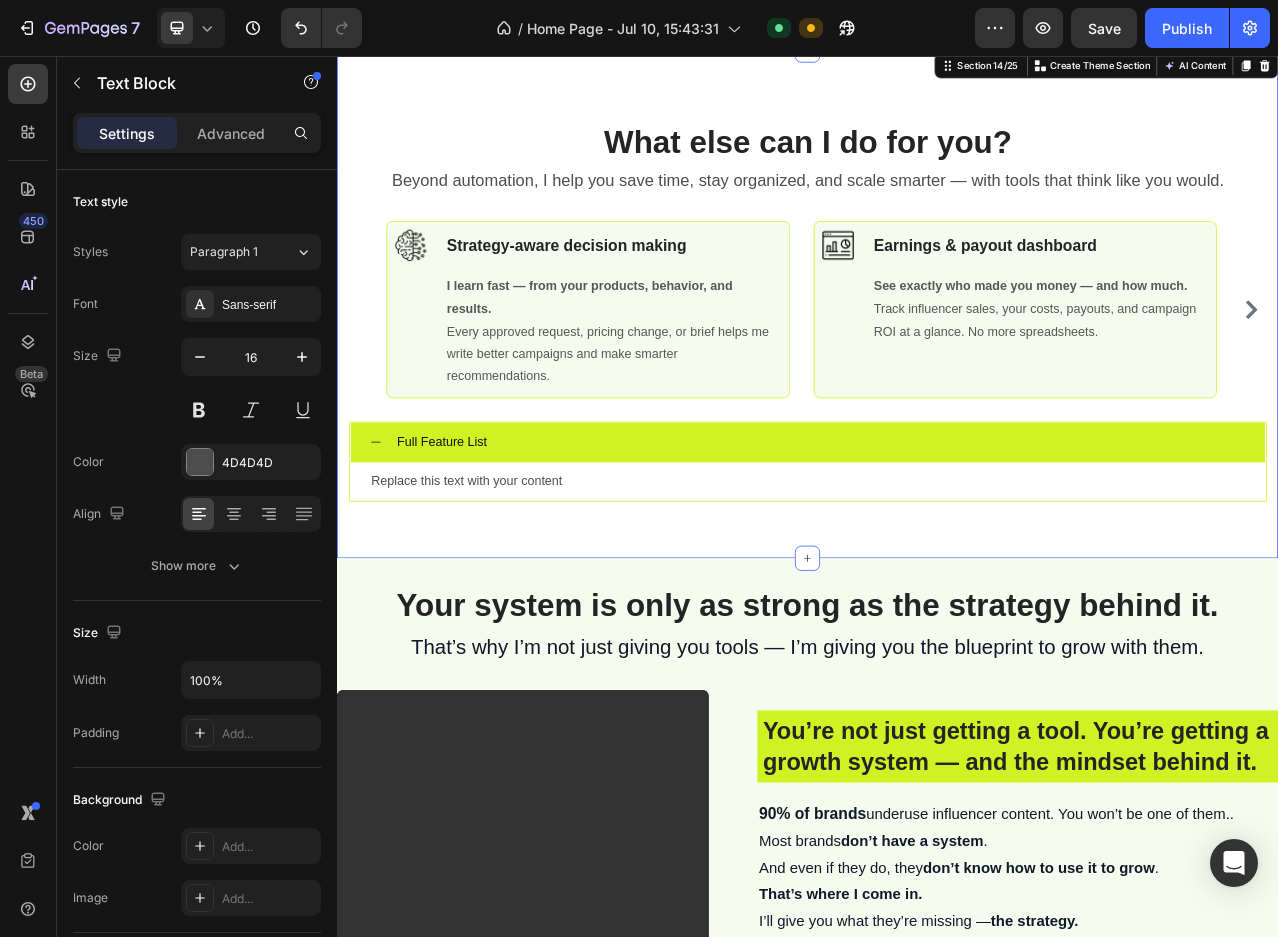 click on "I learn fast — from your products, behavior, and results. Every approved request, pricing change, or brief helps me write better campaigns and make smarter recommendations. See exactly who made you money — and how much. Track influencer sales, your costs, payouts, and campaign ROI at a glance. No more spreadsheets. Every file where you need it — and always up to date. I sort your videos by product, campaign, or creator. Available in multiple aspect ratios, accessible through your dashboard. End-of-month stress? Gone. Creators request products, you approve — I handle the rest." at bounding box center (937, 396) 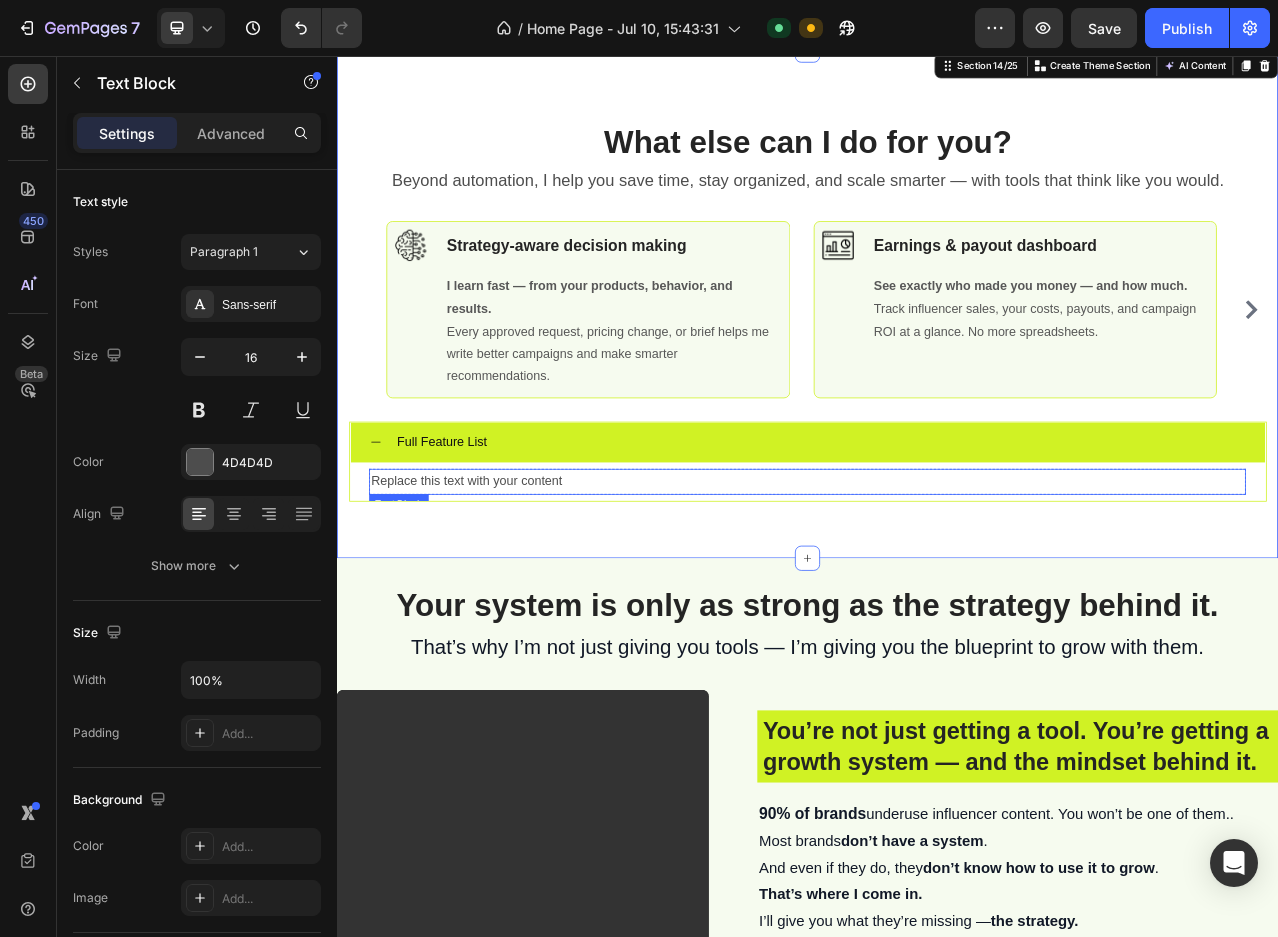 click on "Replace this text with your content" at bounding box center [937, 598] 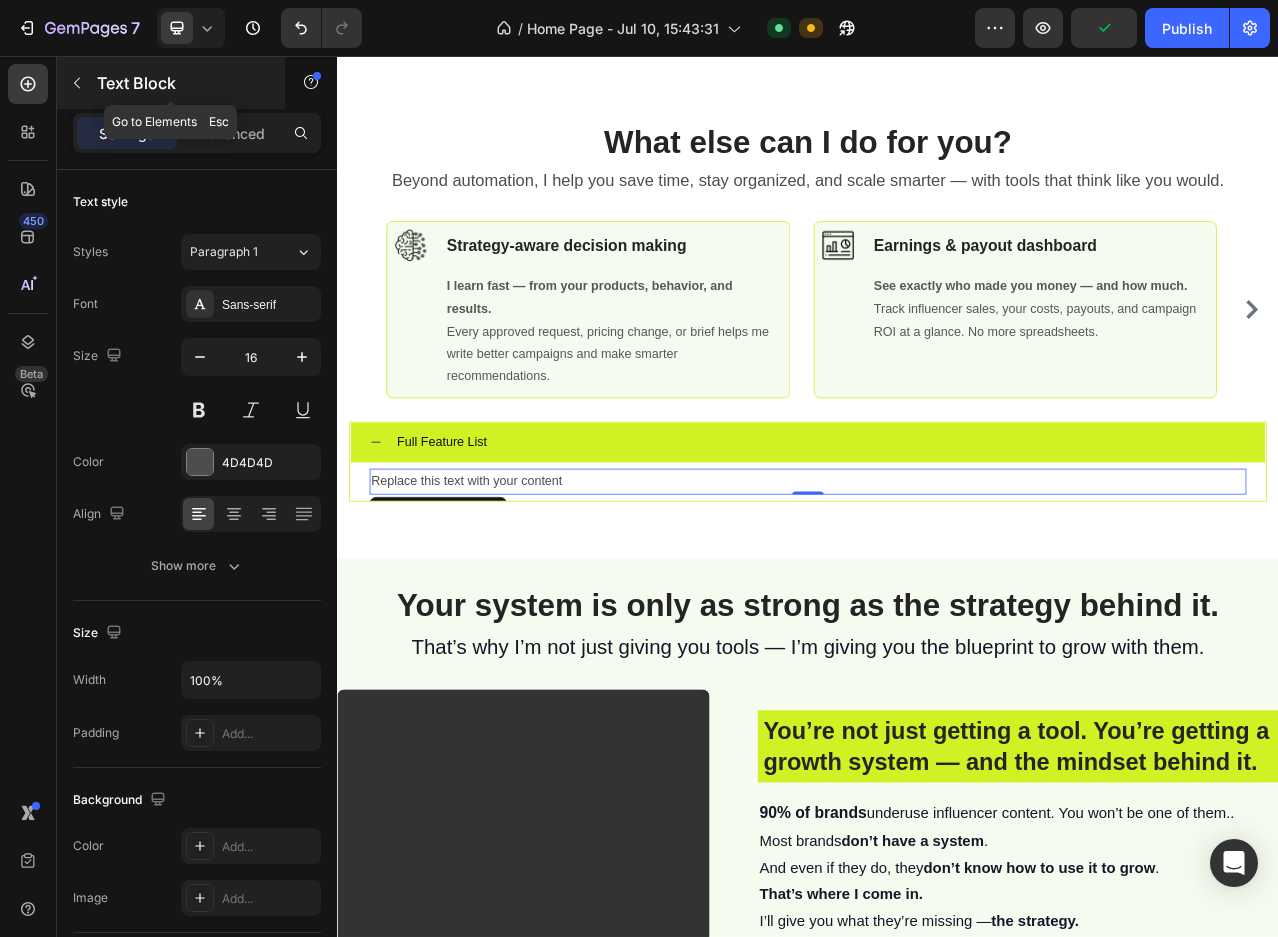 click at bounding box center (77, 83) 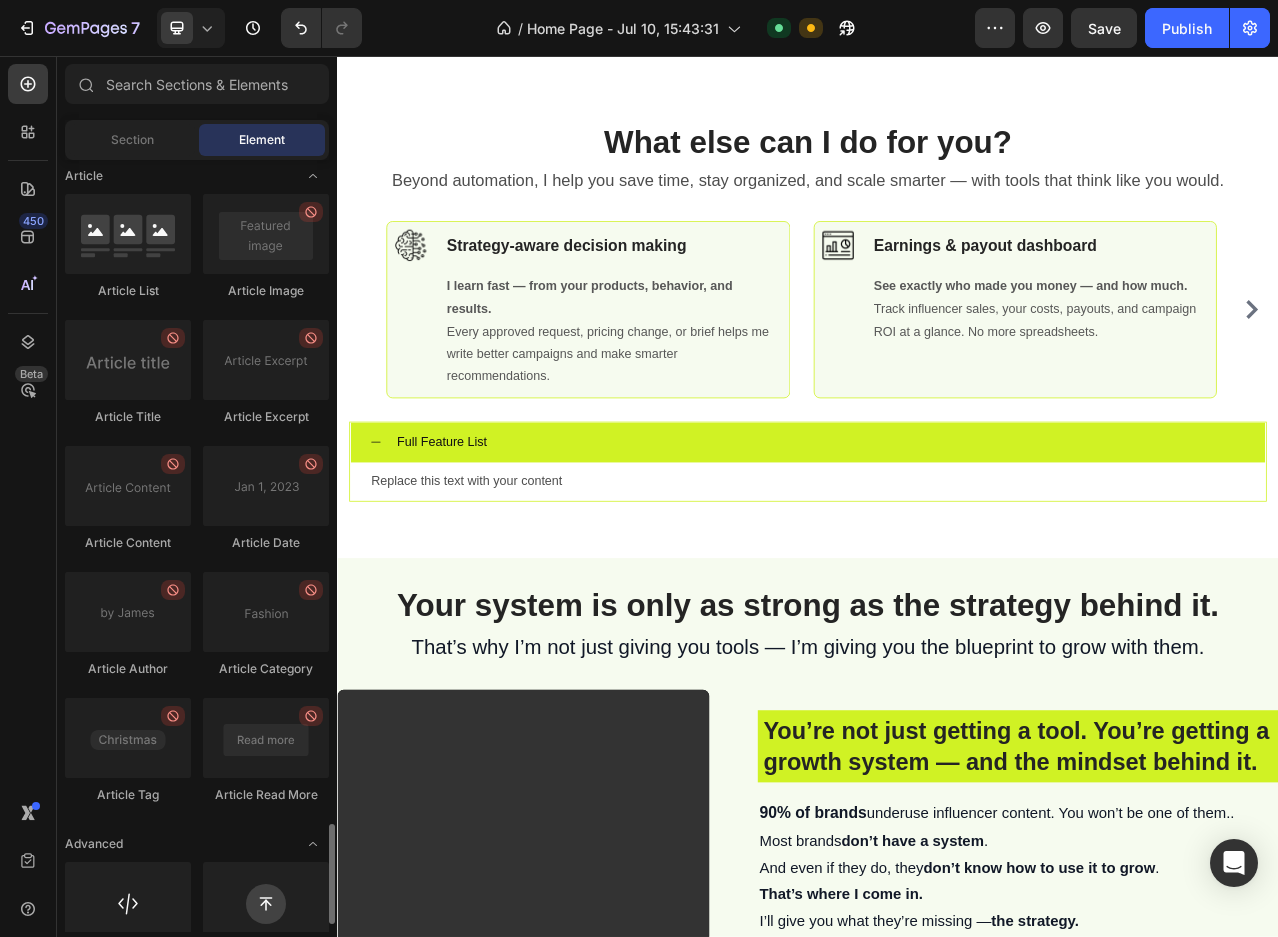 scroll, scrollTop: 5154, scrollLeft: 0, axis: vertical 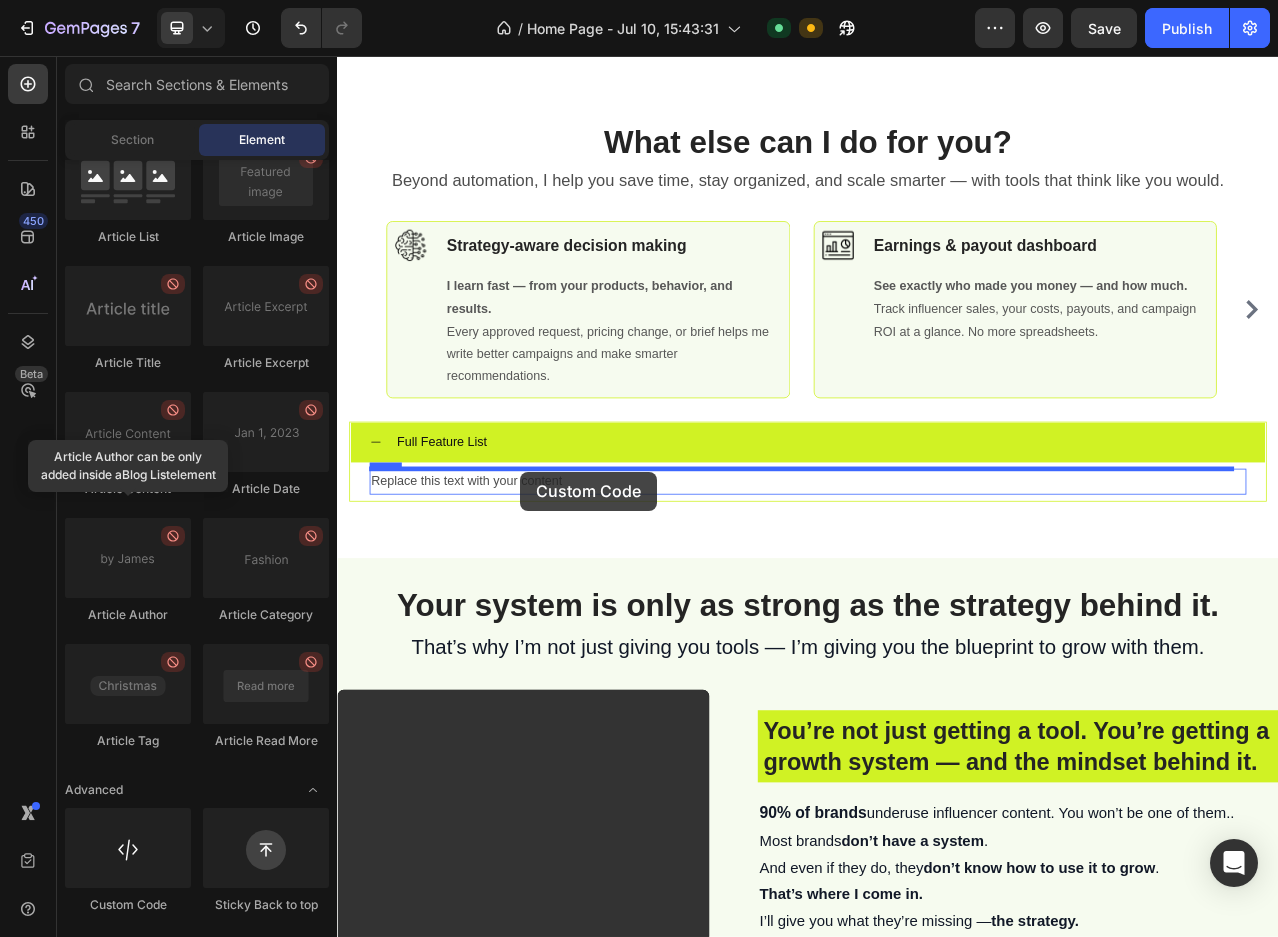 drag, startPoint x: 472, startPoint y: 893, endPoint x: 571, endPoint y: 586, distance: 322.5678 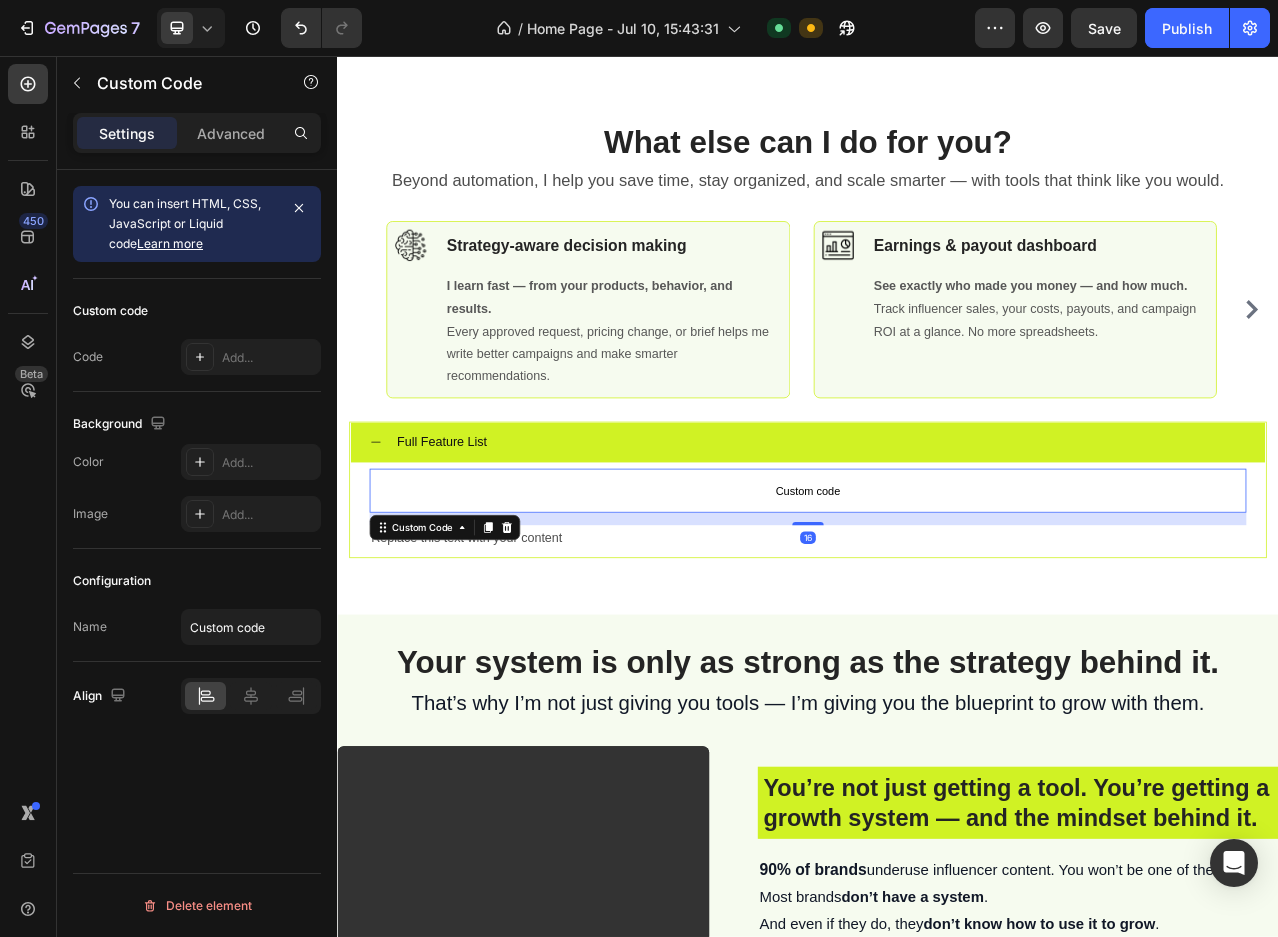 click on "Custom code" at bounding box center (937, 610) 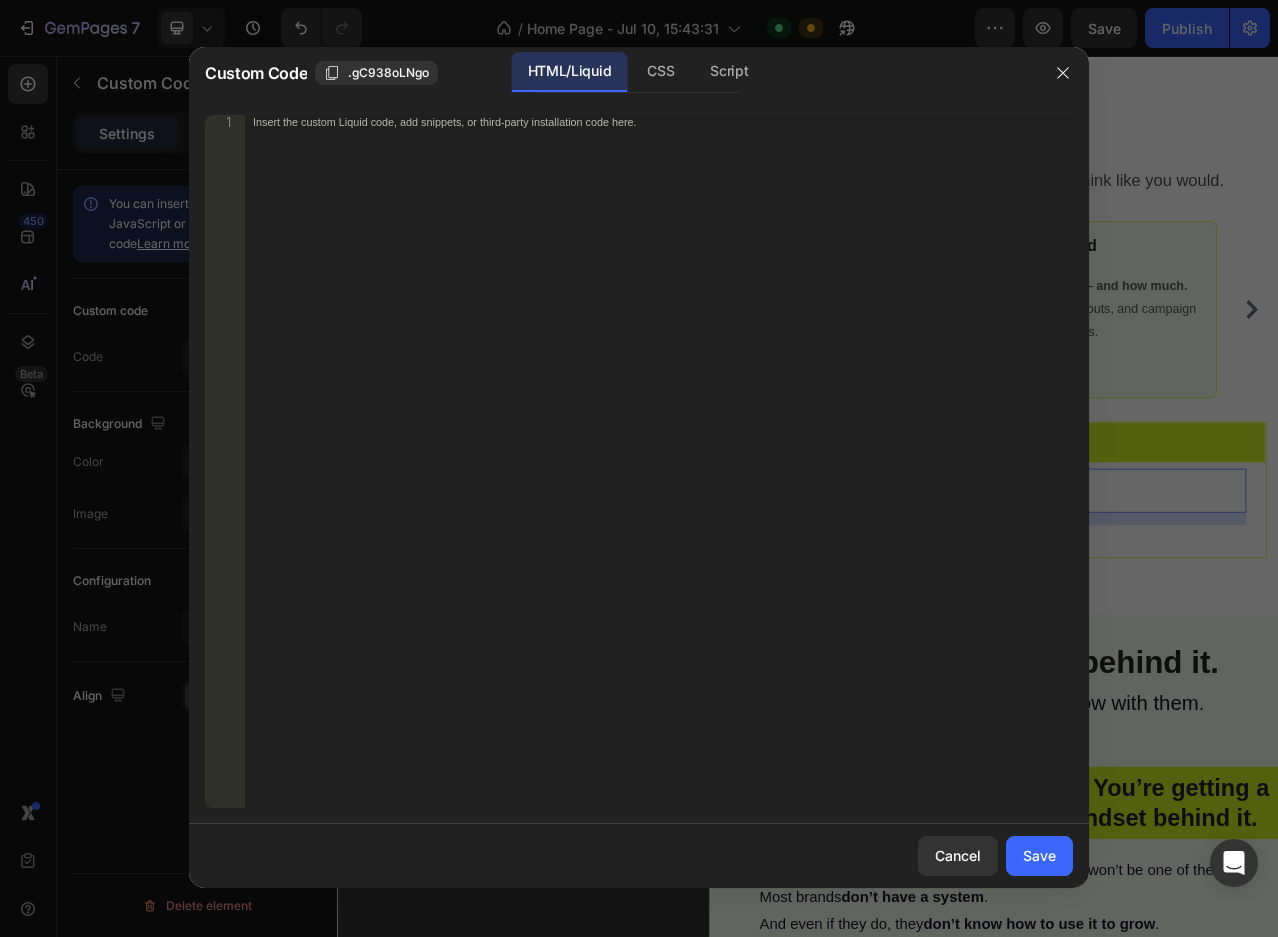 type 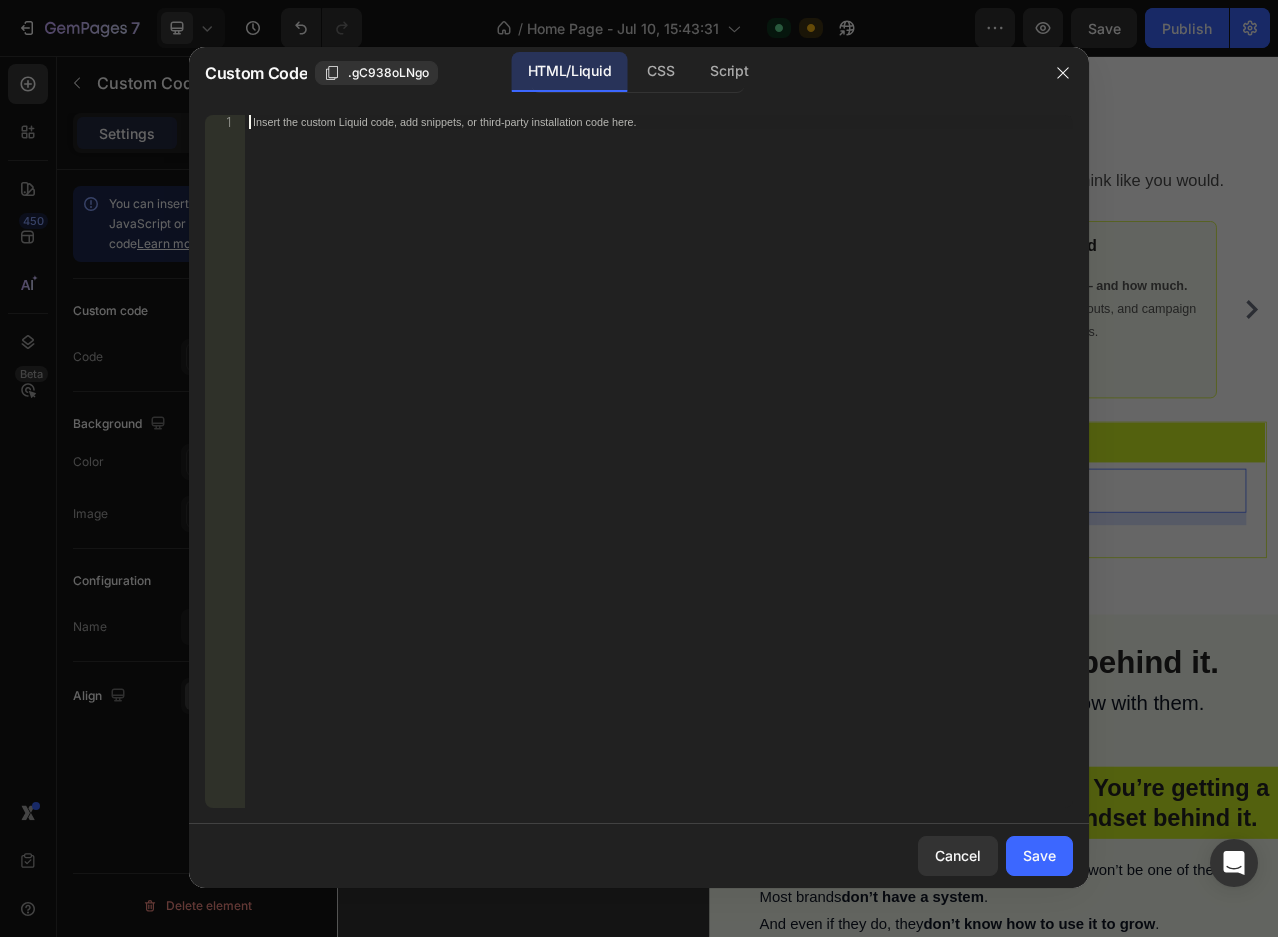 click on "Insert the custom Liquid code, add snippets, or third-party installation code here." at bounding box center (659, 475) 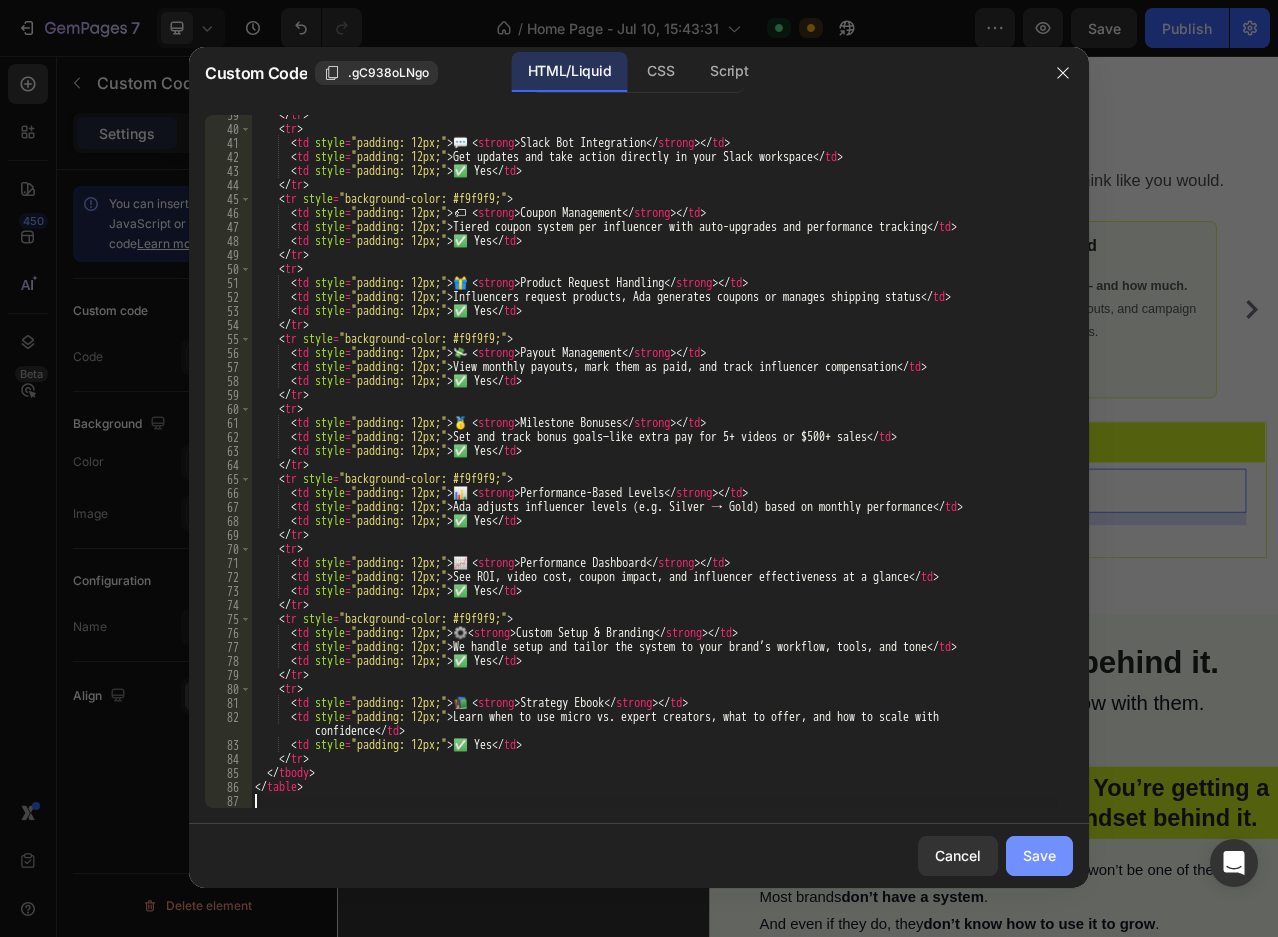click on "Save" at bounding box center [1039, 855] 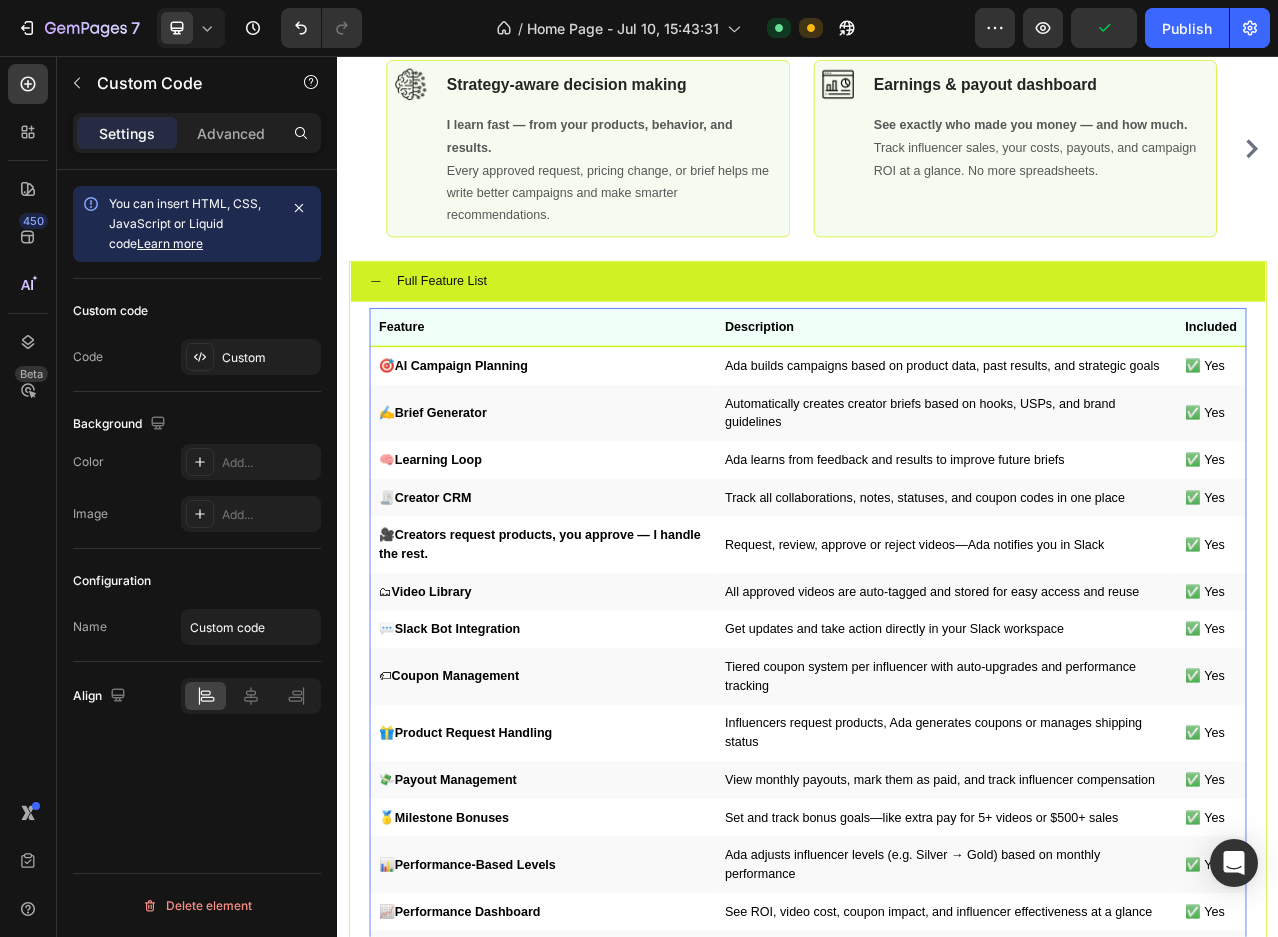 scroll, scrollTop: 7792, scrollLeft: 0, axis: vertical 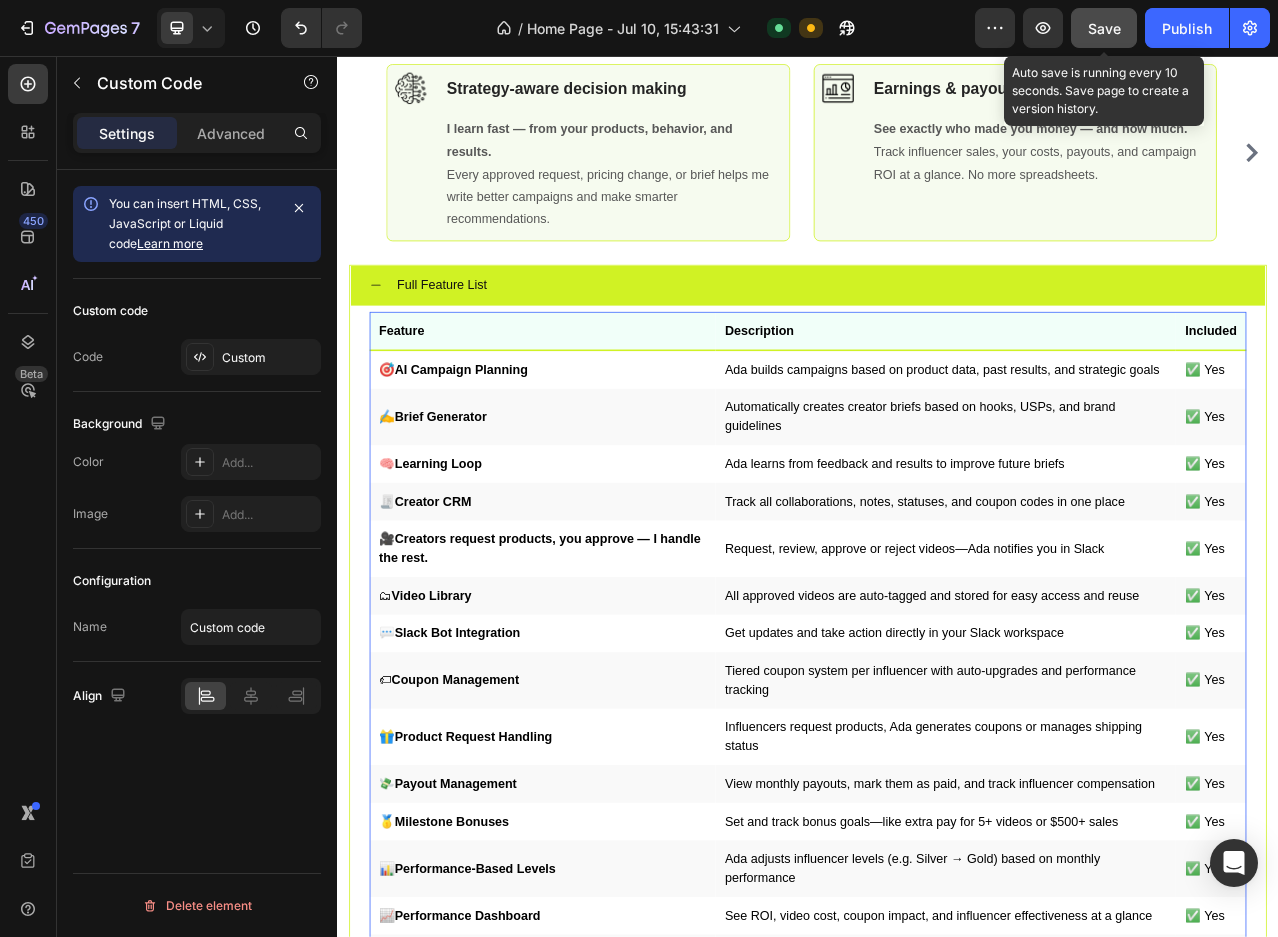 click on "Save" at bounding box center [1104, 28] 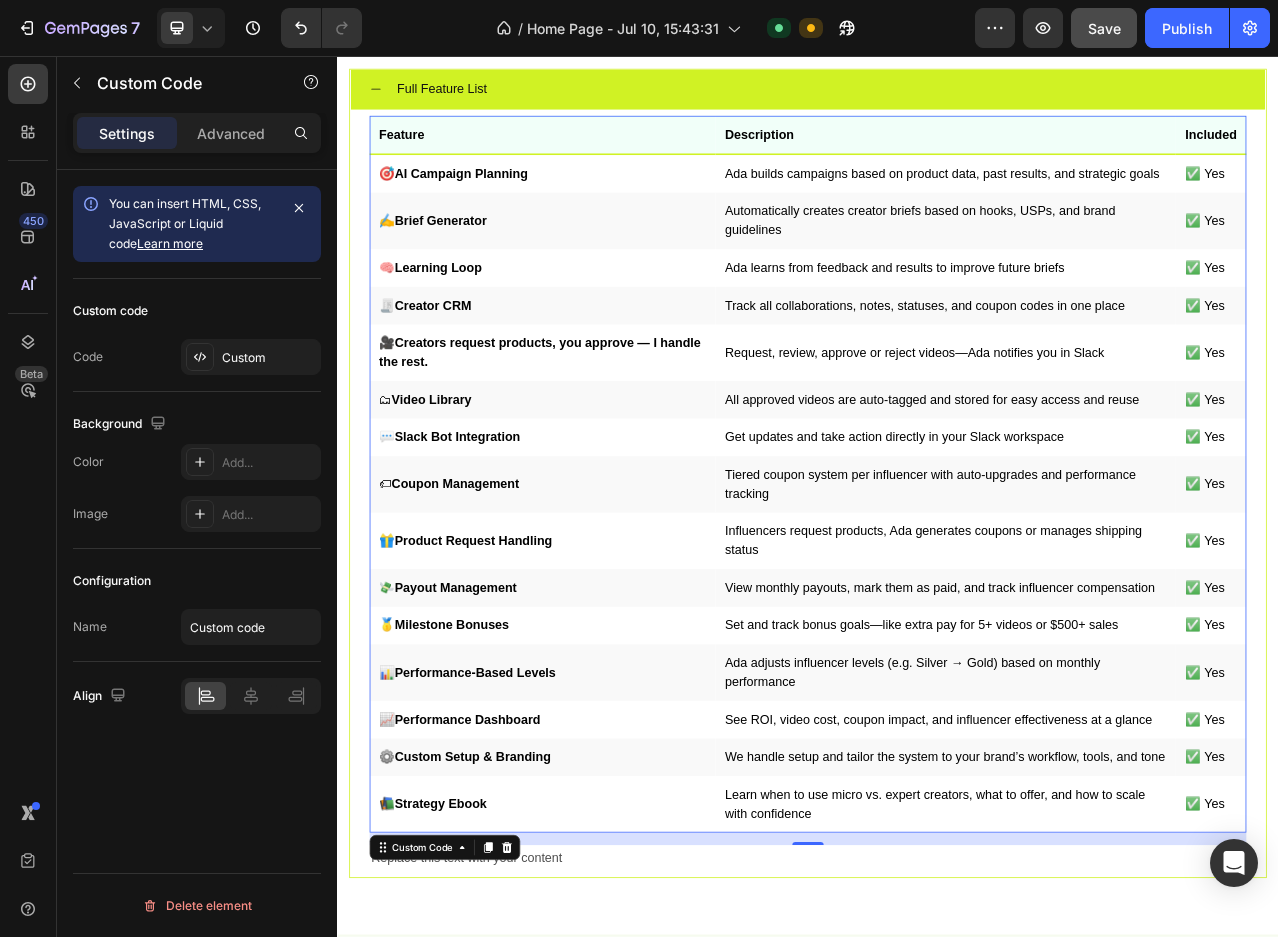 scroll, scrollTop: 7992, scrollLeft: 0, axis: vertical 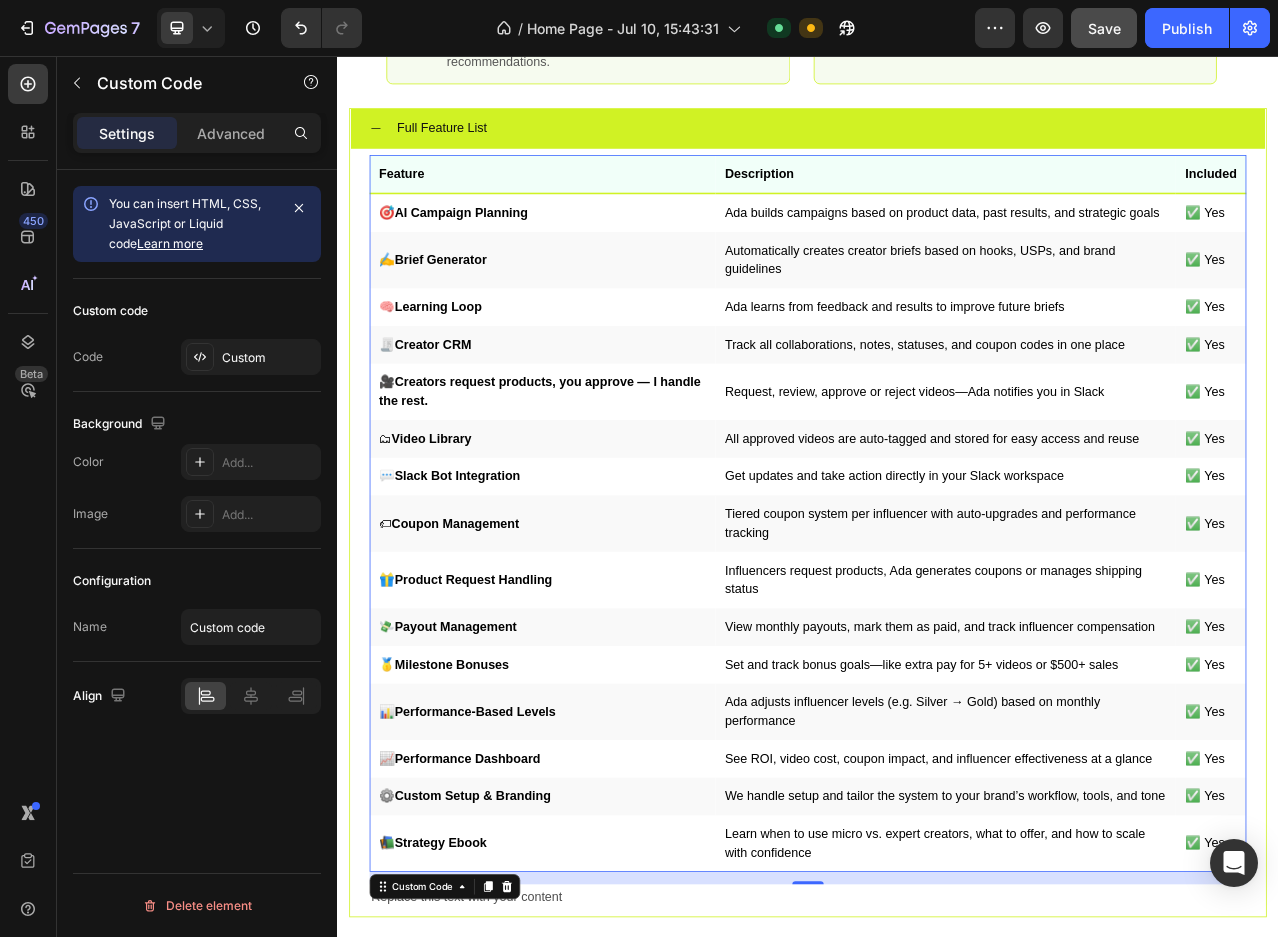 click on "Set and track bonus goals—like extra pay for 5+ videos or $500+ sales" at bounding box center [1112, 832] 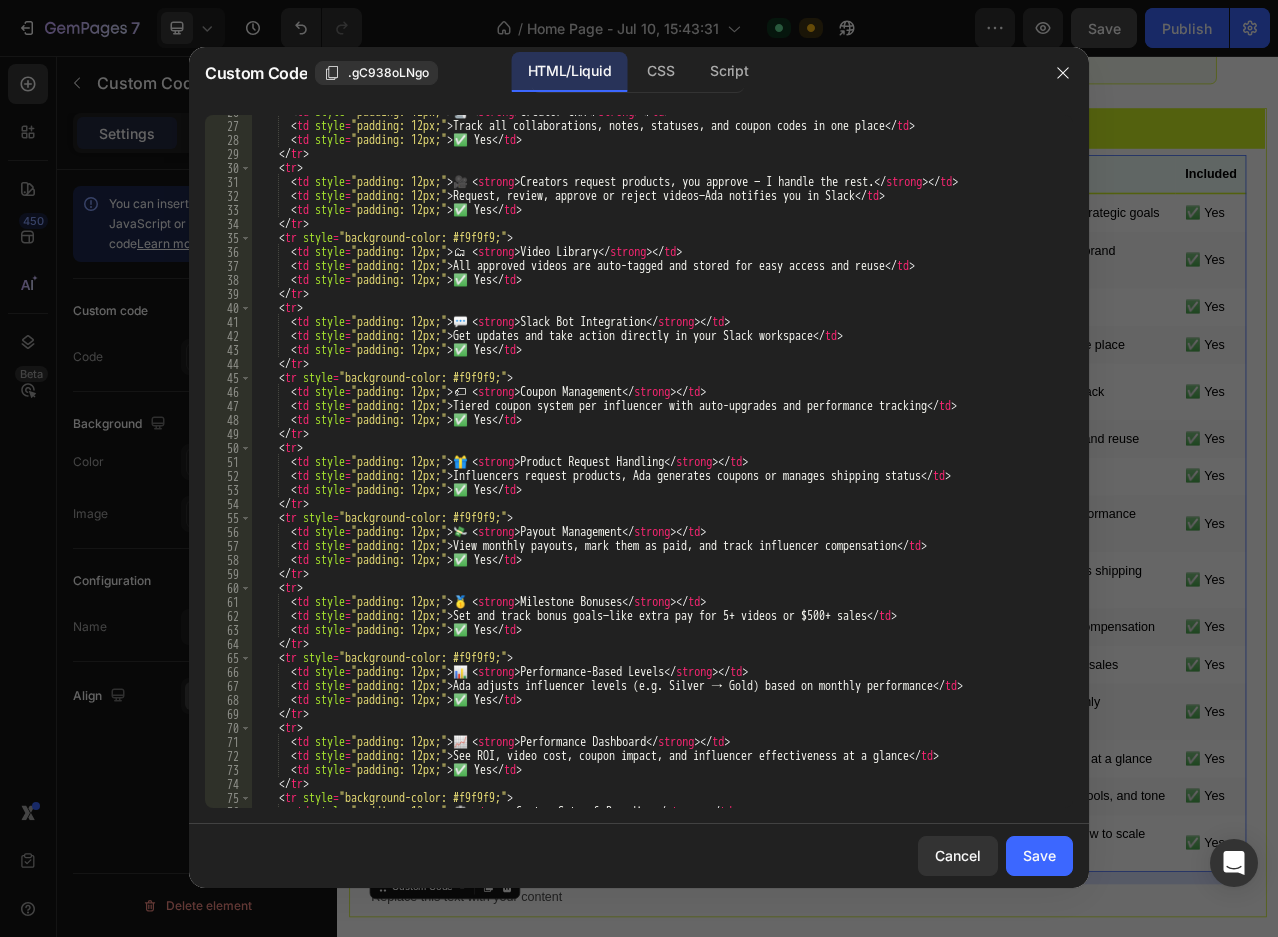 scroll, scrollTop: 420, scrollLeft: 0, axis: vertical 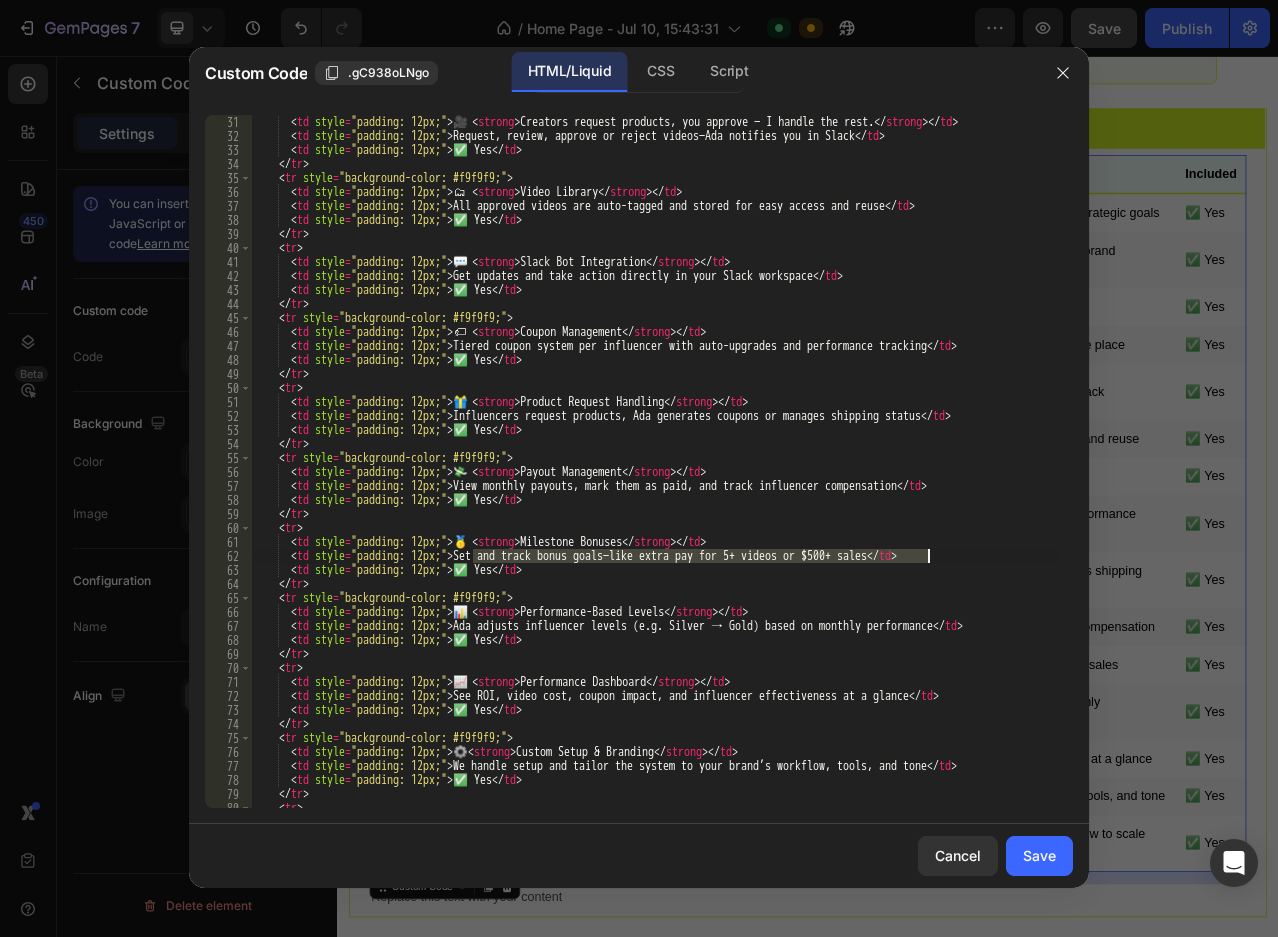 drag, startPoint x: 475, startPoint y: 557, endPoint x: 931, endPoint y: 560, distance: 456.00986 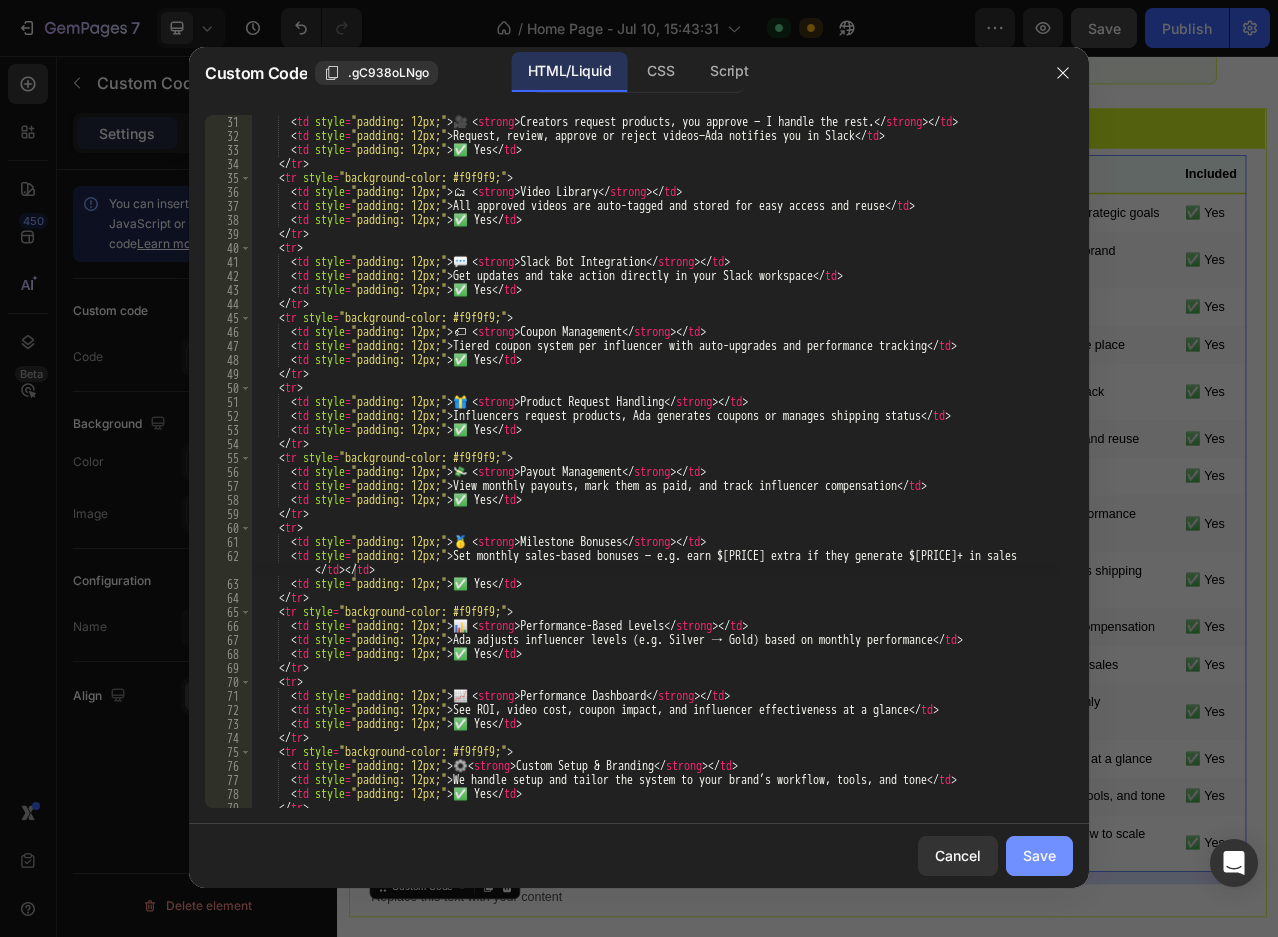 click on "Save" at bounding box center (1039, 855) 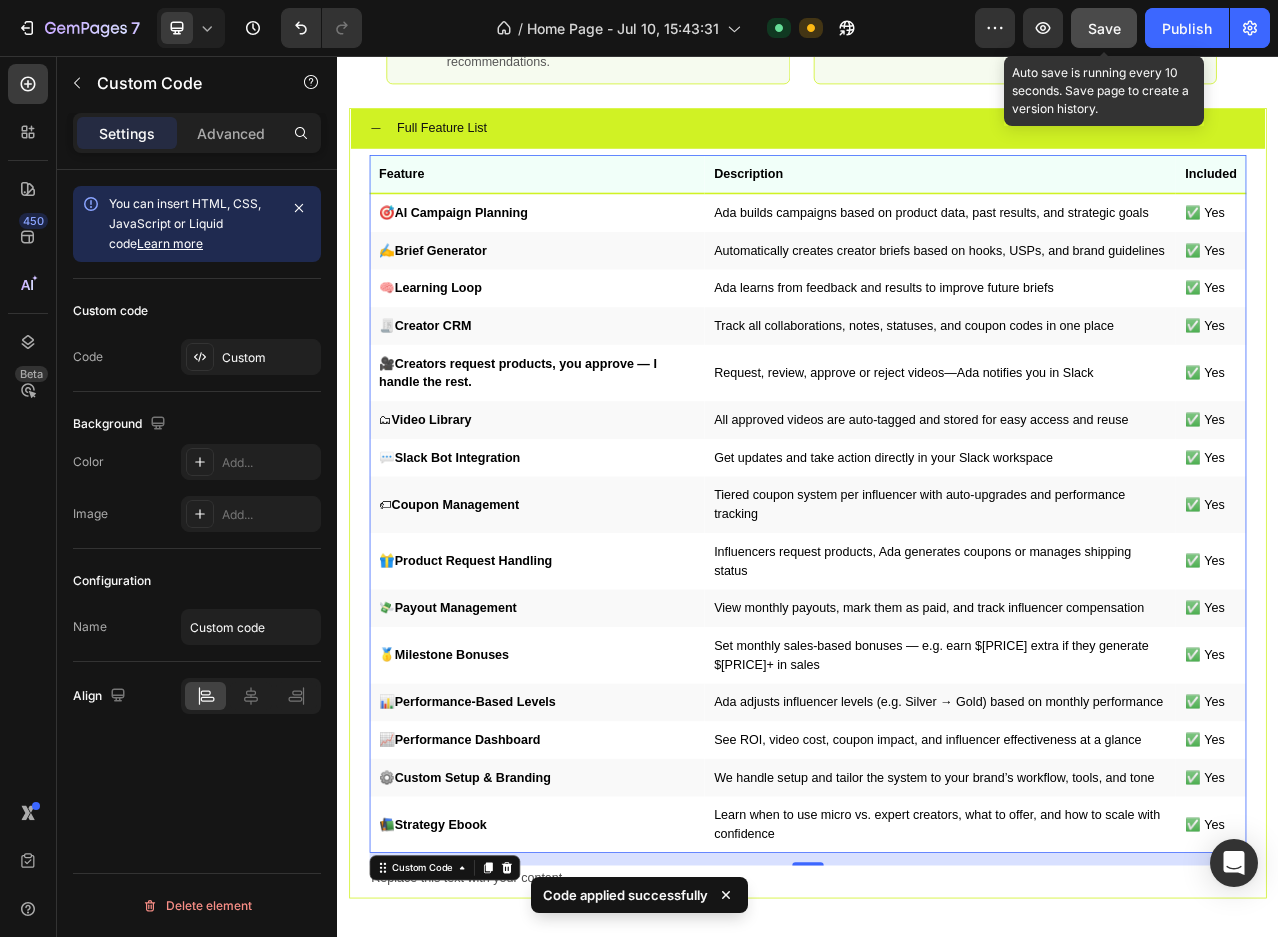 click on "Save" at bounding box center [1104, 28] 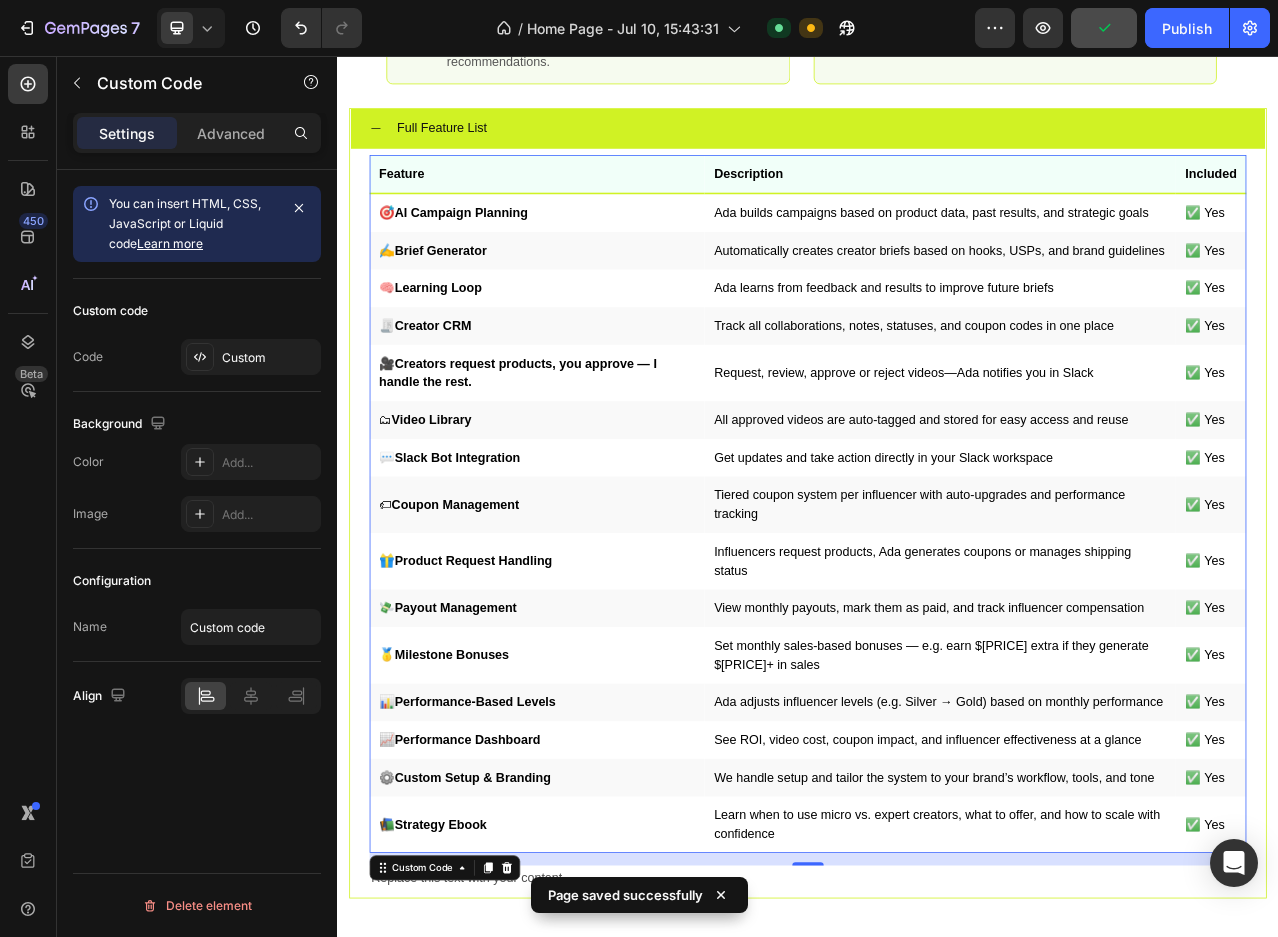 drag, startPoint x: 1524, startPoint y: 89, endPoint x: 1204, endPoint y: 331, distance: 401.2032 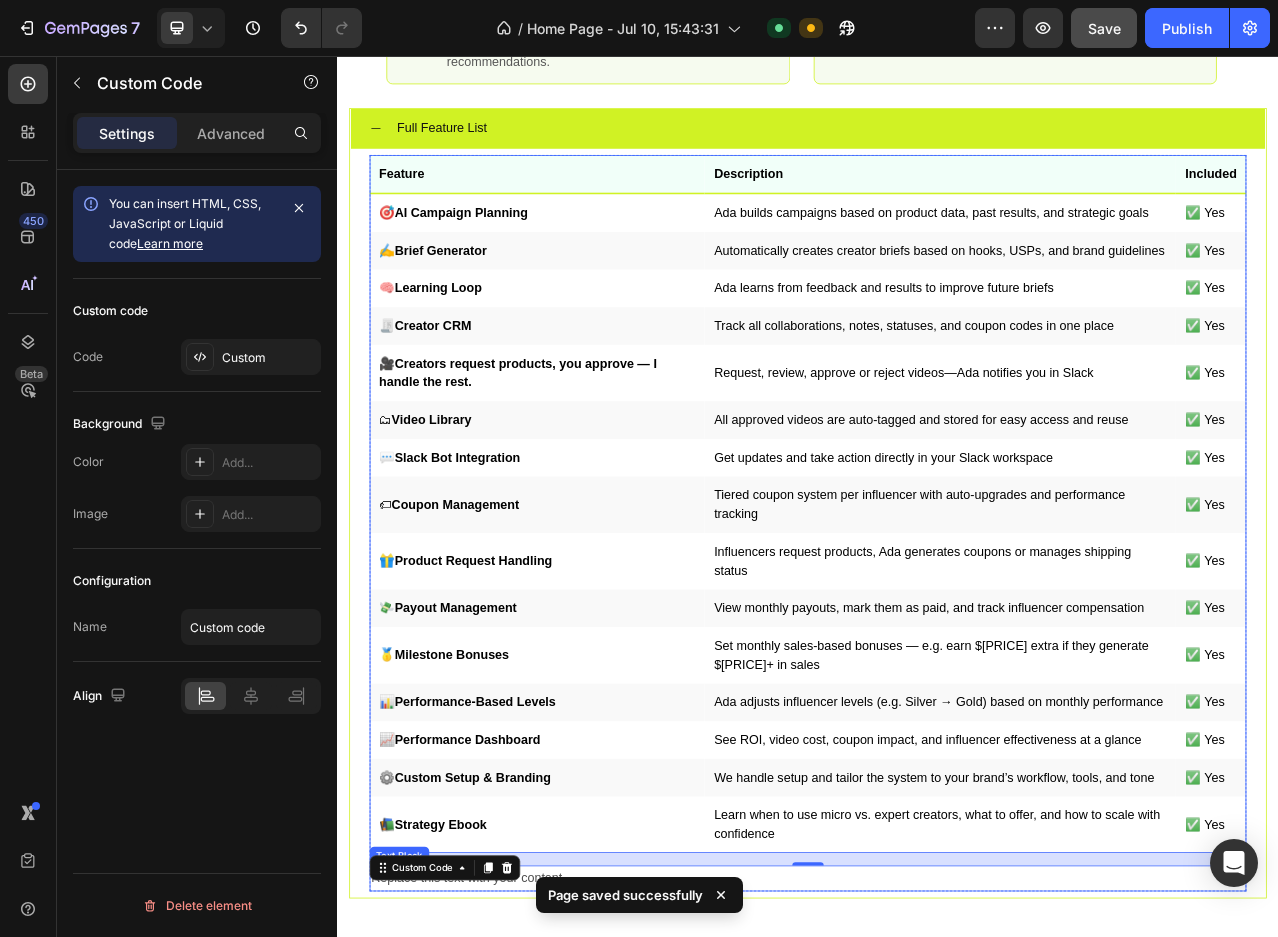 click on "Replace this text with your content" at bounding box center (937, 1104) 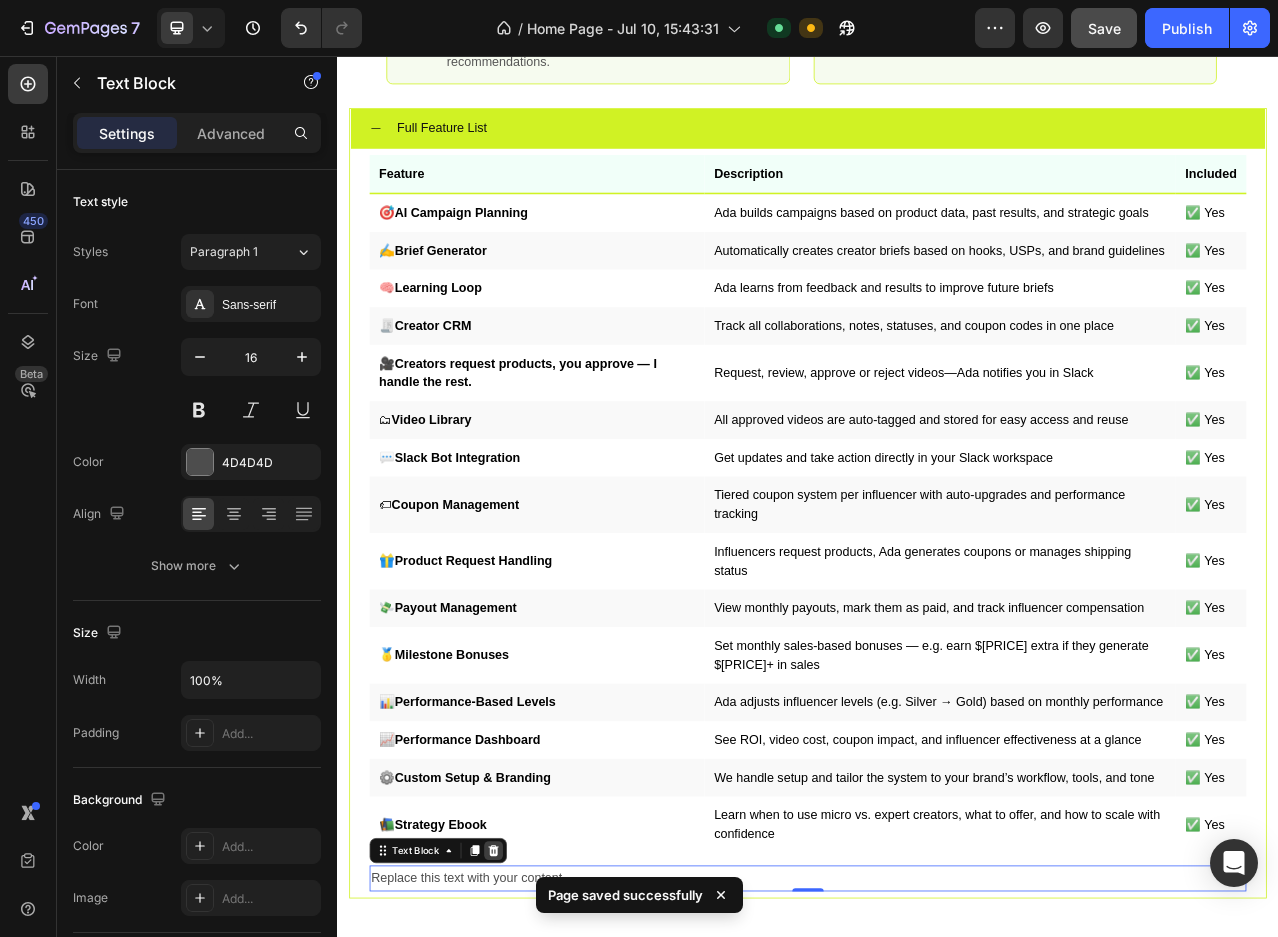 click 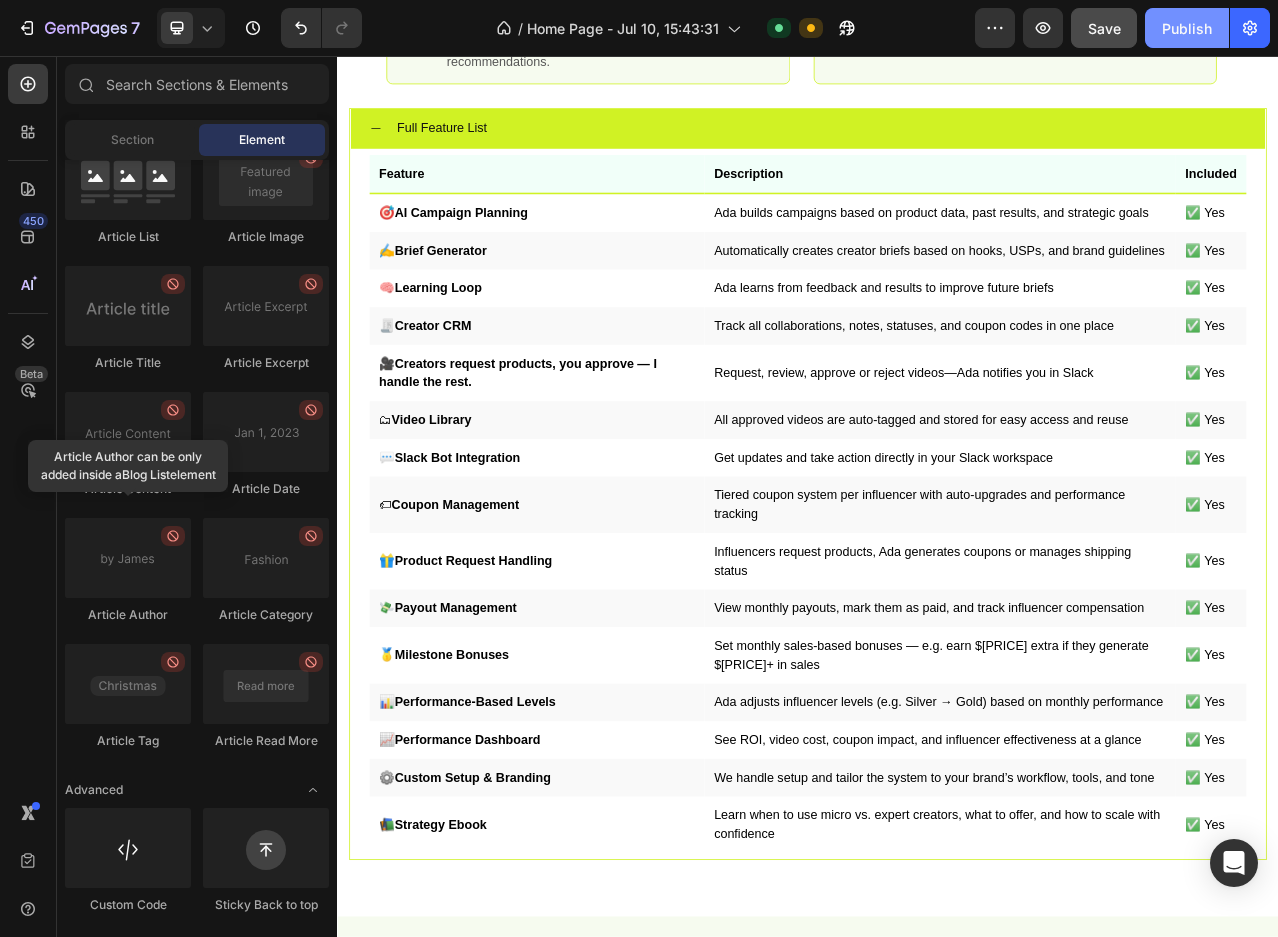 click on "Publish" at bounding box center (1187, 28) 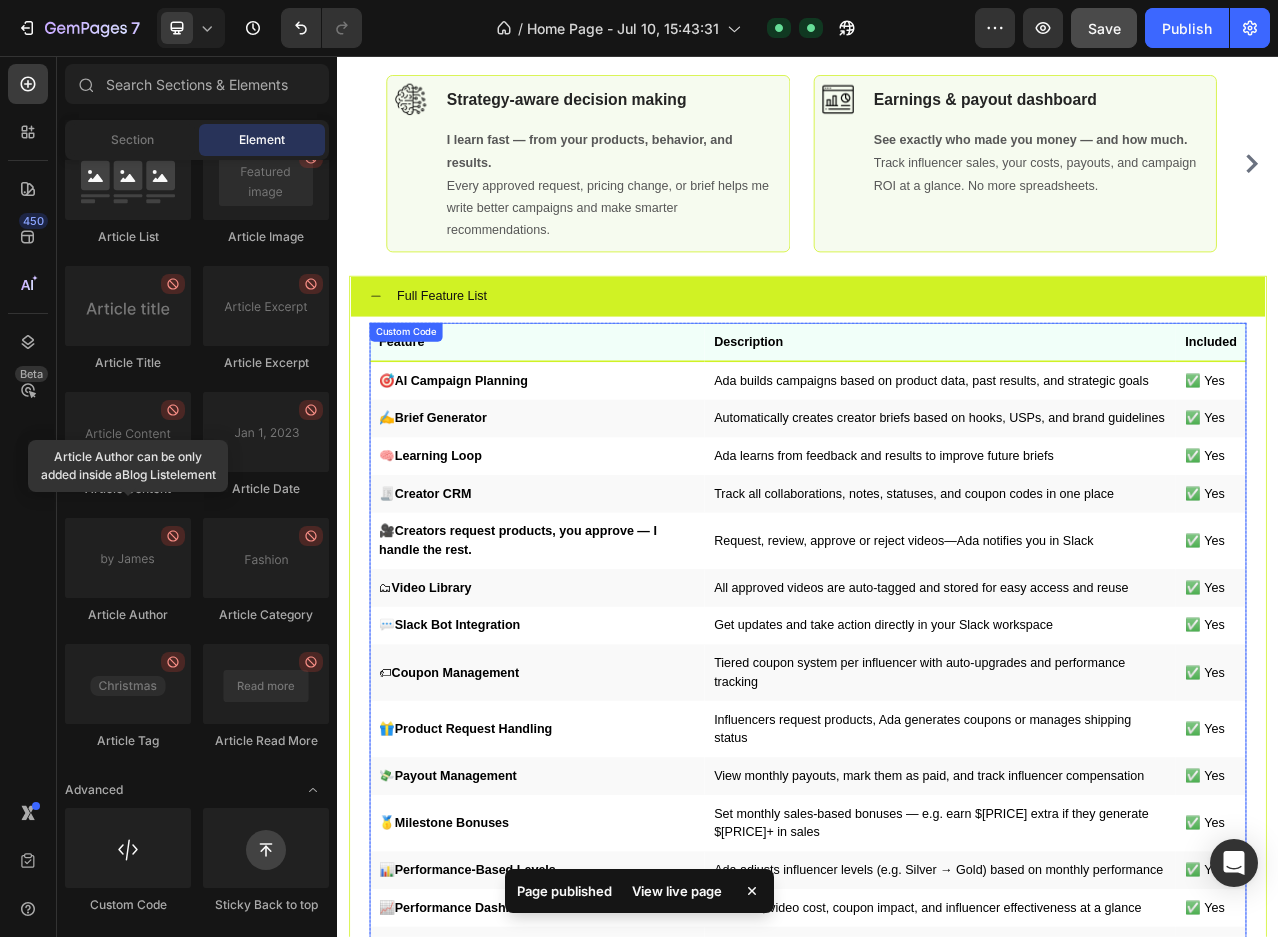 scroll, scrollTop: 7892, scrollLeft: 0, axis: vertical 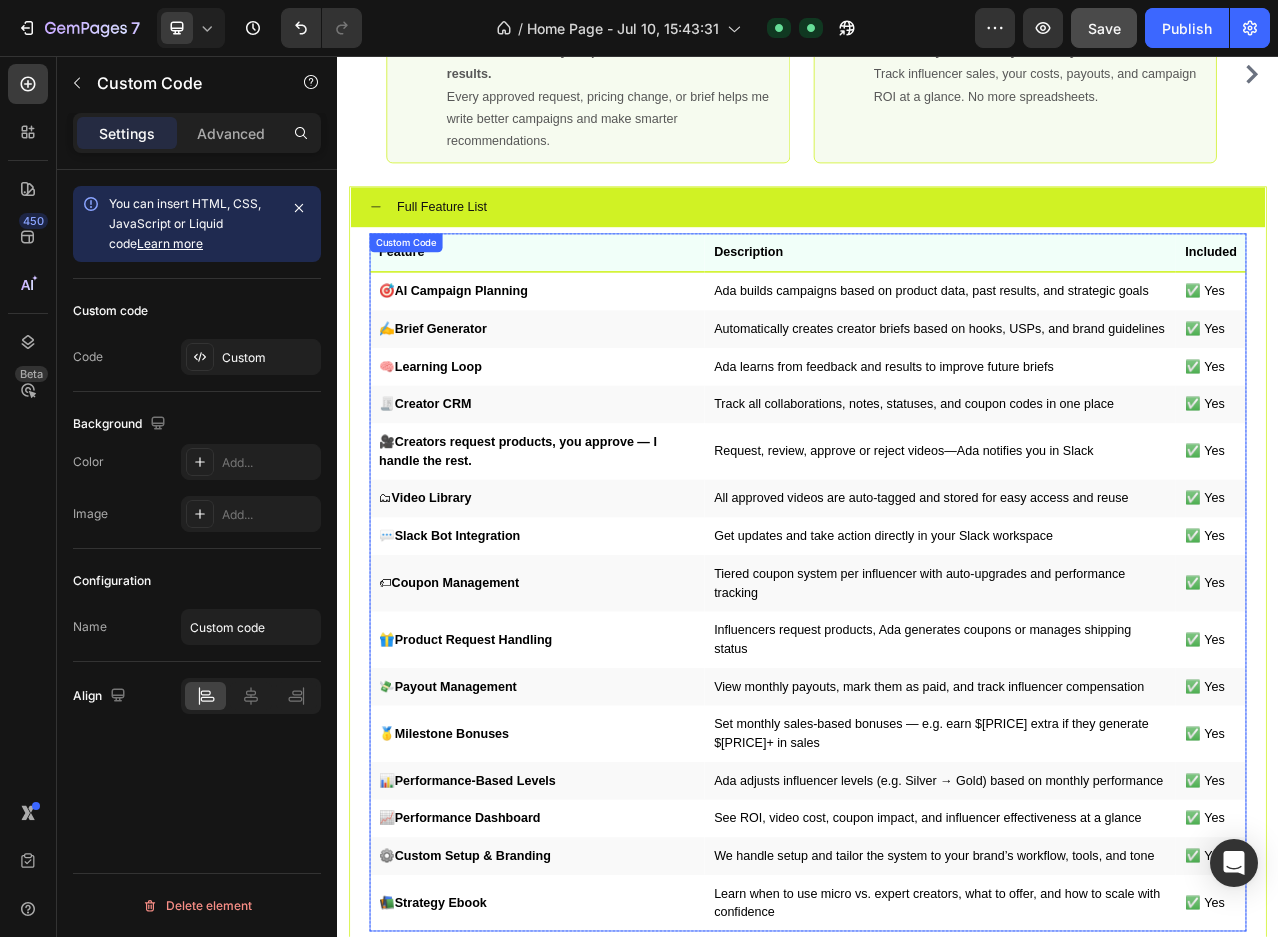 click on "Influencers request products, Ada generates coupons or manages shipping status" at bounding box center (1105, 800) 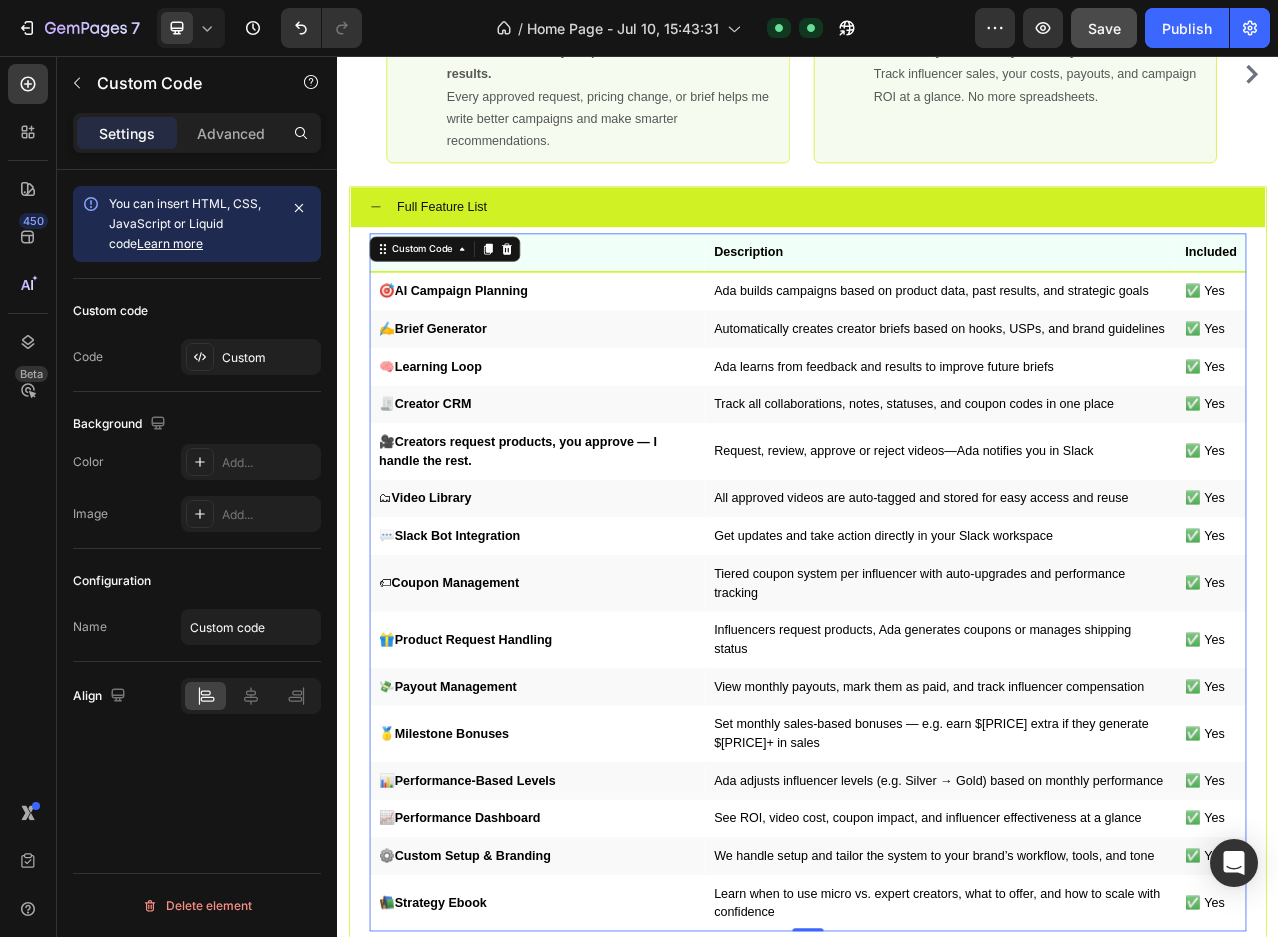 click on "Influencers request products, Ada generates coupons or manages shipping status" at bounding box center [1105, 800] 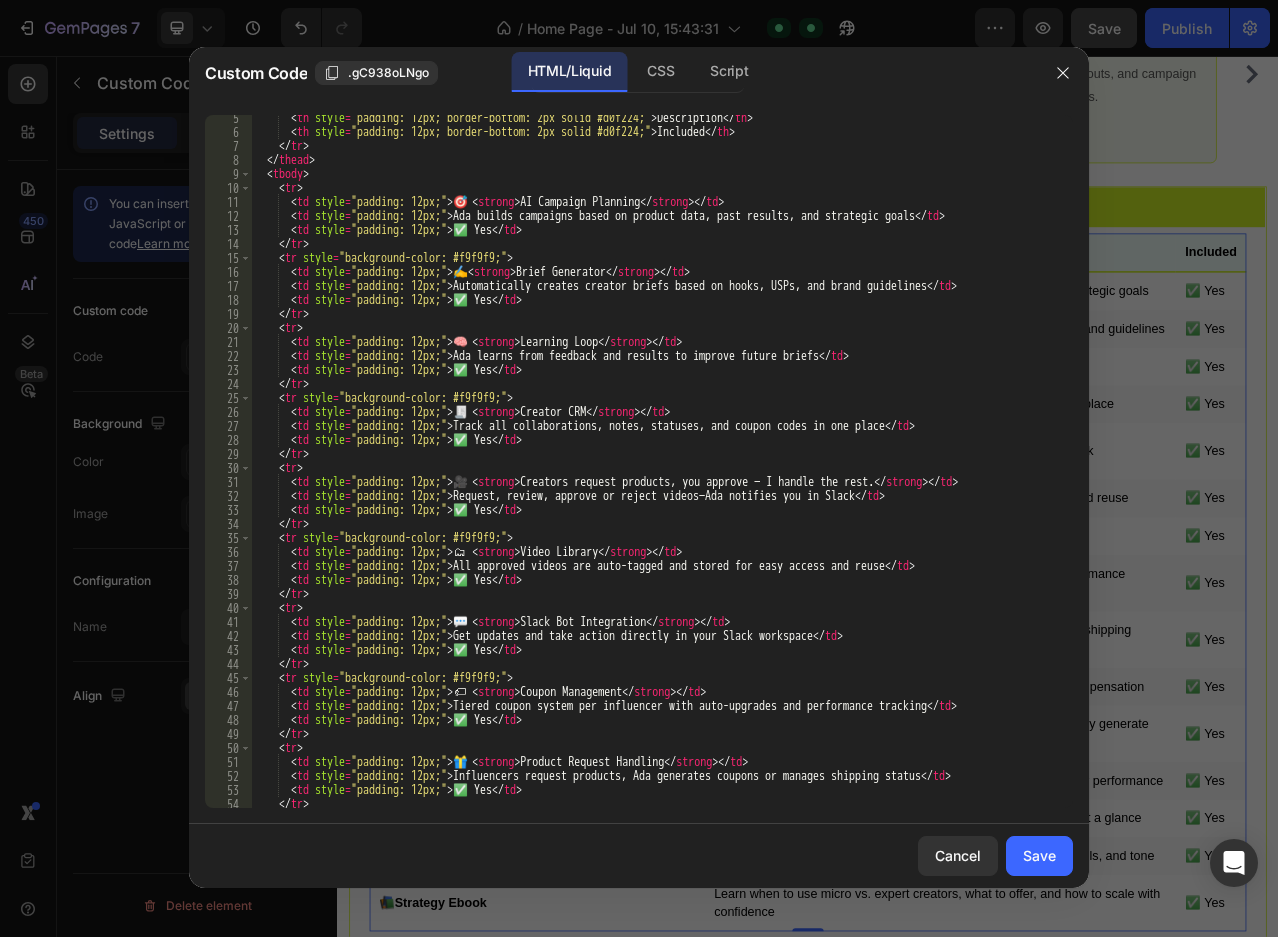 scroll, scrollTop: 120, scrollLeft: 0, axis: vertical 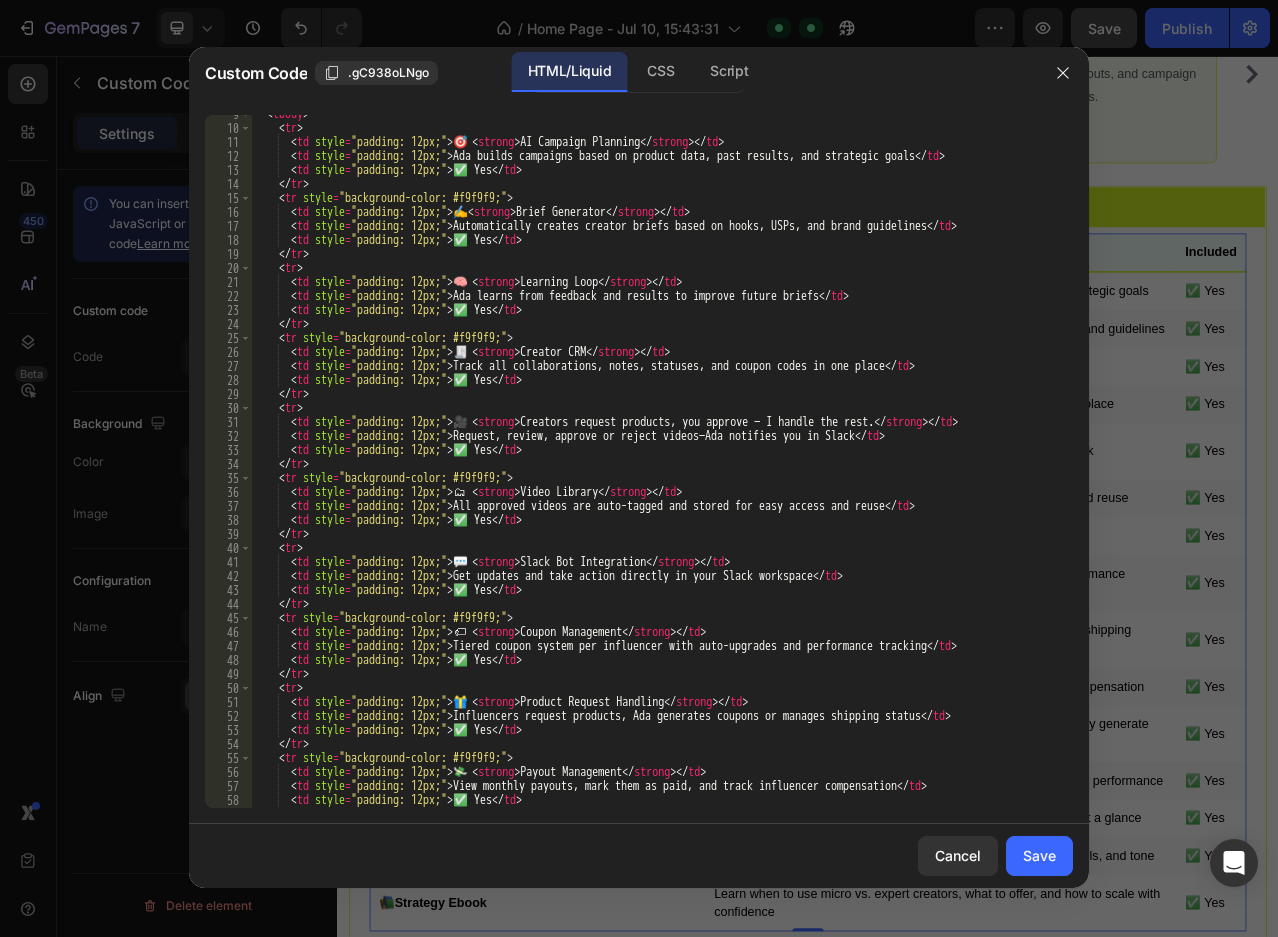type on "</tr>" 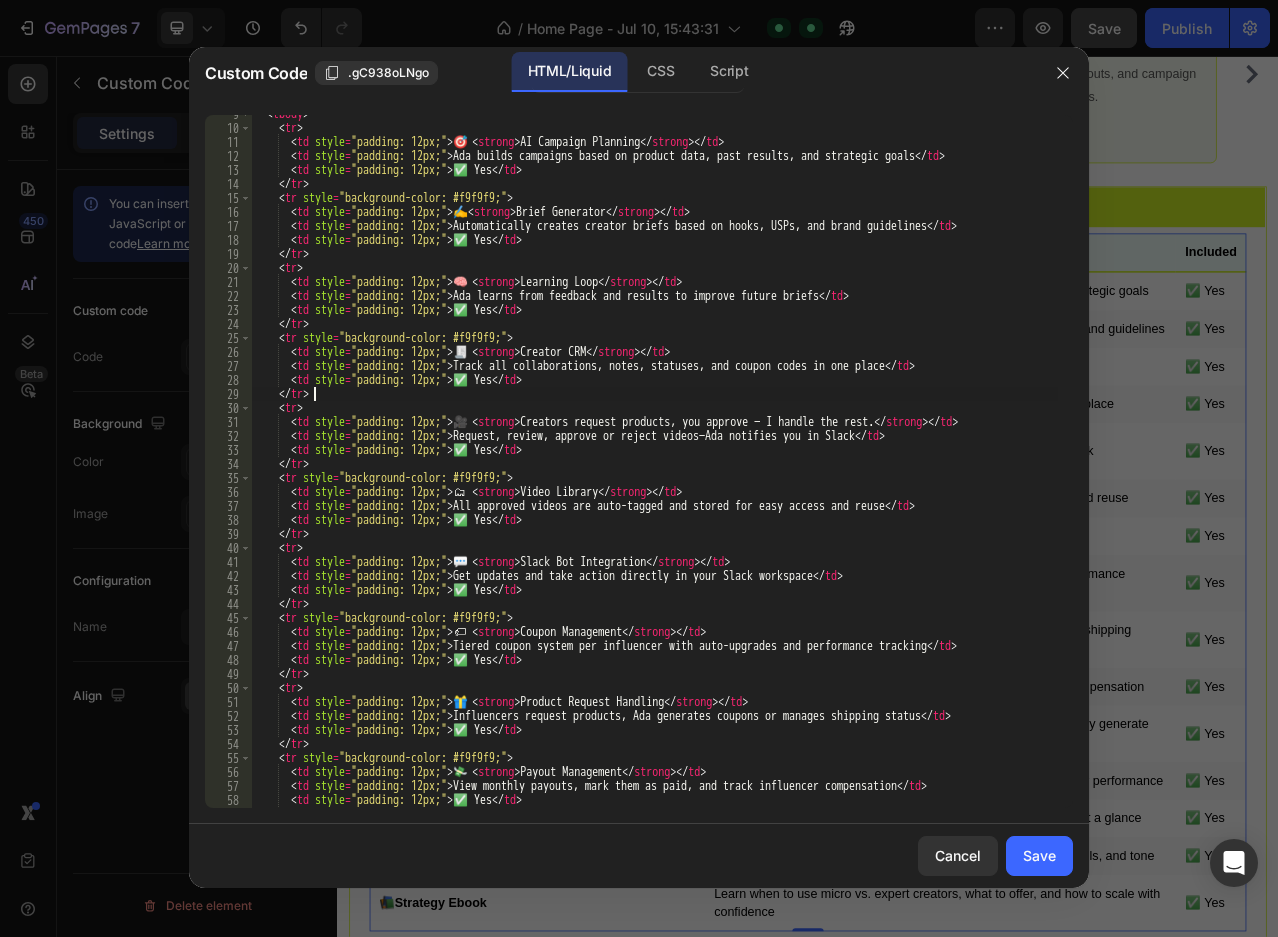 click on "Ada builds campaigns based on product data, past results, and strategic goals ✅ Yes ✍️  Brief Generator Automatically creates creator briefs based on hooks, USPs, and brand guidelines ✅ Yes 🧠   Learning Loop Ada learns from feedback and results to improve future briefs ✅ Yes 🎁   Product Request Handling" at bounding box center [654, 467] 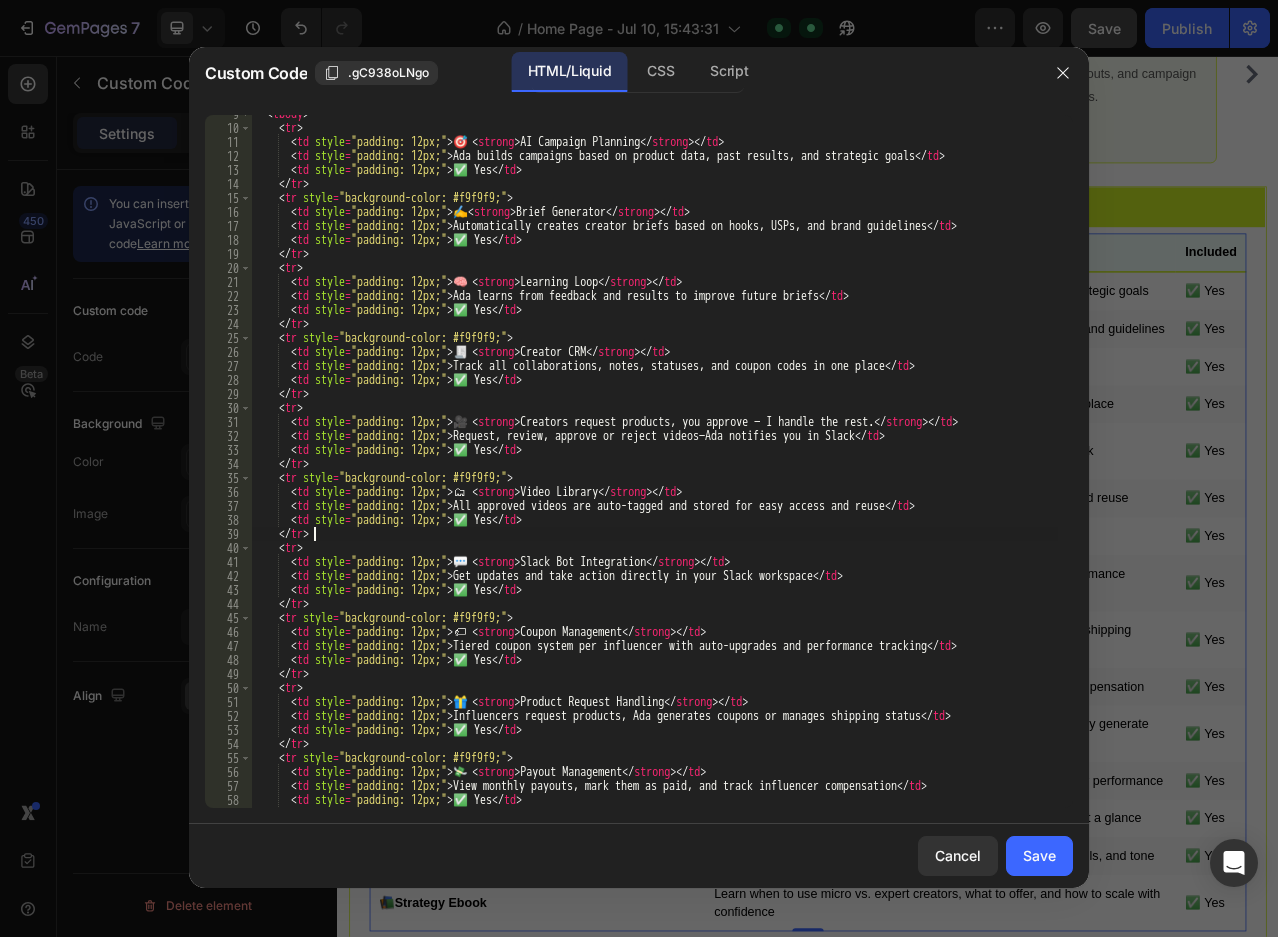 click on "Ada builds campaigns based on product data, past results, and strategic goals ✅ Yes ✍️  Brief Generator Automatically creates creator briefs based on hooks, USPs, and brand guidelines ✅ Yes 🧠   Learning Loop Ada learns from feedback and results to improve future briefs ✅ Yes 🎁   Product Request Handling" at bounding box center [654, 467] 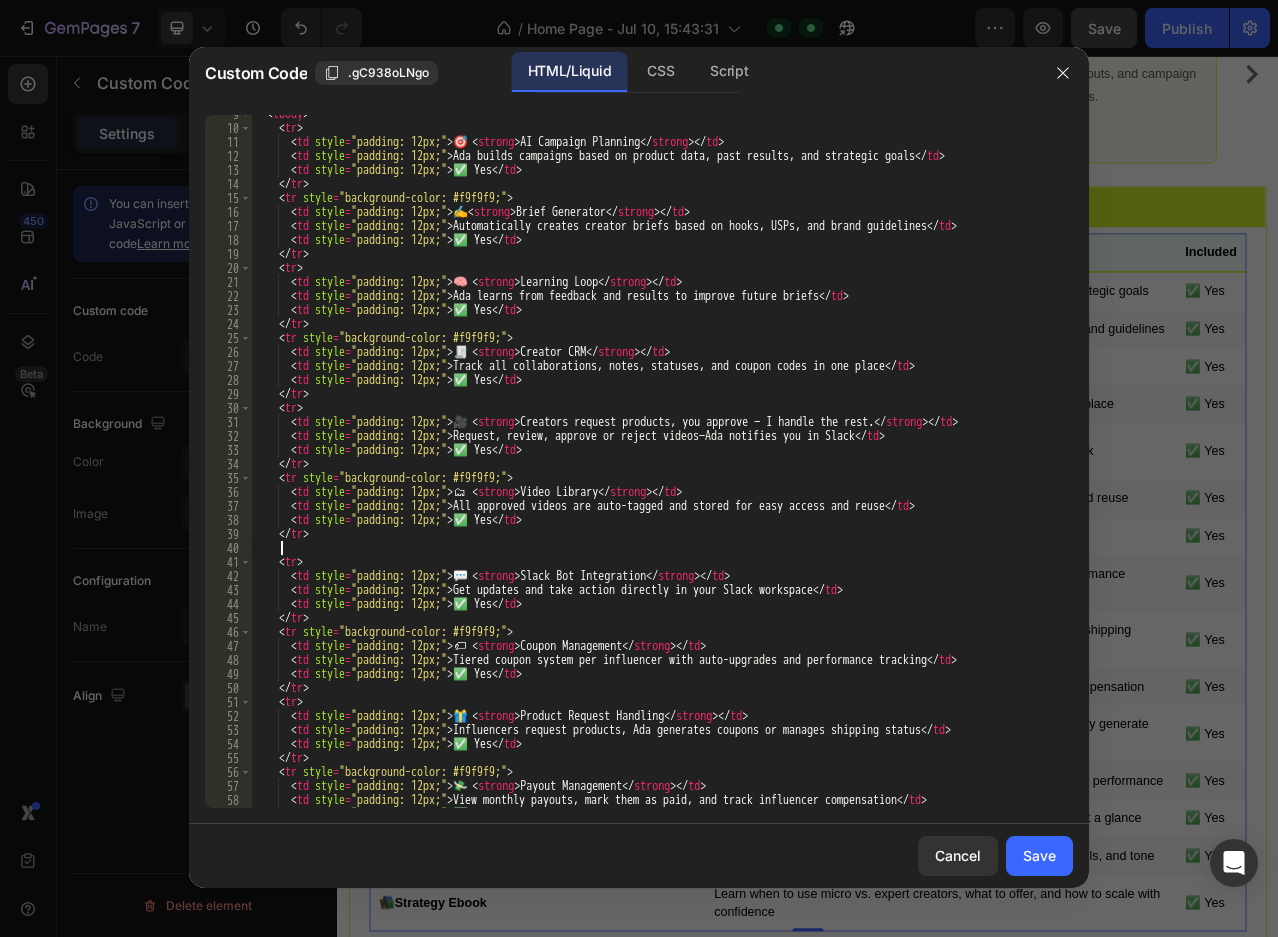 scroll, scrollTop: 0, scrollLeft: 1, axis: horizontal 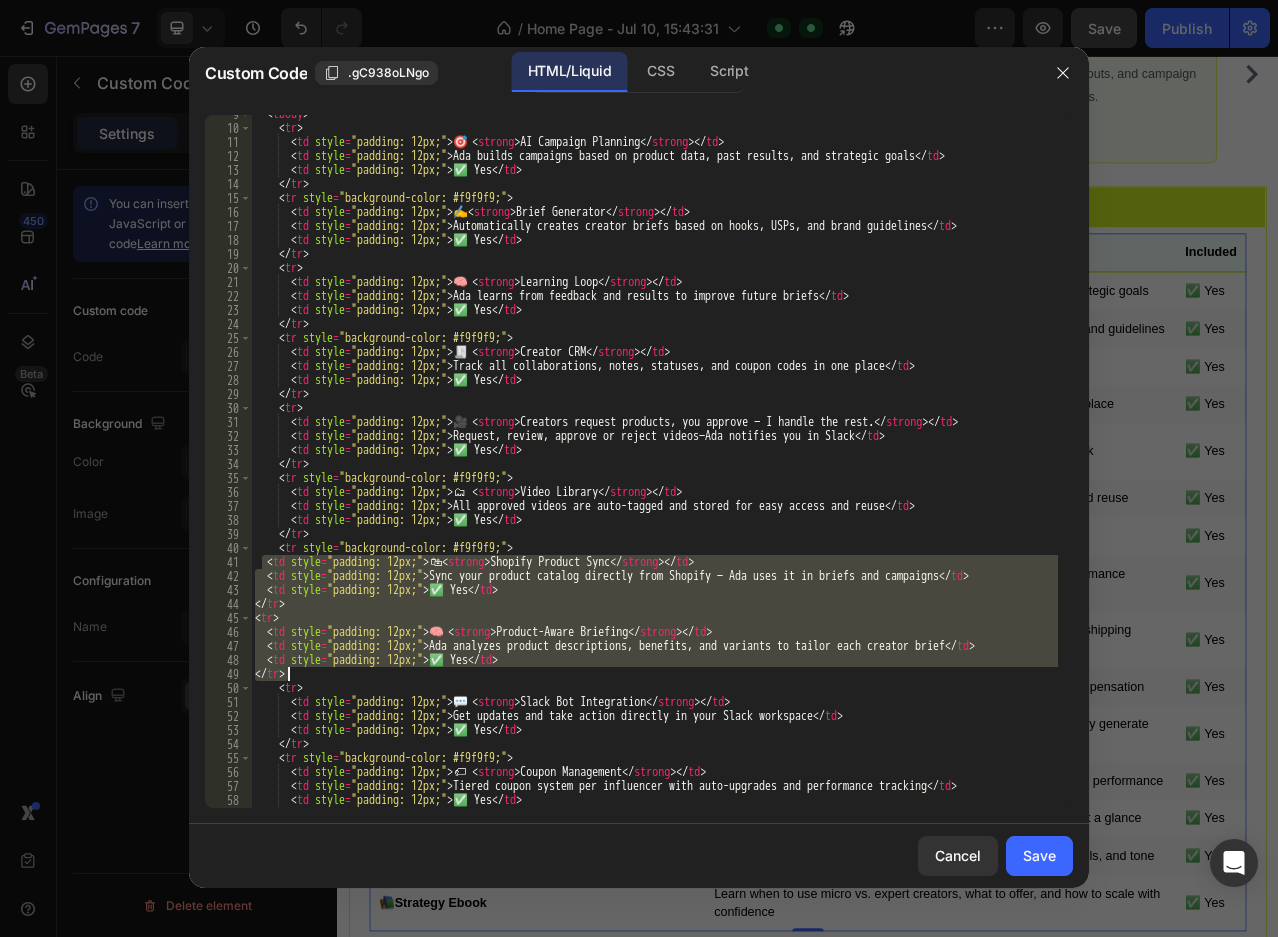 drag, startPoint x: 263, startPoint y: 562, endPoint x: 347, endPoint y: 669, distance: 136.03308 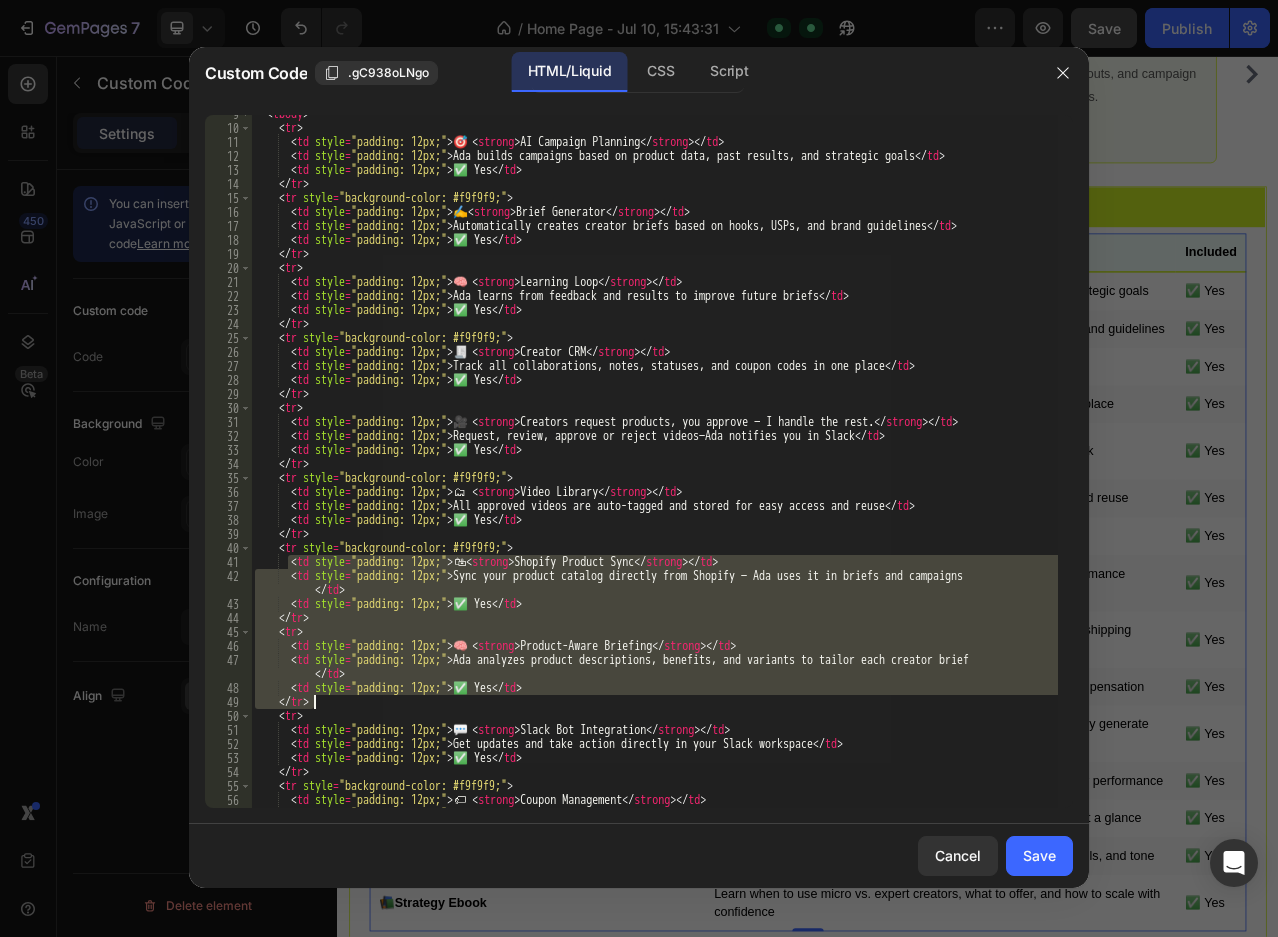 click on "Ada builds campaigns based on product data, past results, and strategic goals ✅ Yes ✍️  Brief Generator Automatically creates creator briefs based on hooks, USPs, and brand guidelines ✅ Yes 🧠   Learning Loop Ada learns from feedback and results to improve future briefs ✅ Yes 🎁   Product Request Handling" at bounding box center (654, 461) 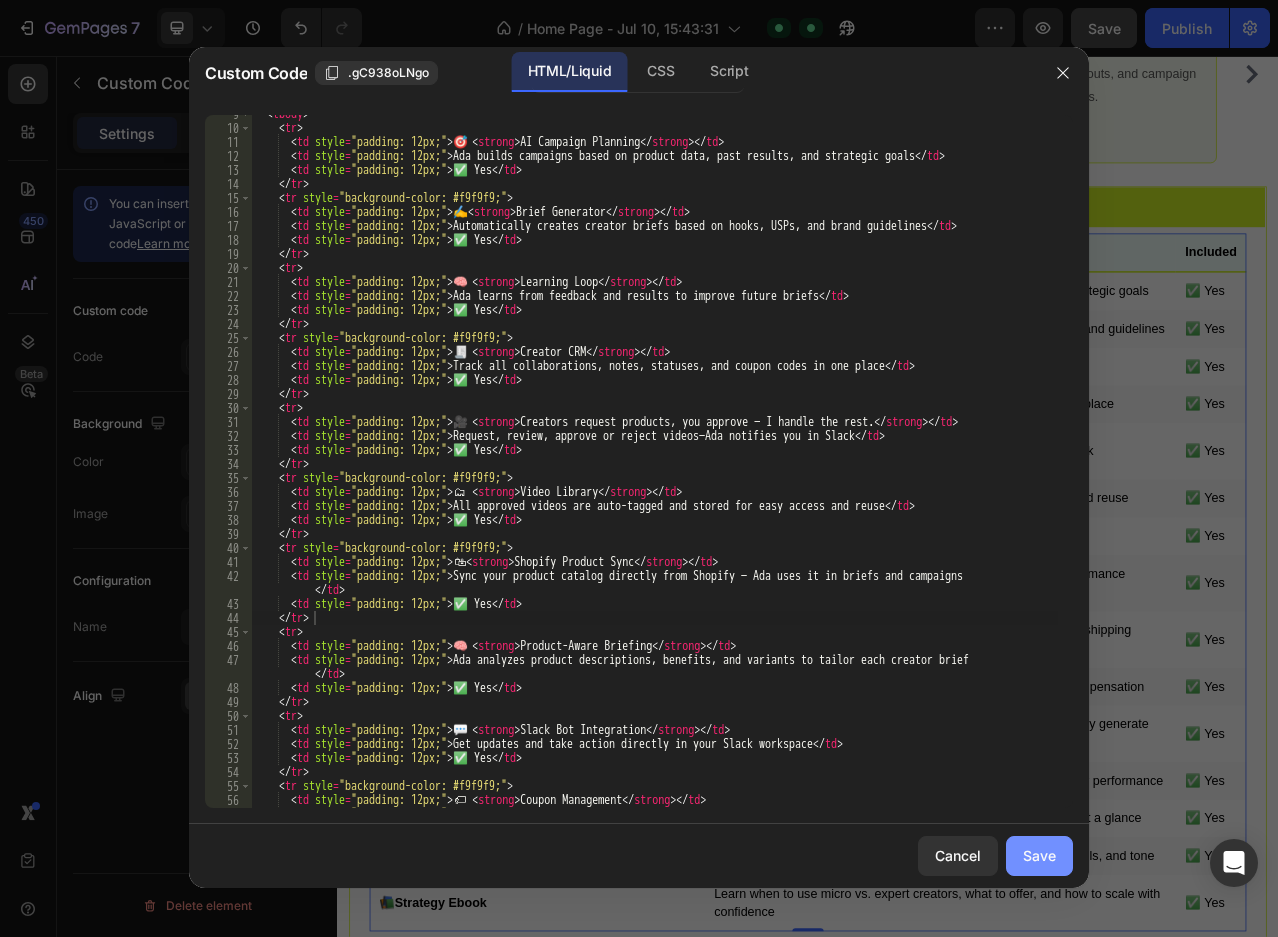 click on "Save" at bounding box center [1039, 855] 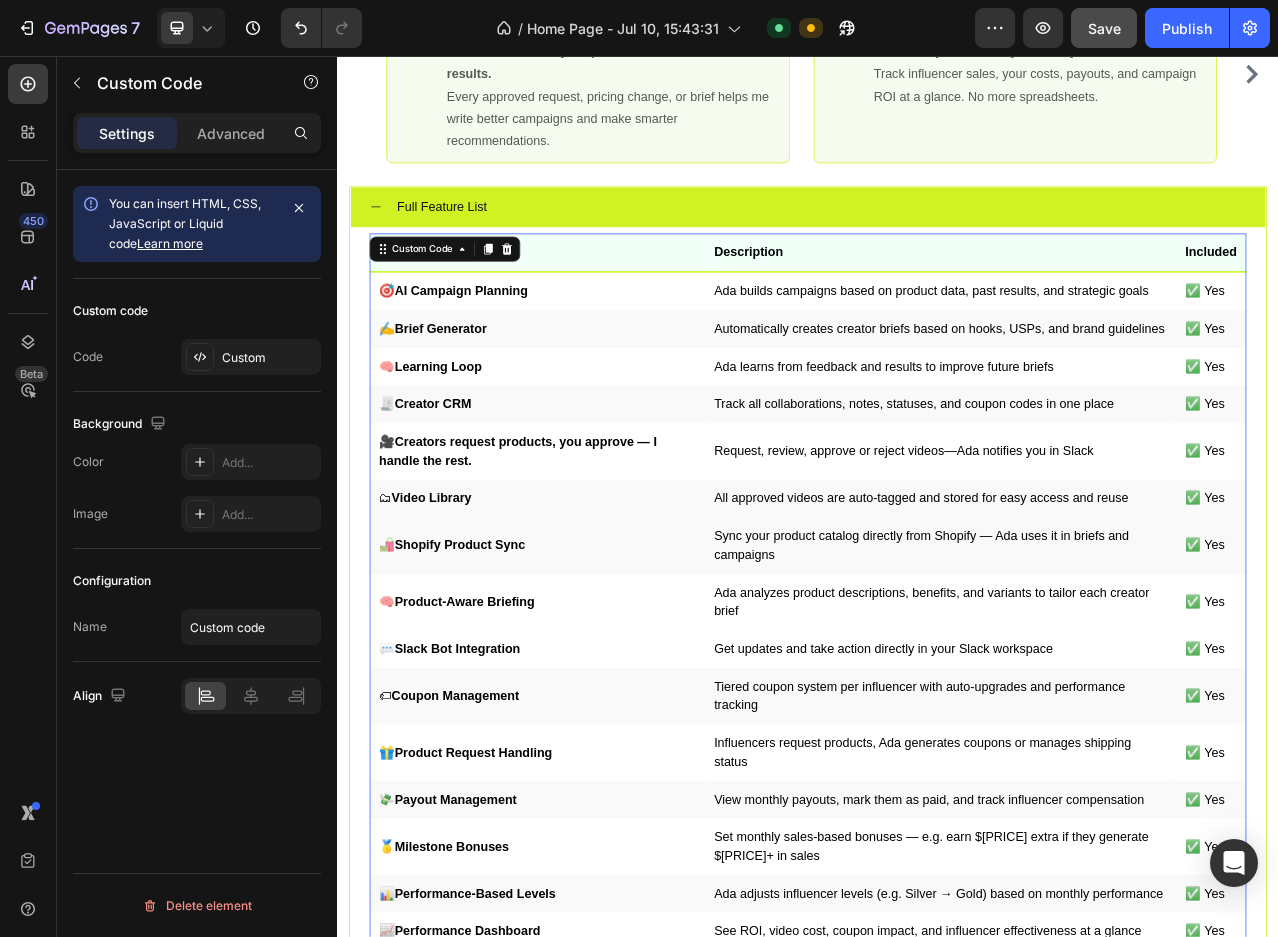 click on "Influencers request products, Ada generates coupons or manages shipping status" at bounding box center [1105, 944] 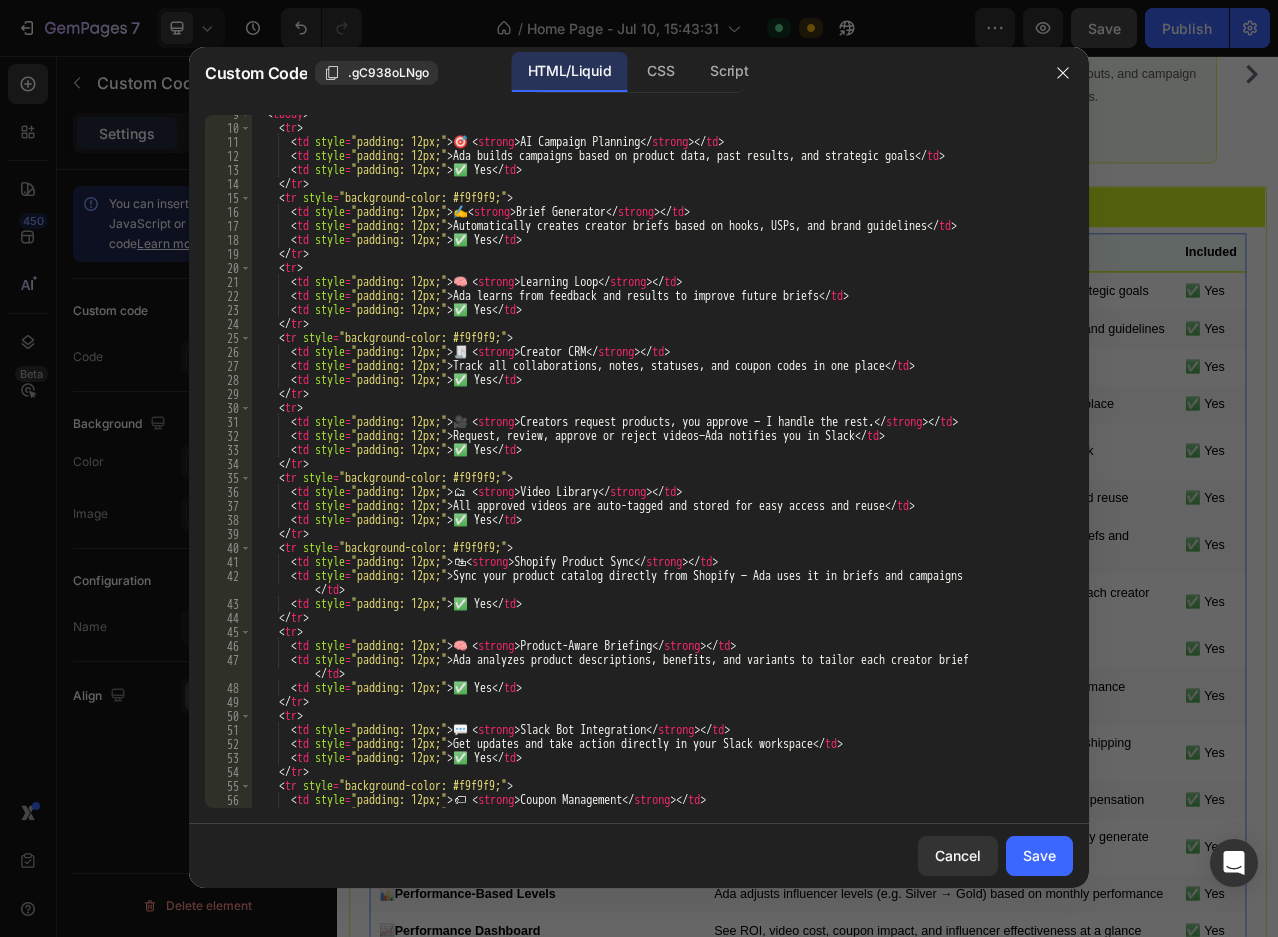 scroll, scrollTop: 180, scrollLeft: 0, axis: vertical 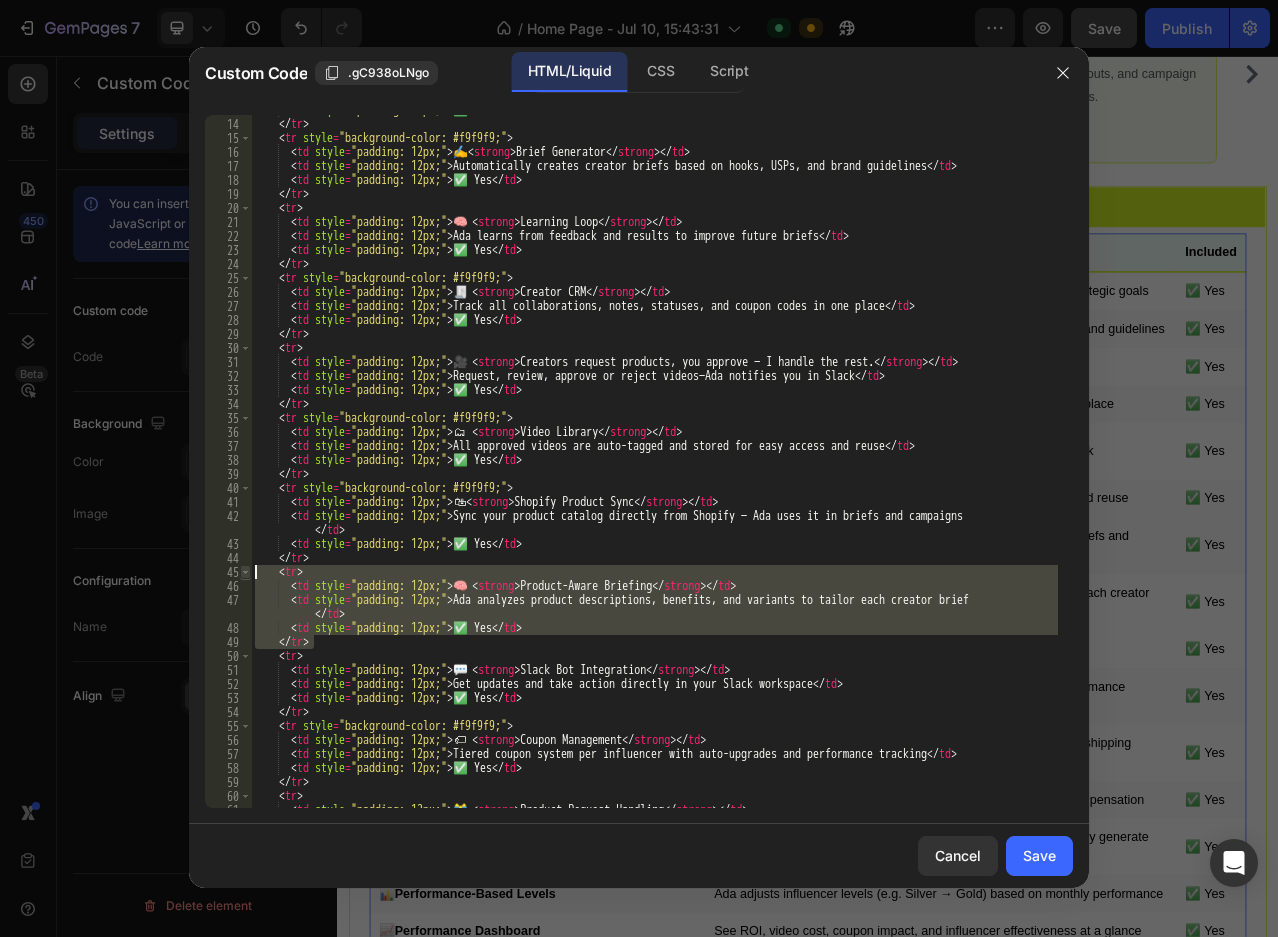 drag, startPoint x: 319, startPoint y: 644, endPoint x: 249, endPoint y: 573, distance: 99.70457 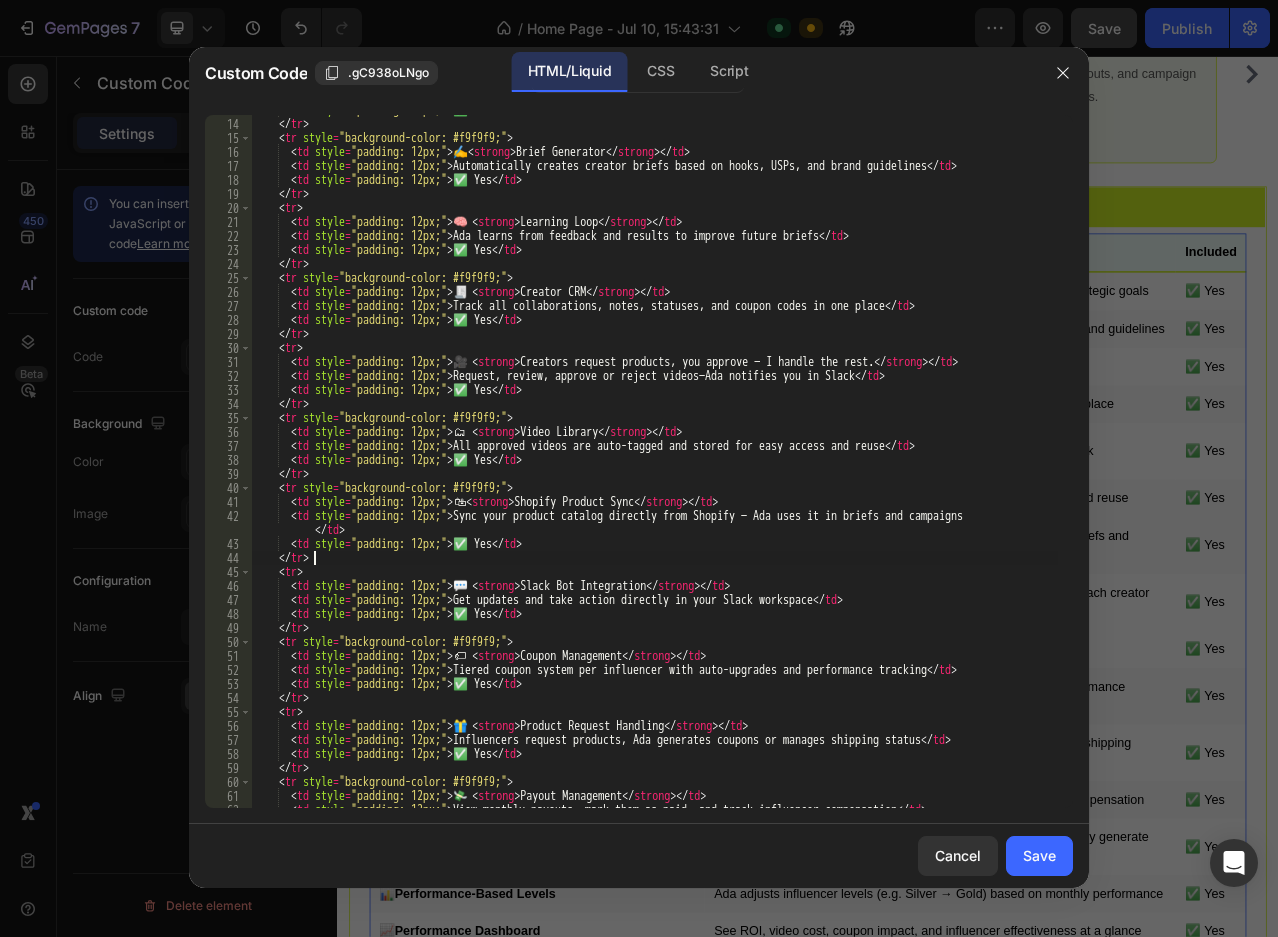 scroll, scrollTop: 60, scrollLeft: 0, axis: vertical 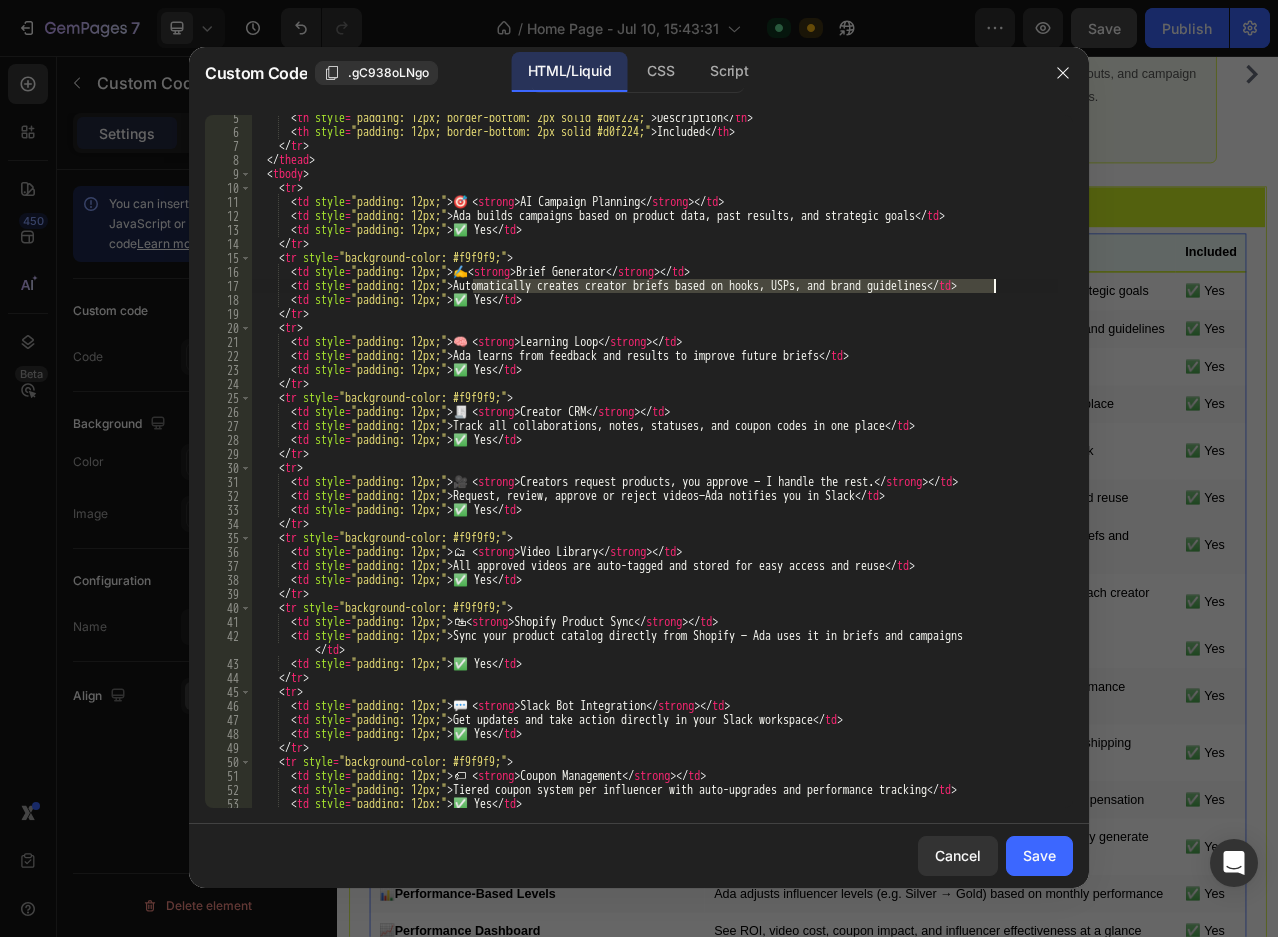 drag, startPoint x: 471, startPoint y: 286, endPoint x: 993, endPoint y: 286, distance: 522 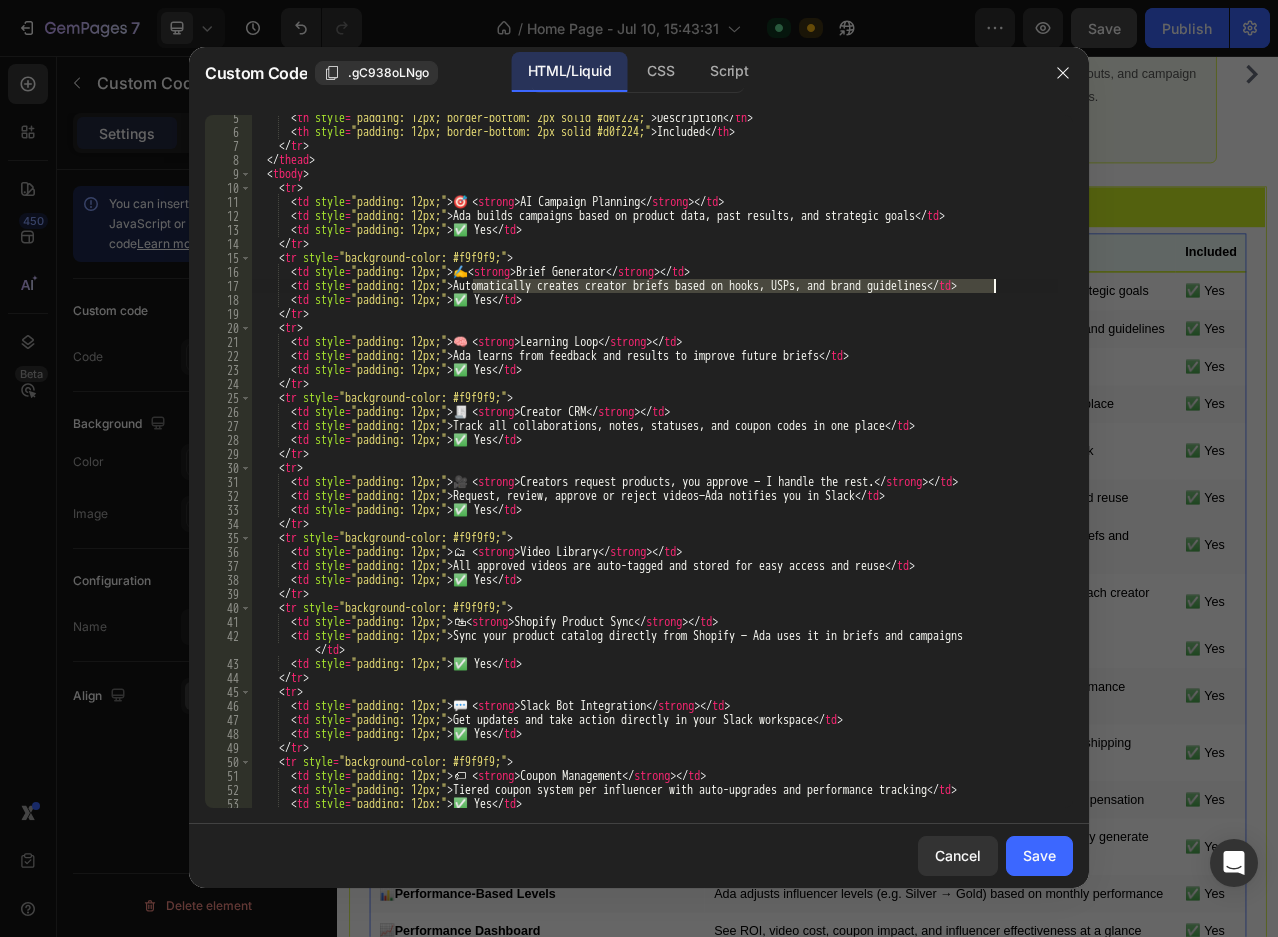 paste on "using product descriptions, hooks, USPs, and your" 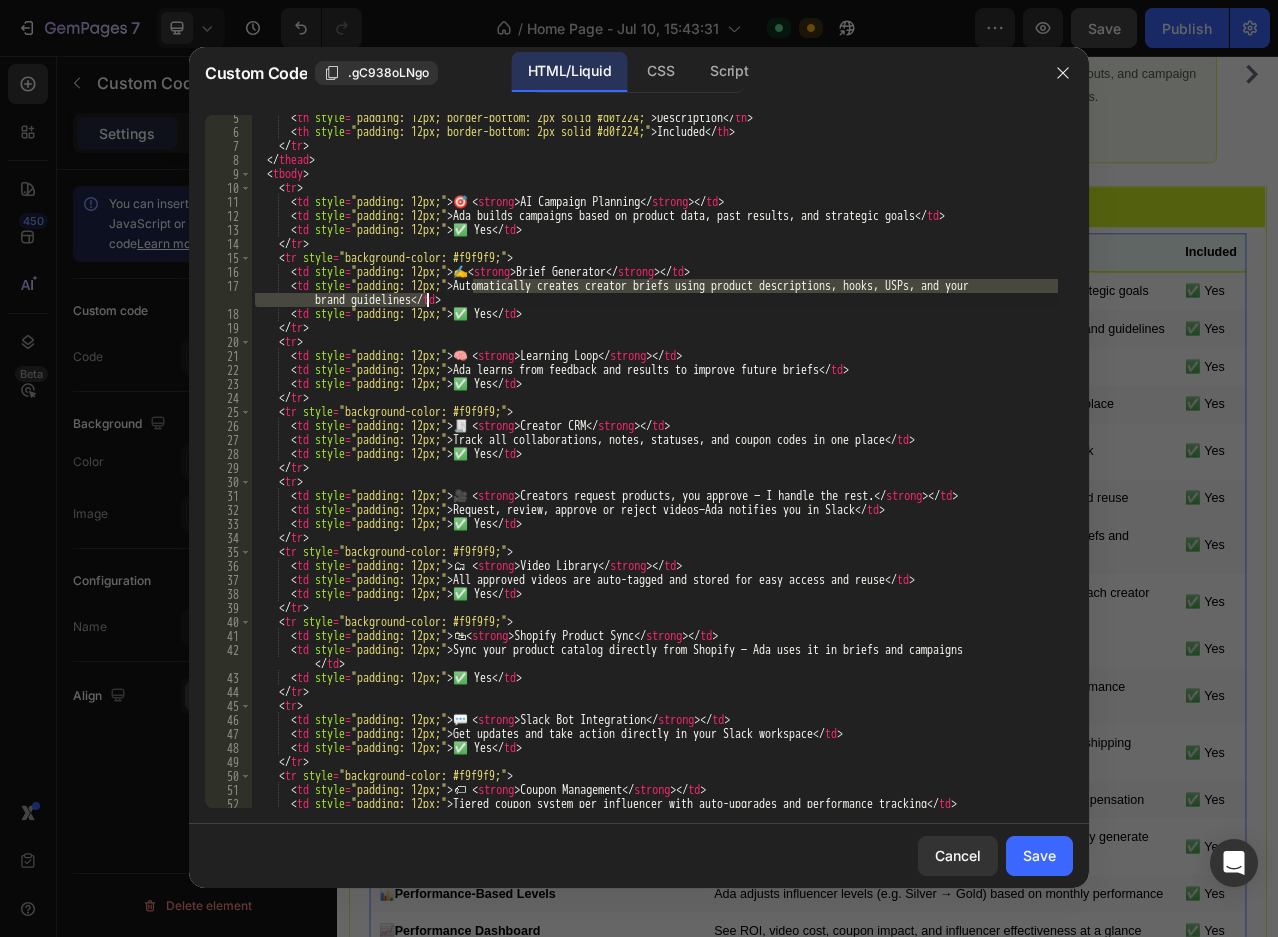 drag, startPoint x: 473, startPoint y: 285, endPoint x: 428, endPoint y: 302, distance: 48.104053 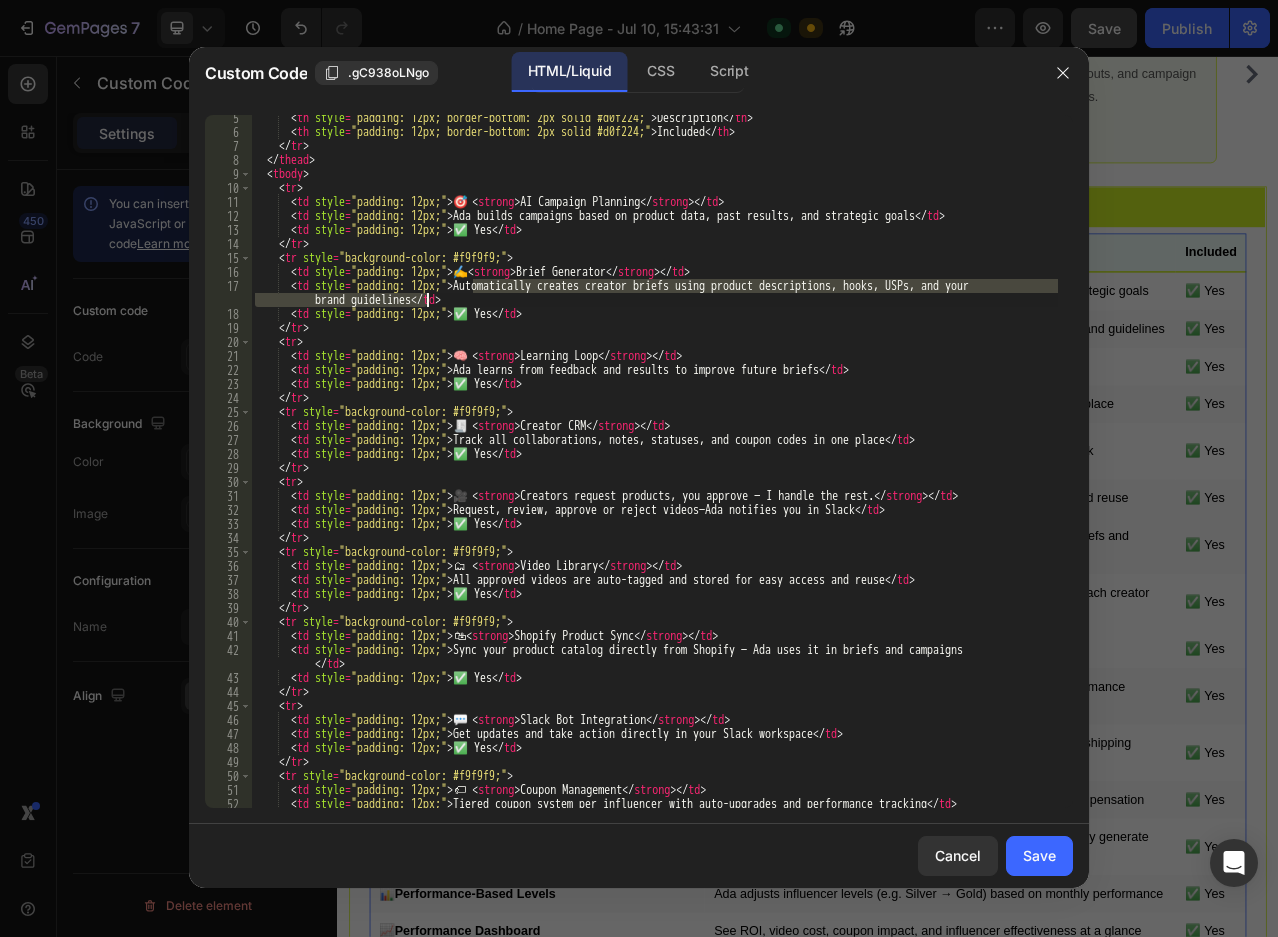 paste on "da creates custom briefs by analyzing your product descriptions, brand voice, past collaborations, and the specific influencer — so each brief hits the right angle." 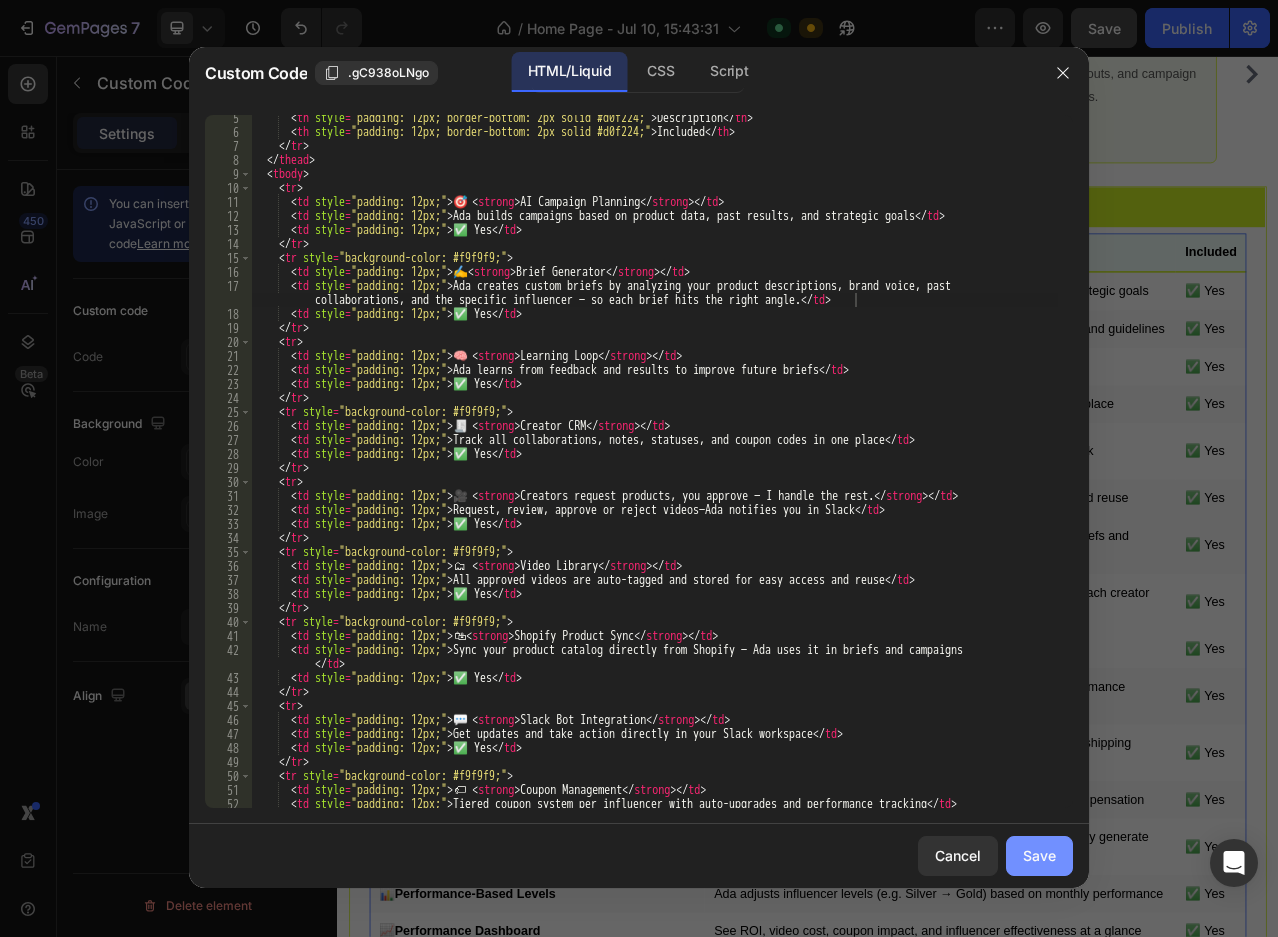 click on "Save" at bounding box center [1039, 855] 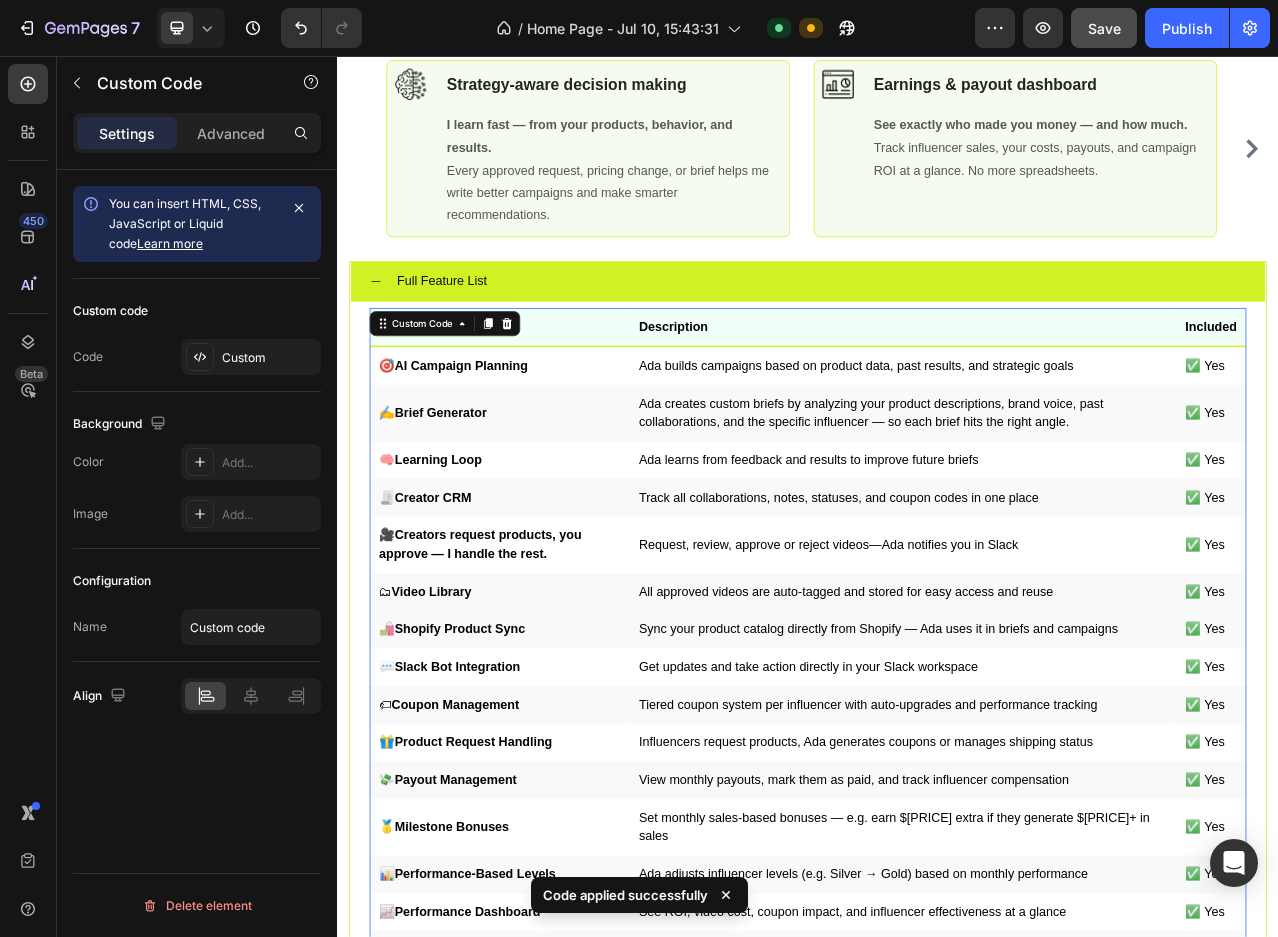 scroll, scrollTop: 7792, scrollLeft: 0, axis: vertical 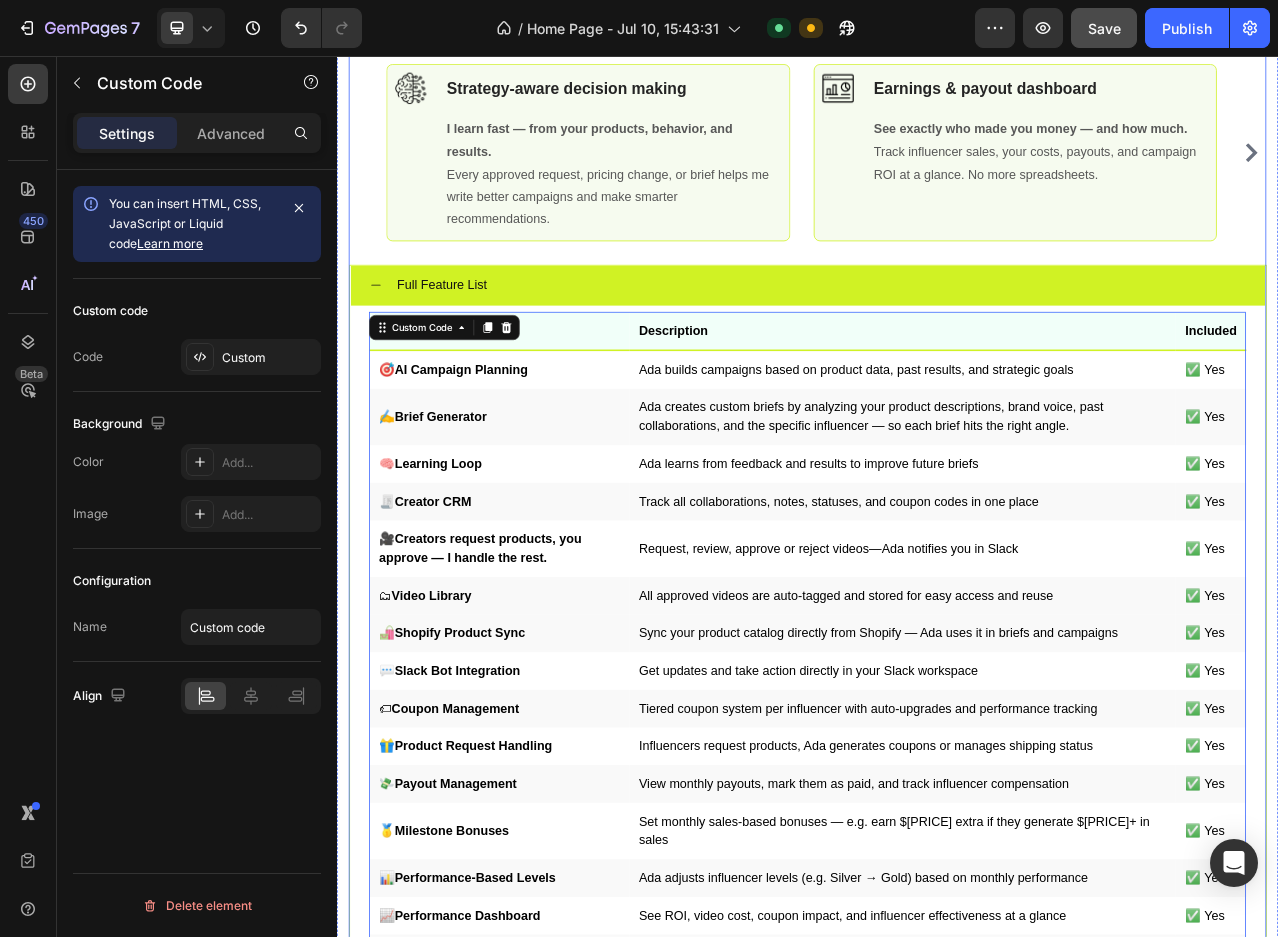 click on "I learn fast — from your products, behavior, and results. Every approved request, pricing change, or brief helps me write better campaigns and make smarter recommendations. See exactly who made you money — and how much. Track influencer sales, your costs, payouts, and campaign ROI at a glance. No more spreadsheets. Every file where you need it — and always up to date. I sort your videos by product, campaign, or creator. Available in multiple aspect ratios, accessible through your dashboard. End-of-month stress? Gone. Creators request products, you approve — I handle the rest." at bounding box center [937, 609] 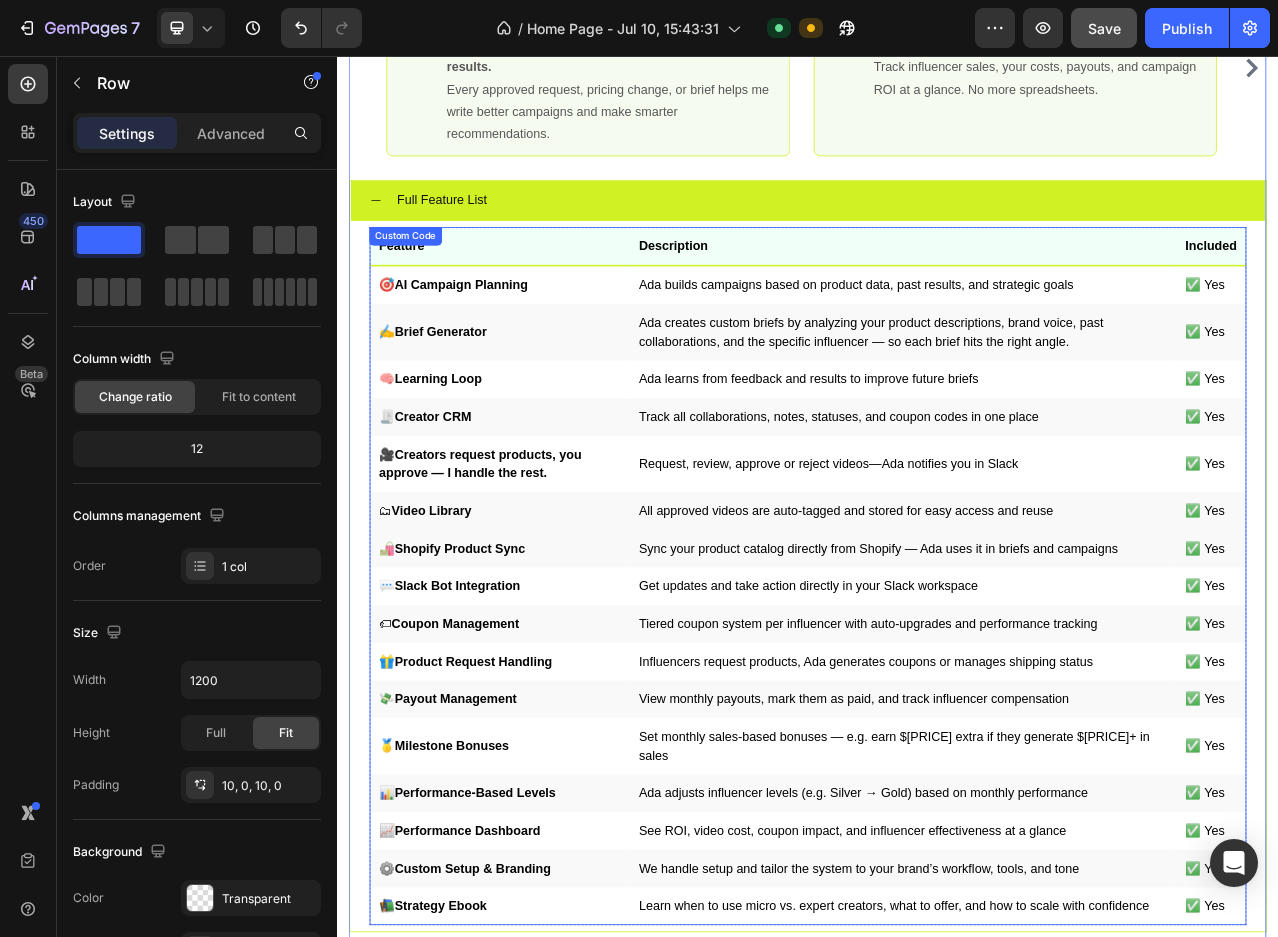 scroll, scrollTop: 8092, scrollLeft: 0, axis: vertical 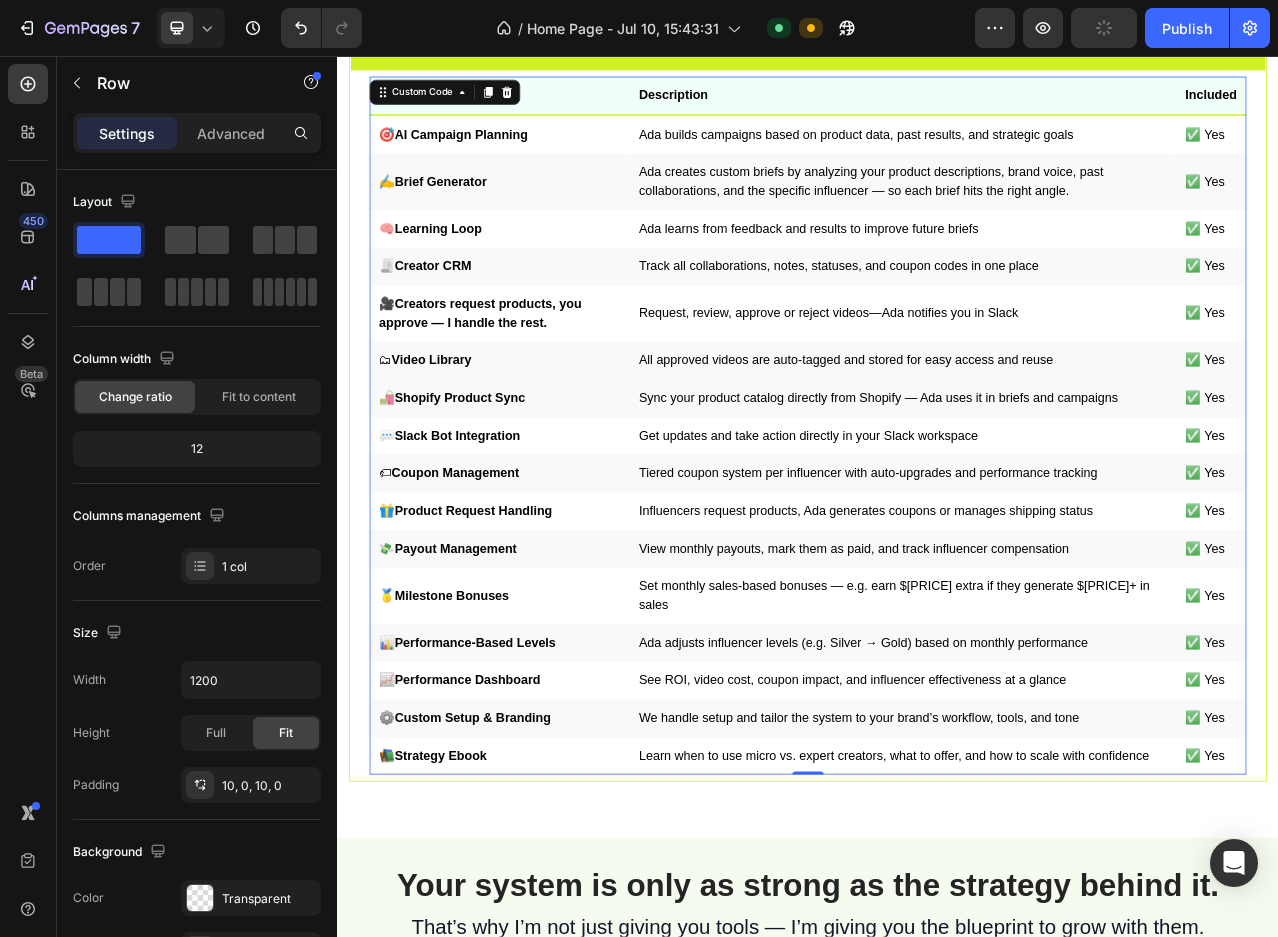 click on "Influencers request products, Ada generates coupons or manages shipping status" at bounding box center (1057, 636) 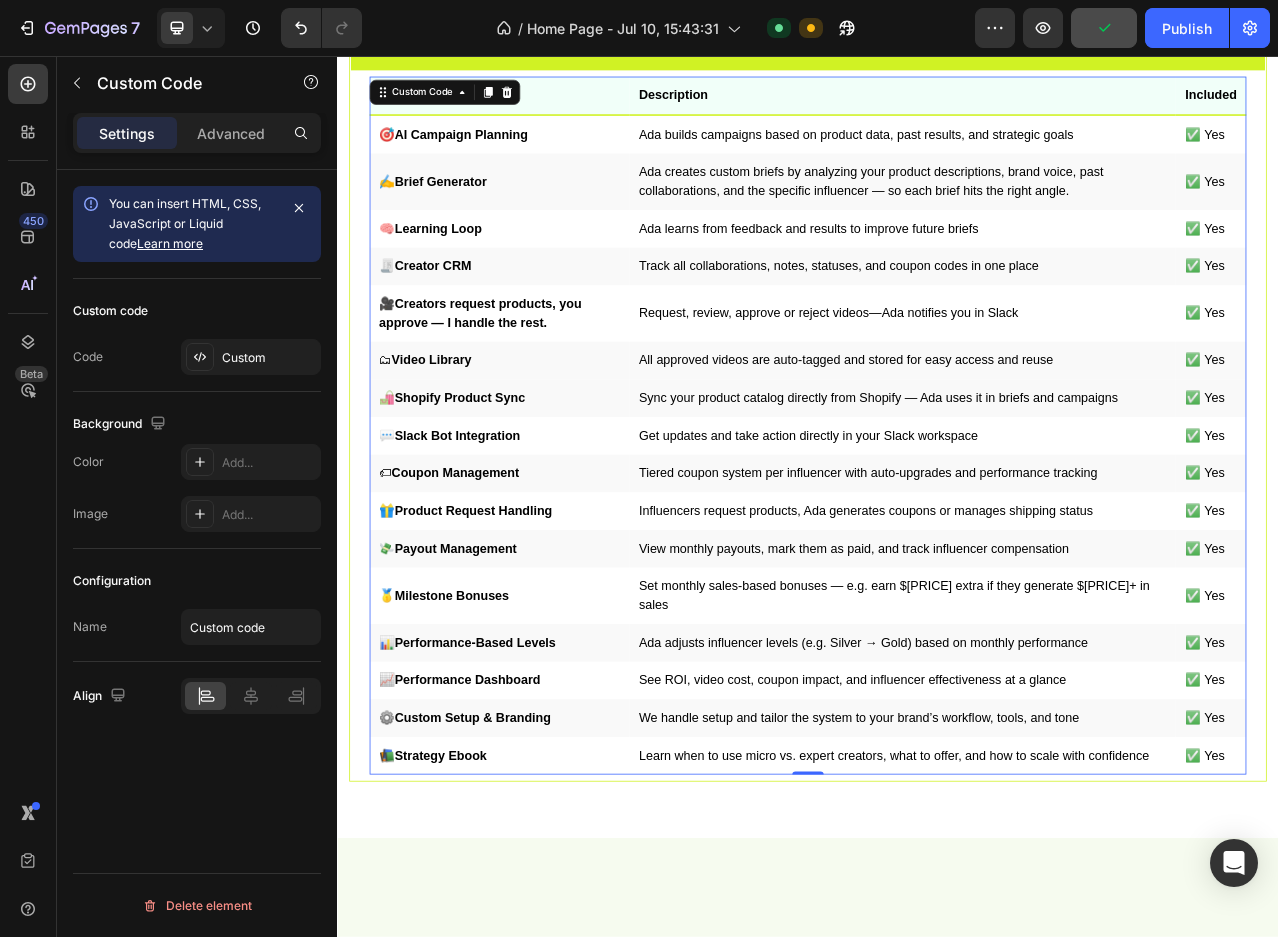 scroll, scrollTop: 7992, scrollLeft: 0, axis: vertical 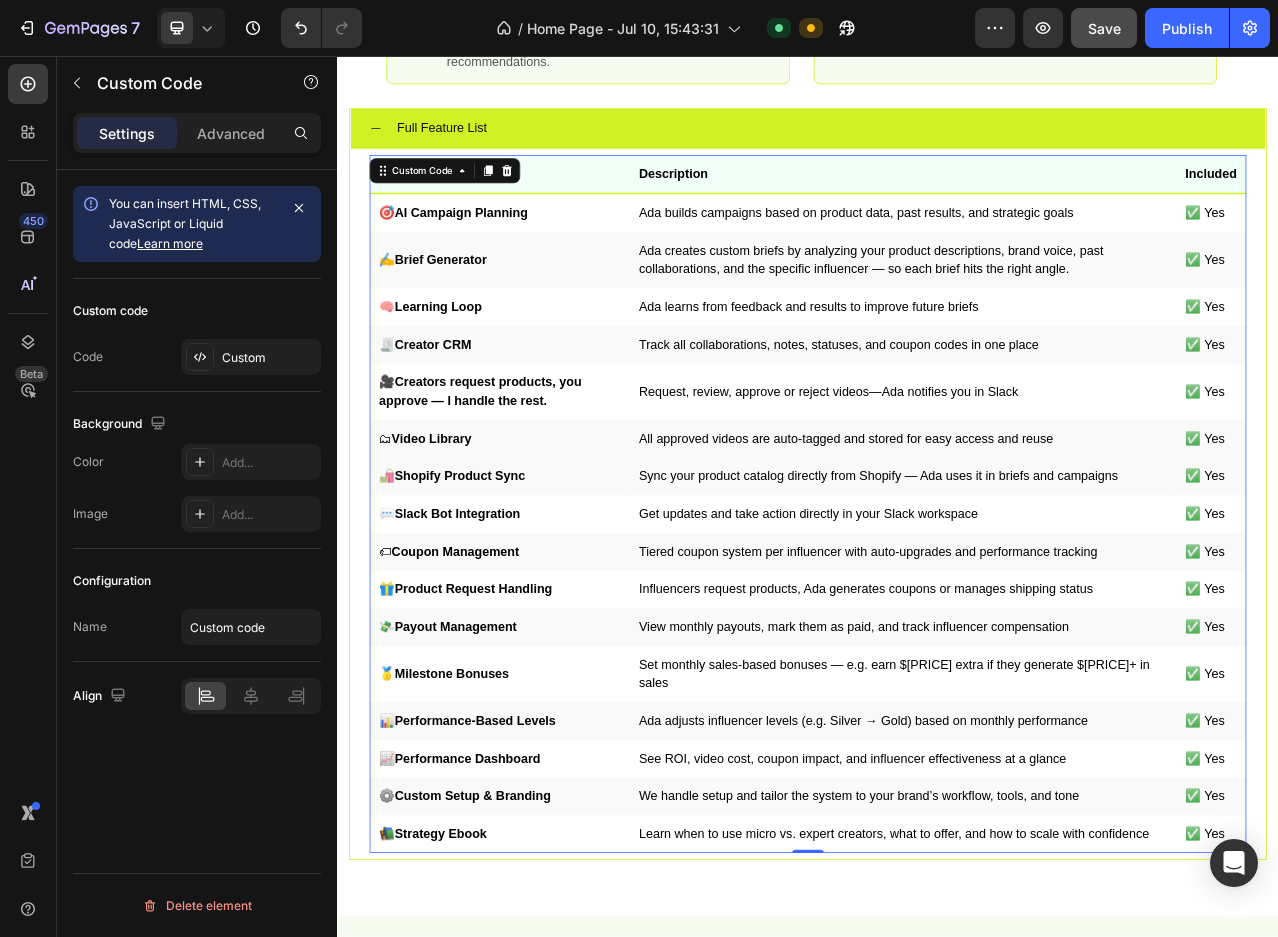 click on "Ada learns from feedback and results to improve future briefs" at bounding box center [1057, 376] 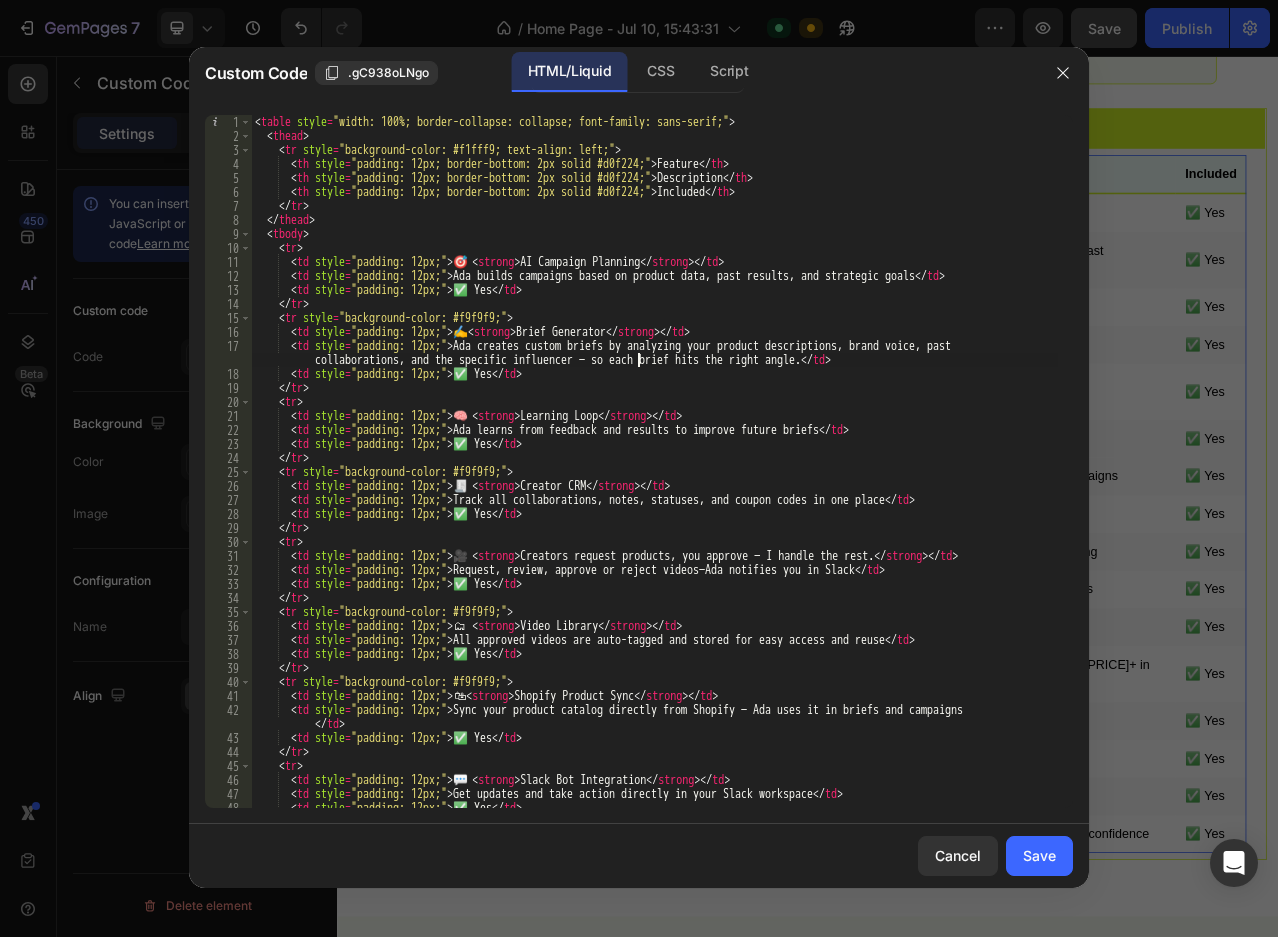 click on "< table   style = "width: 100%; border-collapse: collapse; font-family: sans-serif;" >    < thead >      < tr   style = "background-color: #f1fff9; text-align: left;" >         < th   style = "padding: 12px; border-bottom: 2px solid #d0f224;" > Feature </ th >         < th   style = "padding: 12px; border-bottom: 2px solid #d0f224;" > Description </ th >         < th   style = "padding: 12px; border-bottom: 2px solid #d0f224;" > Included </ th >      </ tr >    </ thead >    < tbody >      < tr >         < td   style = "padding: 12px;" > 🎯   < strong > AI Campaign Planning </ strong > </ td >         < td   style = "padding: 12px;" > Ada builds campaigns based on product data, past results, and strategic goals </ td >         < td   style = "padding: 12px;" > ✅ Yes </ td >      </ tr >      < tr   style = "background-color: #f9f9f9;" >         < td   style = "padding: 12px;" > ✍️  < strong > Brief Generator </ strong > </td >         < td   style = "padding: 12px;" >            </ td >" at bounding box center (654, 475) 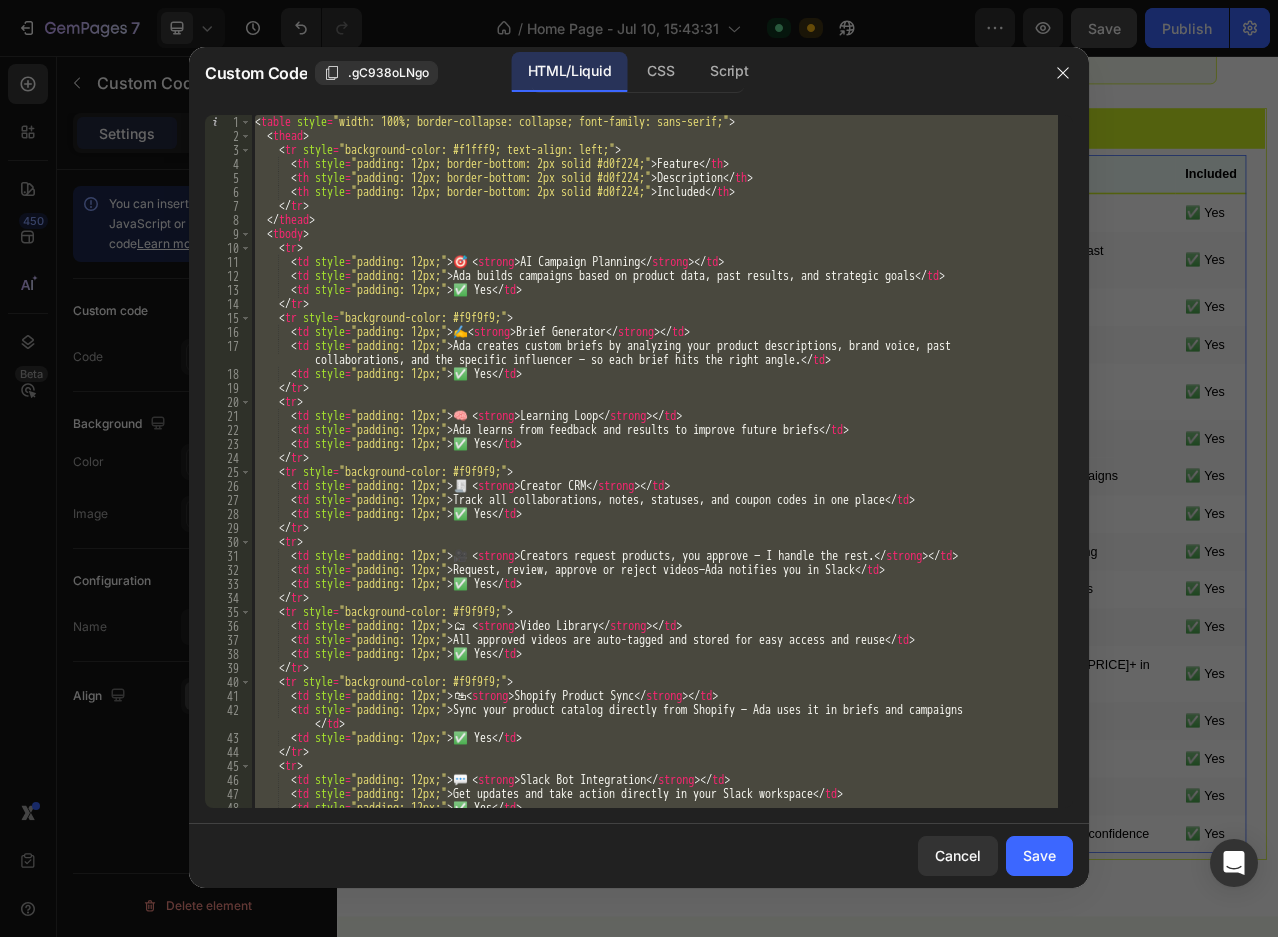 click on "< table   style = "width: 100%; border-collapse: collapse; font-family: sans-serif;" >    < thead >      < tr   style = "background-color: #f1fff9; text-align: left;" >         < th   style = "padding: 12px; border-bottom: 2px solid #d0f224;" > Feature </ th >         < th   style = "padding: 12px; border-bottom: 2px solid #d0f224;" > Description </ th >         < th   style = "padding: 12px; border-bottom: 2px solid #d0f224;" > Included </ th >      </ tr >    </ thead >    < tbody >      < tr >         < td   style = "padding: 12px;" > 🎯   < strong > AI Campaign Planning </ strong > </ td >         < td   style = "padding: 12px;" > Ada builds campaigns based on product data, past results, and strategic goals </ td >         < td   style = "padding: 12px;" > ✅ Yes </ td >      </ tr >      < tr   style = "background-color: #f9f9f9;" >         < td   style = "padding: 12px;" > ✍️  < strong > Brief Generator </ strong > </td >         < td   style = "padding: 12px;" >            </ td >" at bounding box center [654, 461] 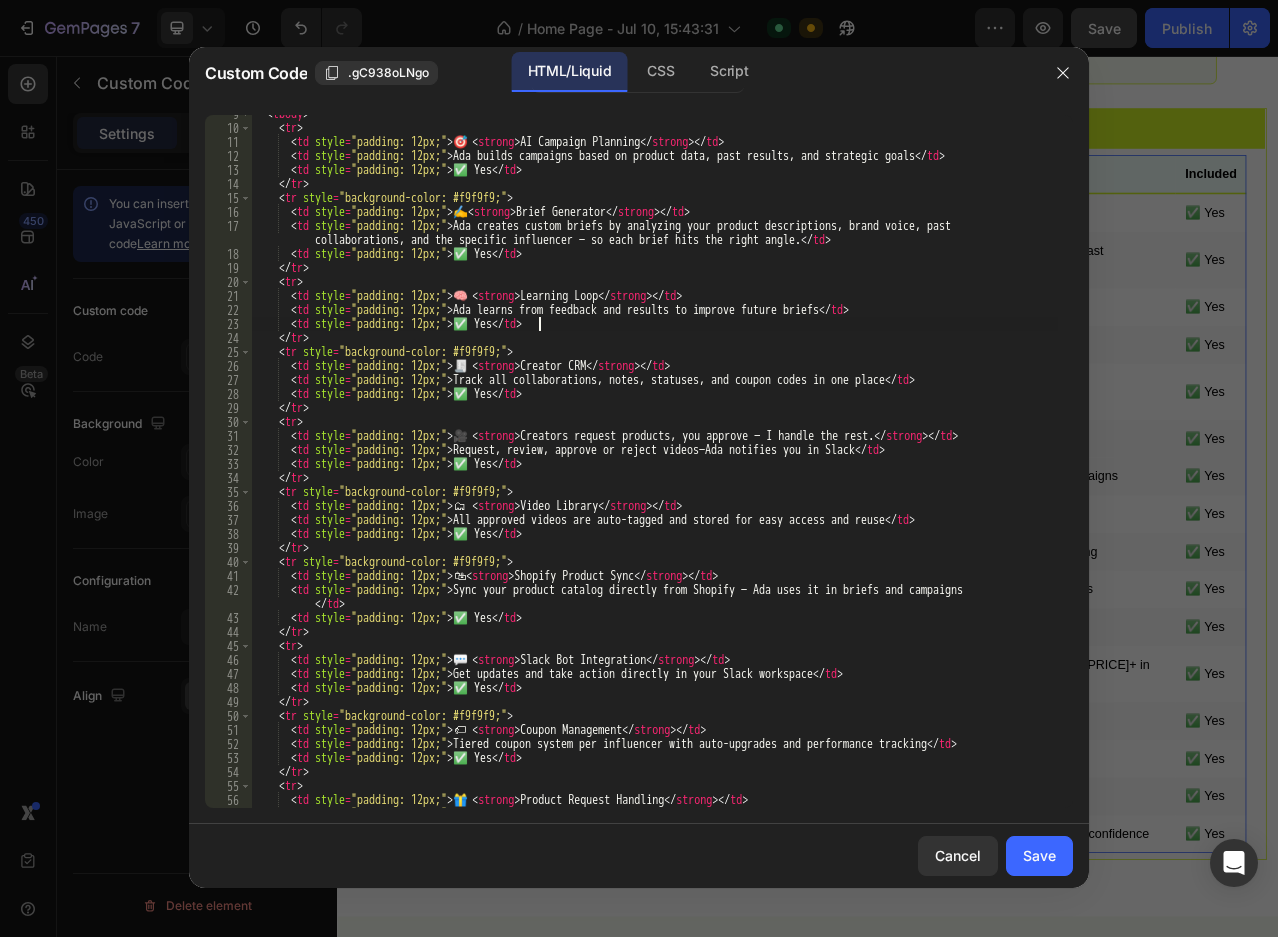 scroll, scrollTop: 240, scrollLeft: 0, axis: vertical 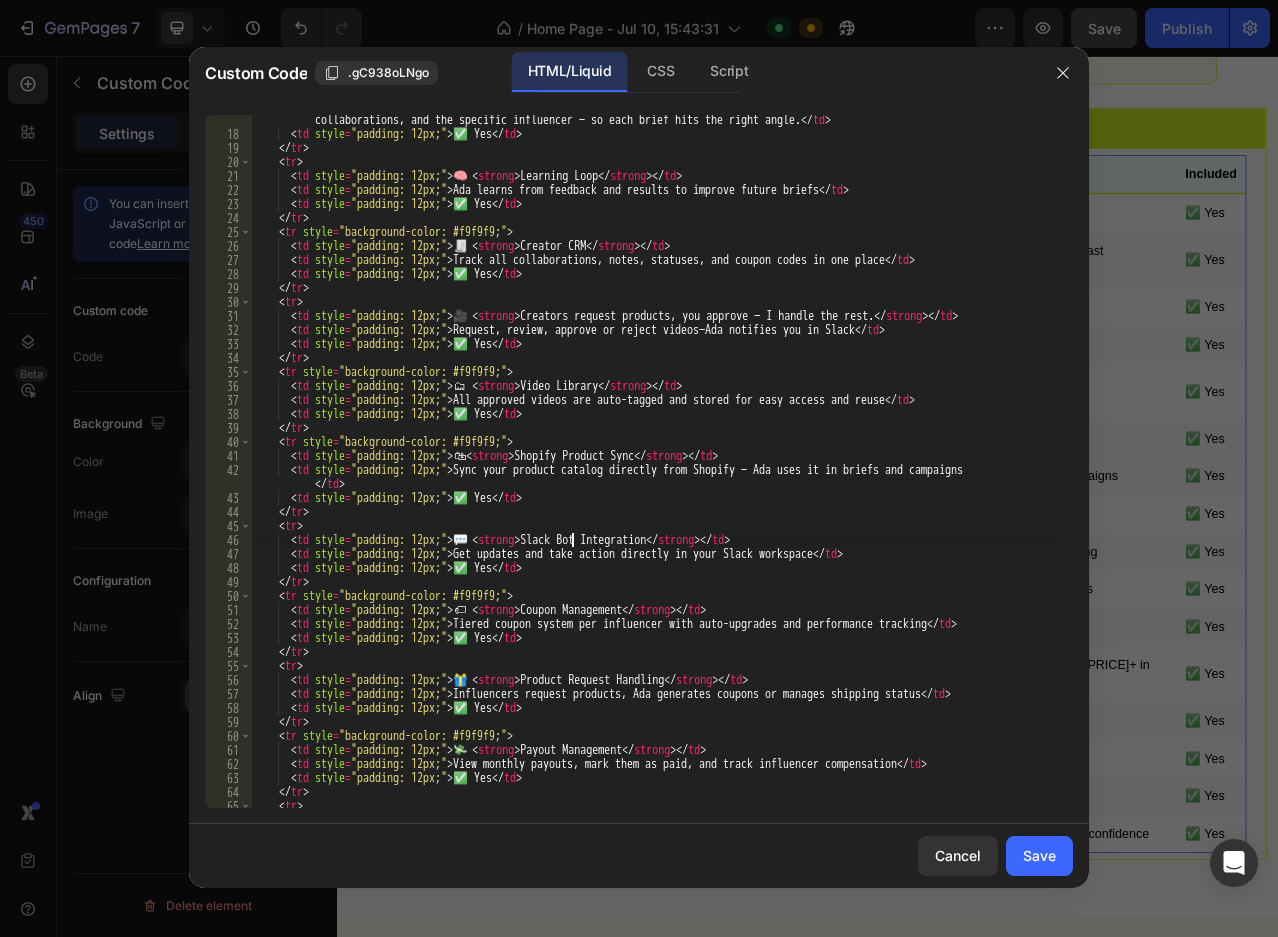 click on "Ada creates custom briefs by analyzing your product descriptions, brand voice, past collaborations, and the specific influencer — so each brief hits the right angle." at bounding box center [654, 466] 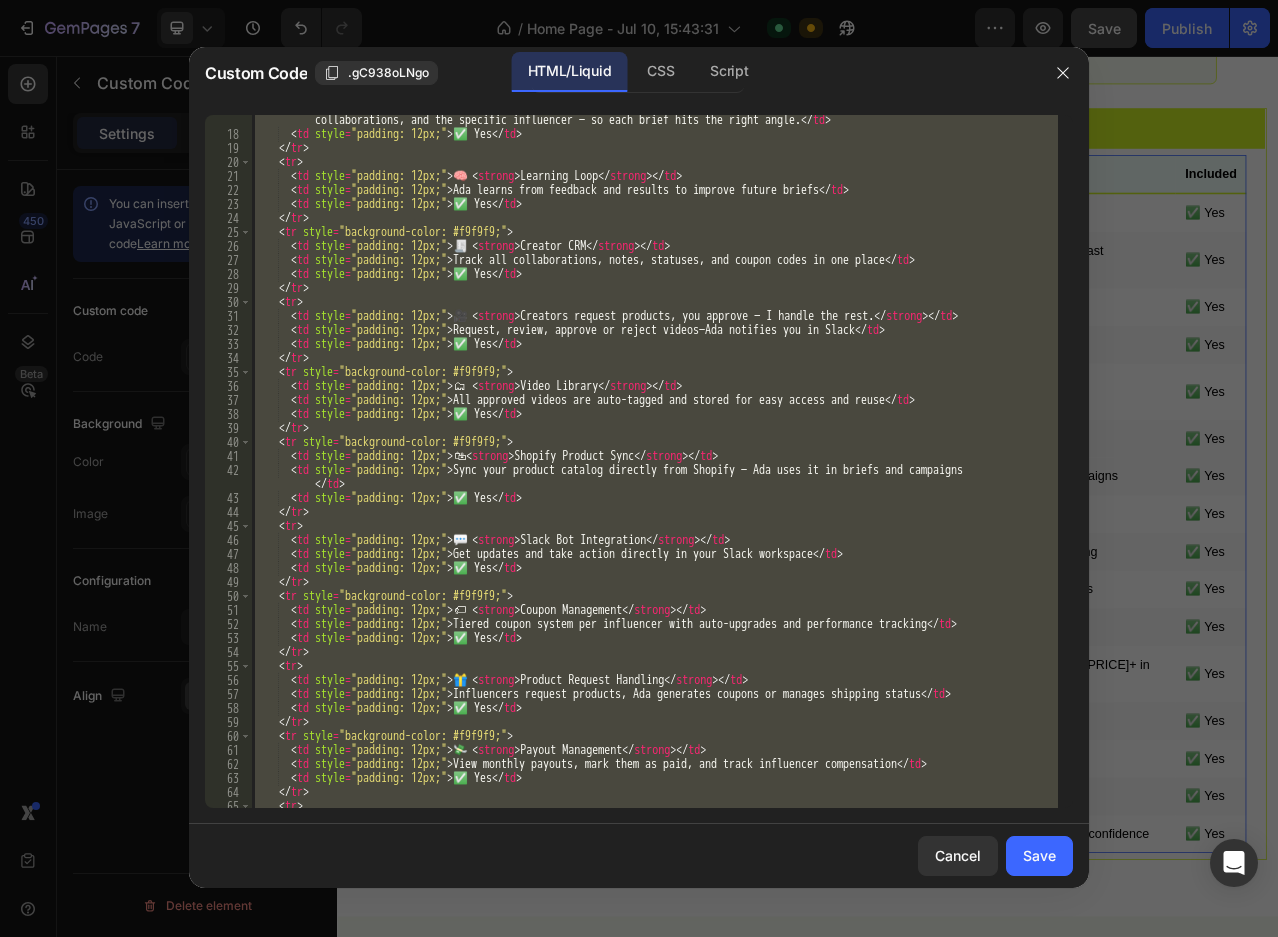 paste 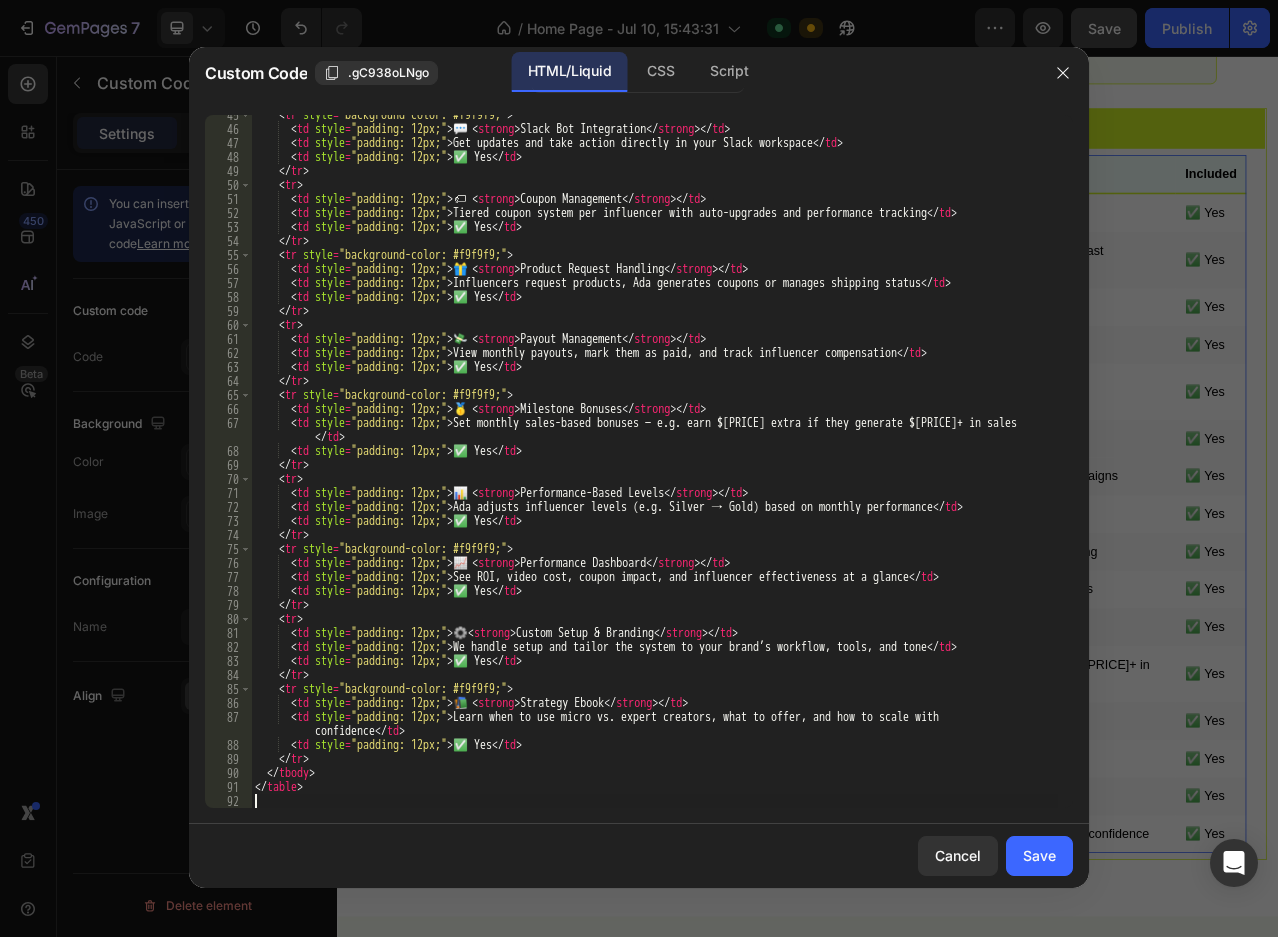 scroll, scrollTop: 591, scrollLeft: 0, axis: vertical 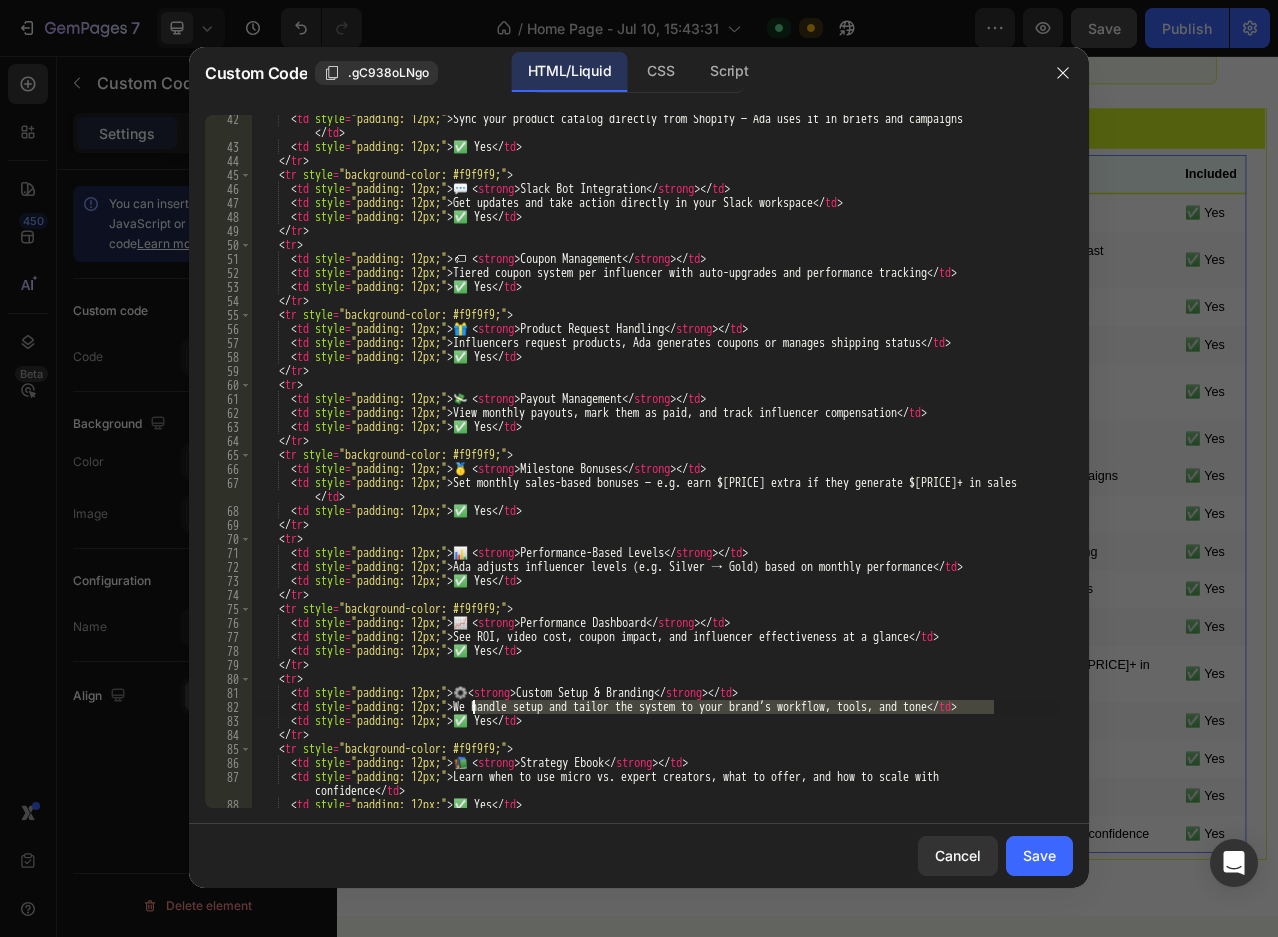 drag, startPoint x: 995, startPoint y: 707, endPoint x: 470, endPoint y: 704, distance: 525.00854 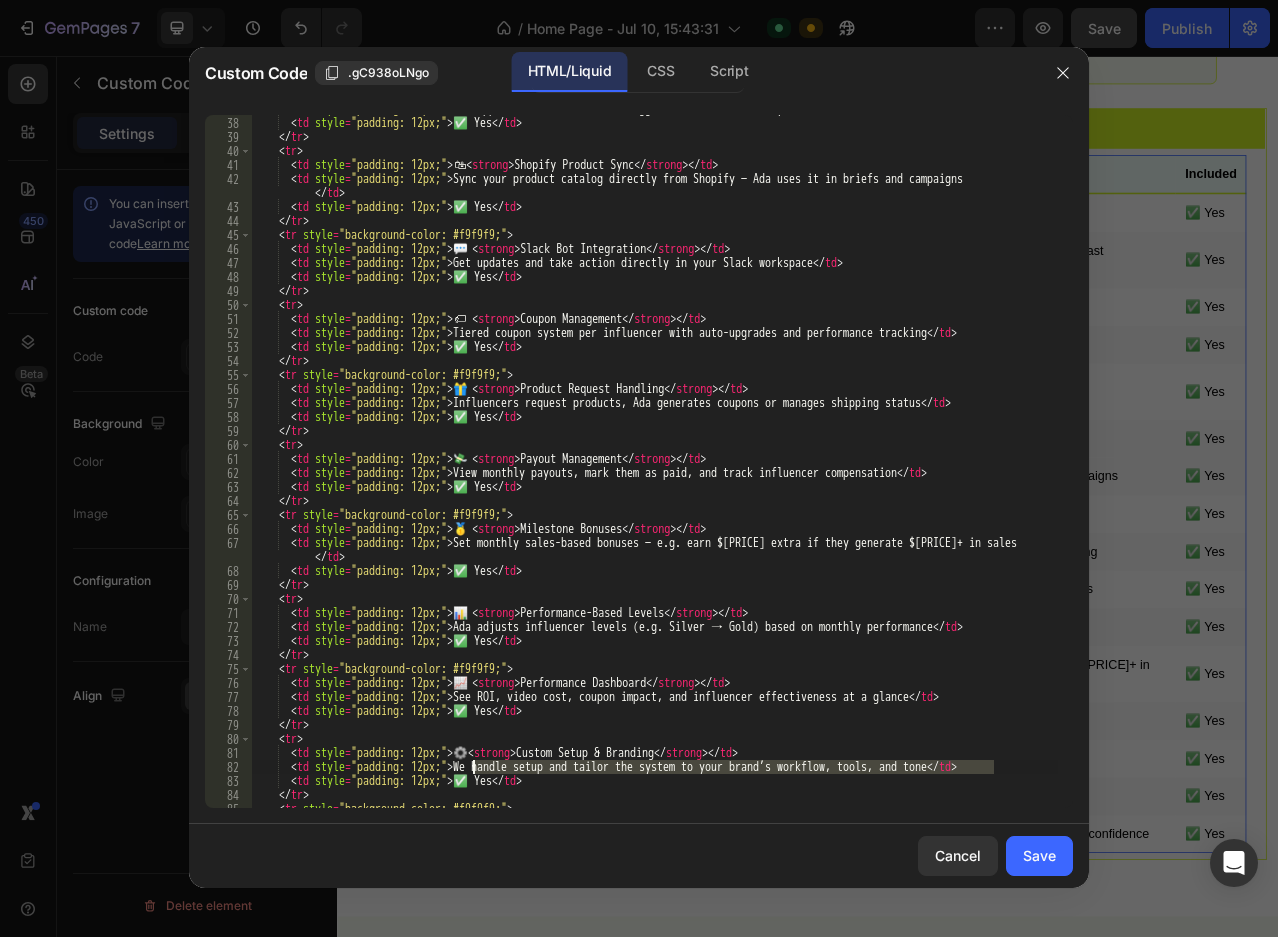 scroll, scrollTop: 531, scrollLeft: 0, axis: vertical 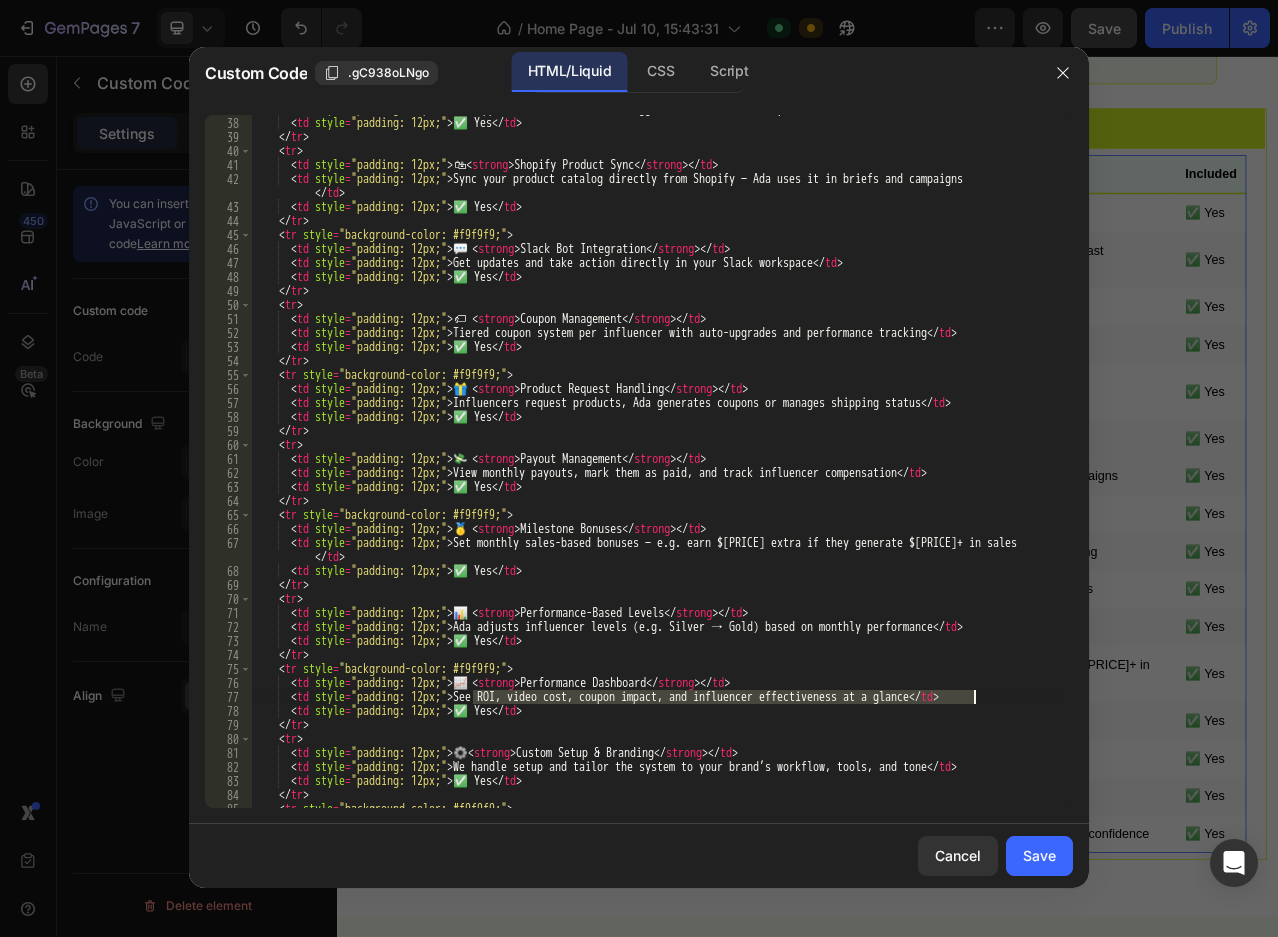 drag, startPoint x: 472, startPoint y: 691, endPoint x: 973, endPoint y: 698, distance: 501.0489 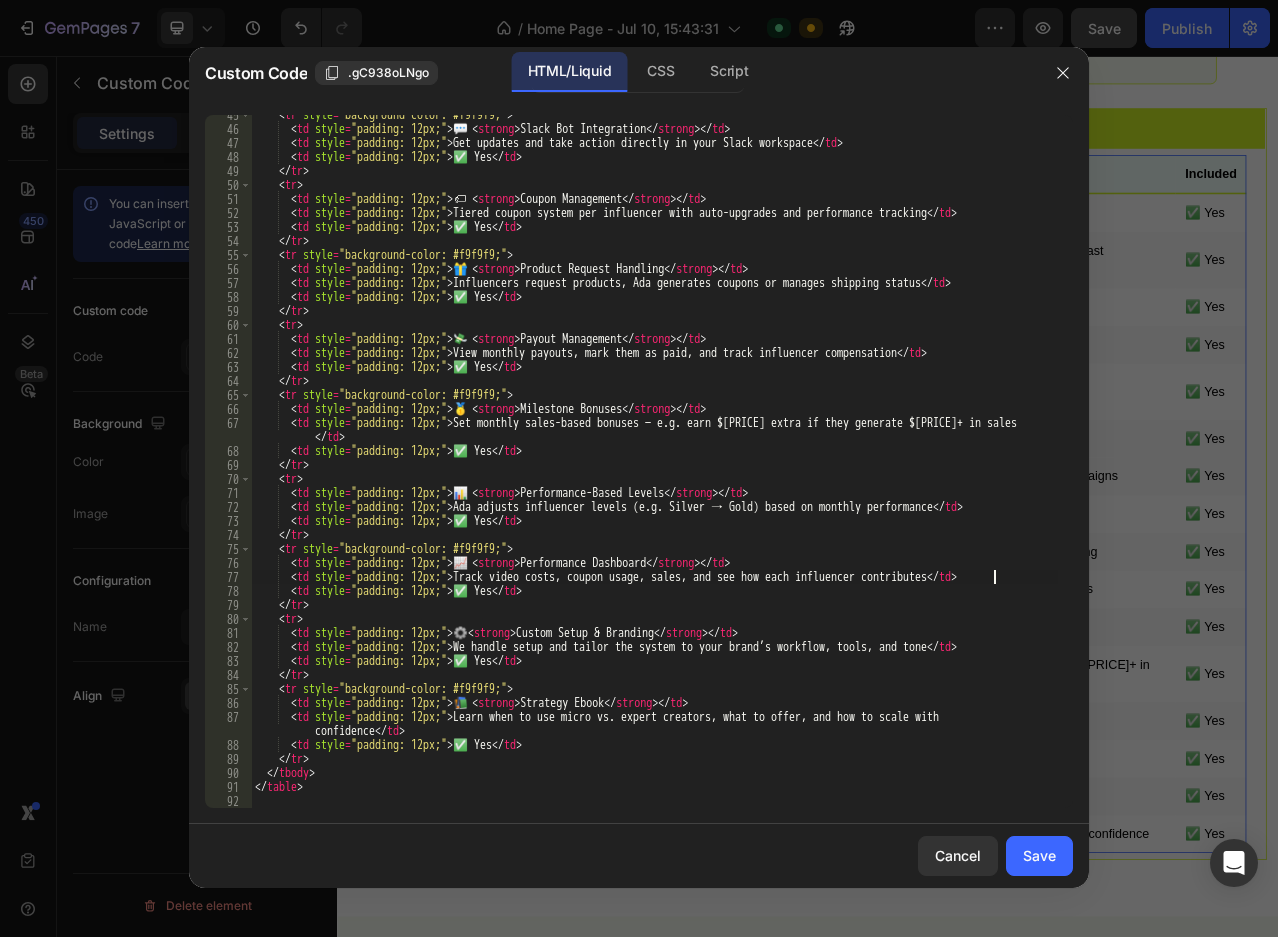 scroll, scrollTop: 651, scrollLeft: 0, axis: vertical 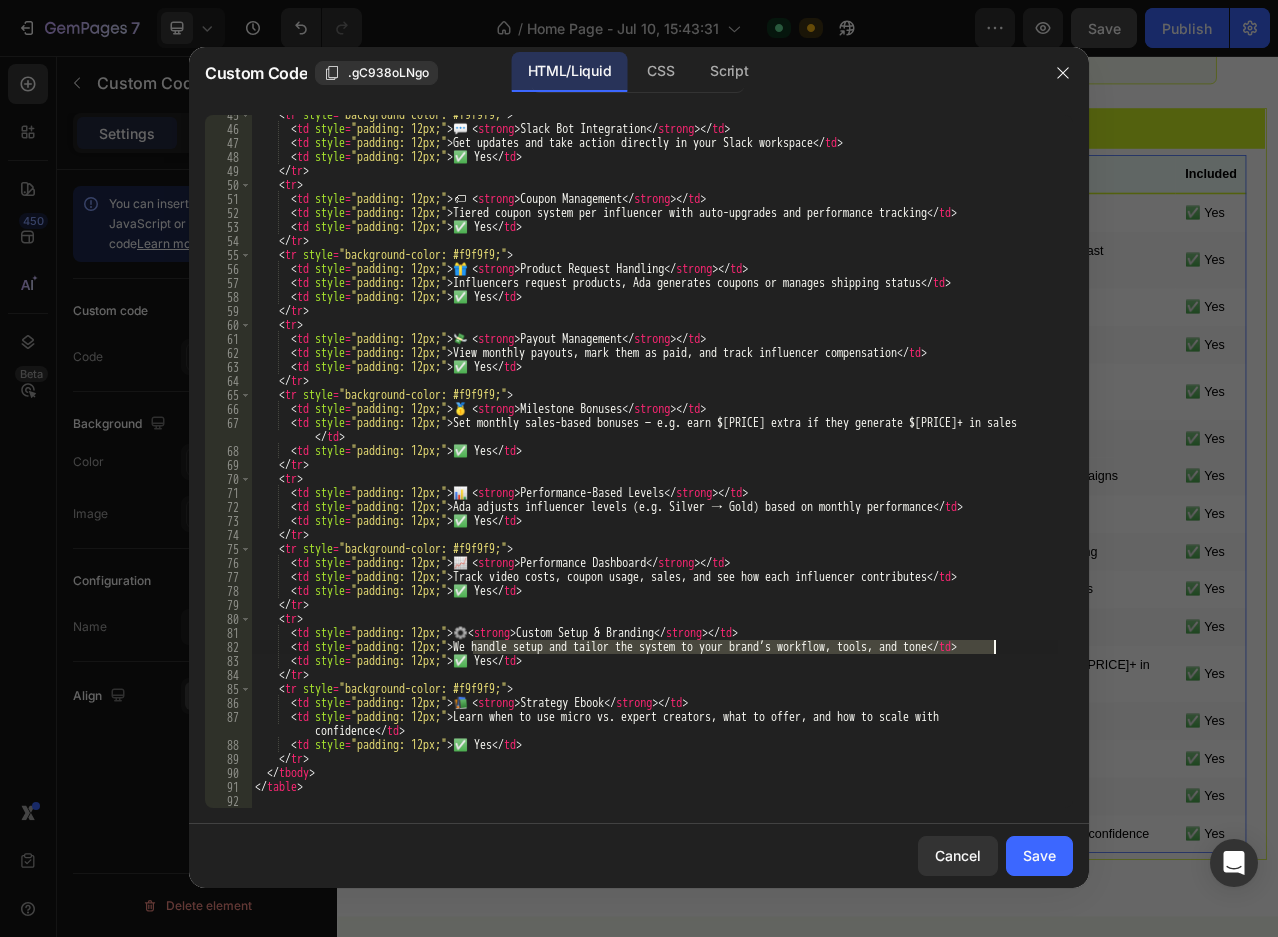 drag, startPoint x: 474, startPoint y: 646, endPoint x: 994, endPoint y: 649, distance: 520.00867 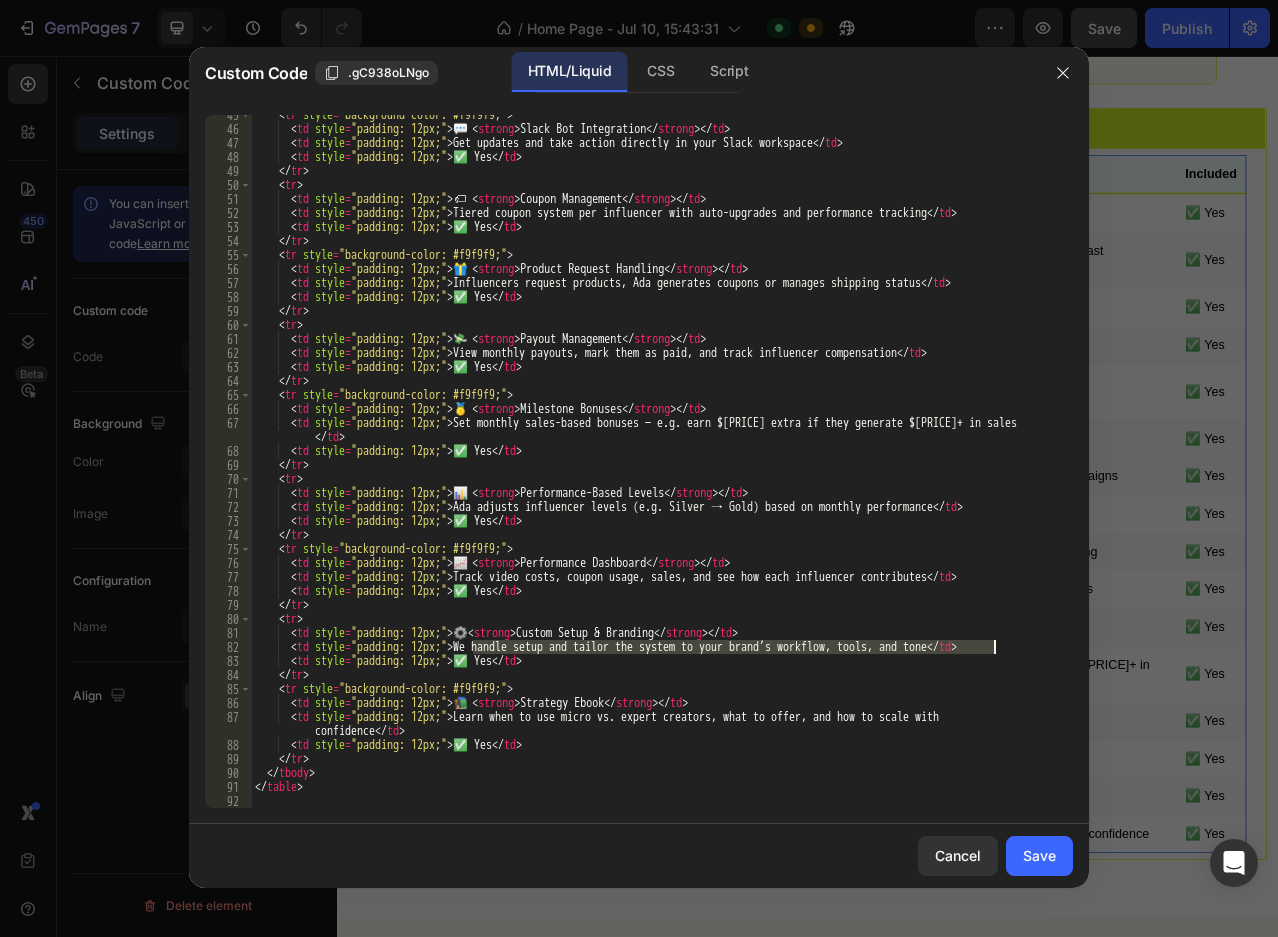 drag, startPoint x: 473, startPoint y: 647, endPoint x: 995, endPoint y: 647, distance: 522 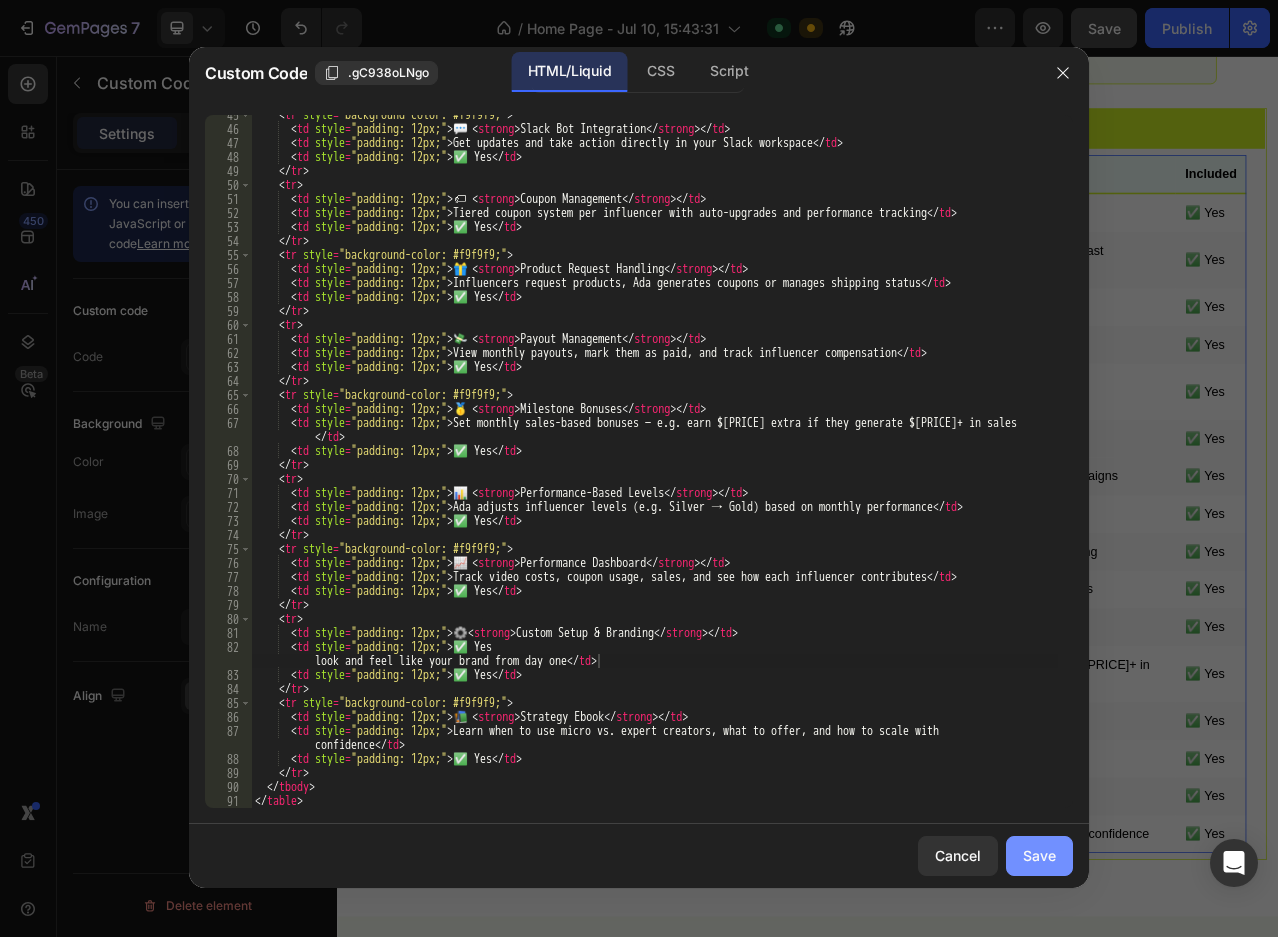 click on "Save" at bounding box center (1039, 855) 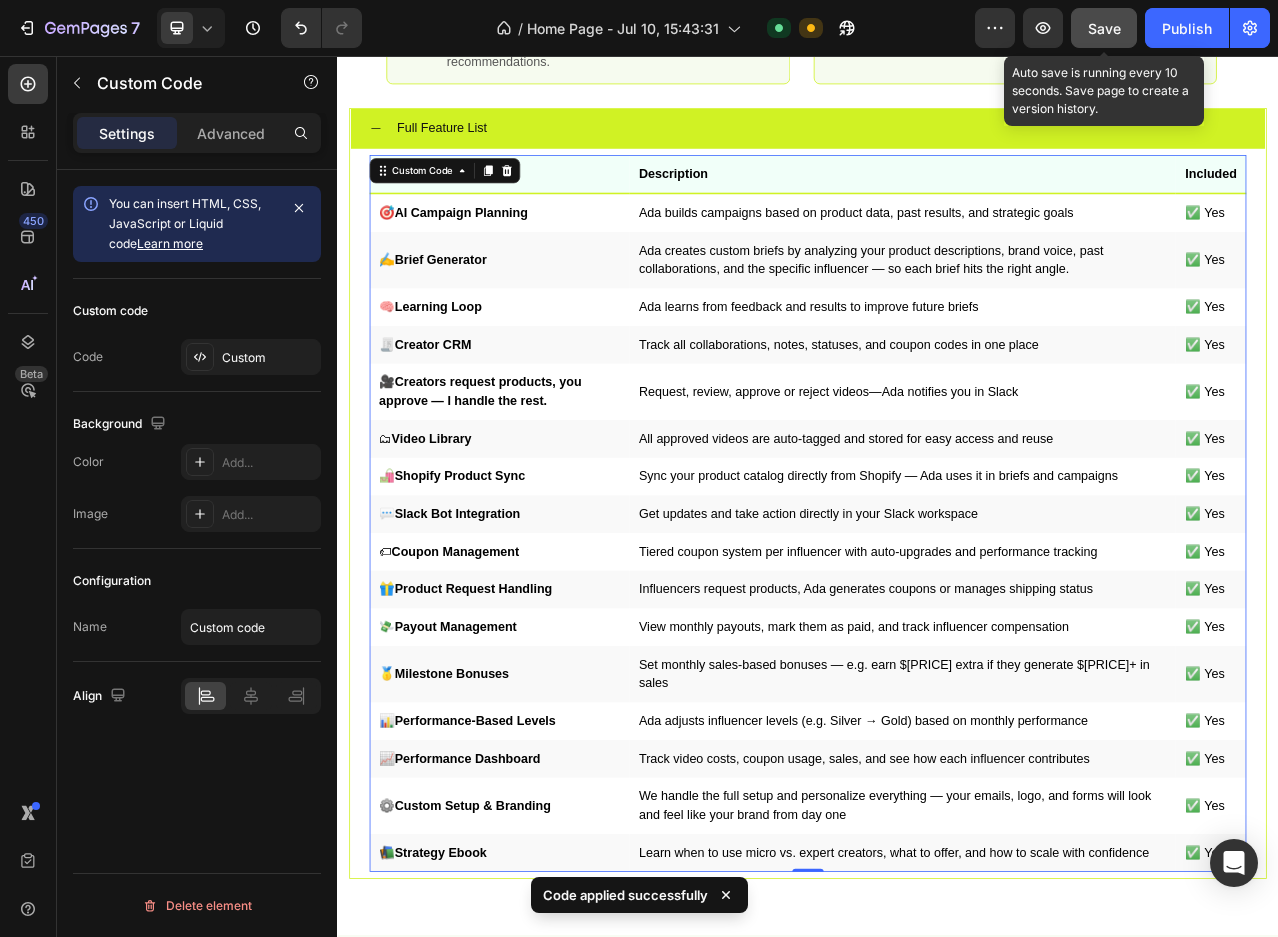 click on "Save" 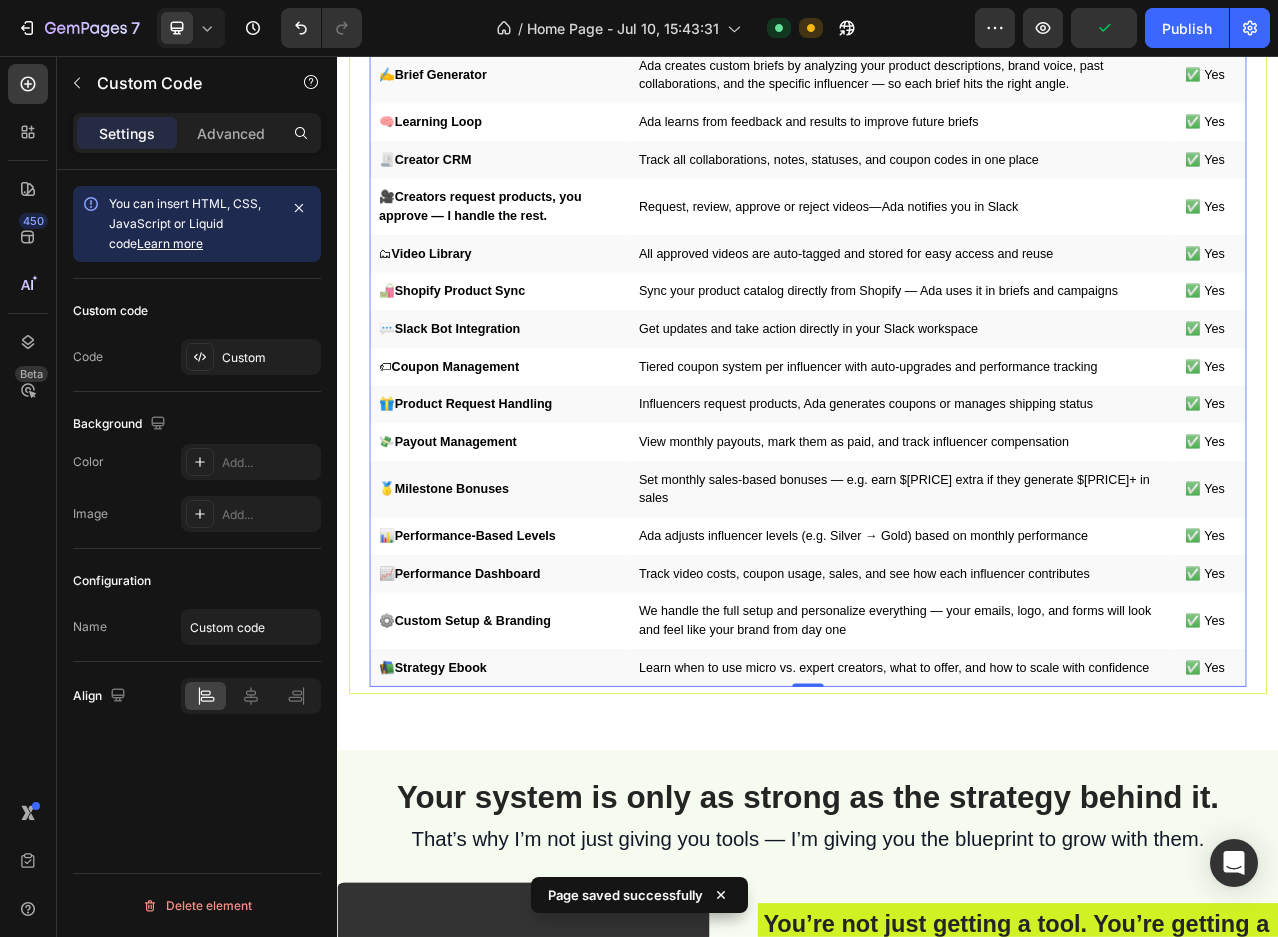 scroll, scrollTop: 8192, scrollLeft: 0, axis: vertical 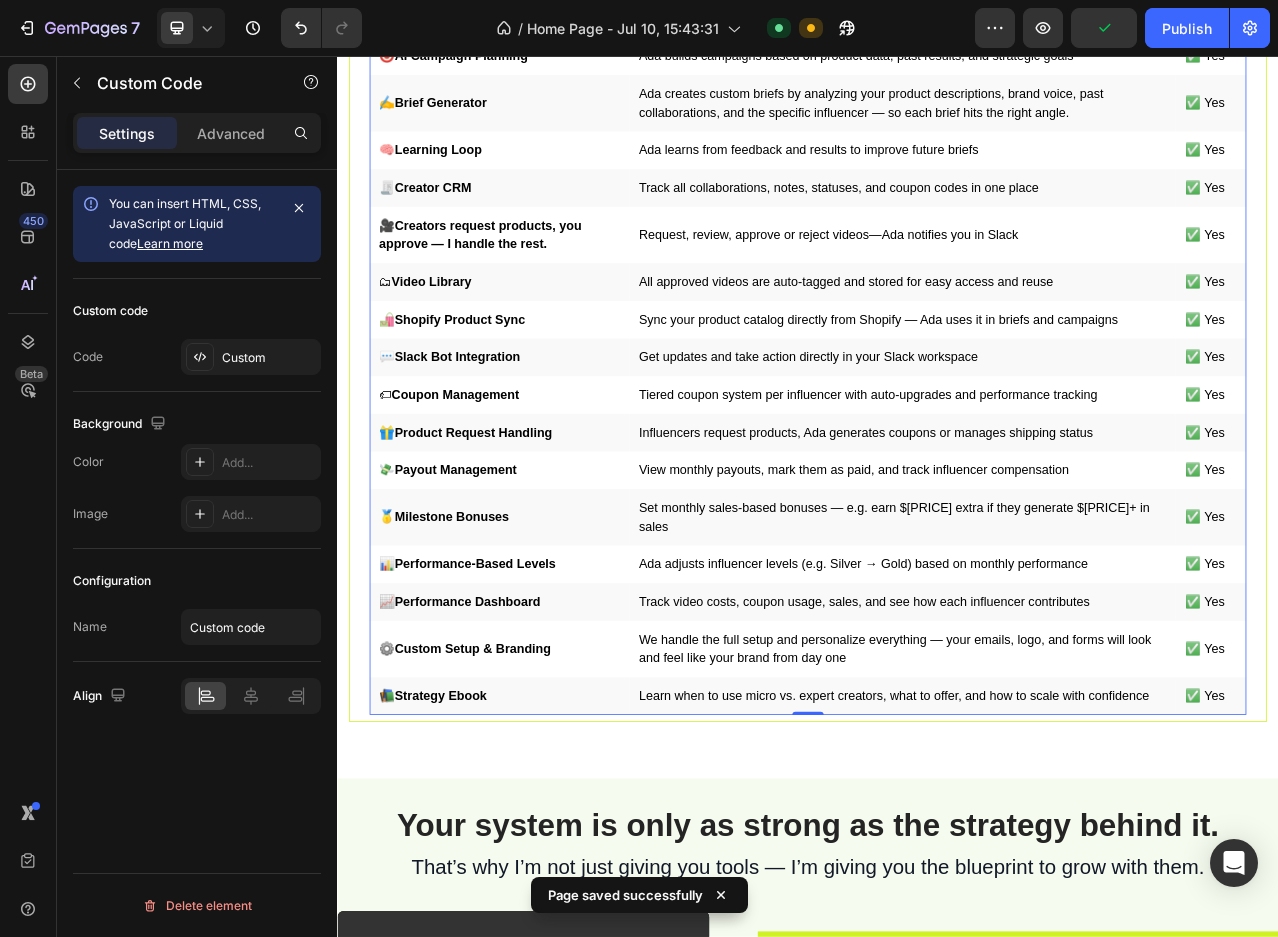 click on "We handle the full setup and personalize everything — your emails, logo, and forms will look and feel like your brand from day one" at bounding box center [1057, 812] 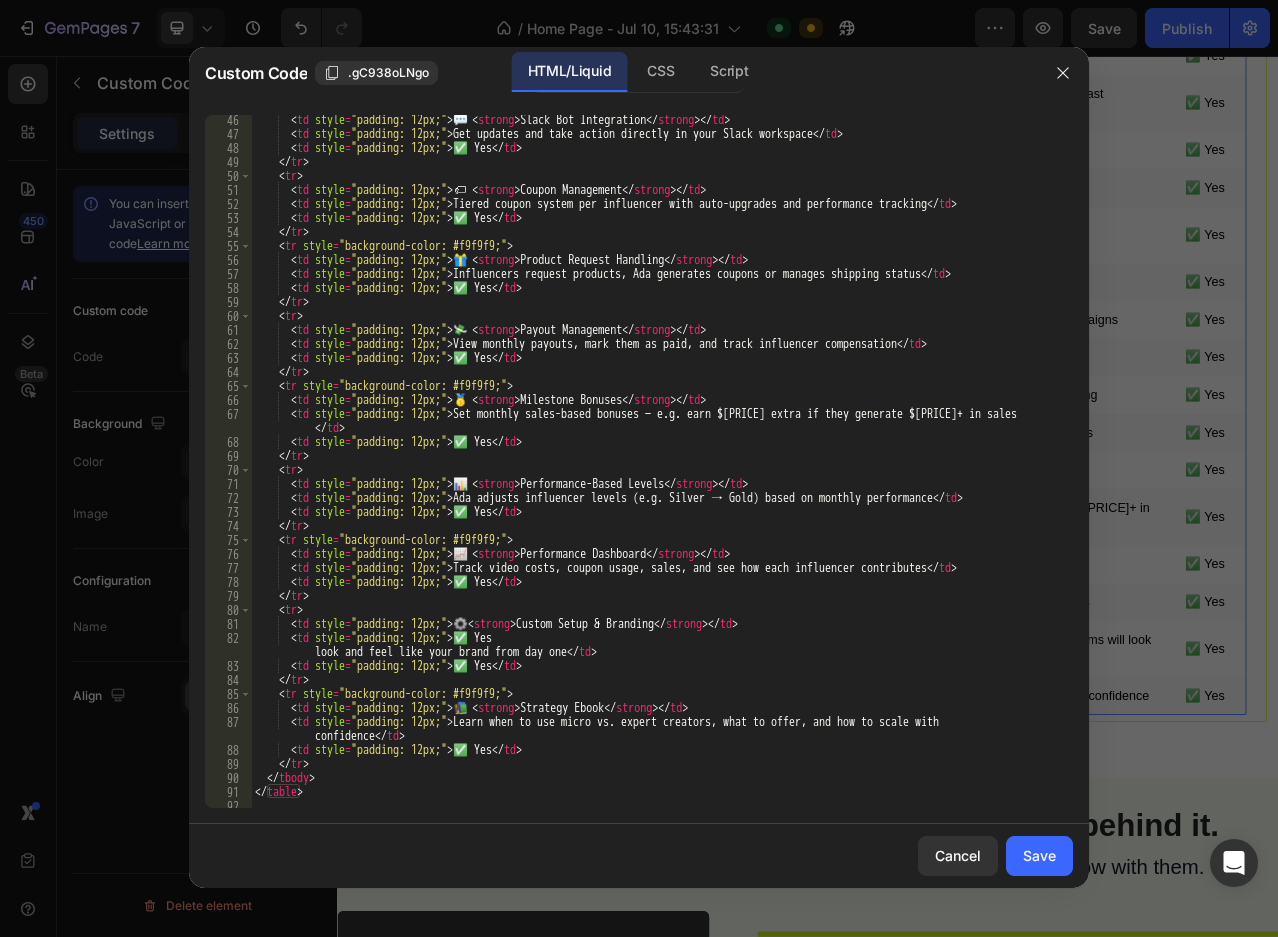 scroll, scrollTop: 660, scrollLeft: 0, axis: vertical 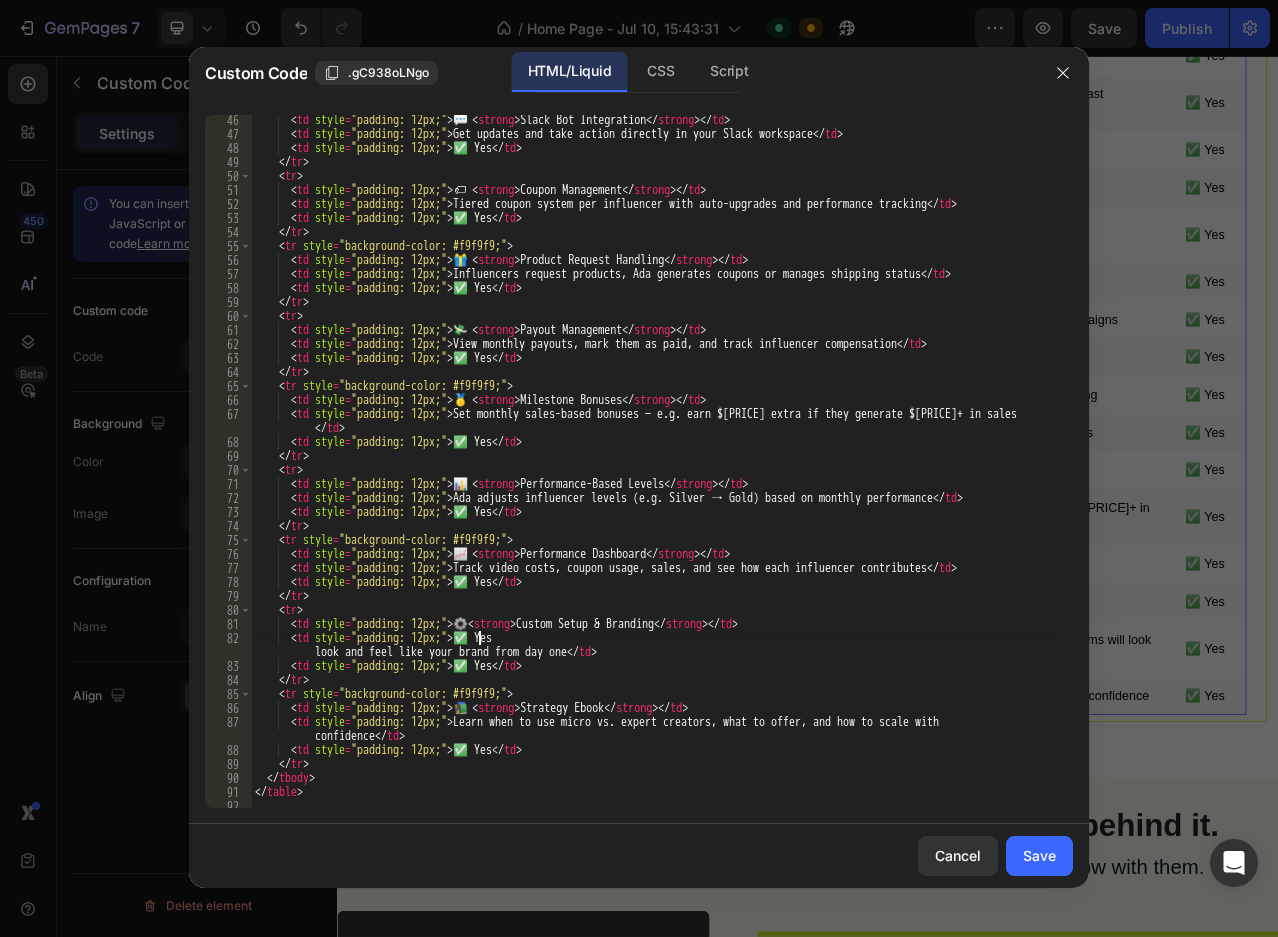 type on "<td style="padding: 12px;">We handle the full setup and personalize everything — your emails, logo, and forms will look and feel like your brand from day one</td>" 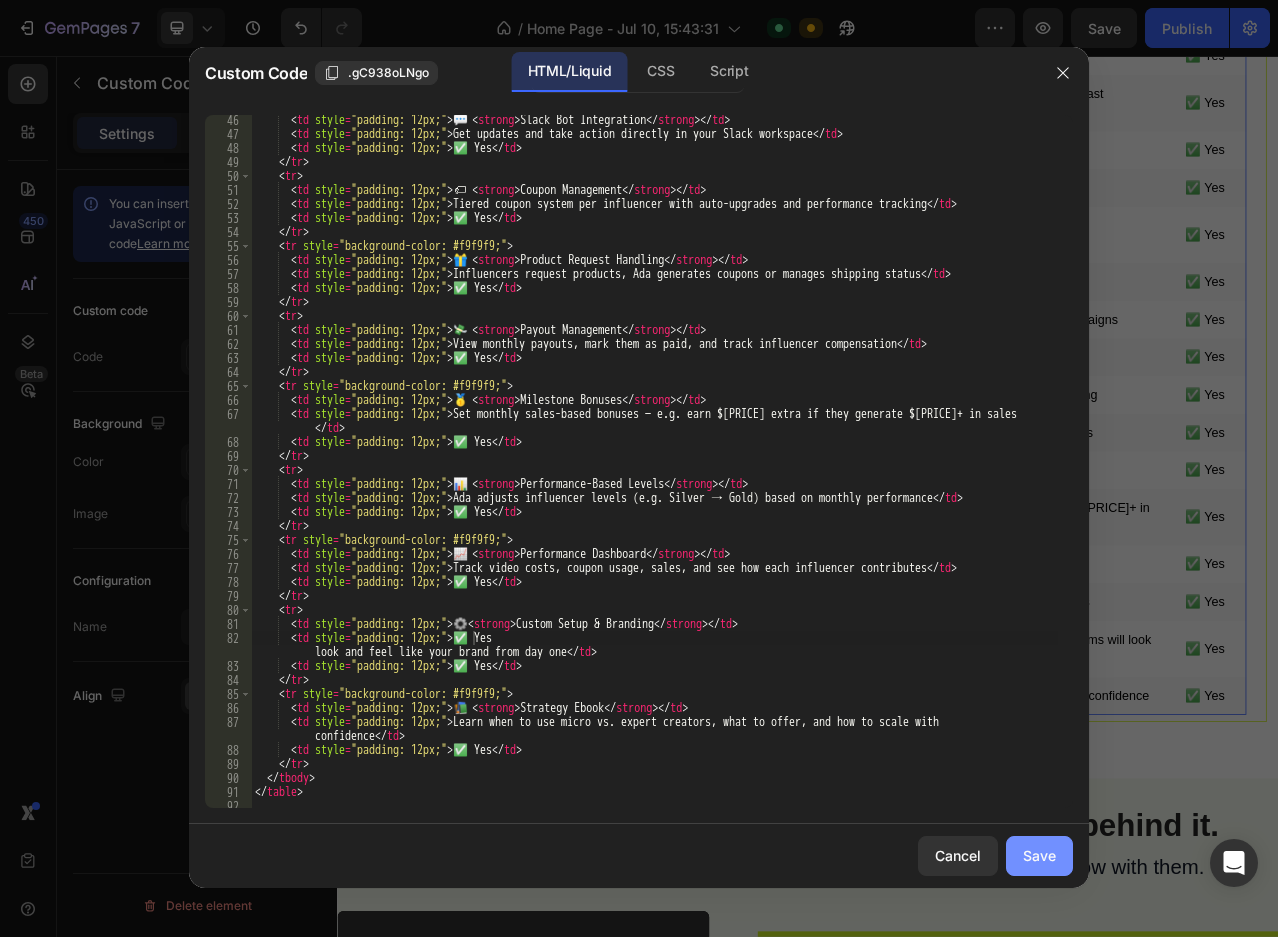 click on "Save" at bounding box center [1039, 855] 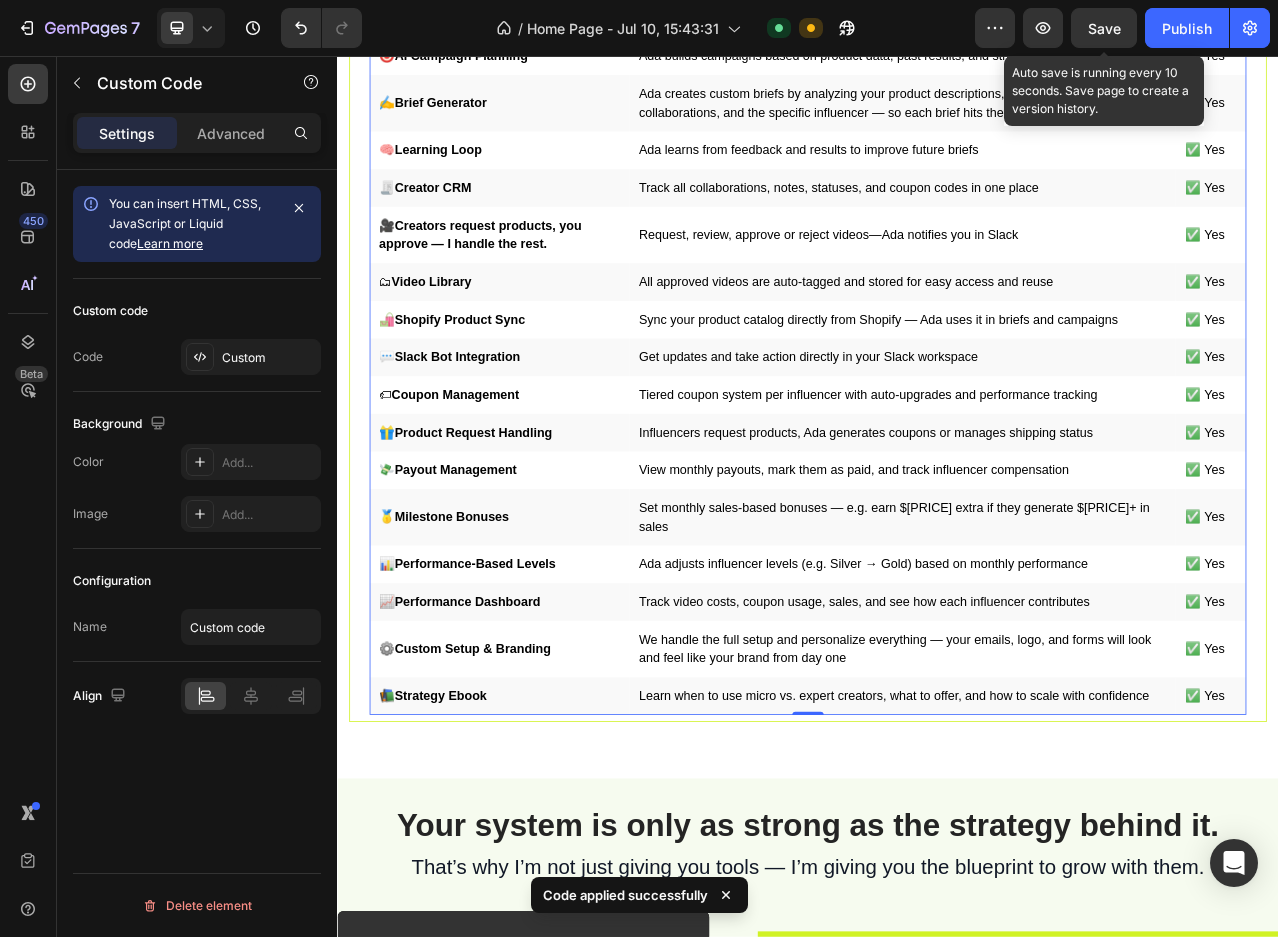 click on "Save" at bounding box center (1104, 28) 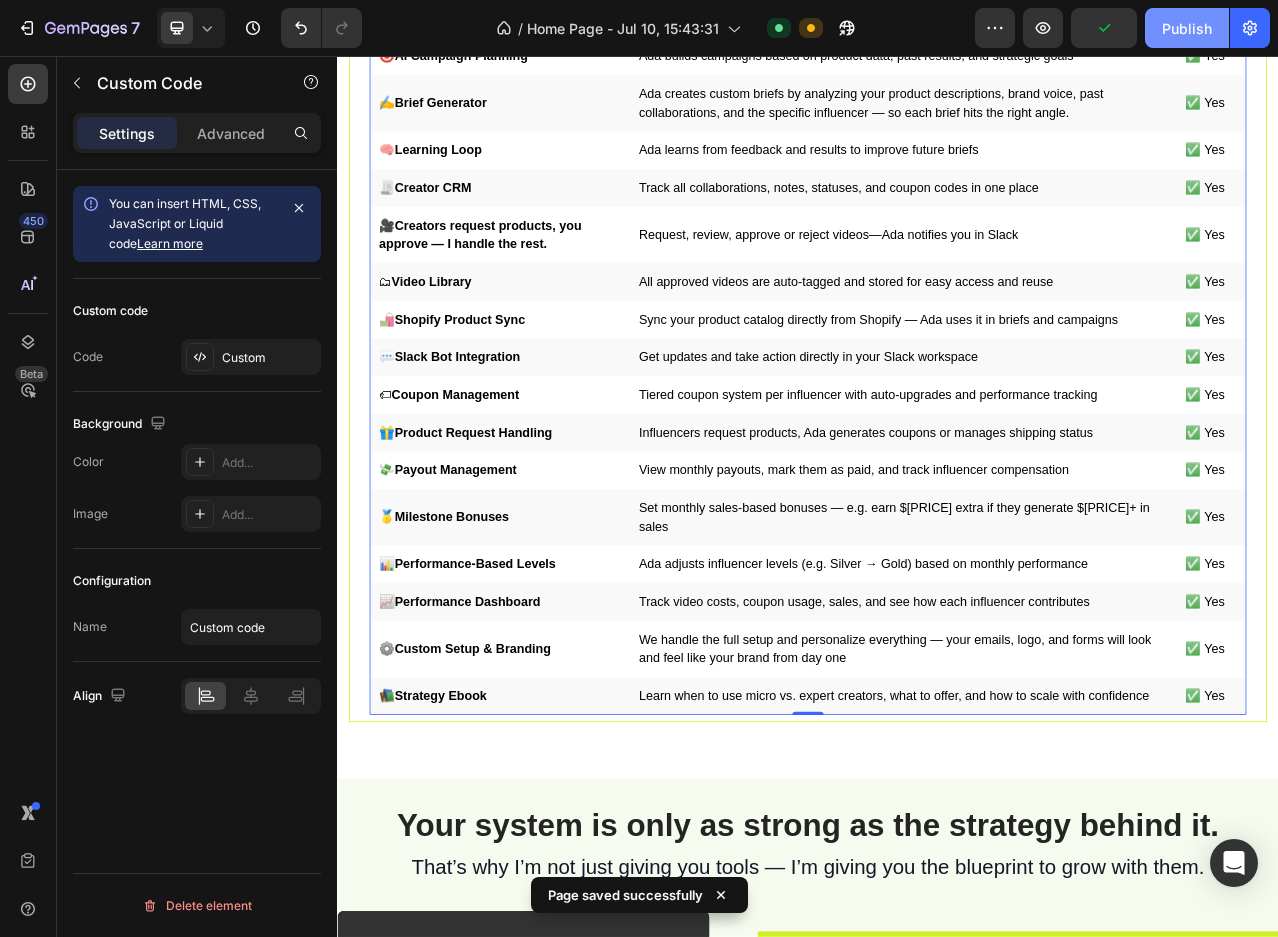 click on "Publish" at bounding box center [1187, 28] 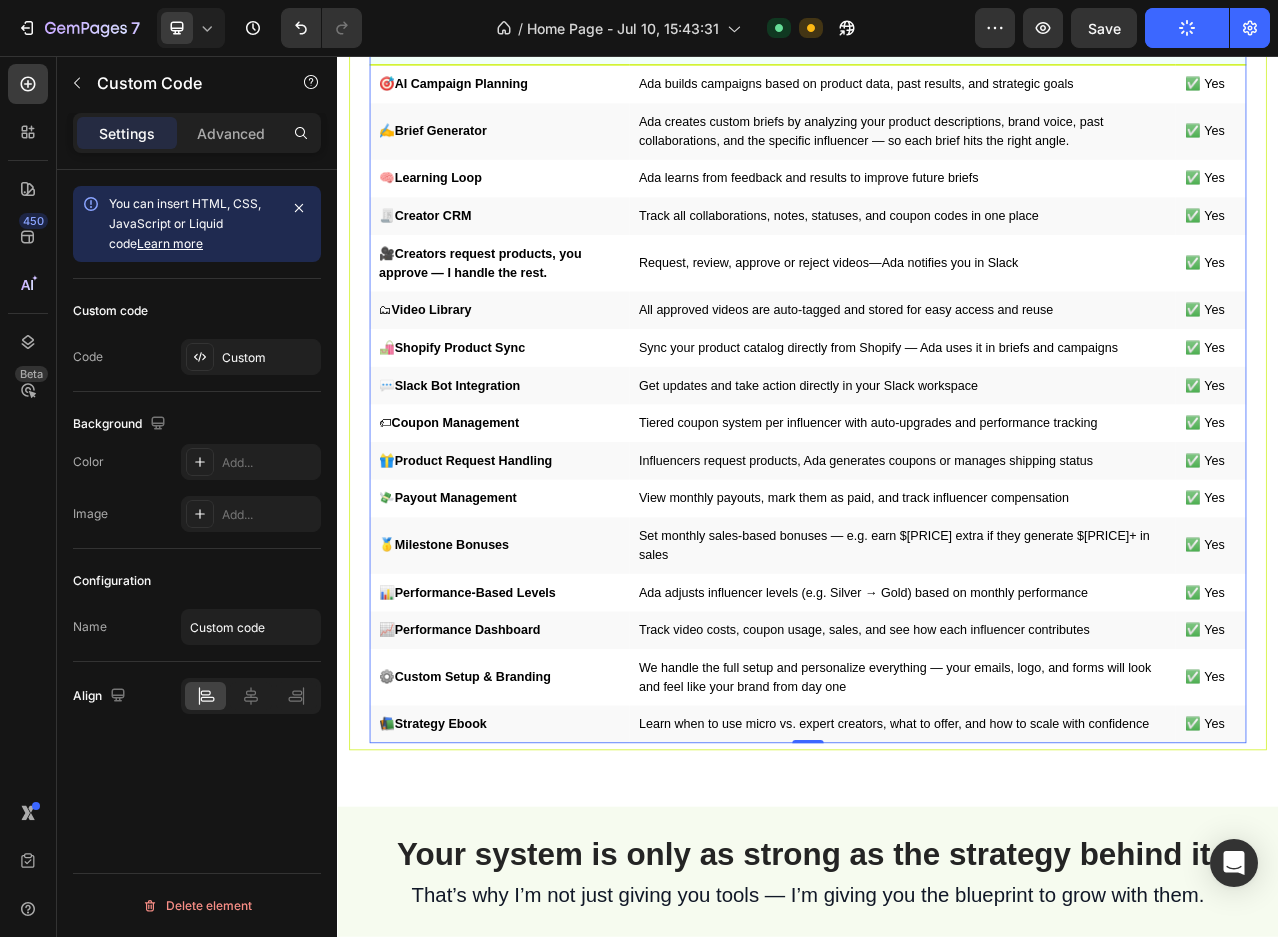 scroll, scrollTop: 8192, scrollLeft: 0, axis: vertical 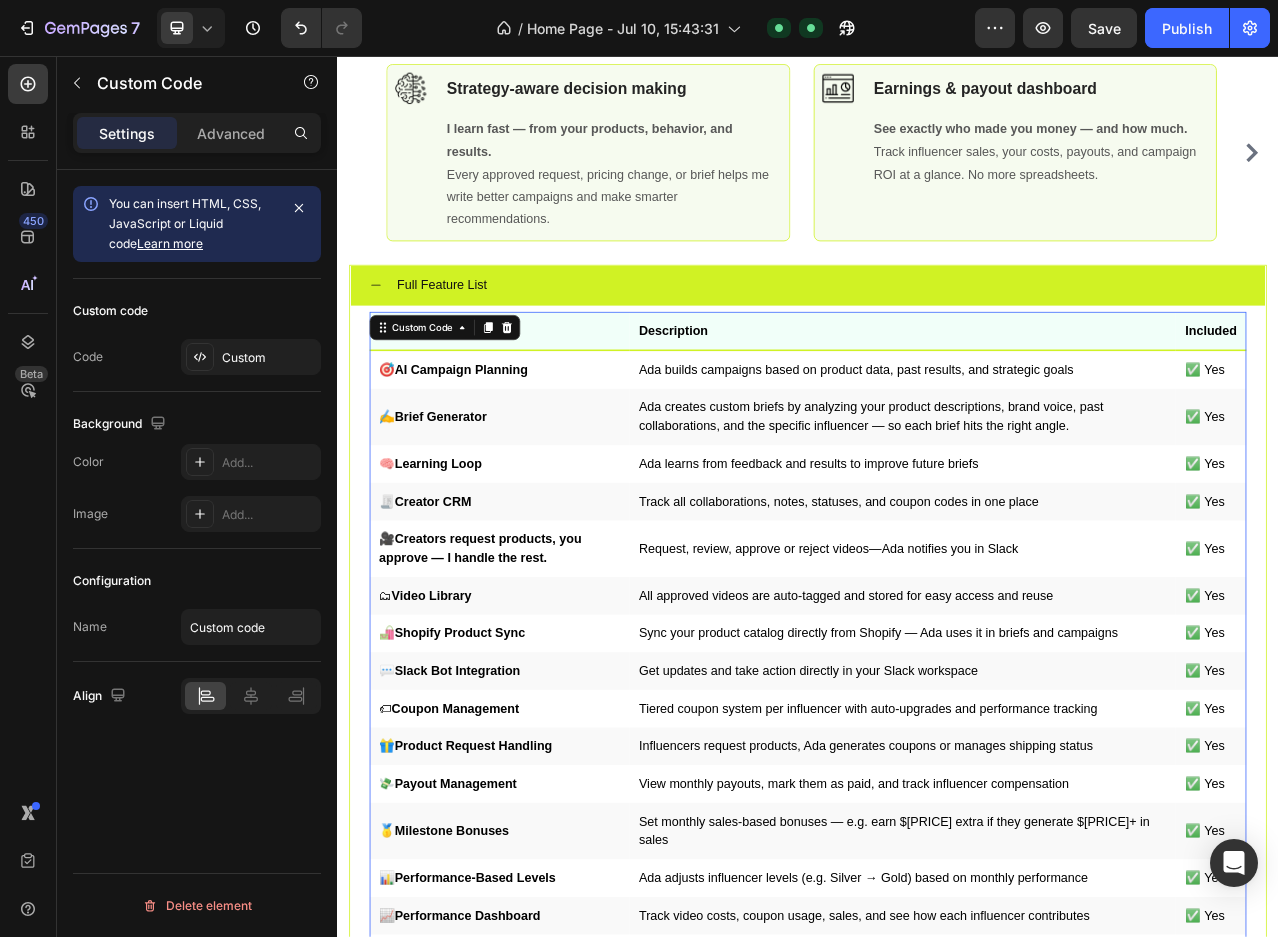 click on "Description" at bounding box center [1057, 406] 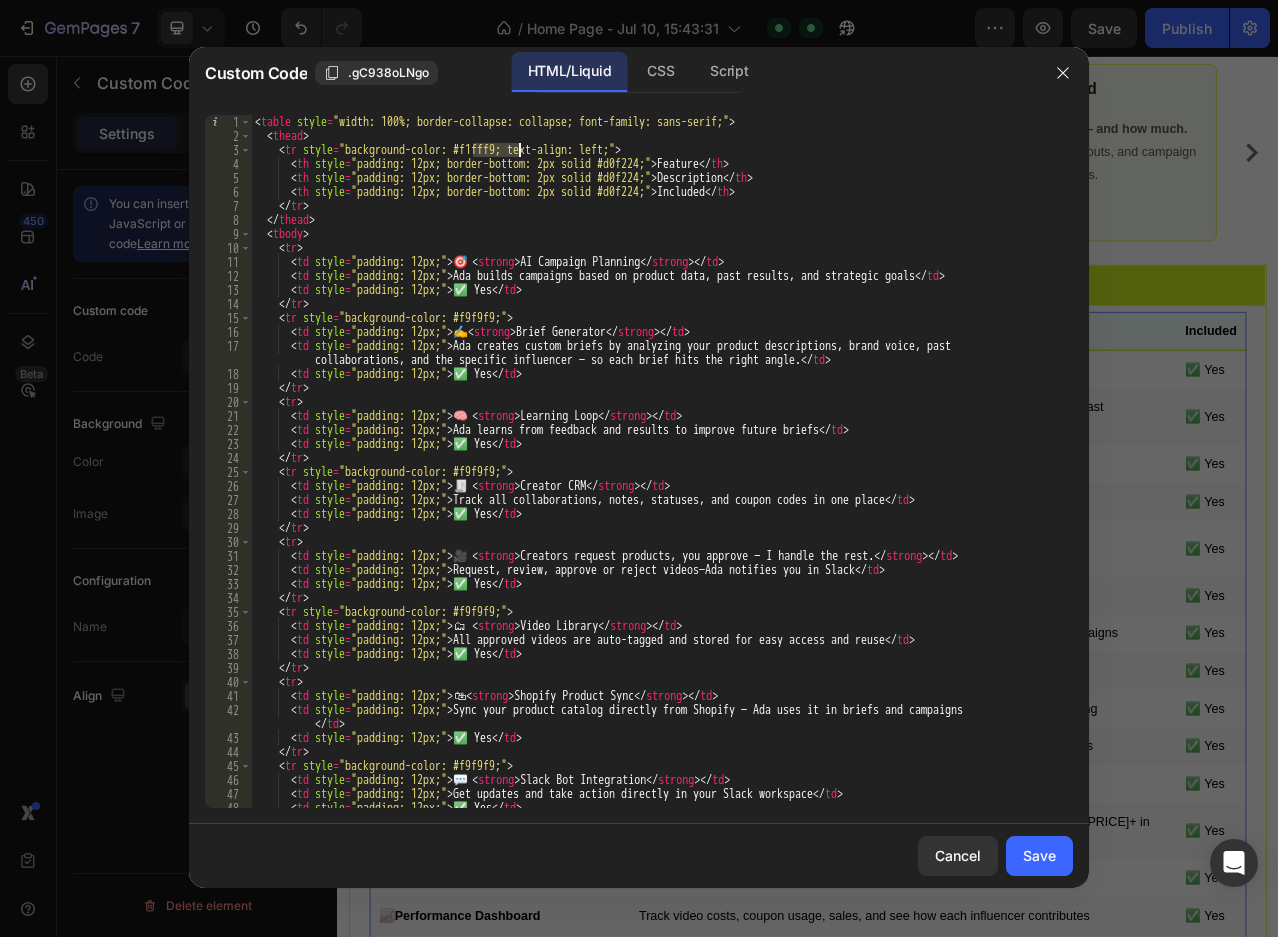 drag, startPoint x: 473, startPoint y: 151, endPoint x: 520, endPoint y: 151, distance: 47 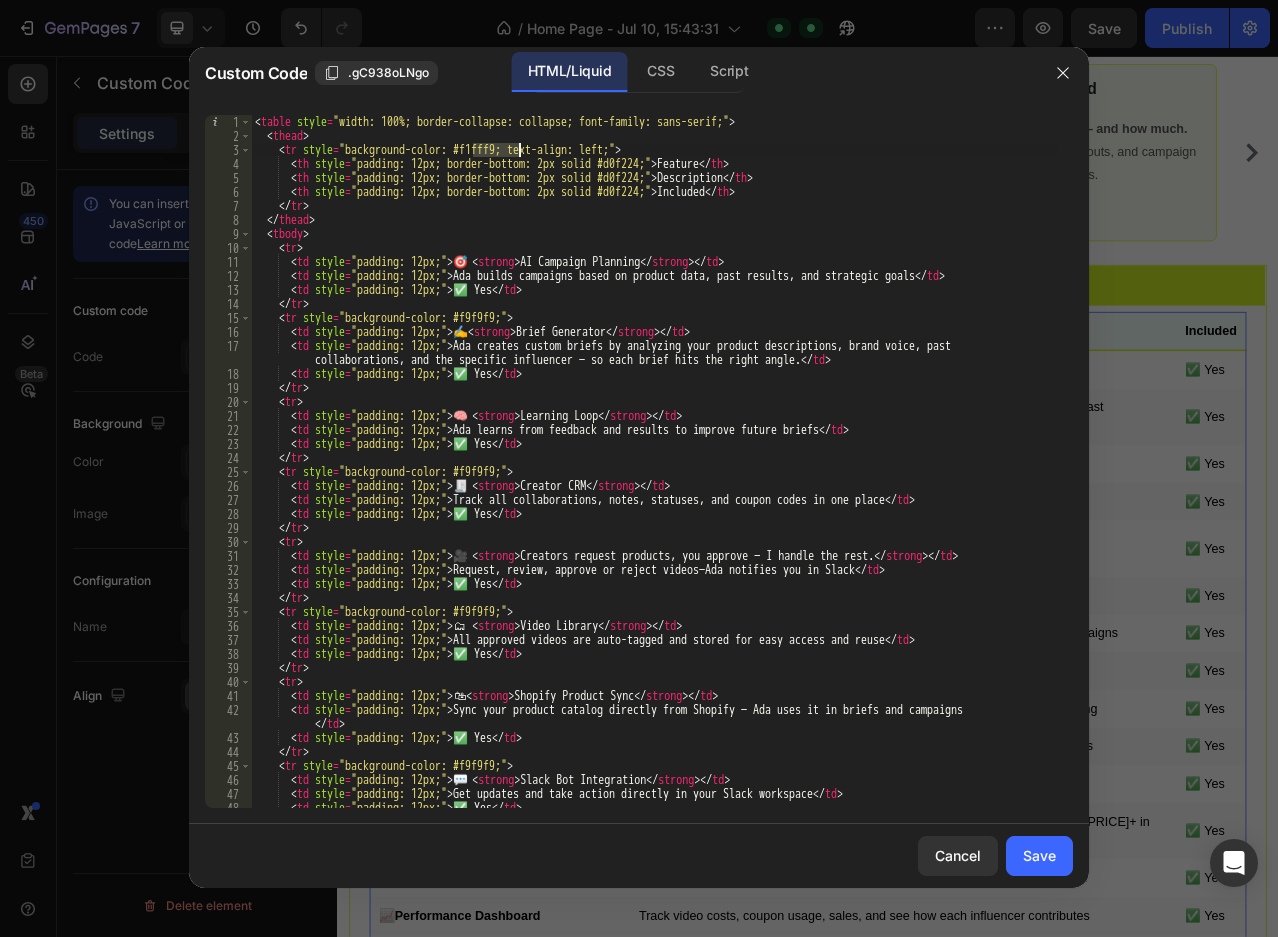 paste on "6fbef" 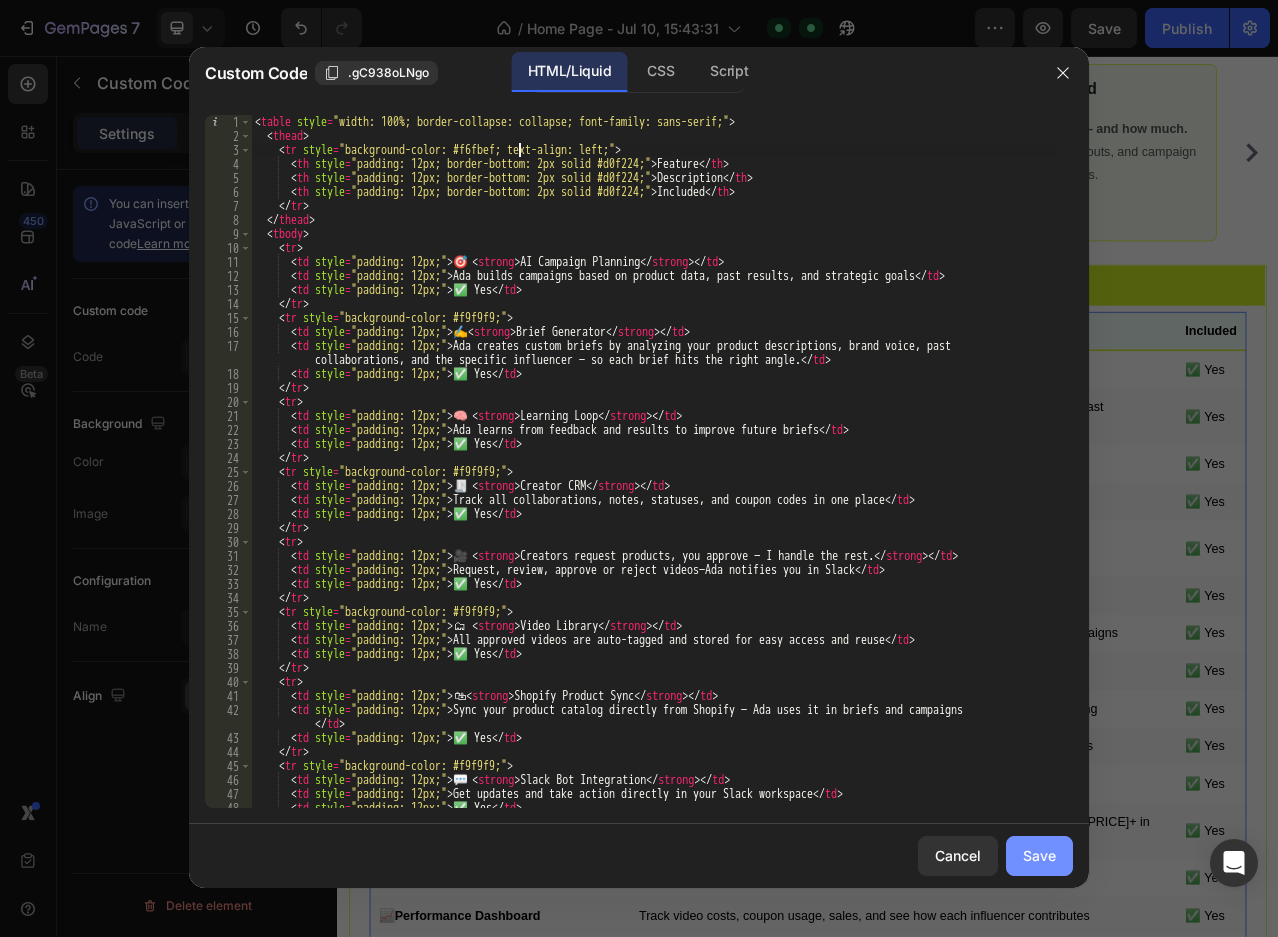 click on "Save" at bounding box center (1039, 855) 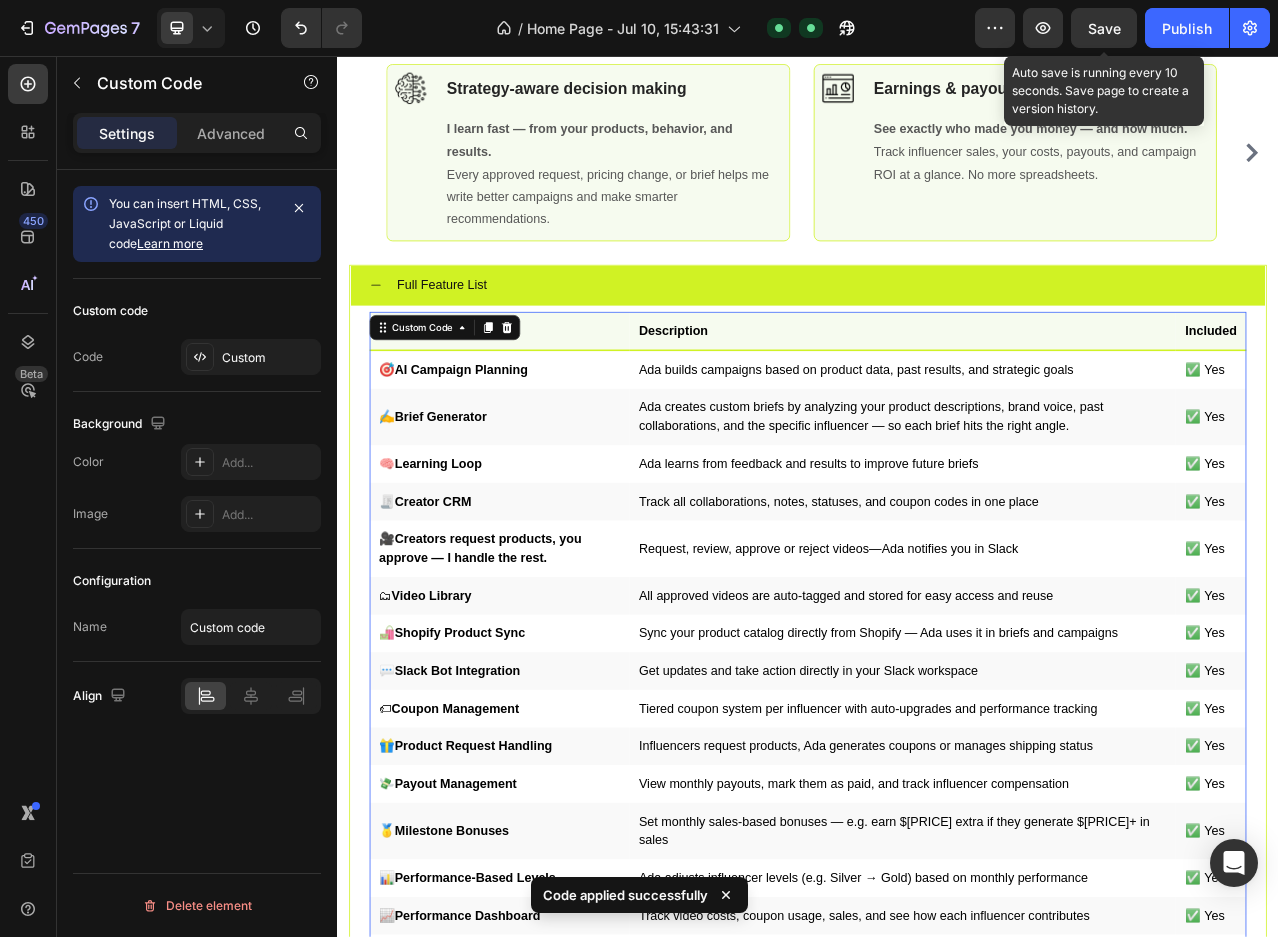 click on "Save" at bounding box center [1104, 28] 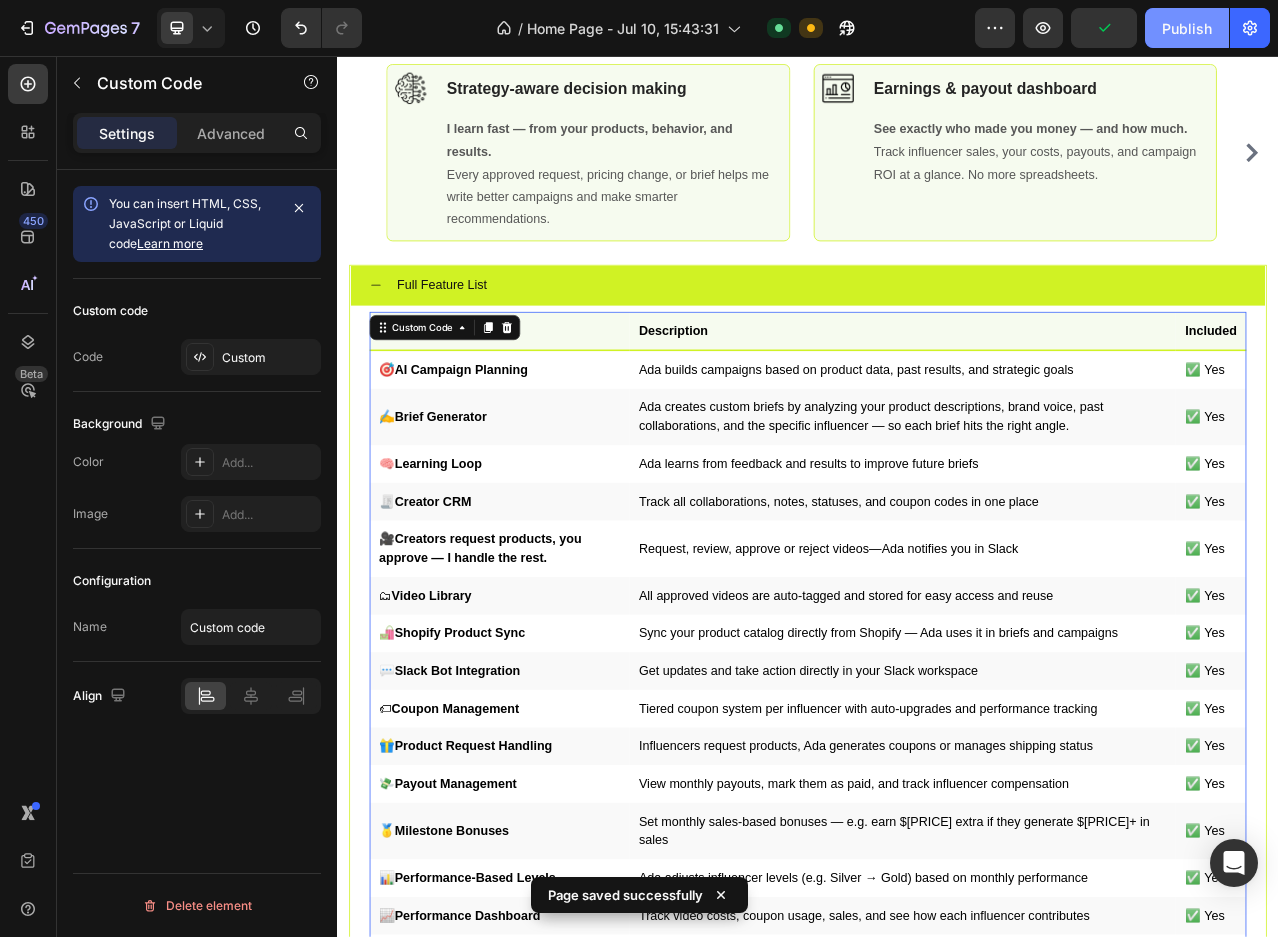 click on "Publish" at bounding box center (1187, 28) 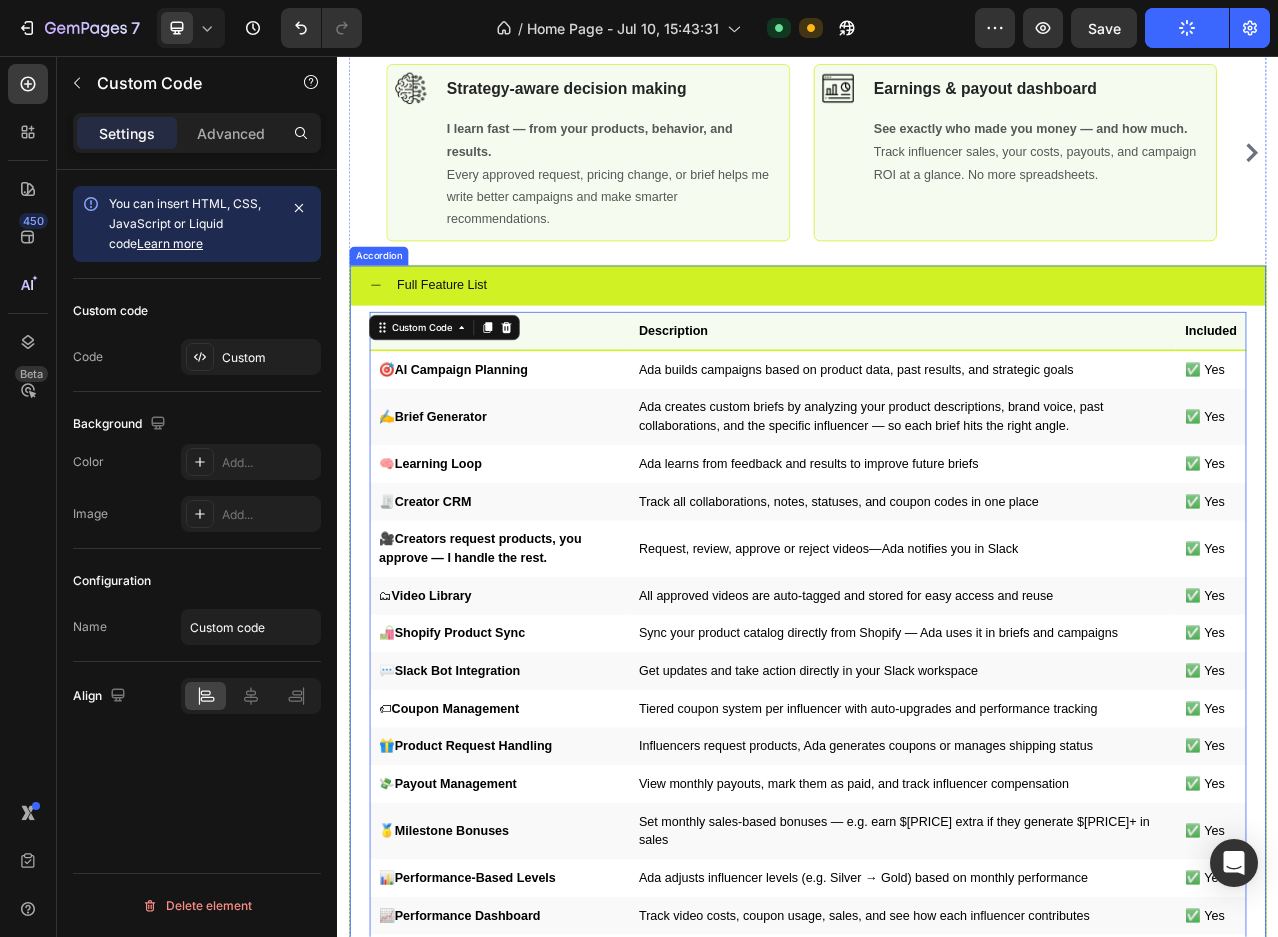 click on "Full Feature List" at bounding box center [953, 348] 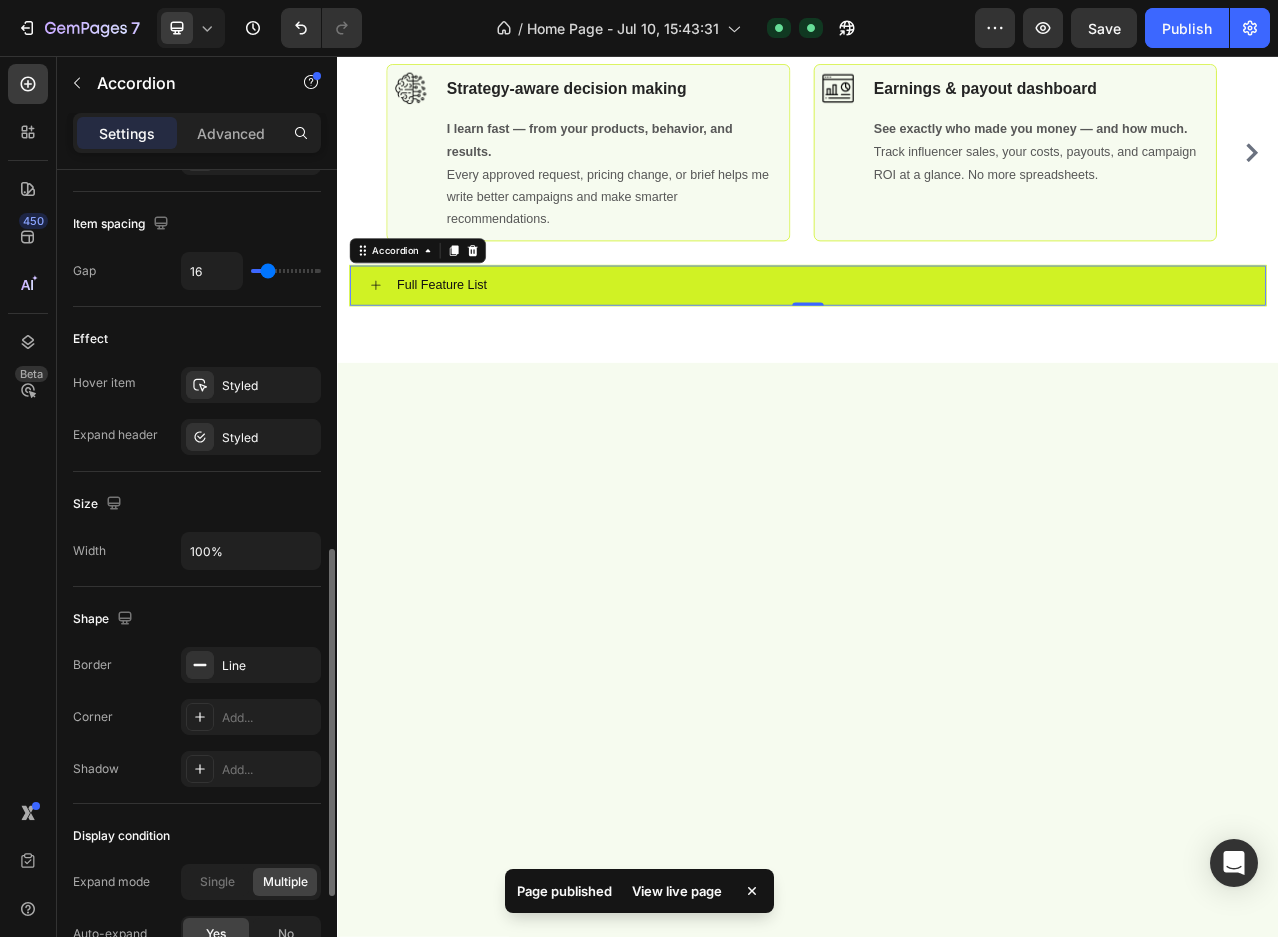 scroll, scrollTop: 1132, scrollLeft: 0, axis: vertical 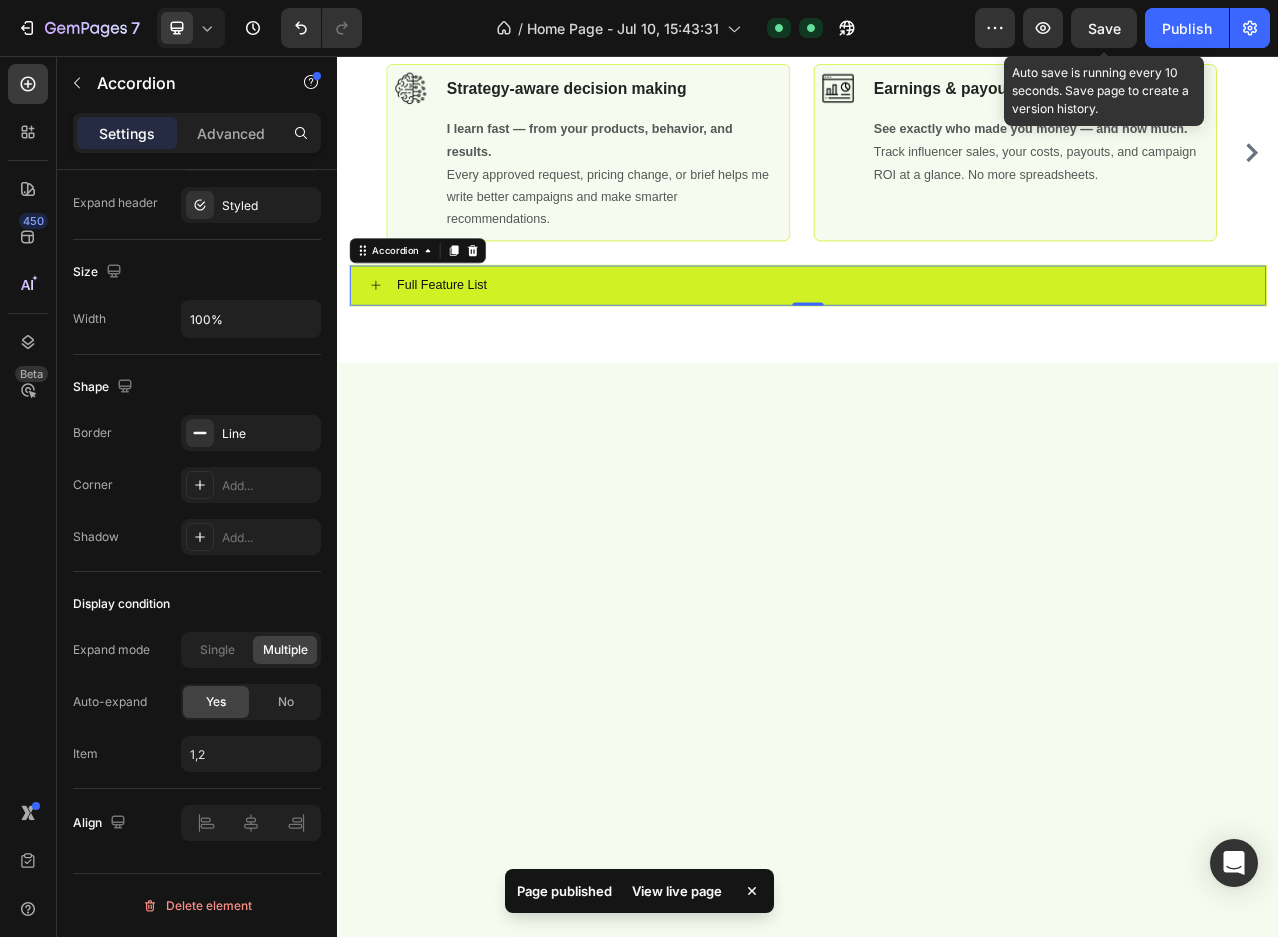 click on "Save" at bounding box center [1104, 28] 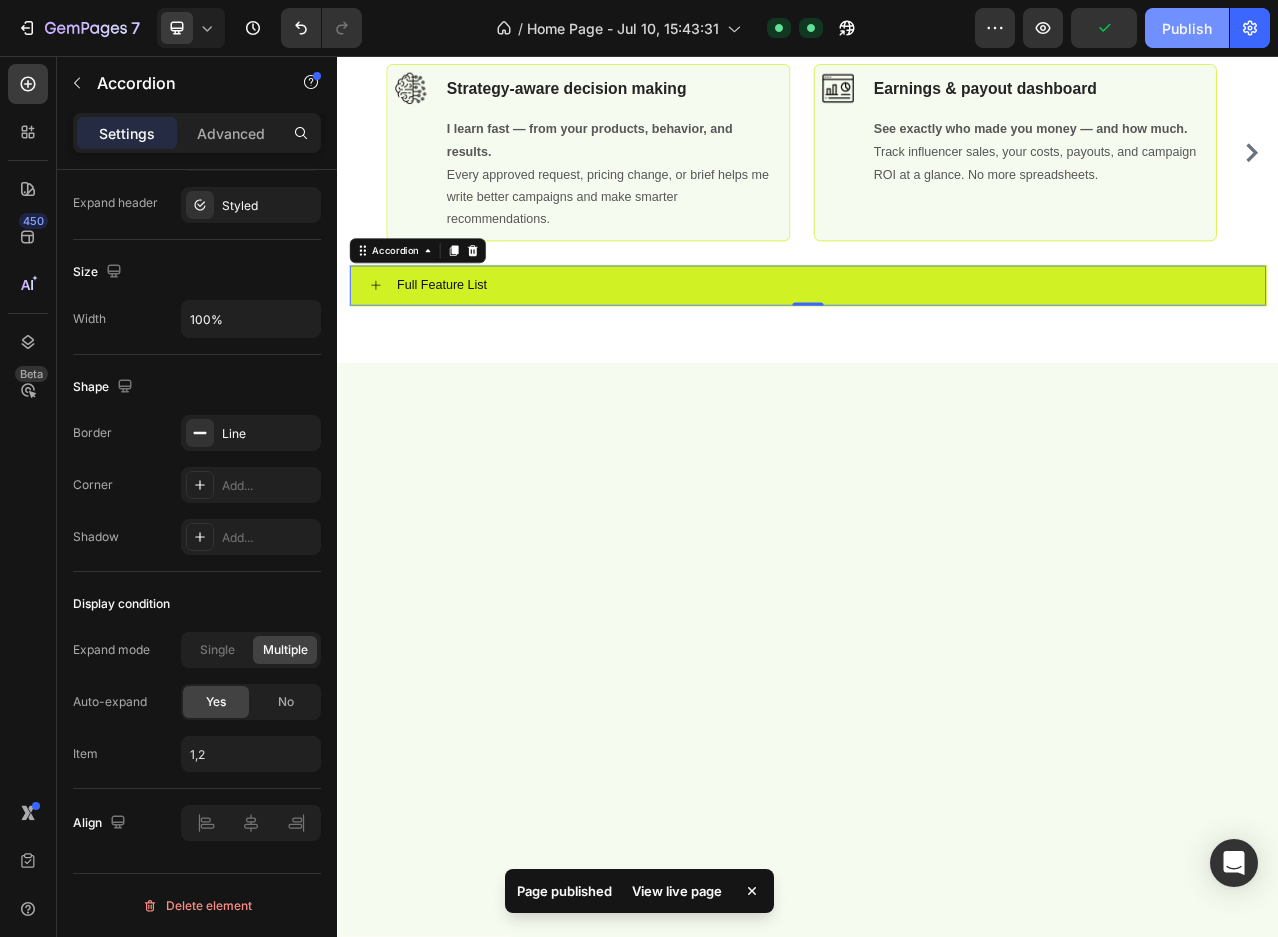 click on "Publish" at bounding box center [1187, 28] 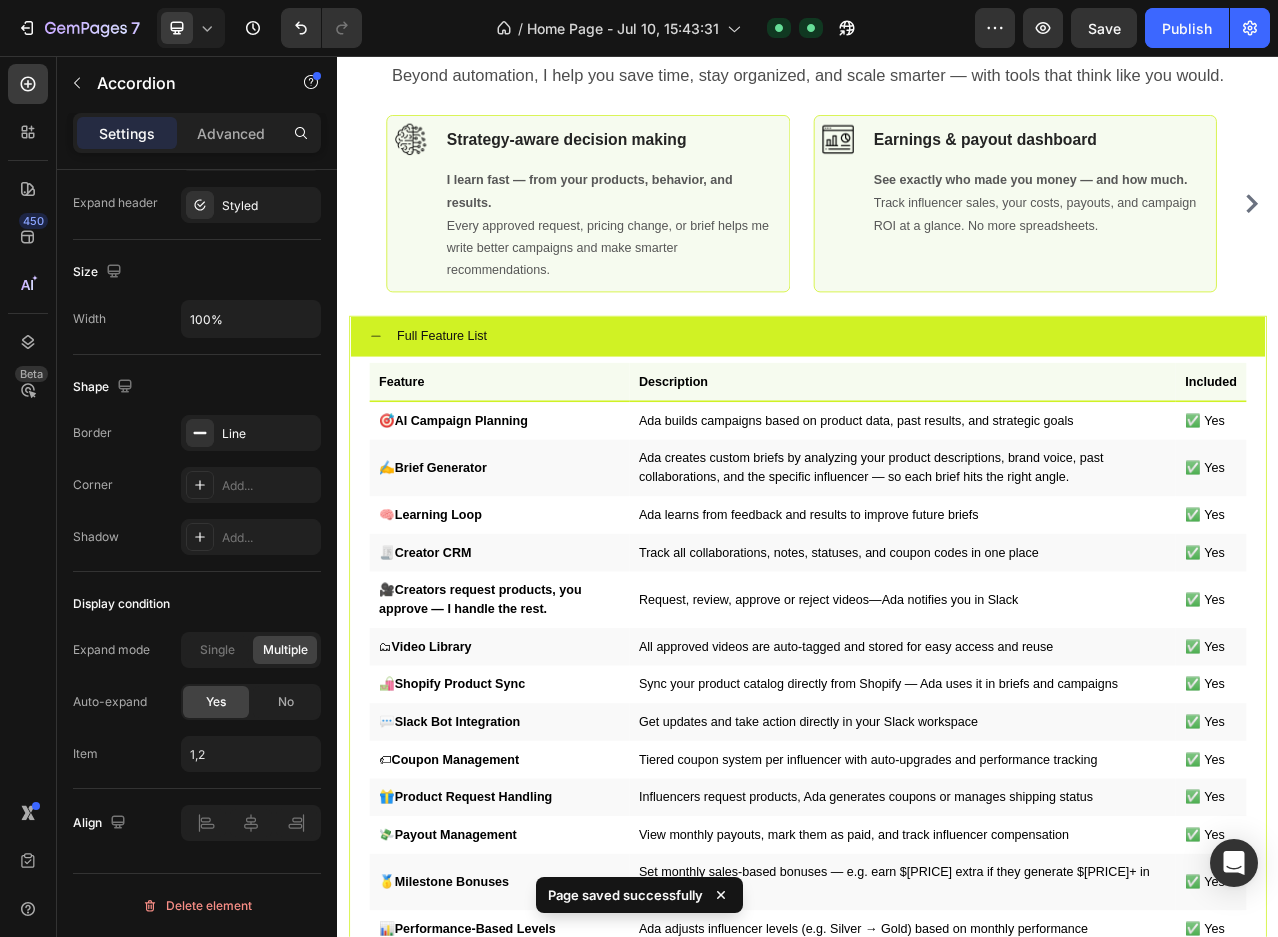 scroll, scrollTop: 7735, scrollLeft: 0, axis: vertical 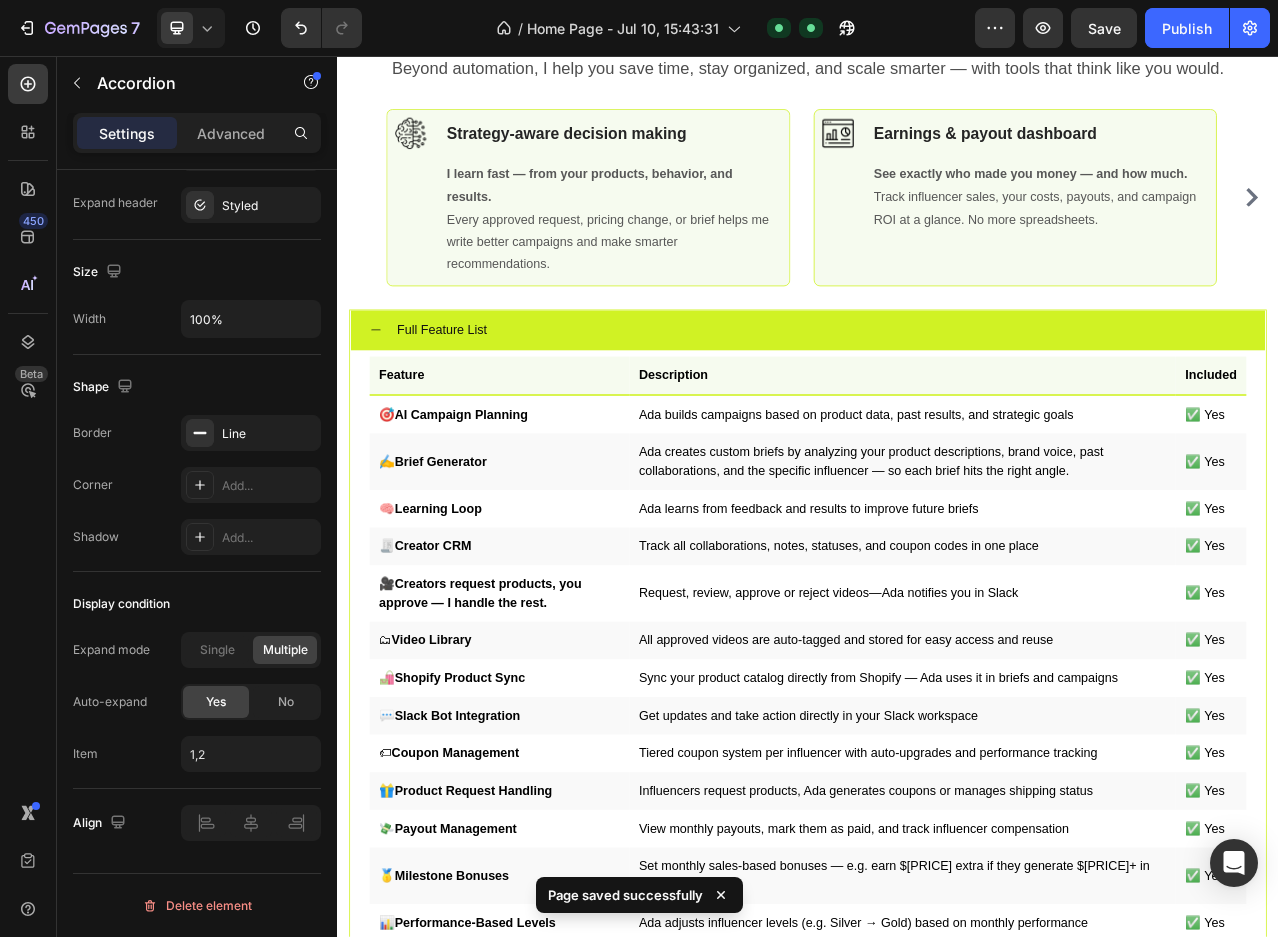 click on "Full Feature List" at bounding box center [953, 405] 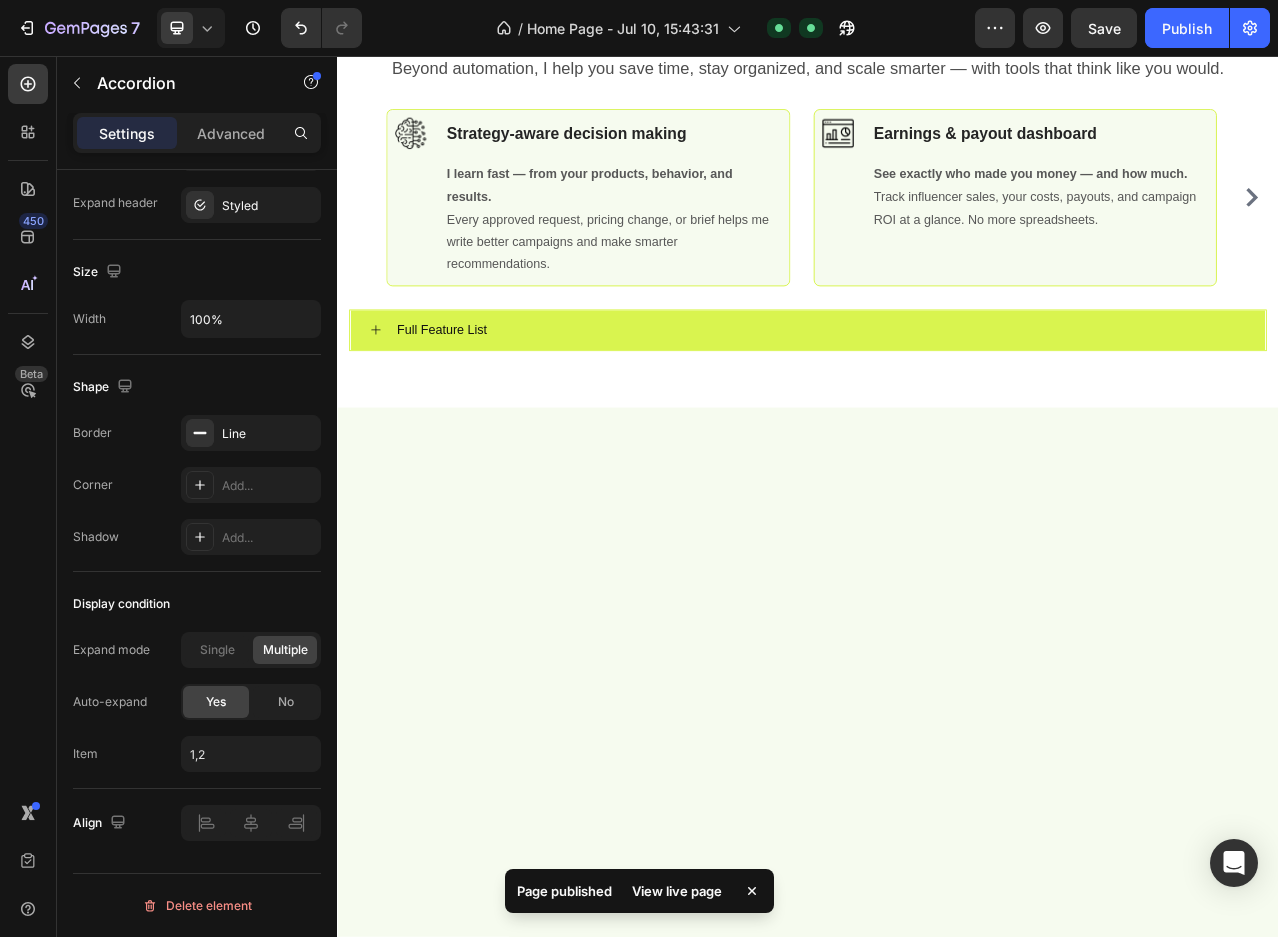 click on "Full Feature List" at bounding box center [937, 405] 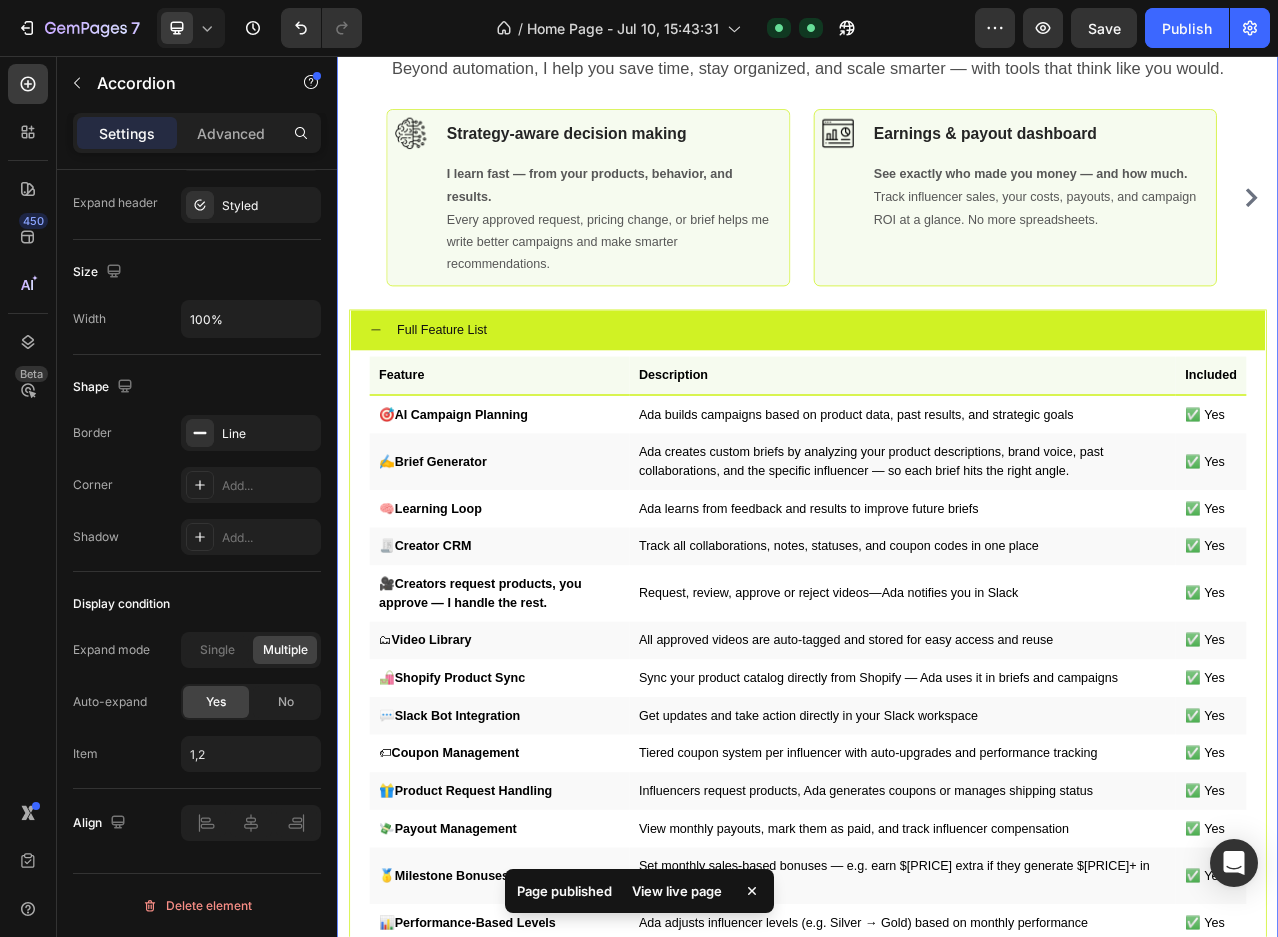 scroll, scrollTop: 396, scrollLeft: 0, axis: vertical 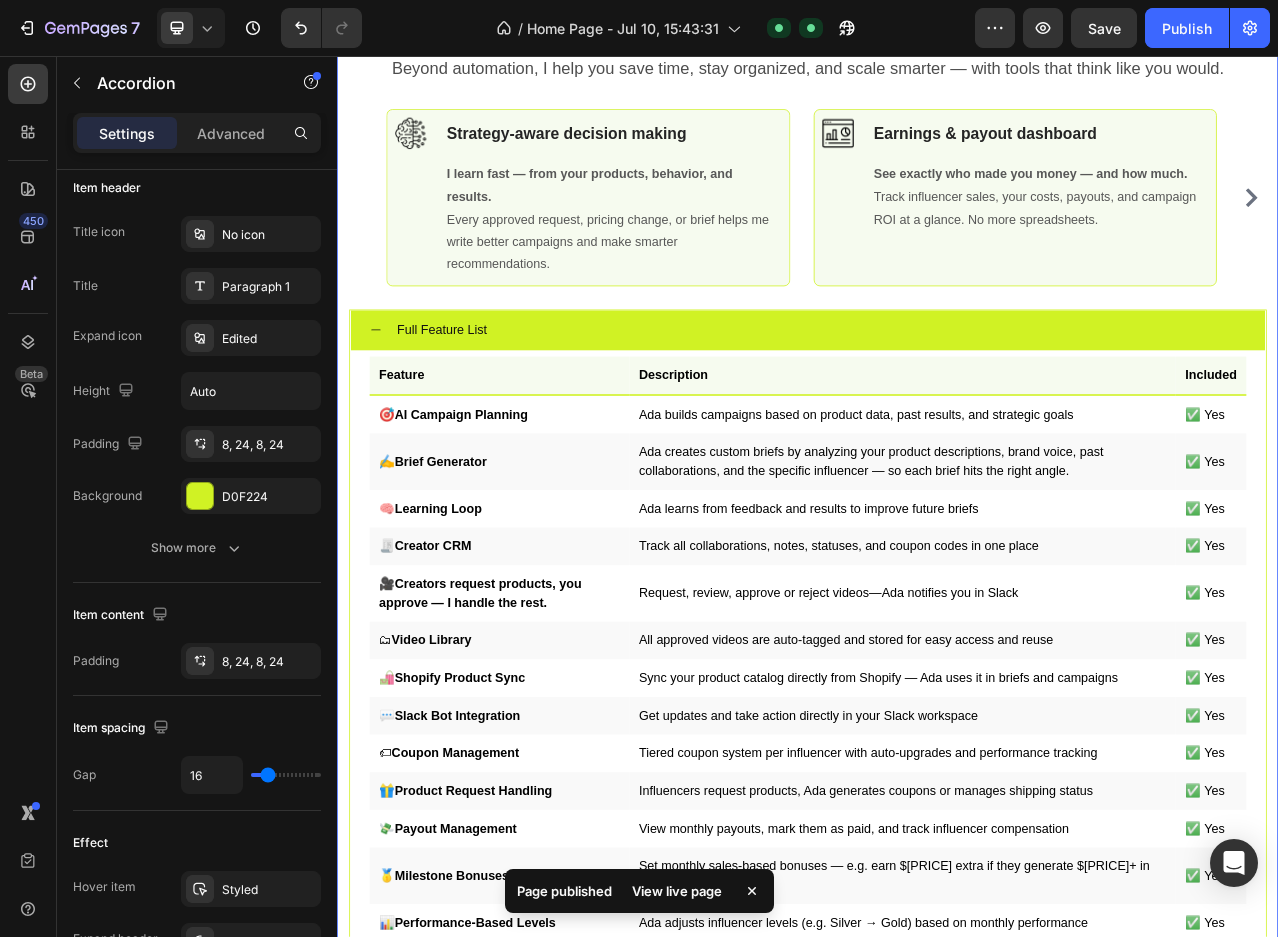 click on "I learn fast — from your products, behavior, and results. Every approved request, pricing change, or brief helps me write better campaigns and make smarter recommendations. See exactly who made you money — and how much. Track influencer sales, your costs, payouts, and campaign ROI at a glance. No more spreadsheets. Every file where you need it — and always up to date. I sort your videos by product, campaign, or creator. Available in multiple aspect ratios, accessible through your dashboard. End-of-month stress? Gone. Creators request products, you approve — I handle the rest." at bounding box center [937, 669] 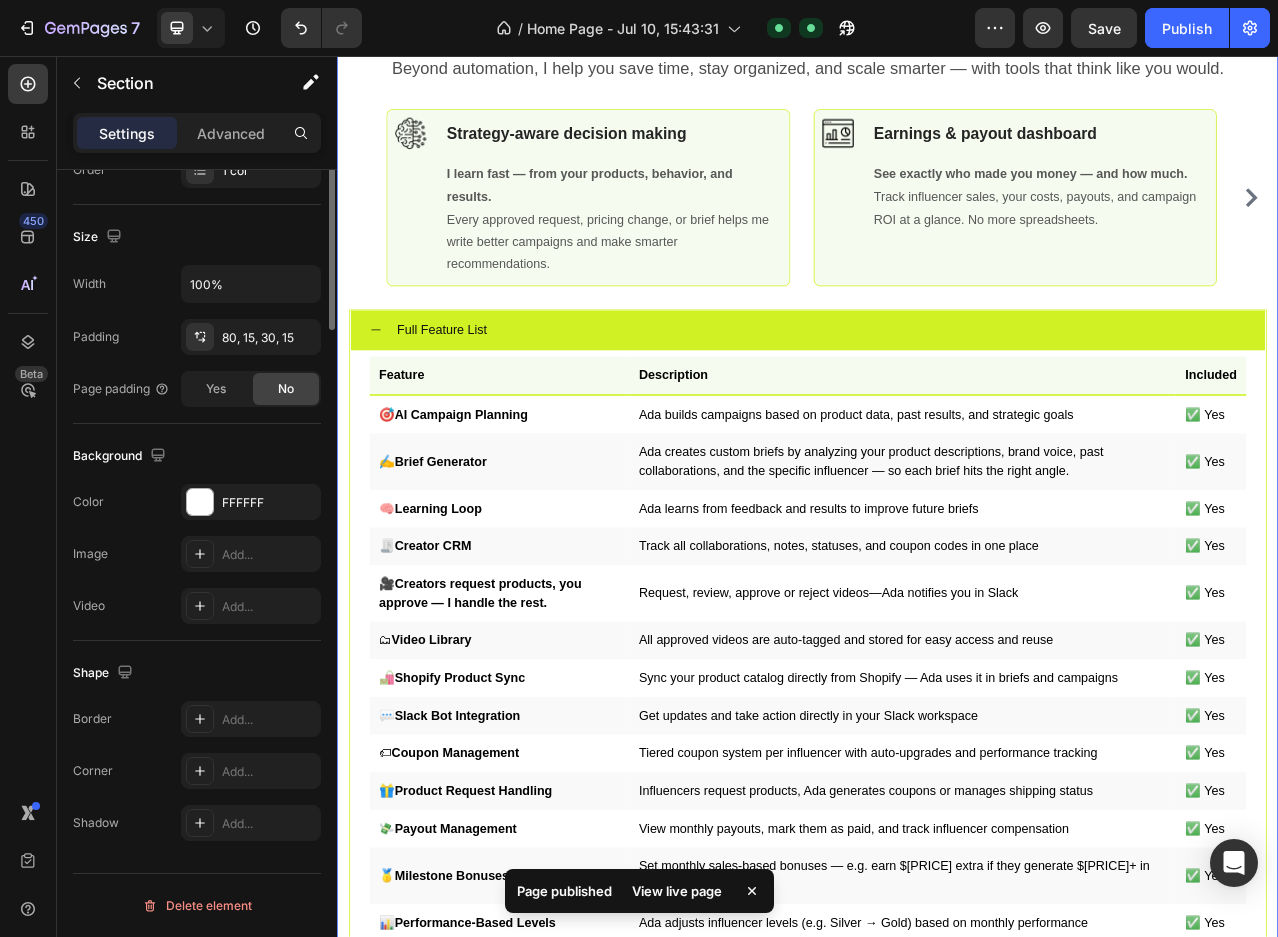 scroll, scrollTop: 0, scrollLeft: 0, axis: both 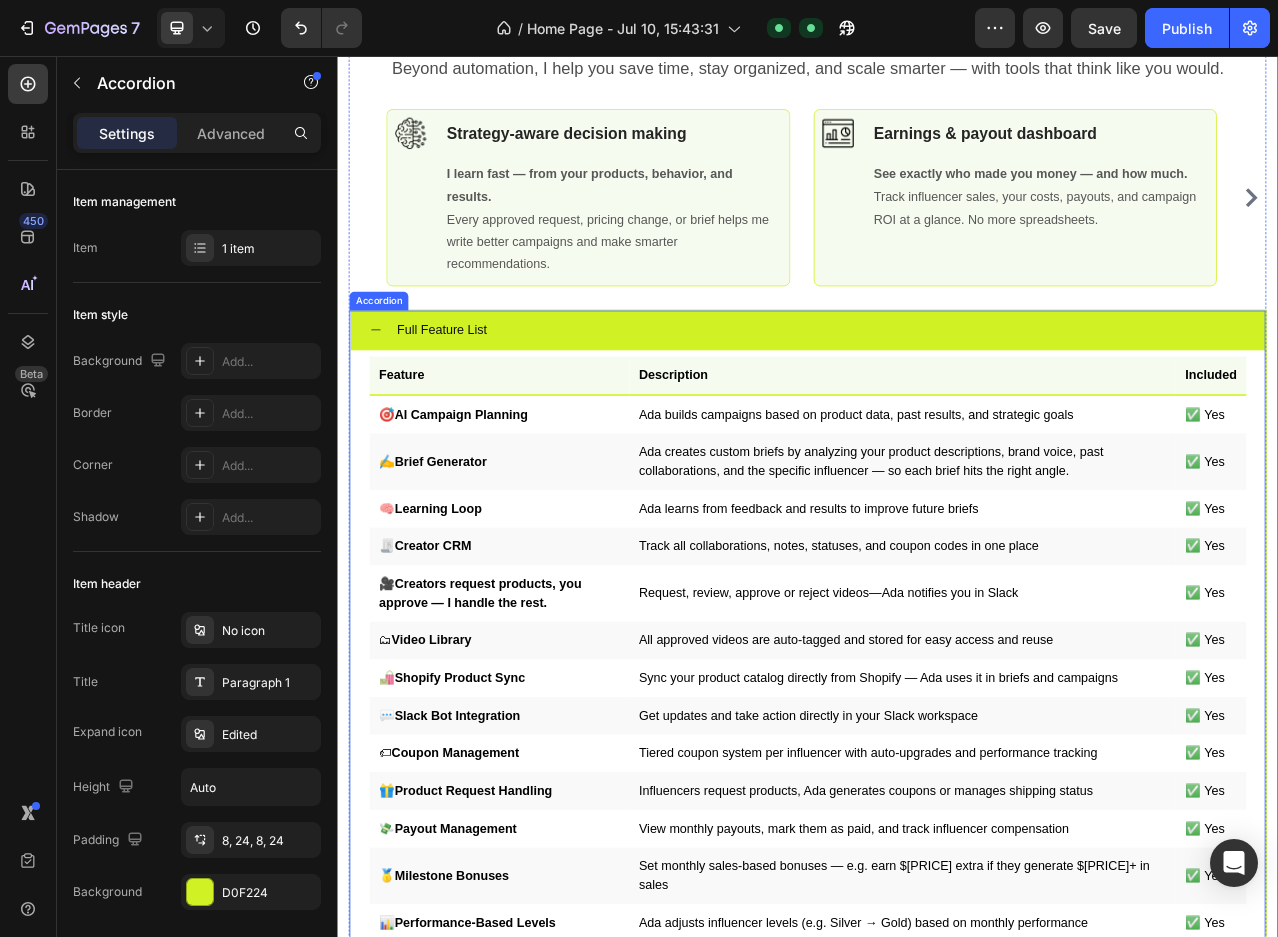 click on "Full Feature List" at bounding box center (953, 405) 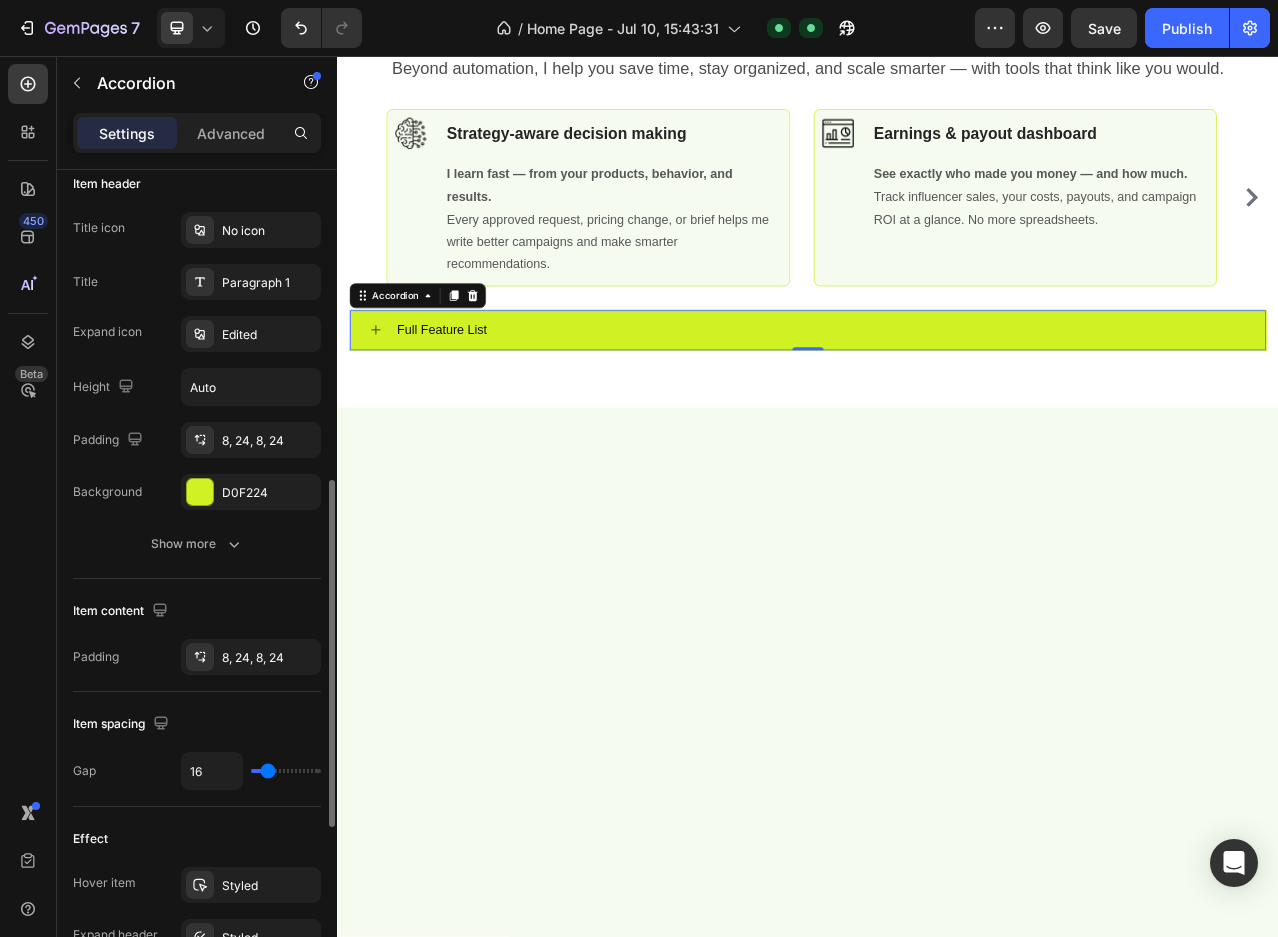 scroll, scrollTop: 500, scrollLeft: 0, axis: vertical 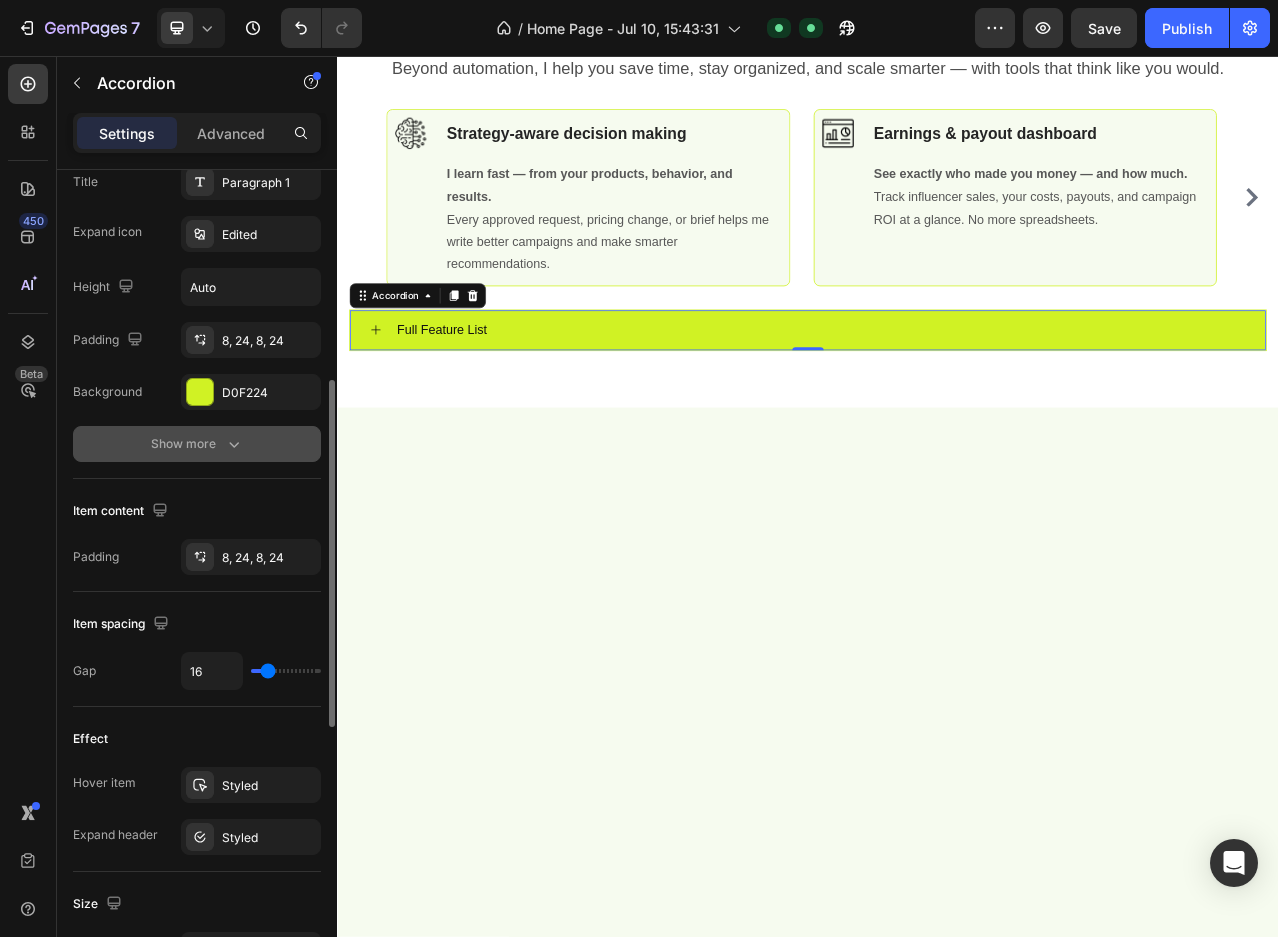 click 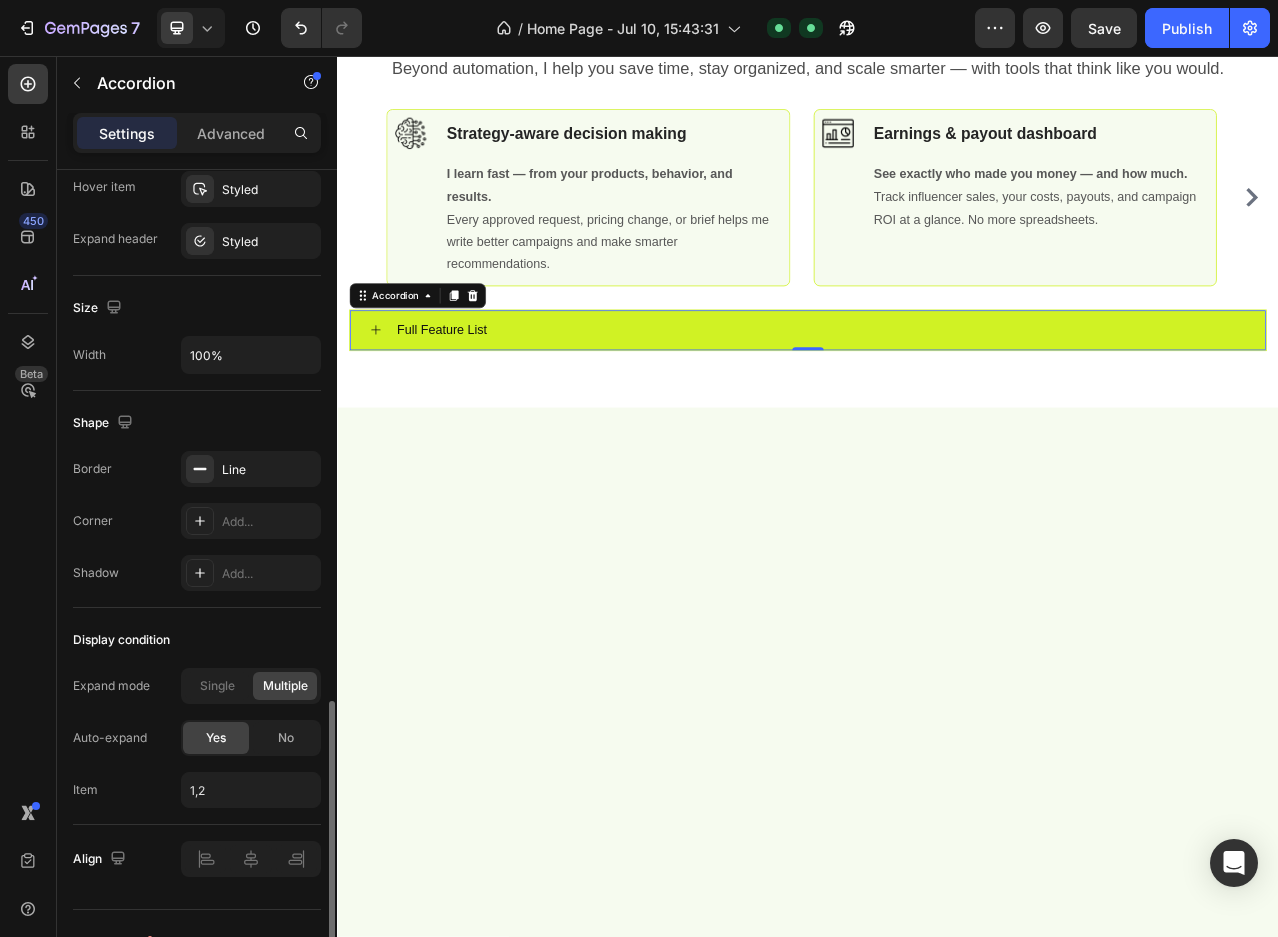 scroll, scrollTop: 1236, scrollLeft: 0, axis: vertical 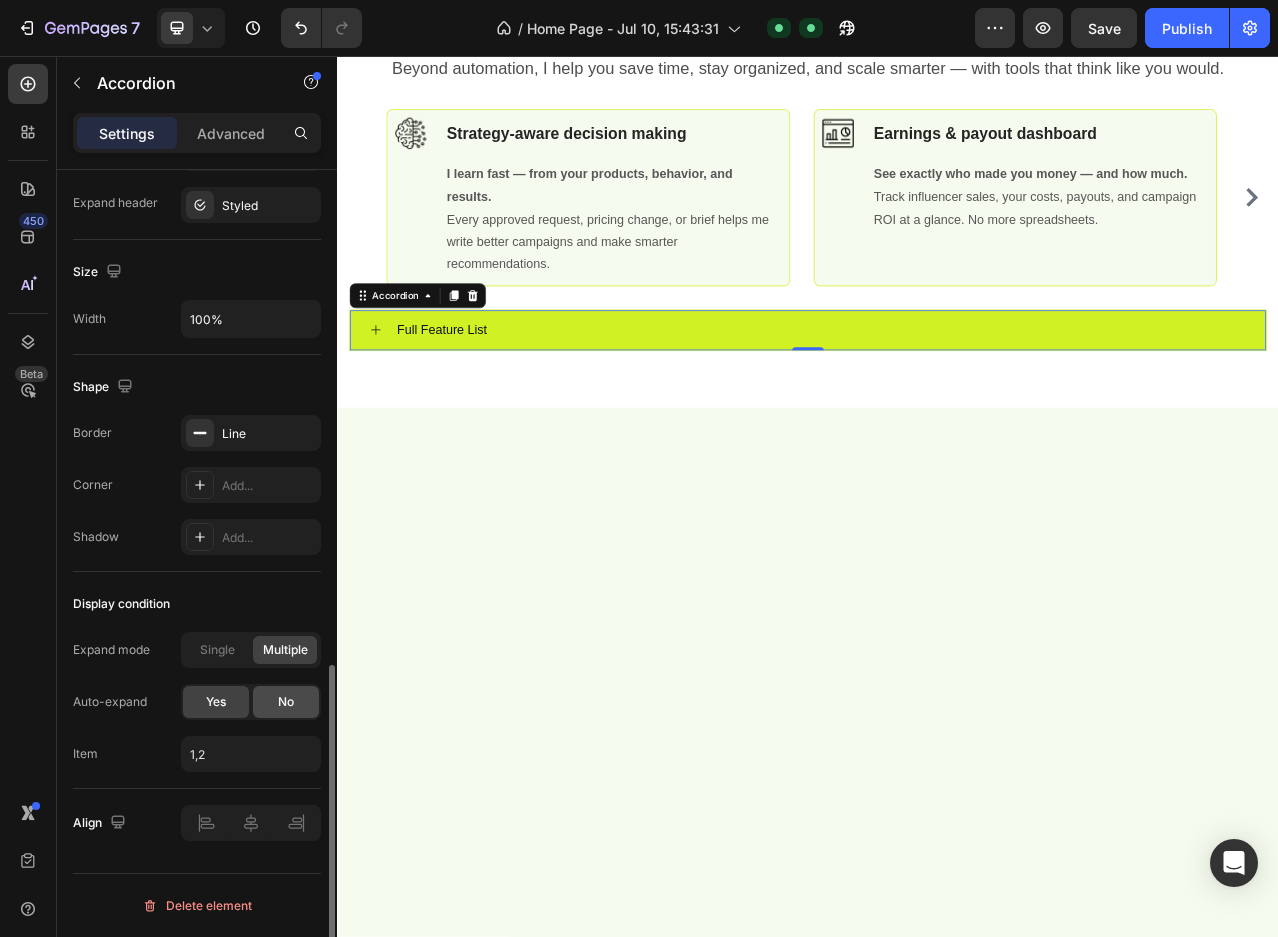 click on "No" 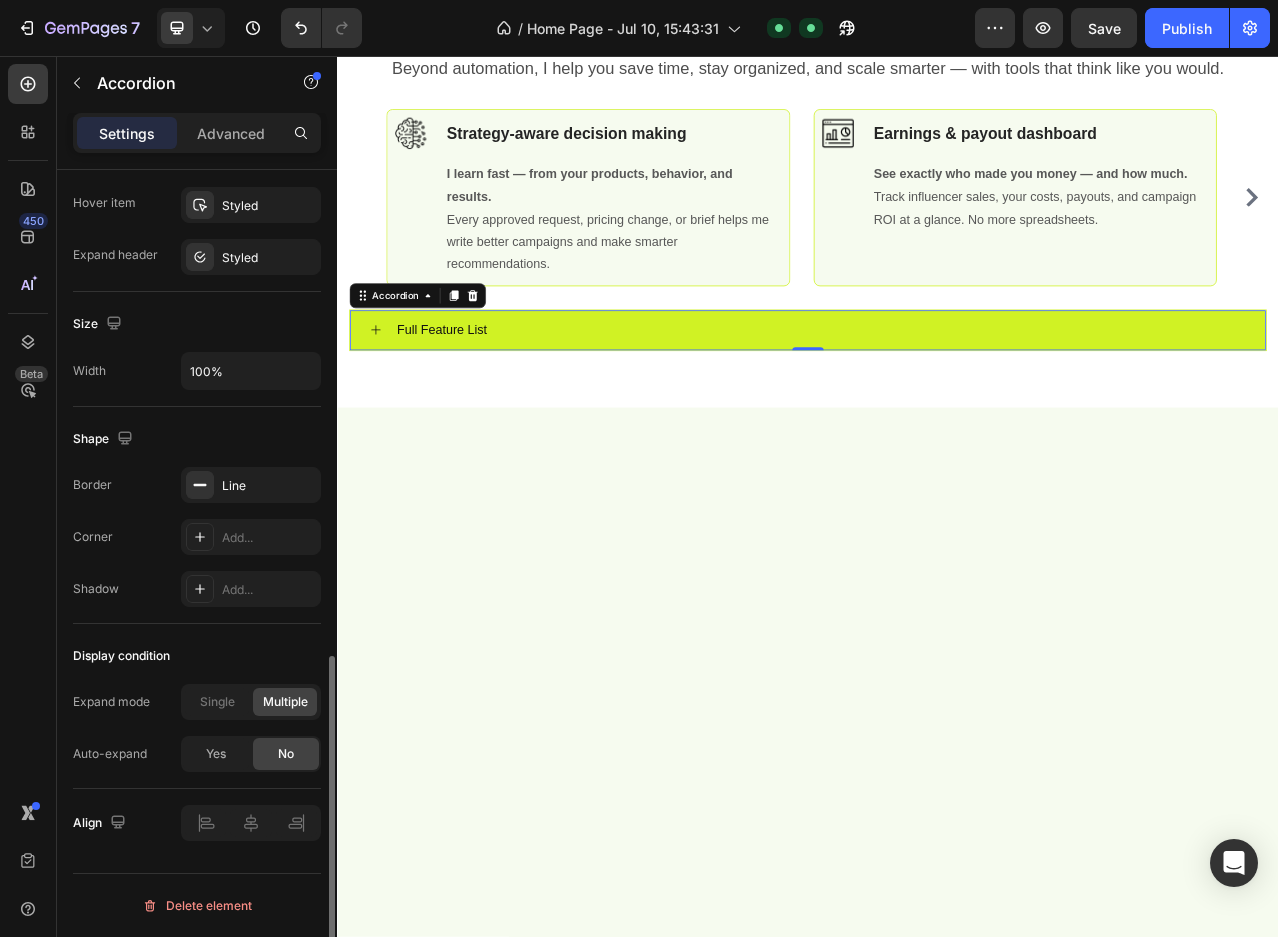 scroll, scrollTop: 1184, scrollLeft: 0, axis: vertical 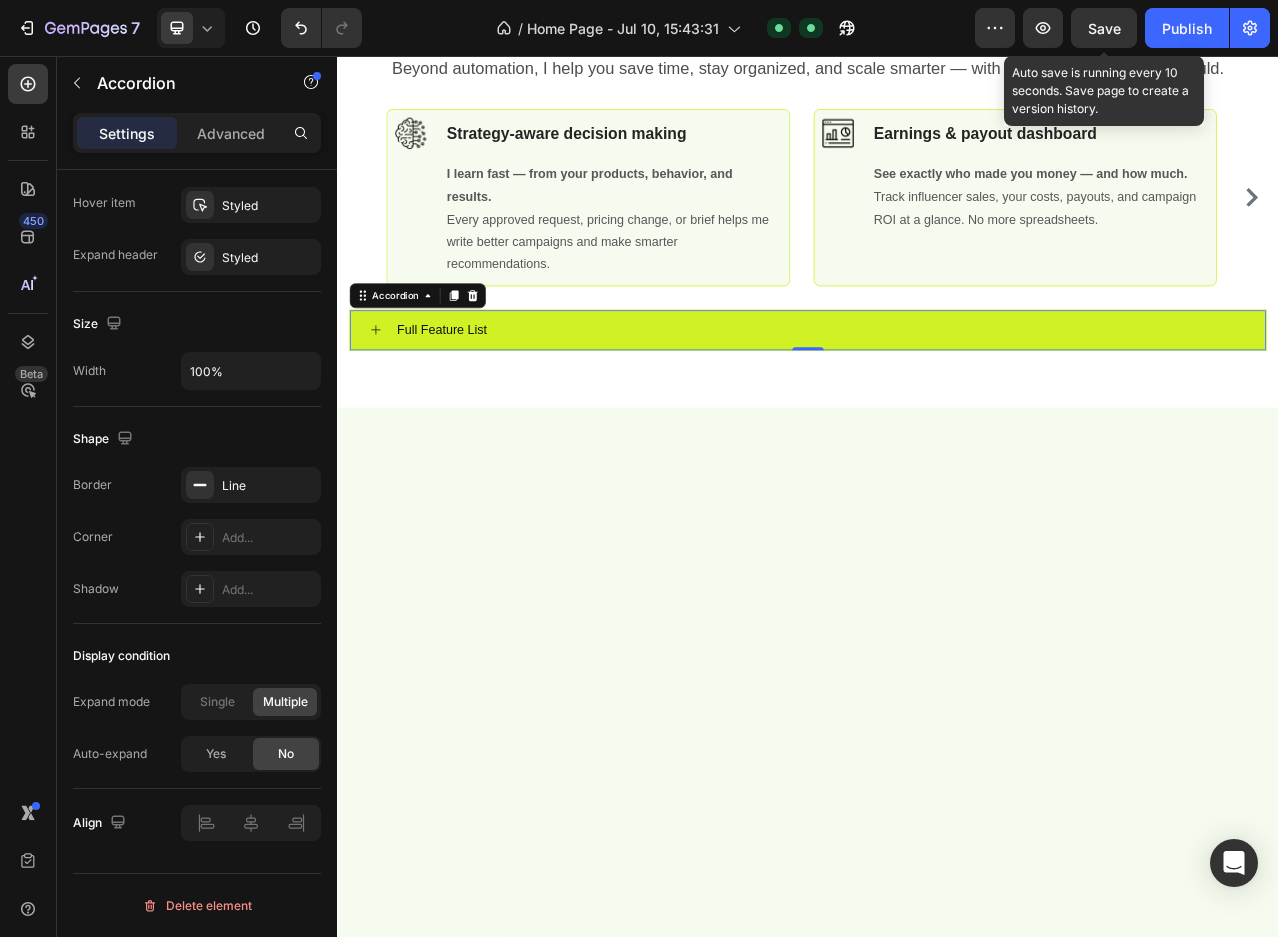 click on "Save" at bounding box center [1104, 28] 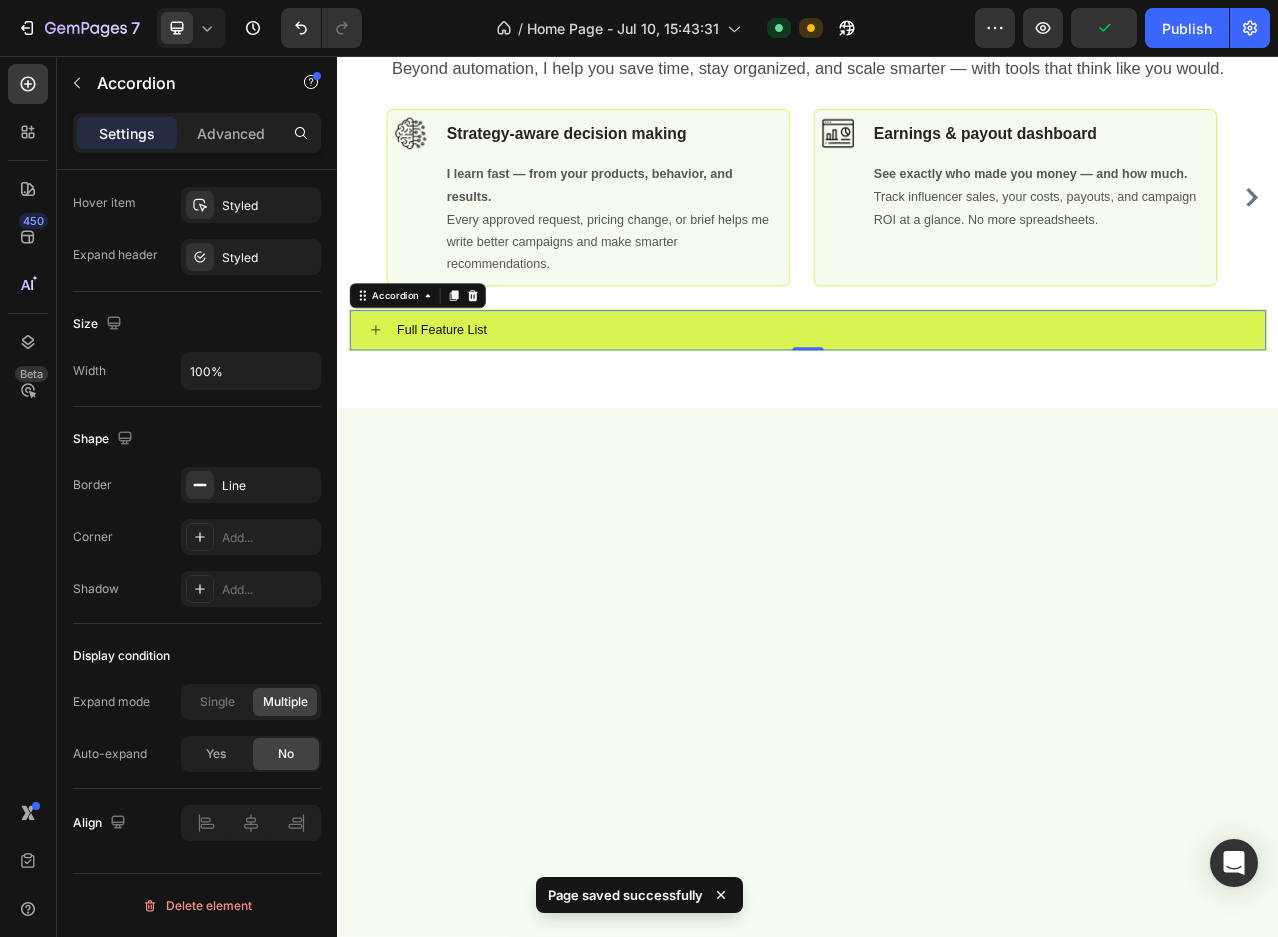 click 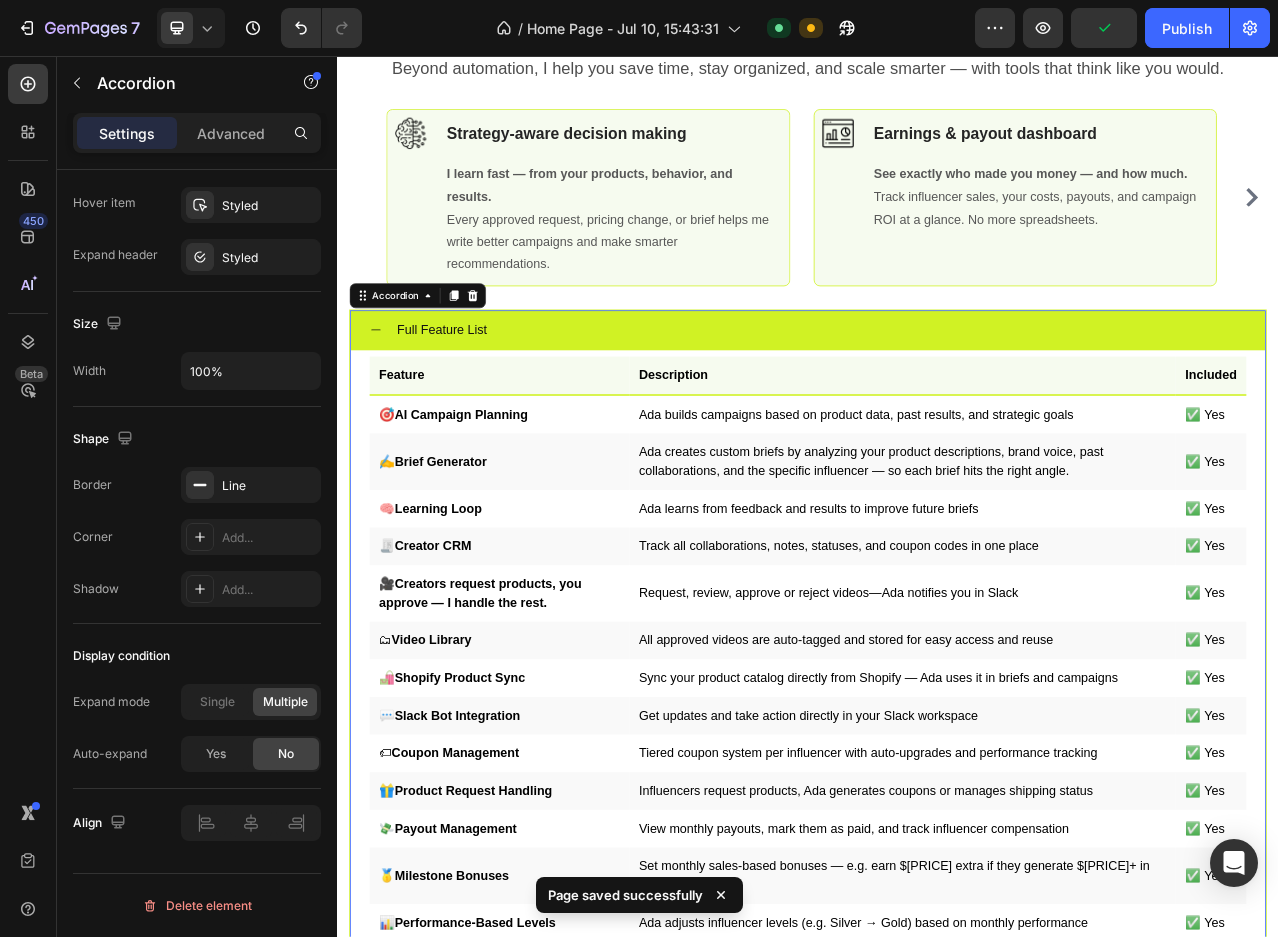 click 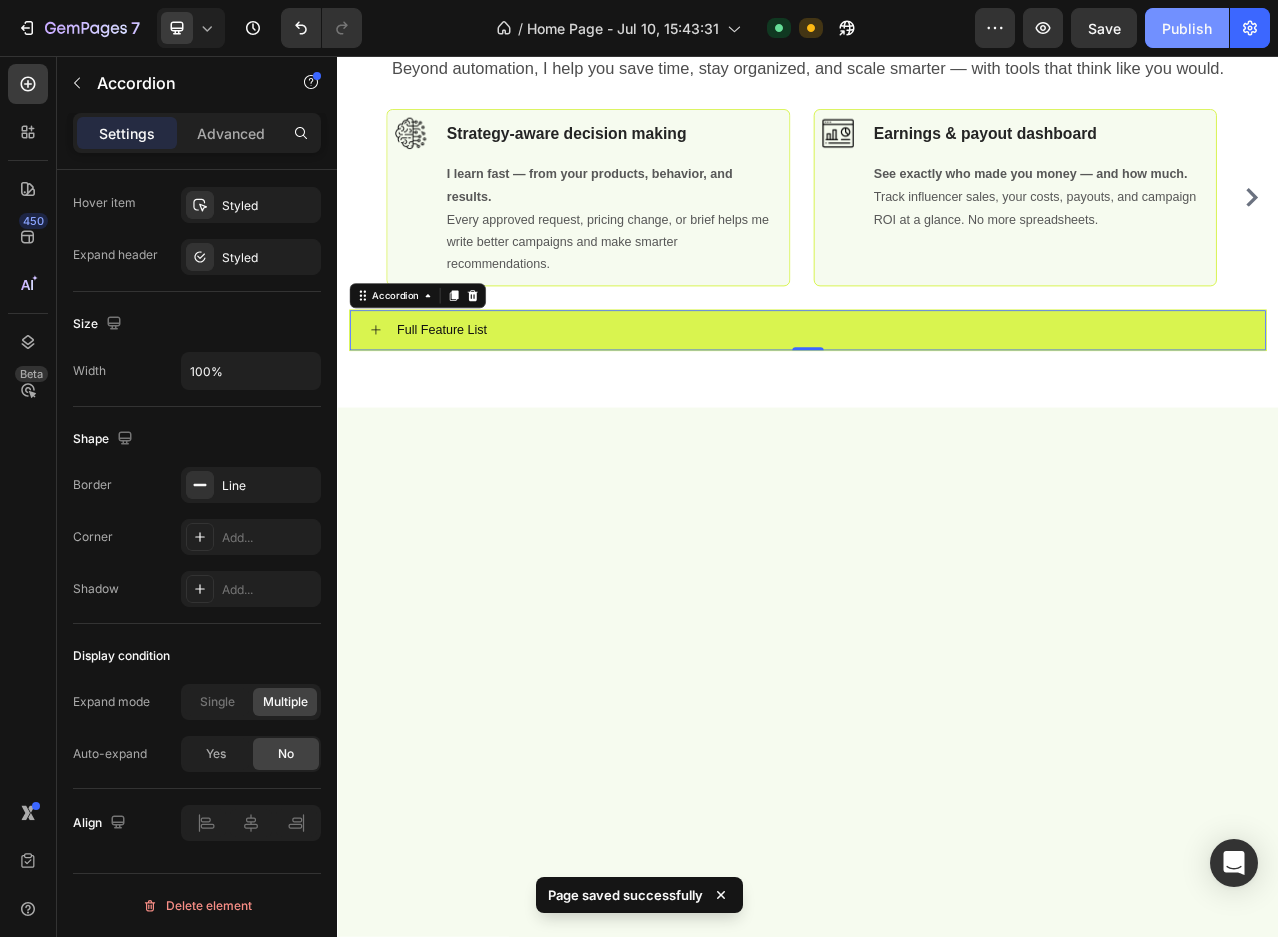 click on "Publish" at bounding box center (1187, 28) 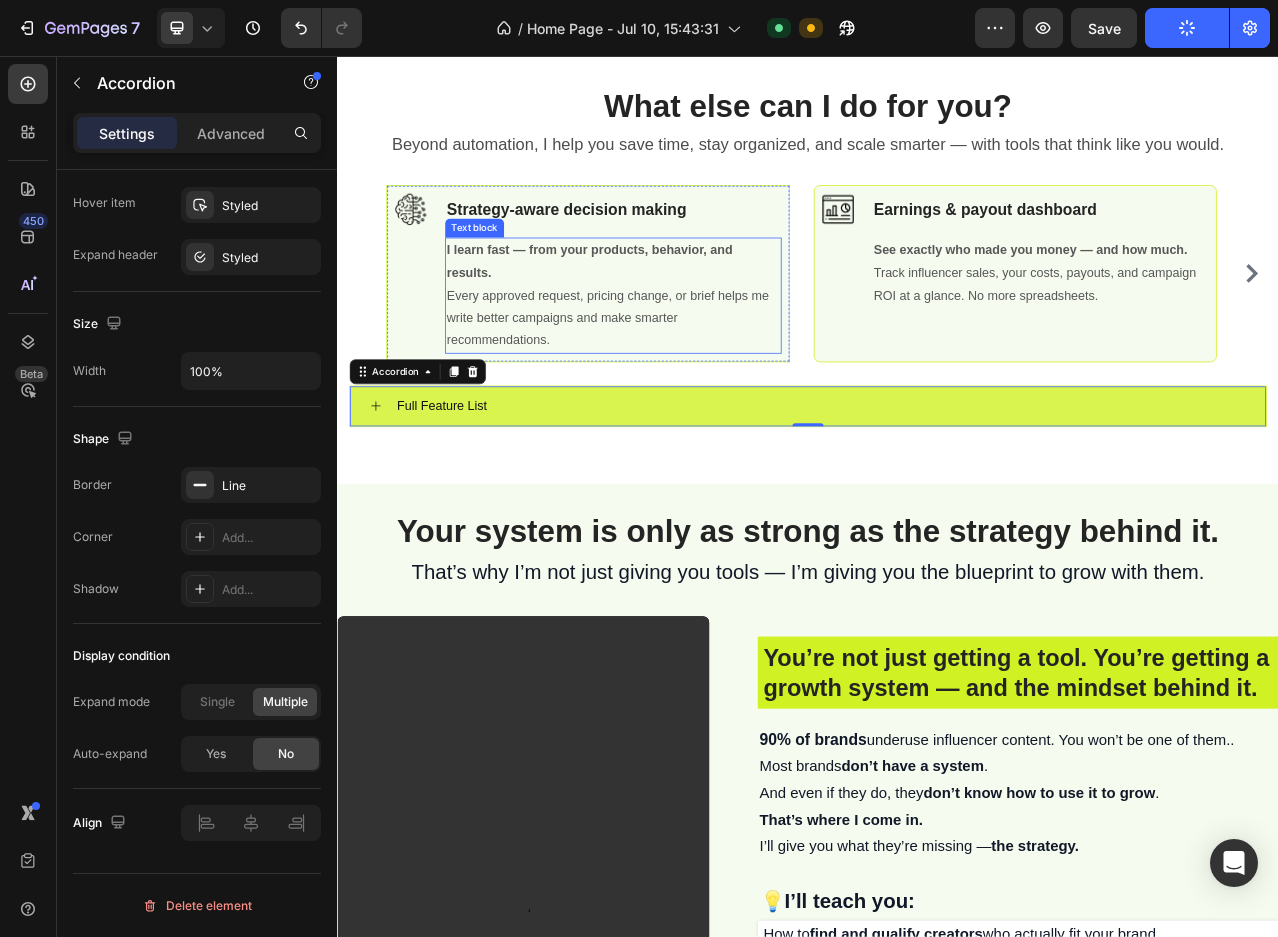 scroll, scrollTop: 7635, scrollLeft: 0, axis: vertical 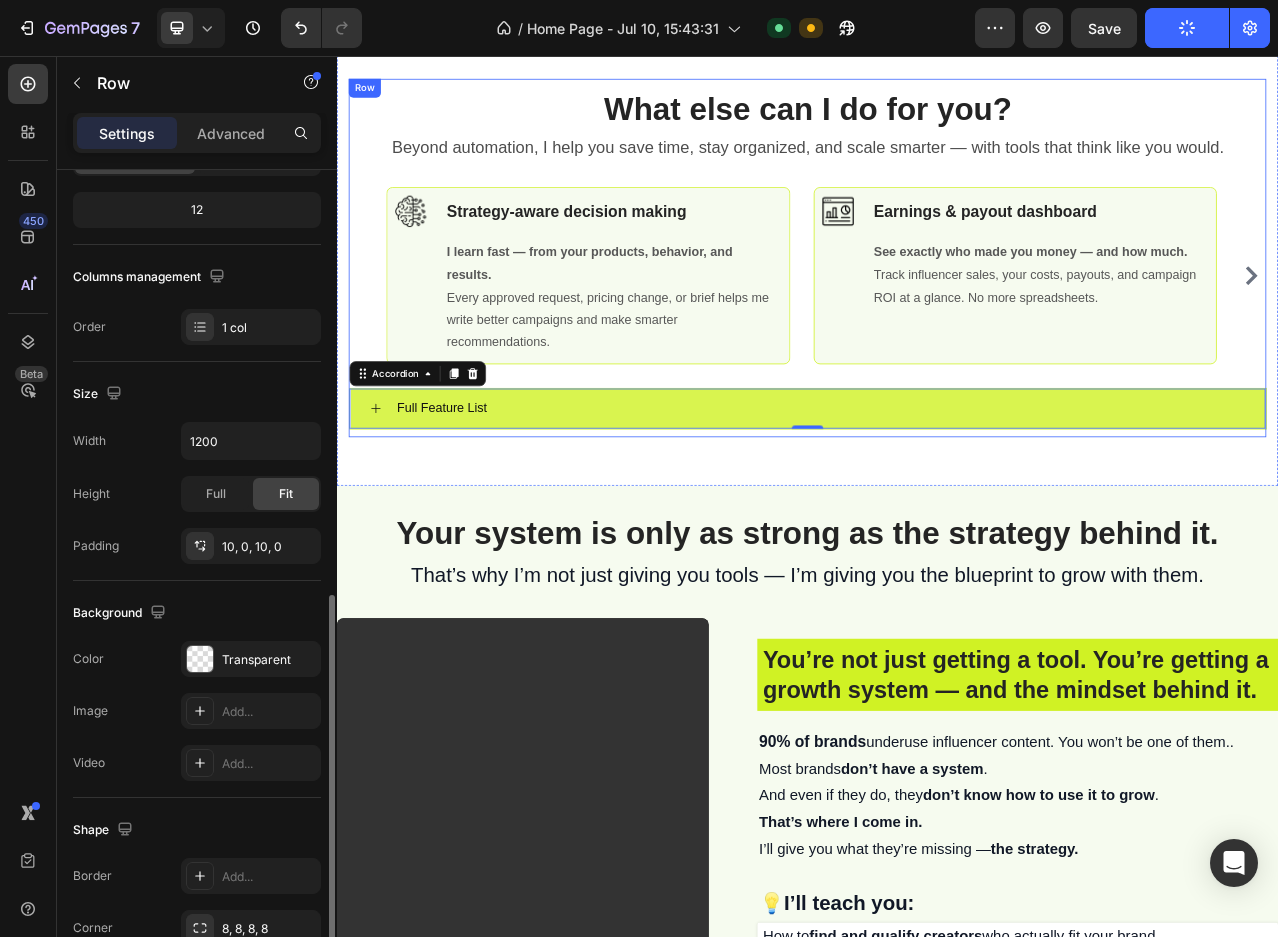 click on "I learn fast — from your products, behavior, and results. Every approved request, pricing change, or brief helps me write better campaigns and make smarter recommendations. See exactly who made you money — and how much. Track influencer sales, your costs, payouts, and campaign ROI at a glance. No more spreadsheets. Every file where you need it — and always up to date. I sort your videos by product, campaign, or creator. Available in multiple aspect ratios, accessible through your dashboard. End-of-month stress? Gone. Creators request products, you approve — I handle the rest." at bounding box center (937, 313) 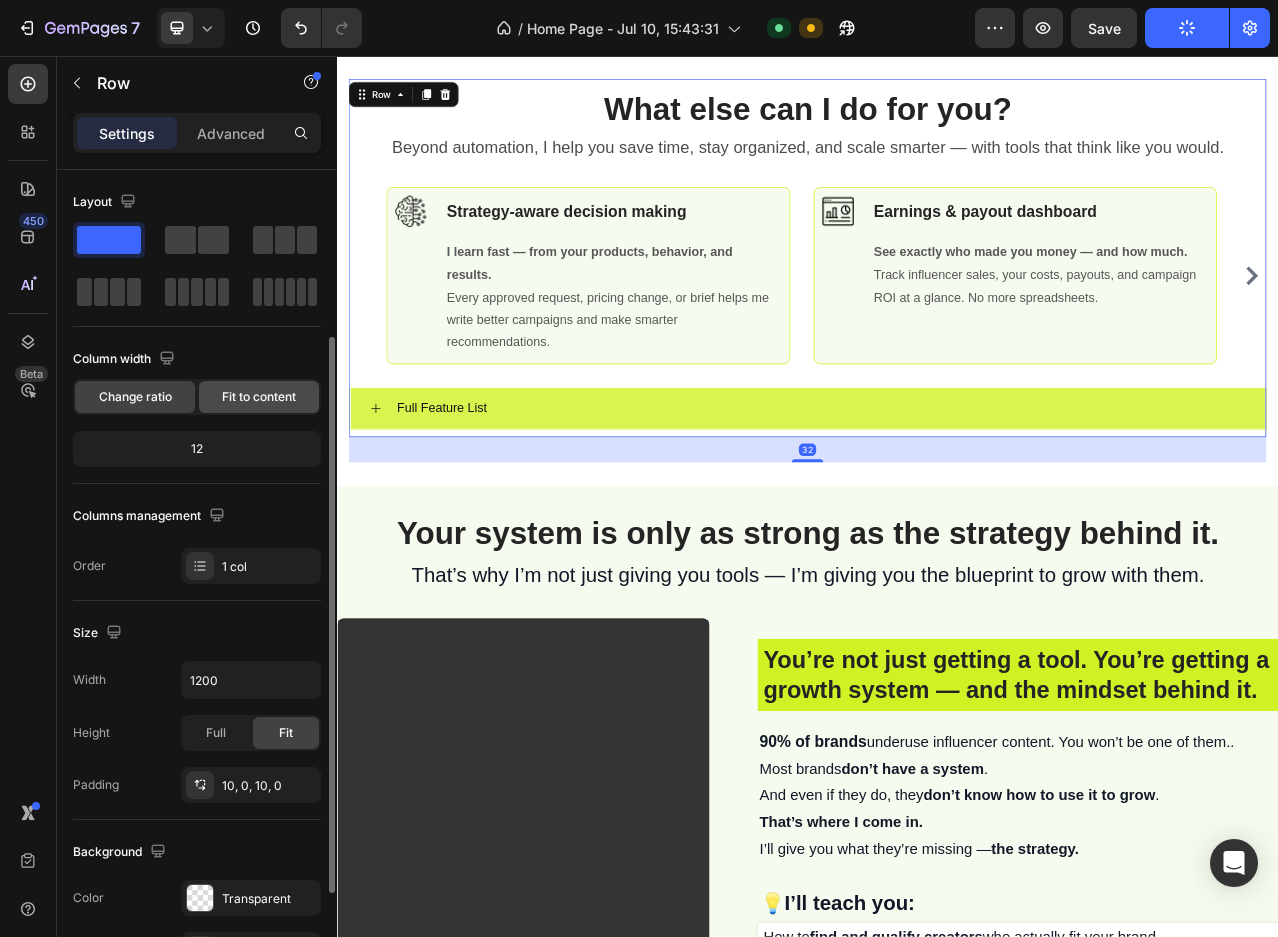 scroll, scrollTop: 100, scrollLeft: 0, axis: vertical 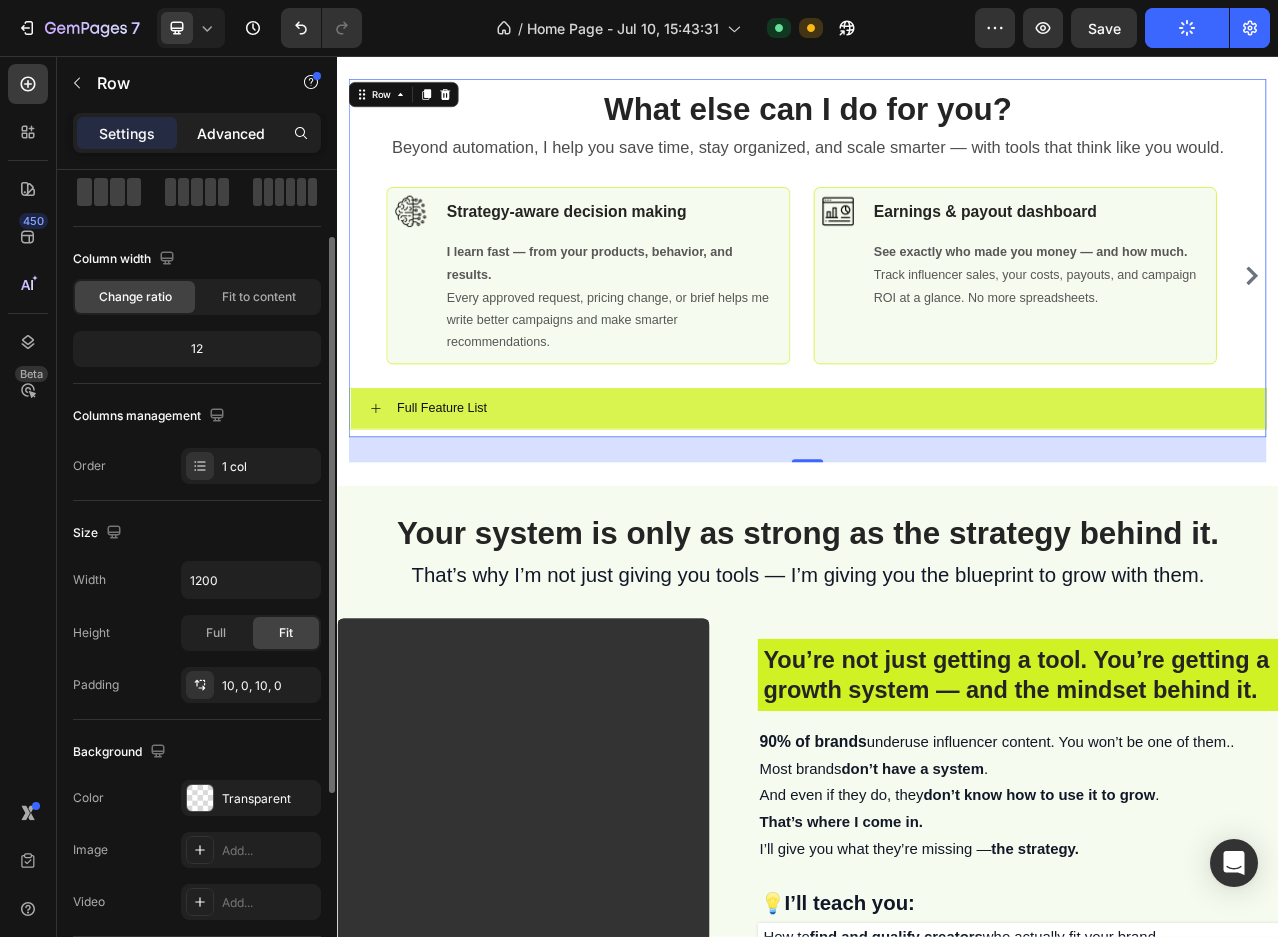 click on "Advanced" at bounding box center [231, 133] 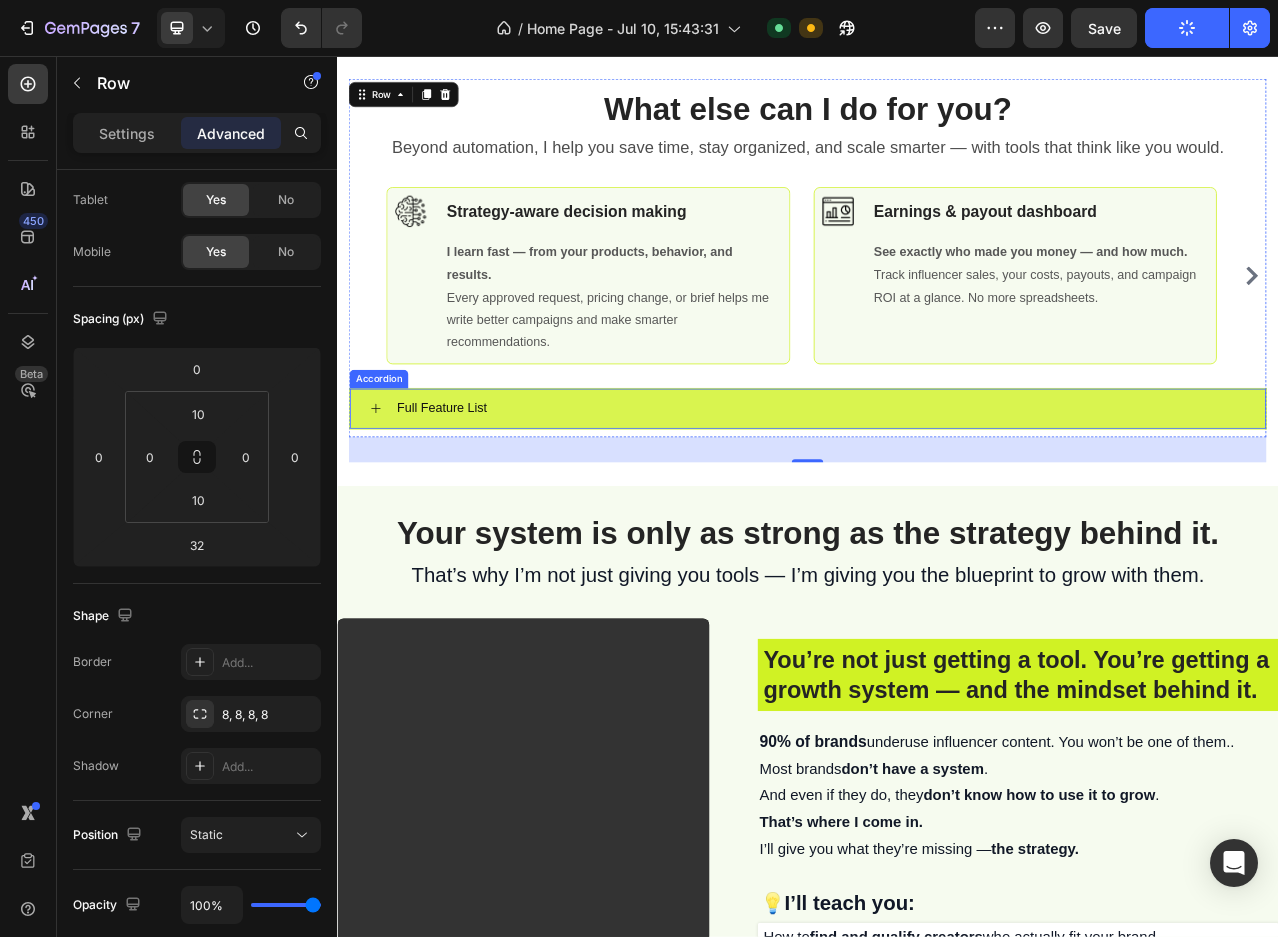 click on "Full Feature List" at bounding box center (470, 505) 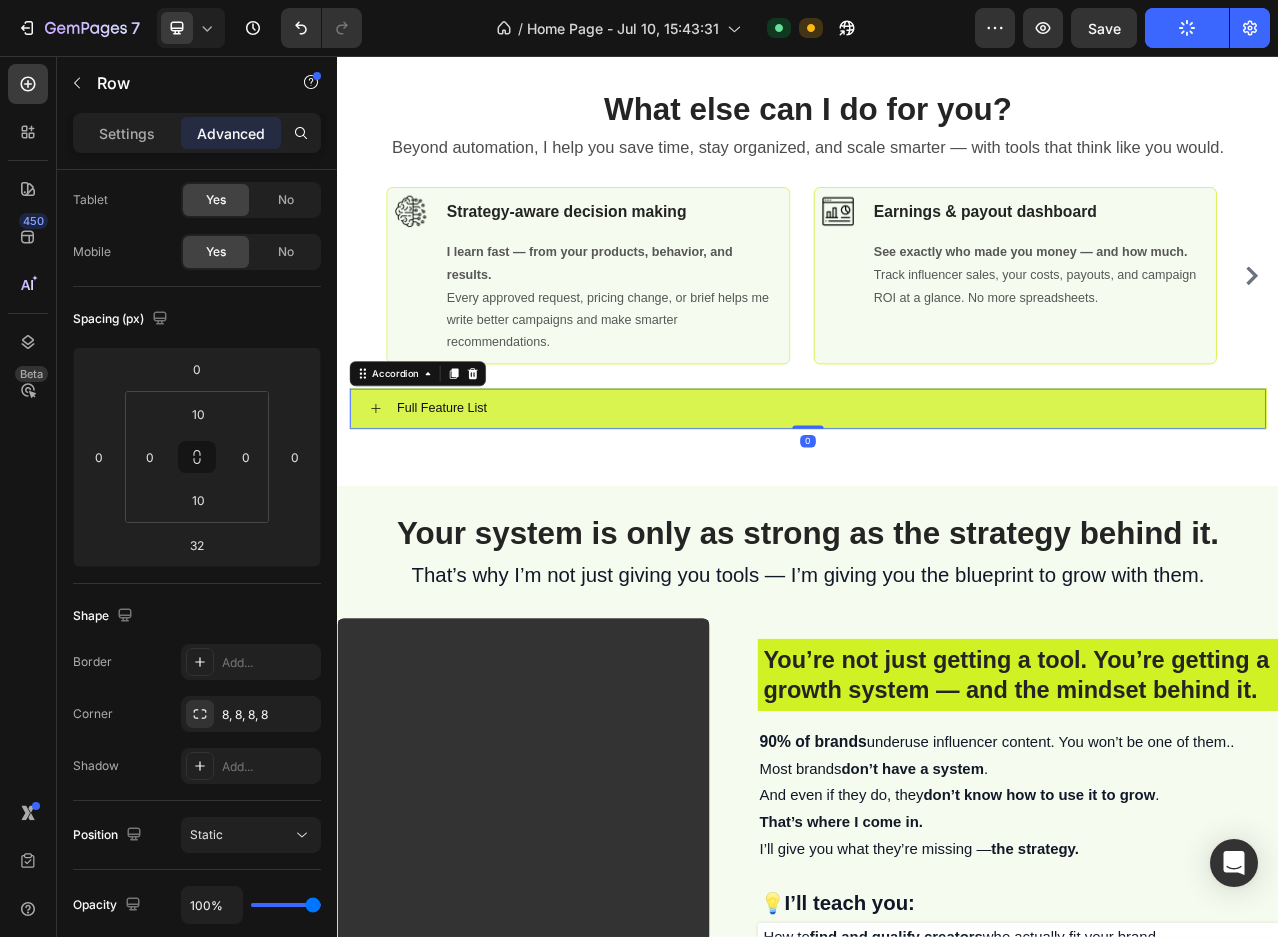 scroll, scrollTop: 0, scrollLeft: 0, axis: both 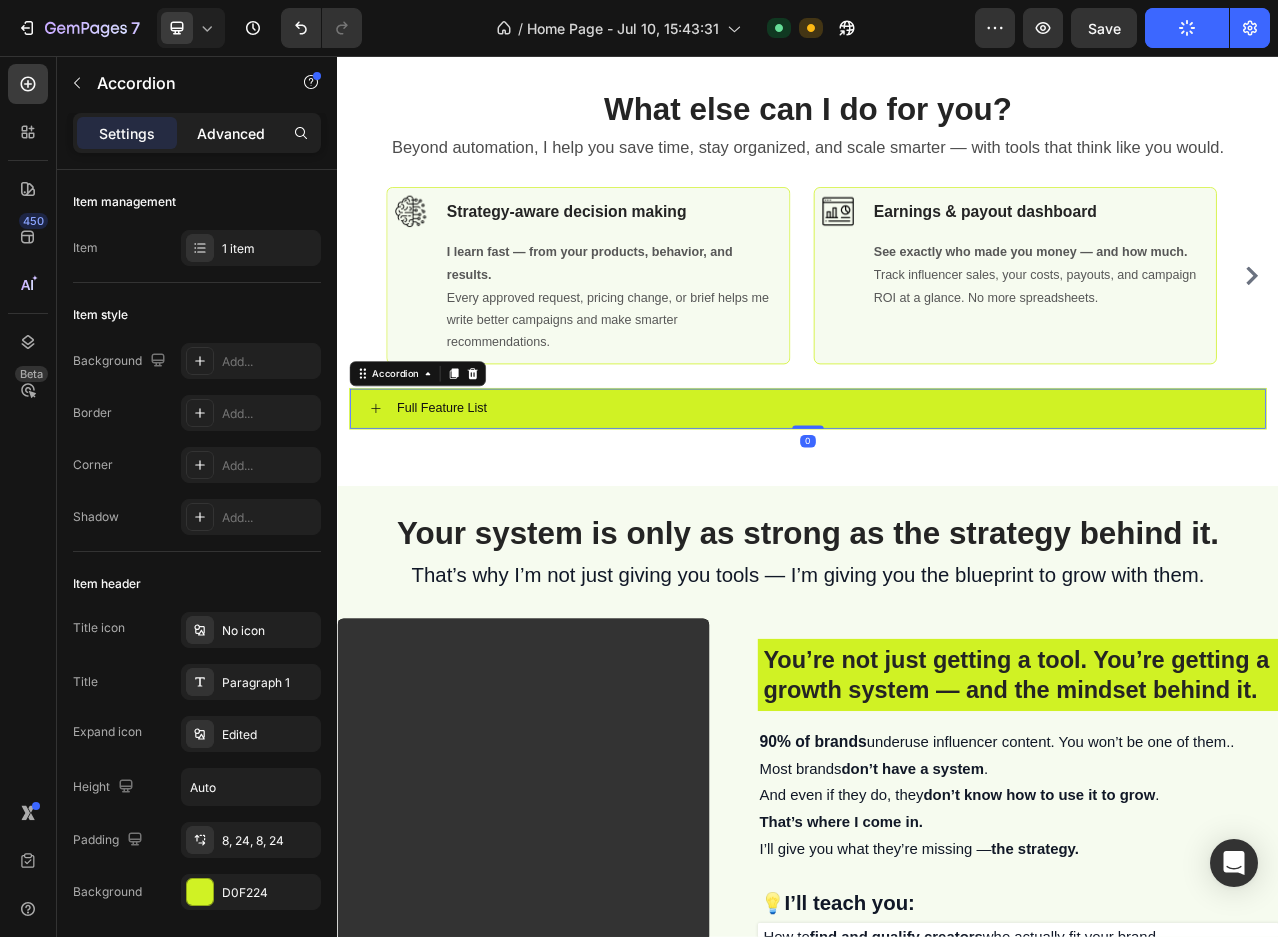 click on "Advanced" at bounding box center (231, 133) 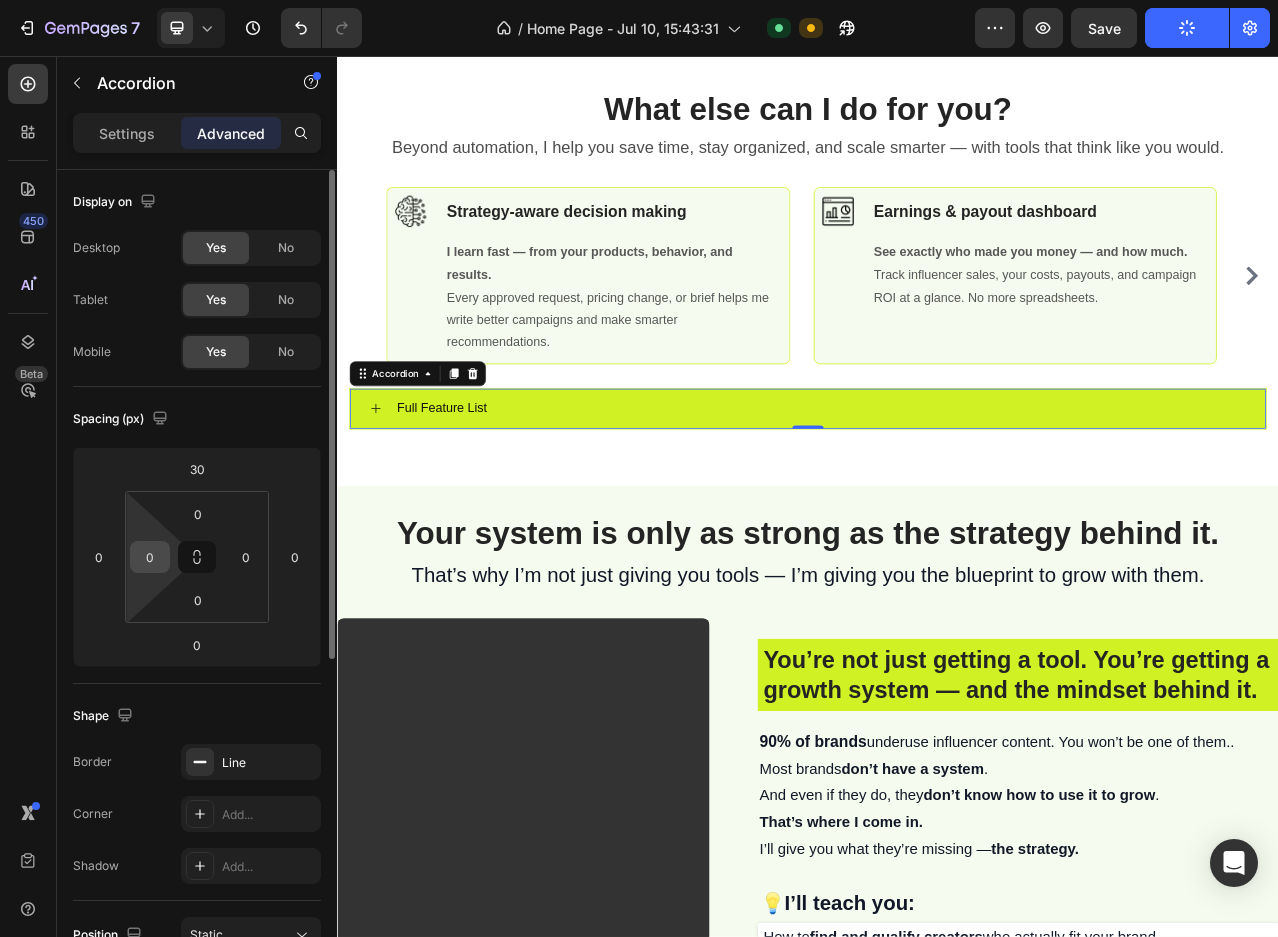 click on "0" at bounding box center [150, 557] 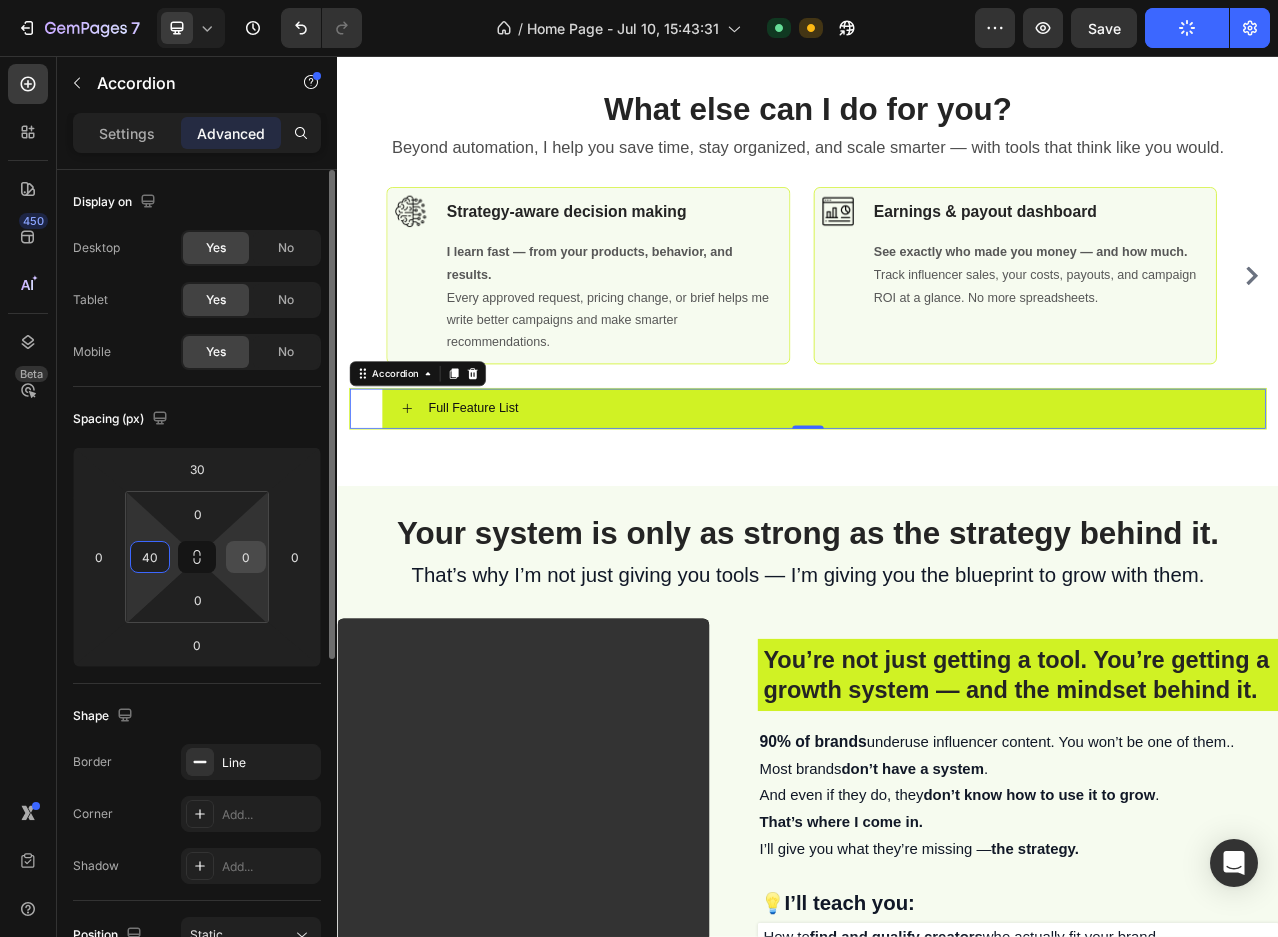 type on "40" 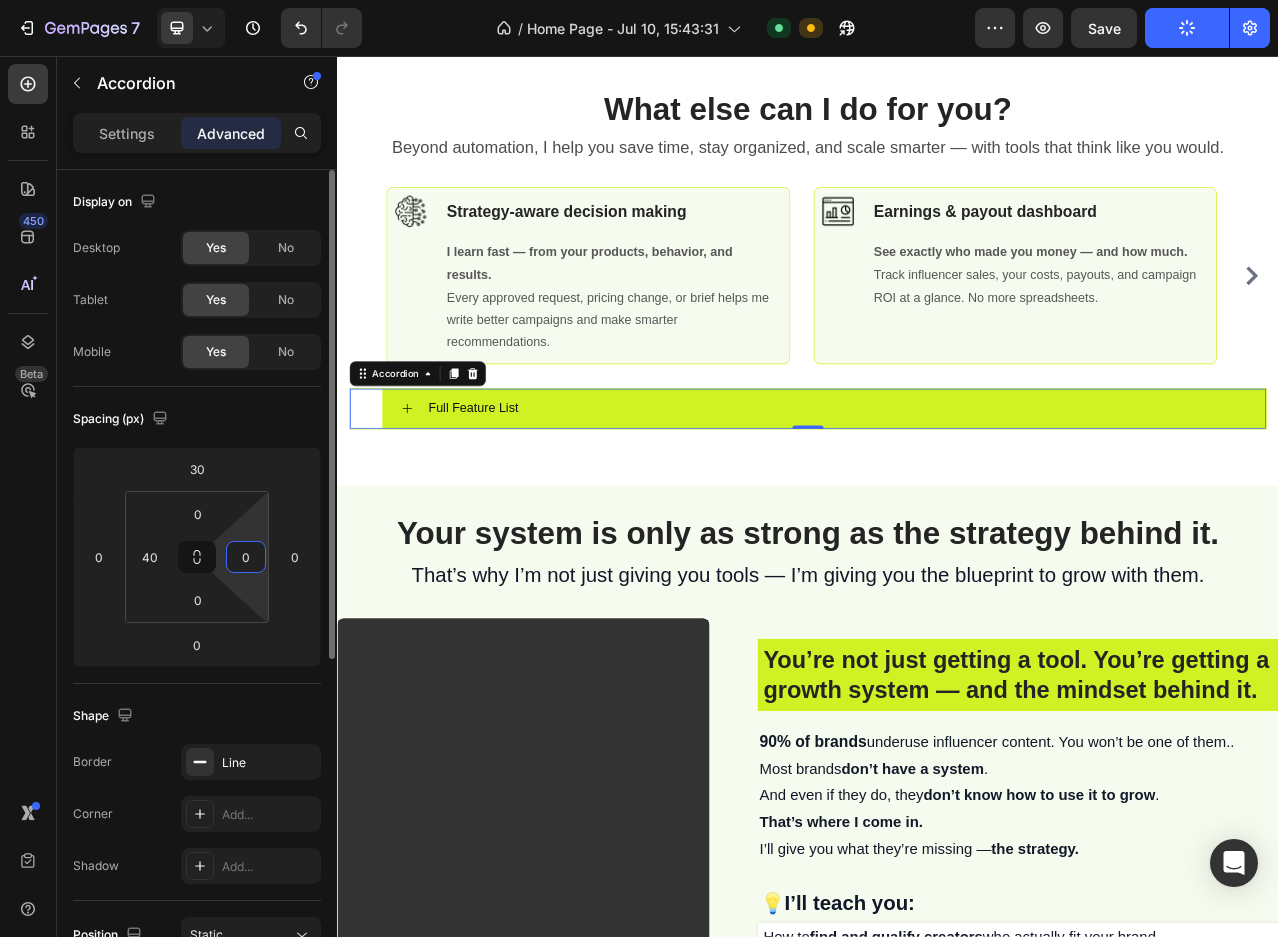 click on "0" at bounding box center (246, 557) 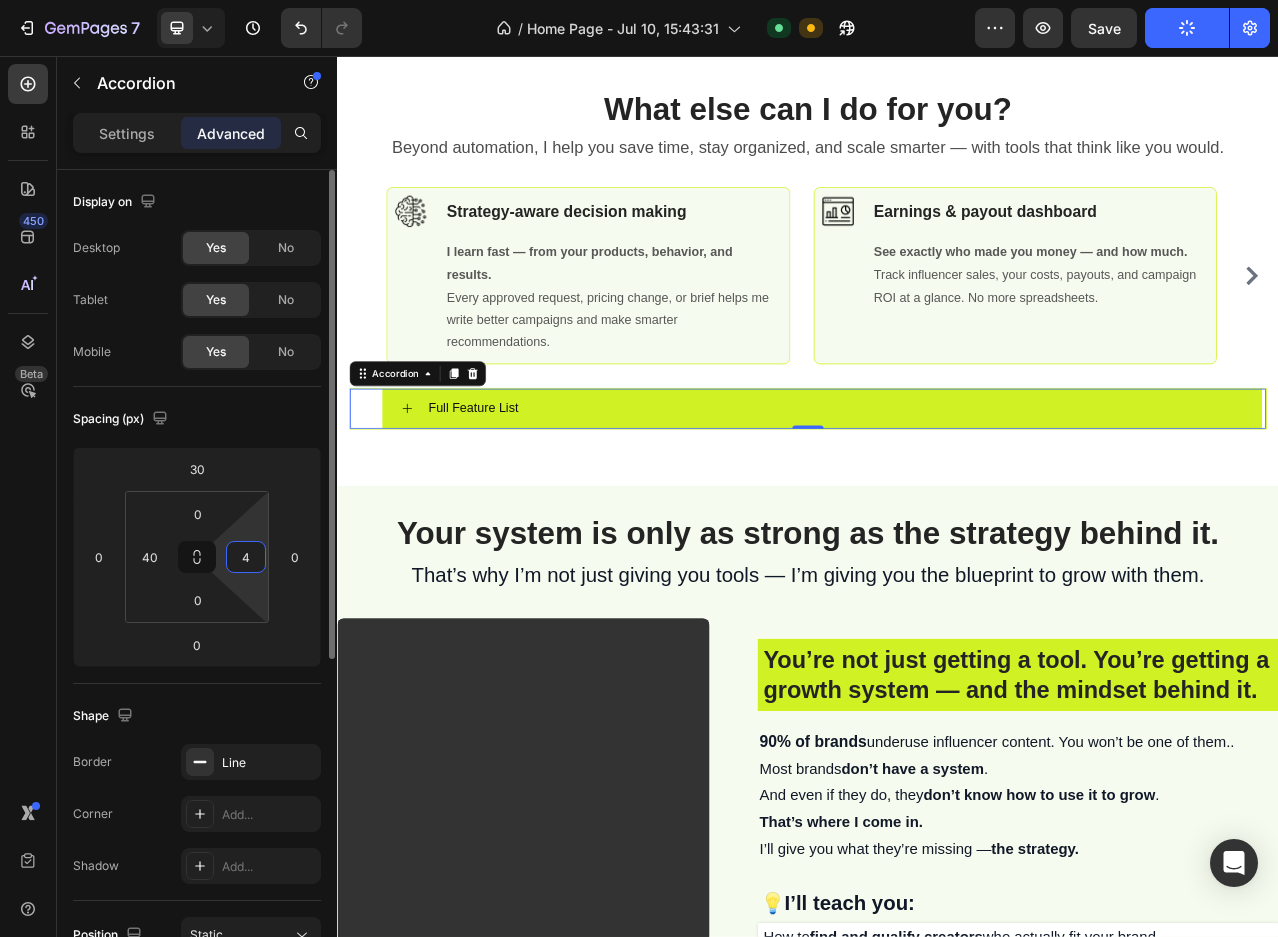 type on "40" 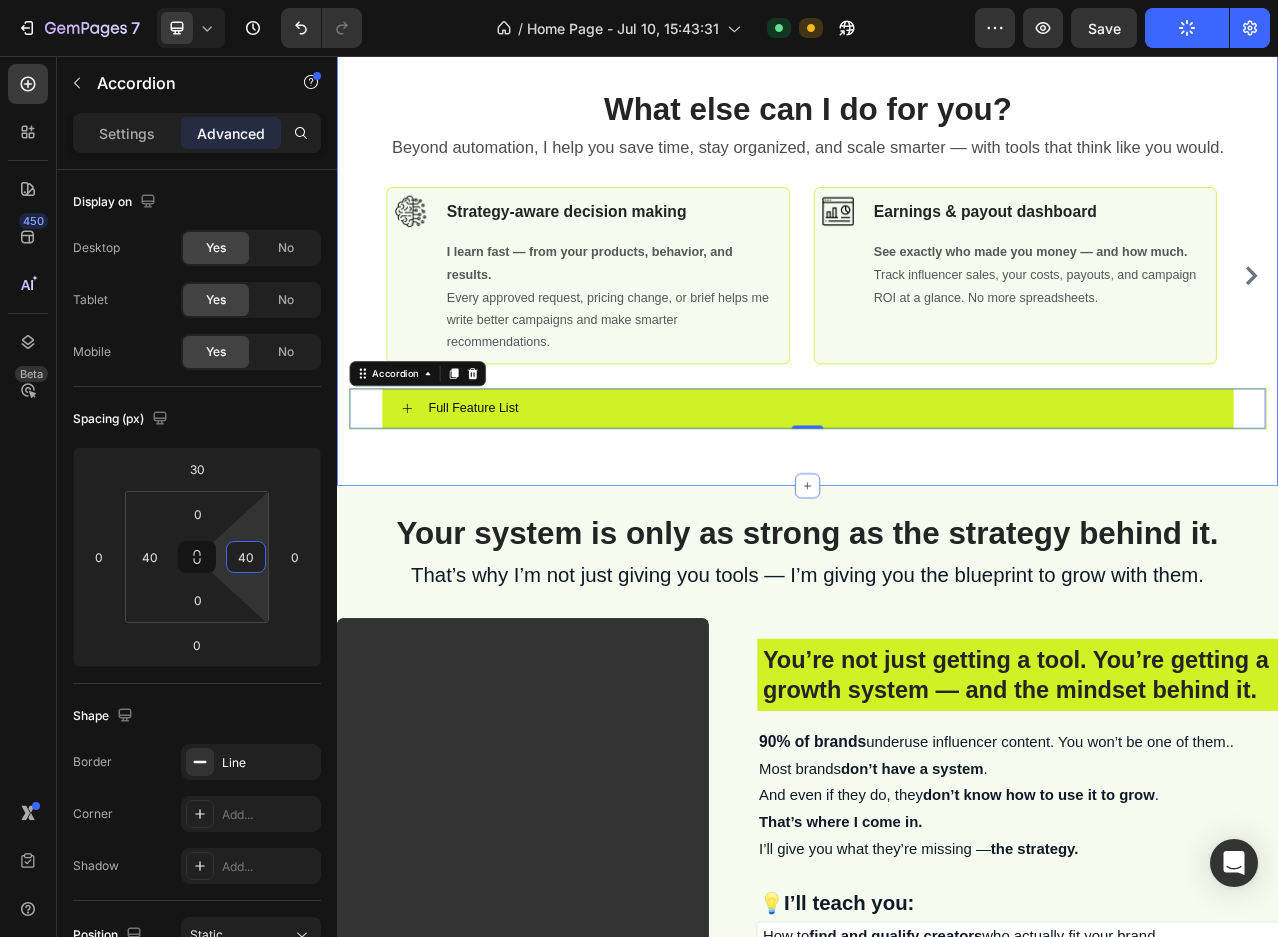 click on "I learn fast — from your products, behavior, and results. Every approved request, pricing change, or brief helps me write better campaigns and make smarter recommendations. See exactly who made you money — and how much. Track influencer sales, your costs, payouts, and campaign ROI at a glance. No more spreadsheets. Every file where you need it — and always up to date. I sort your videos by product, campaign, or creator. Available in multiple aspect ratios, accessible through your dashboard. End-of-month stress? Gone. Creators request products, you approve — I handle the rest." at bounding box center (937, 329) 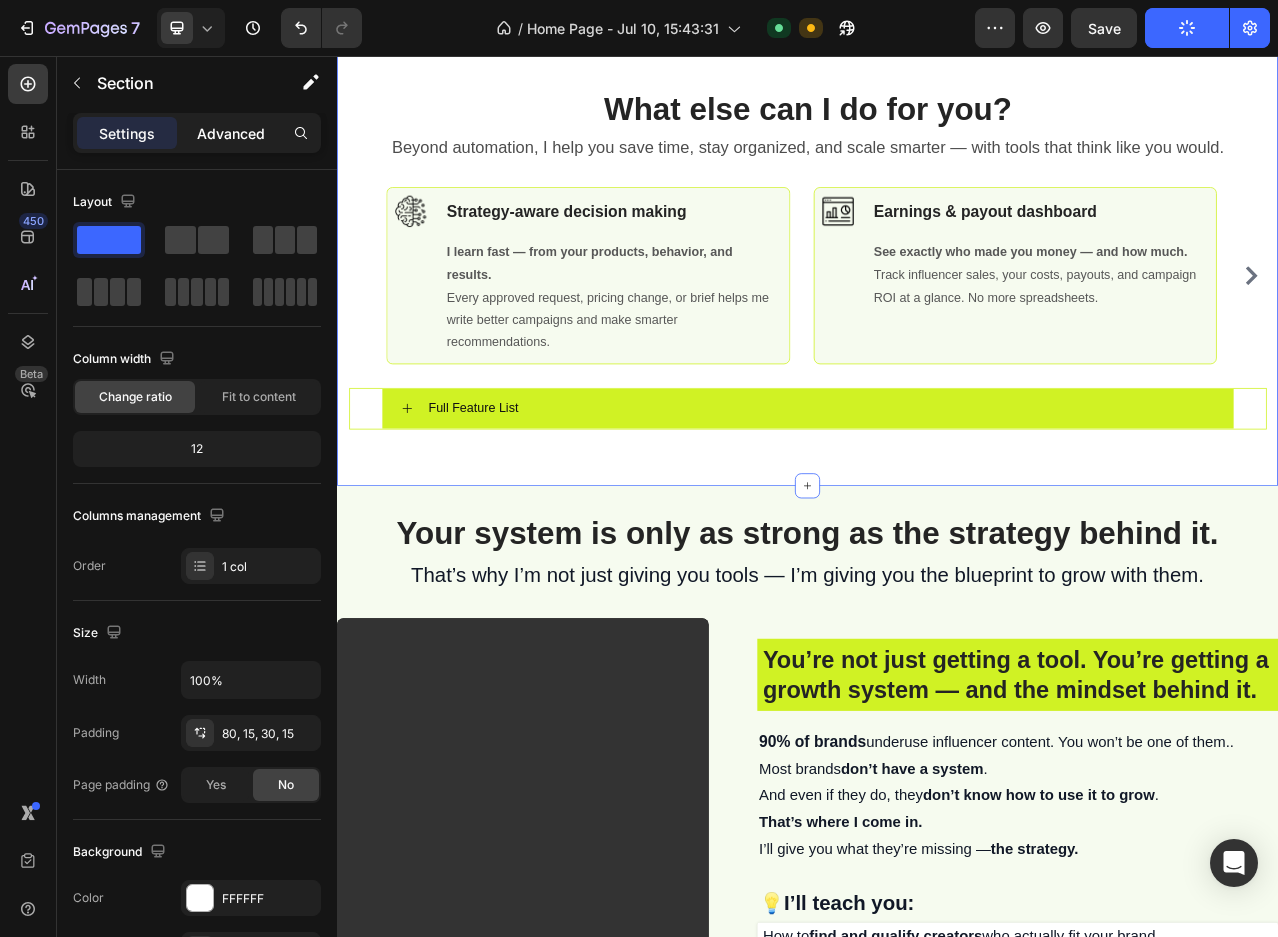 click on "Advanced" at bounding box center (231, 133) 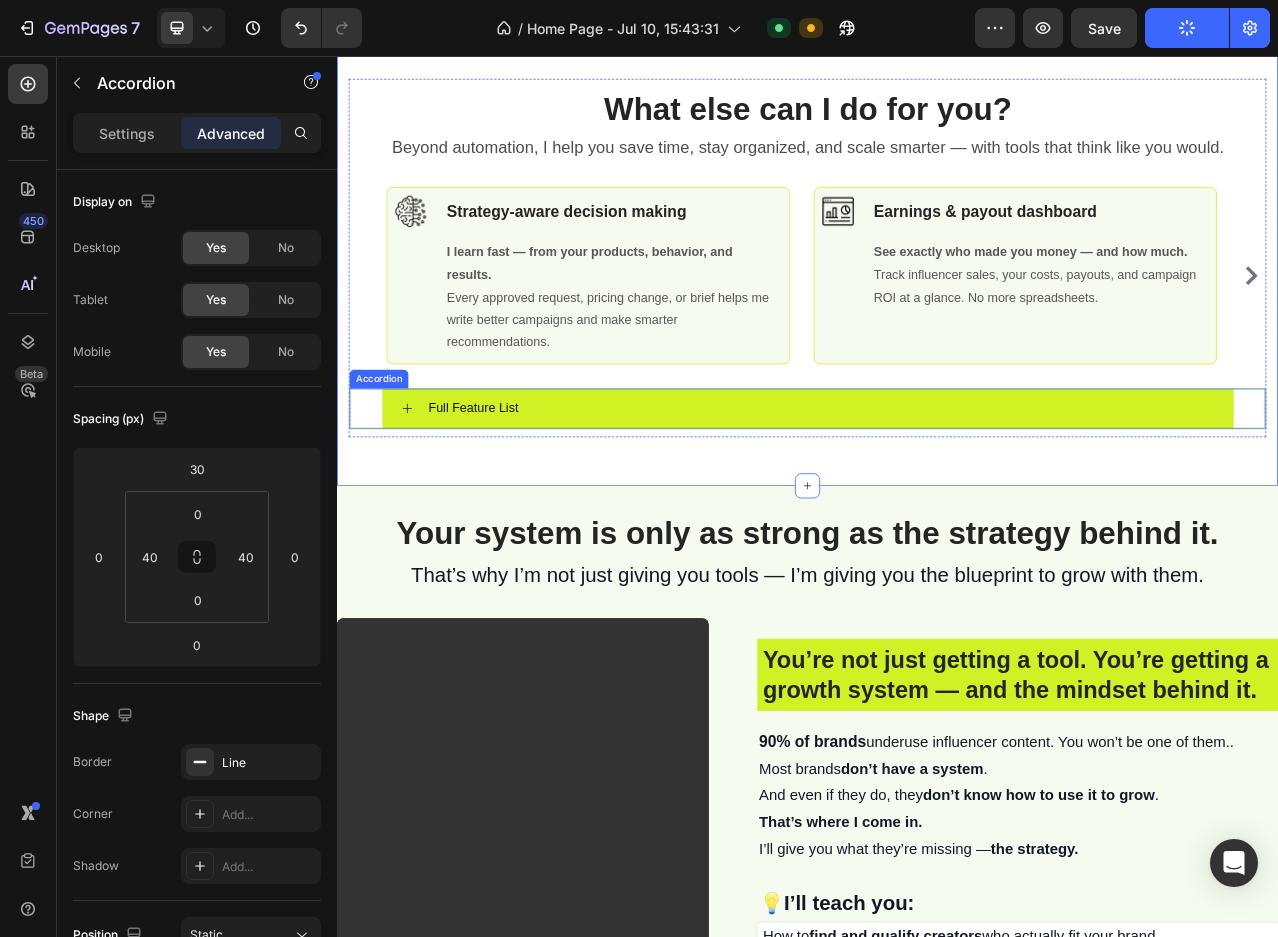 click on "Full Feature List Accordion" at bounding box center (937, 505) 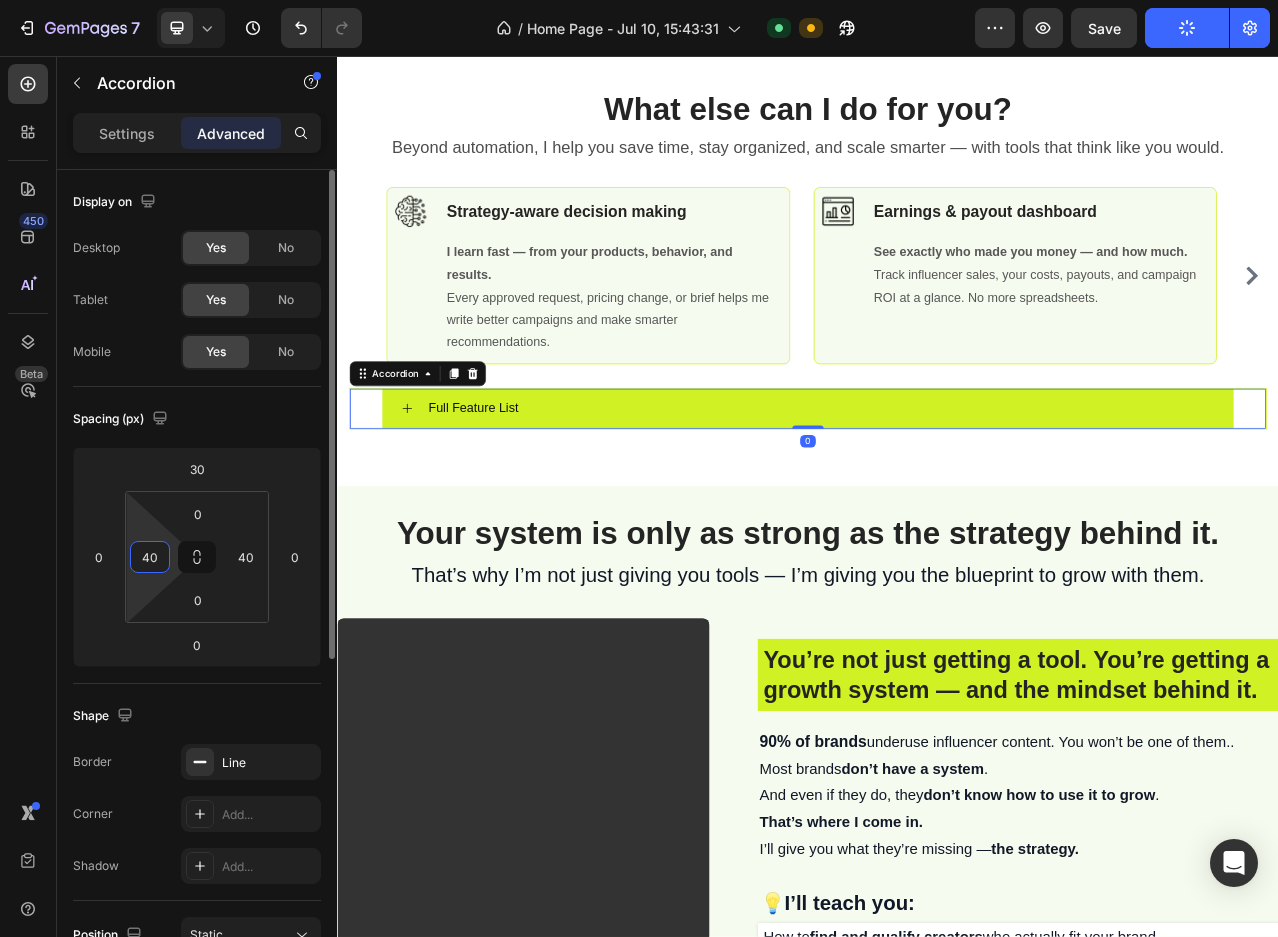 click on "40" at bounding box center [150, 557] 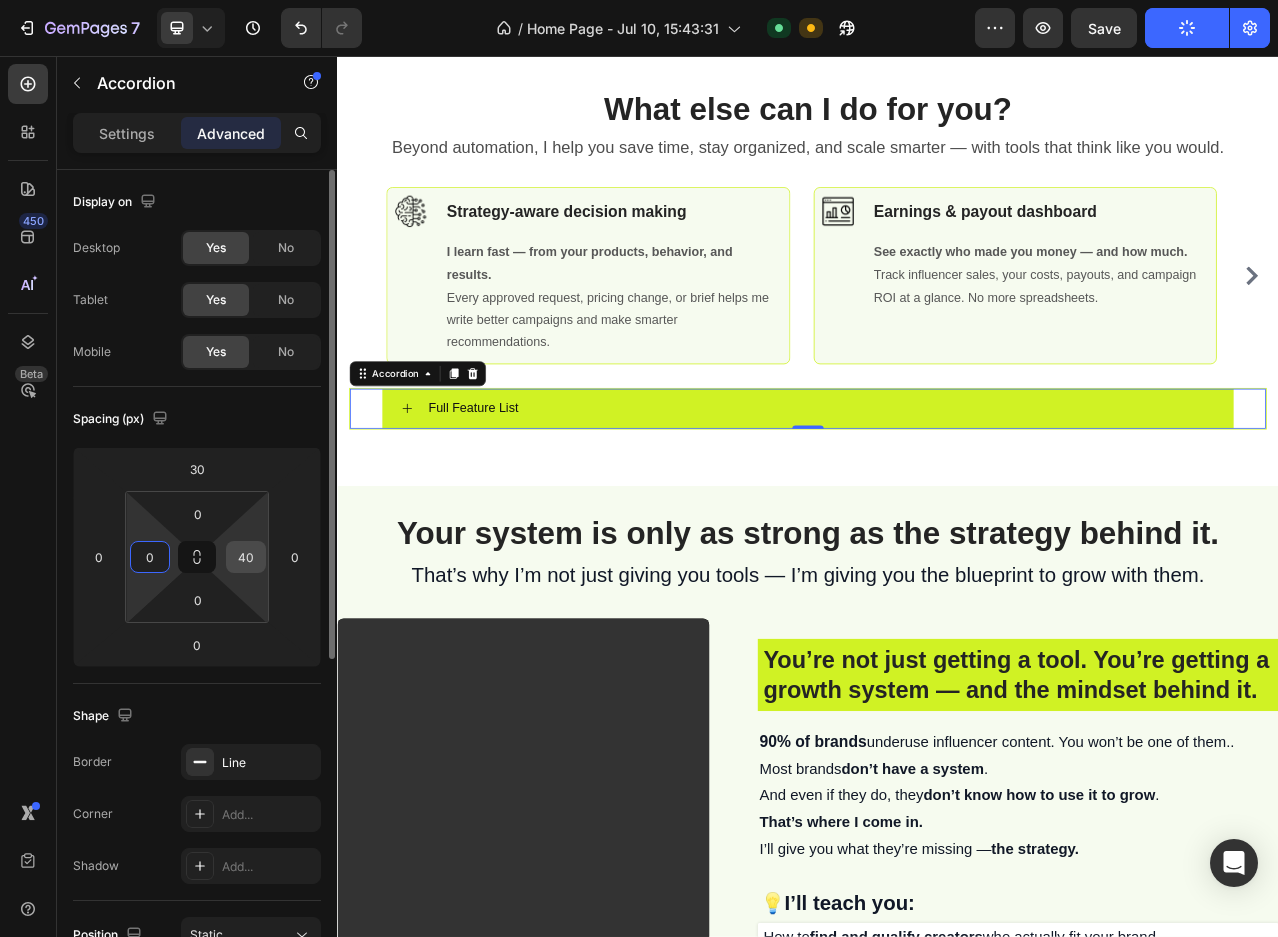 type on "0" 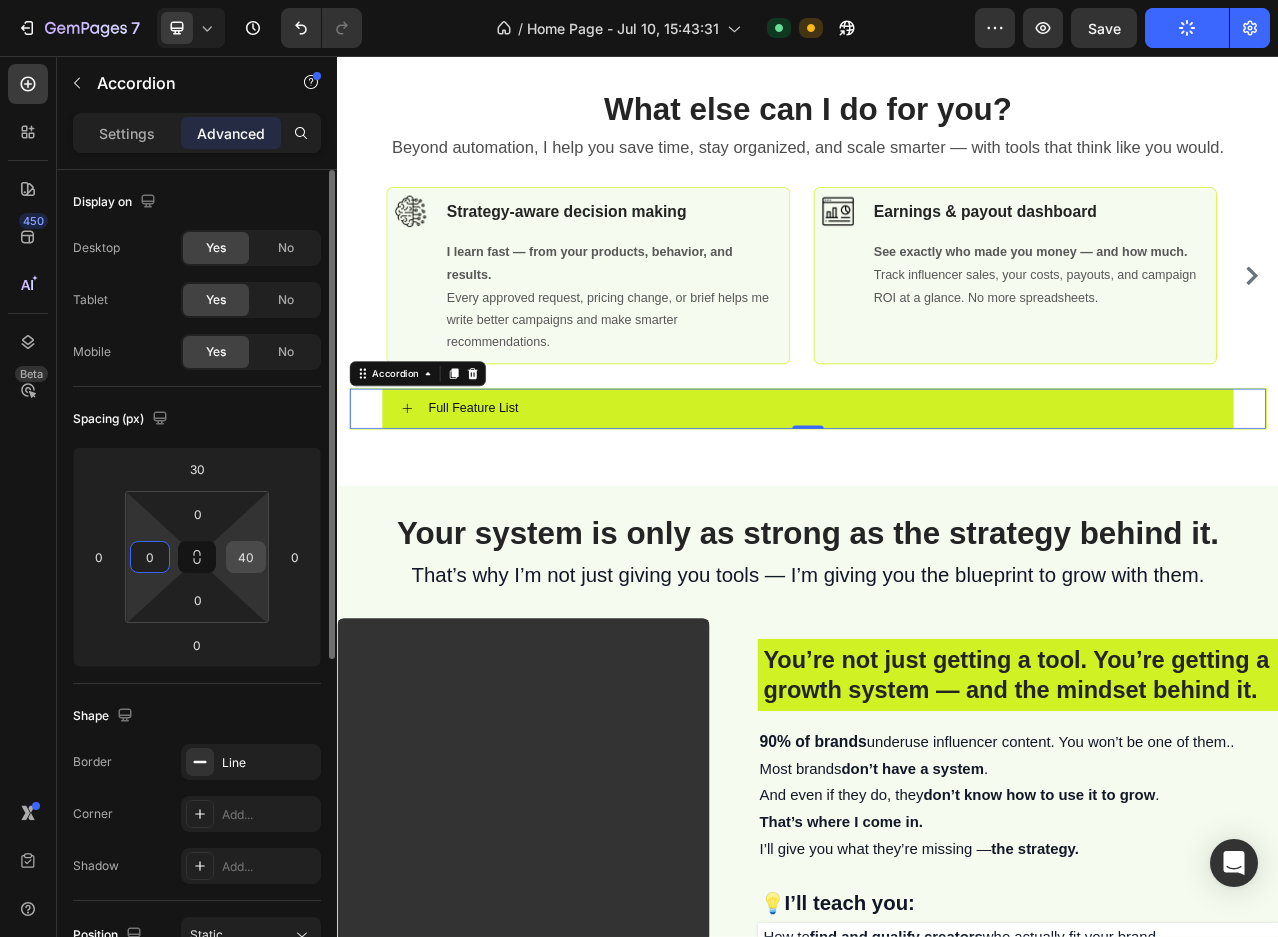 click on "40" at bounding box center (246, 557) 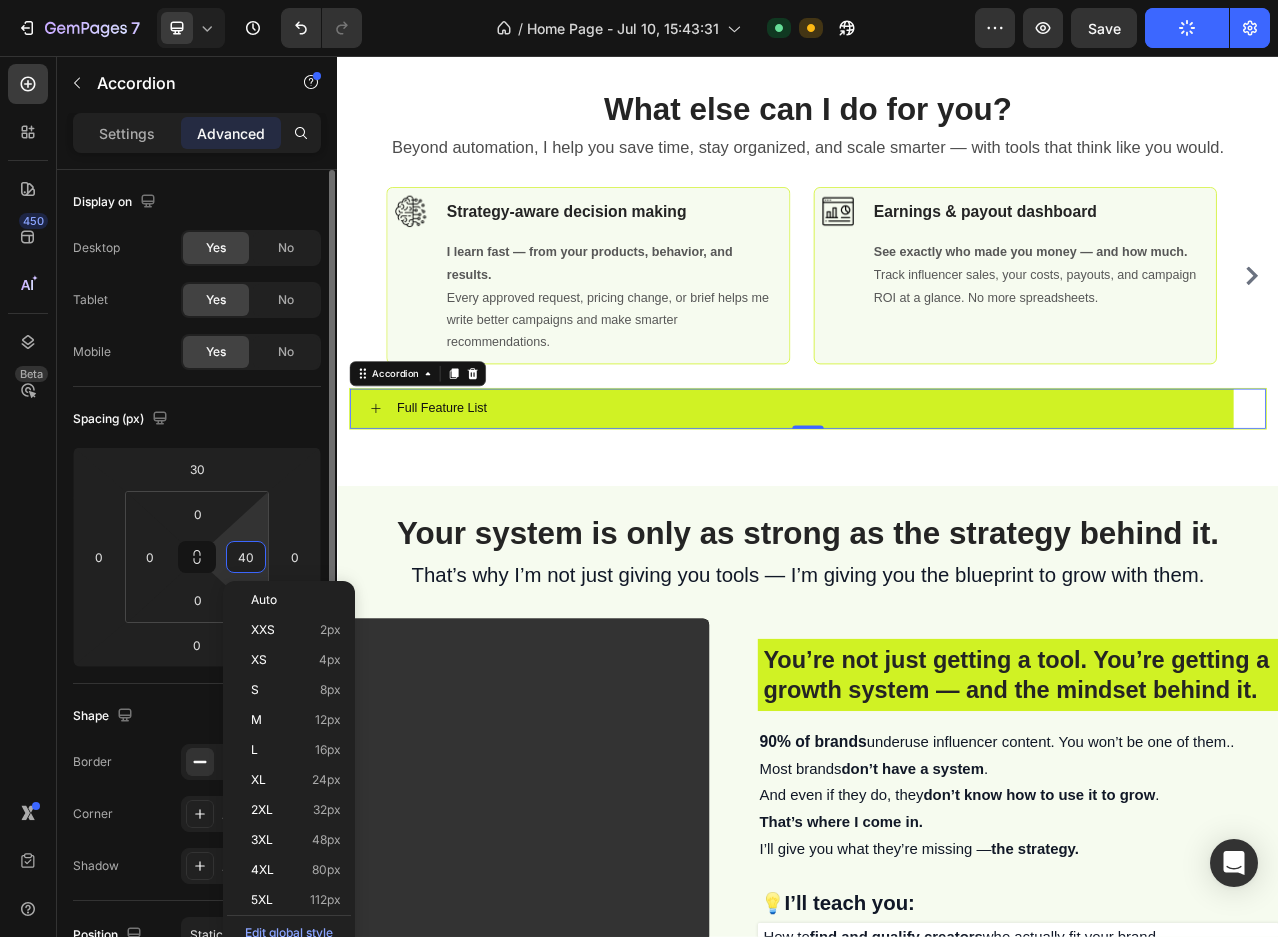 type on "0" 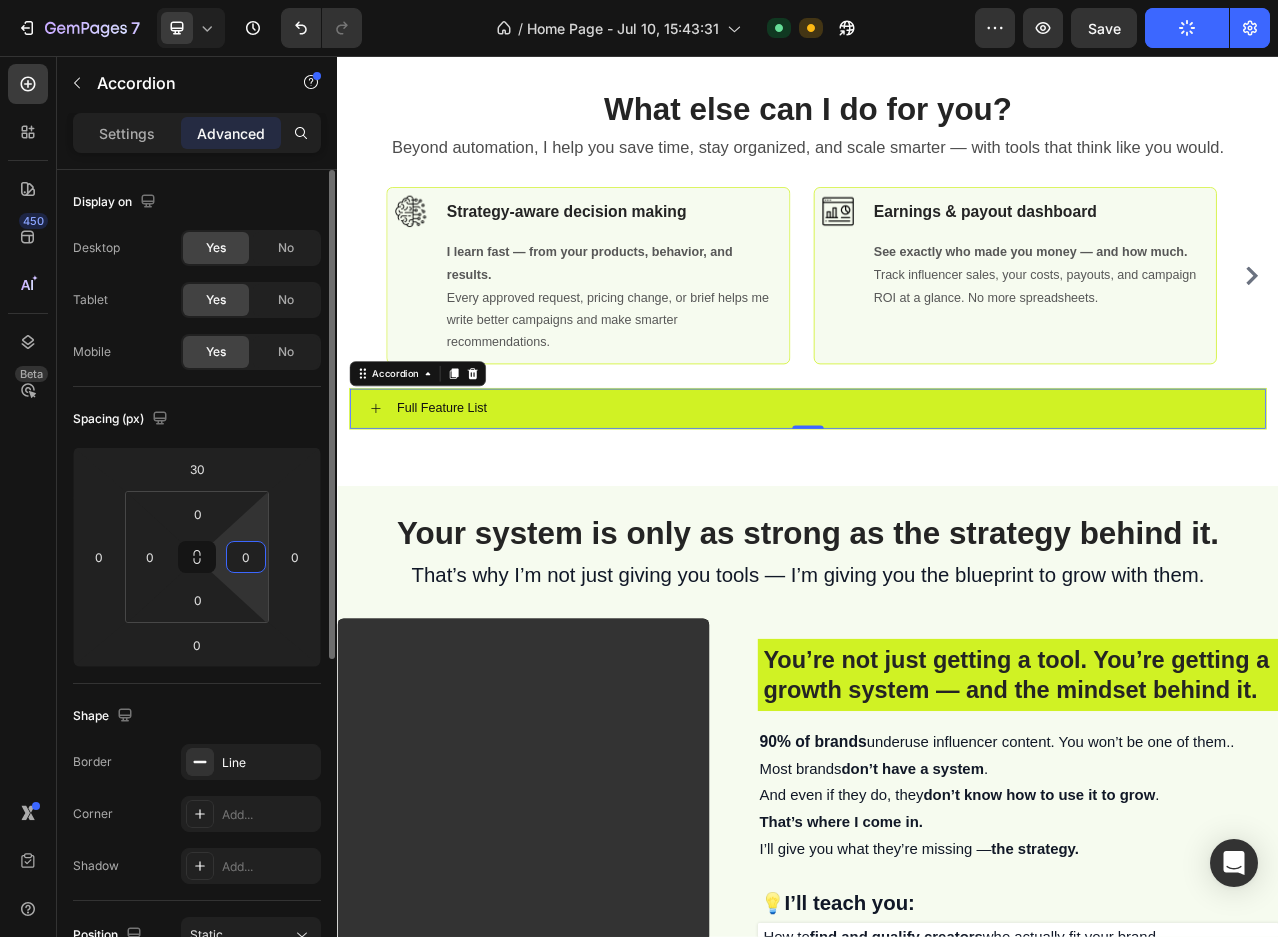 scroll, scrollTop: 0, scrollLeft: 0, axis: both 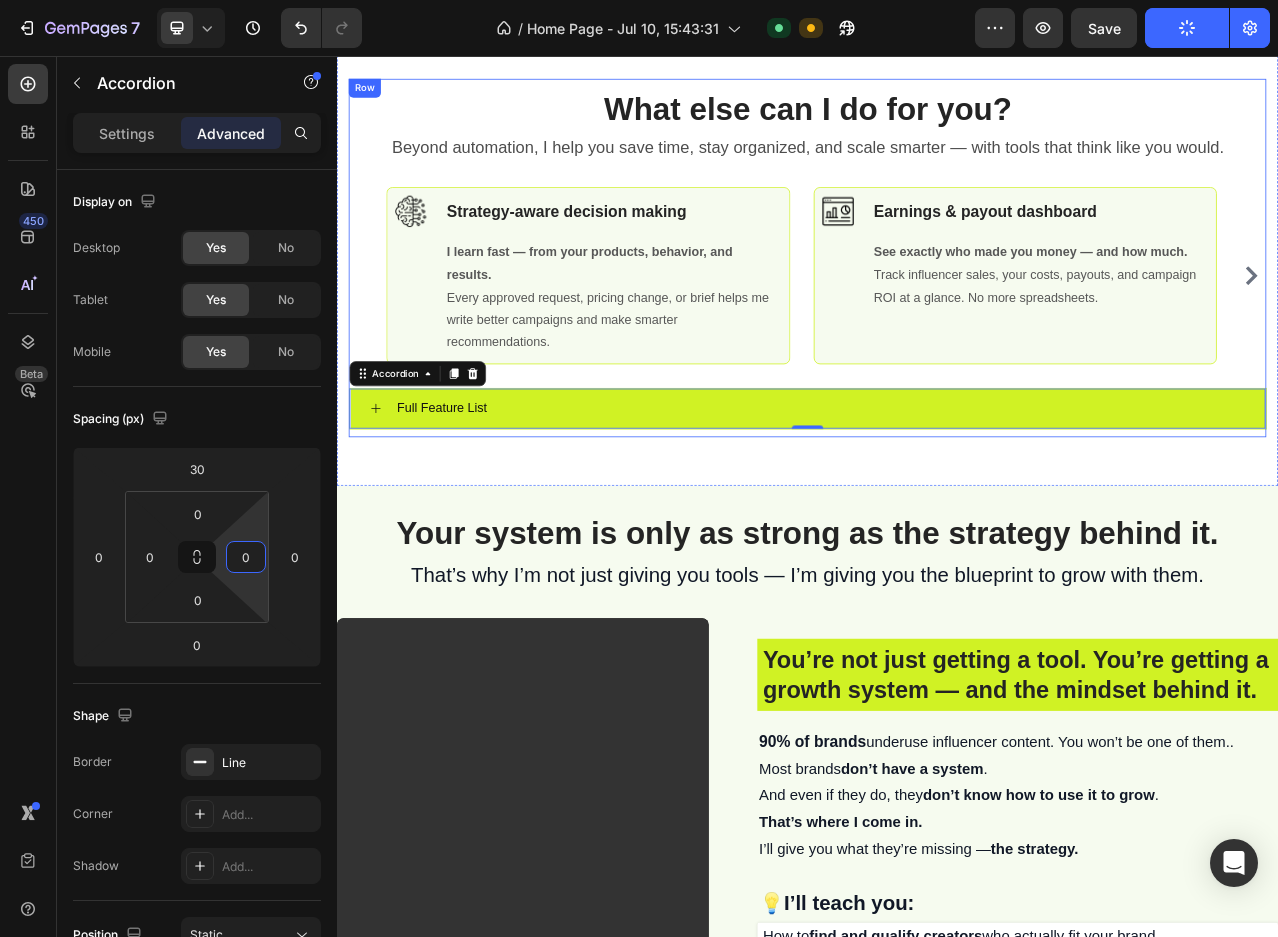 click on "I learn fast — from your products, behavior, and results. Every approved request, pricing change, or brief helps me write better campaigns and make smarter recommendations. See exactly who made you money — and how much. Track influencer sales, your costs, payouts, and campaign ROI at a glance. No more spreadsheets. Every file where you need it — and always up to date. I sort your videos by product, campaign, or creator. Available in multiple aspect ratios, accessible through your dashboard. End-of-month stress? Gone. Creators request products, you approve — I handle the rest." at bounding box center (937, 313) 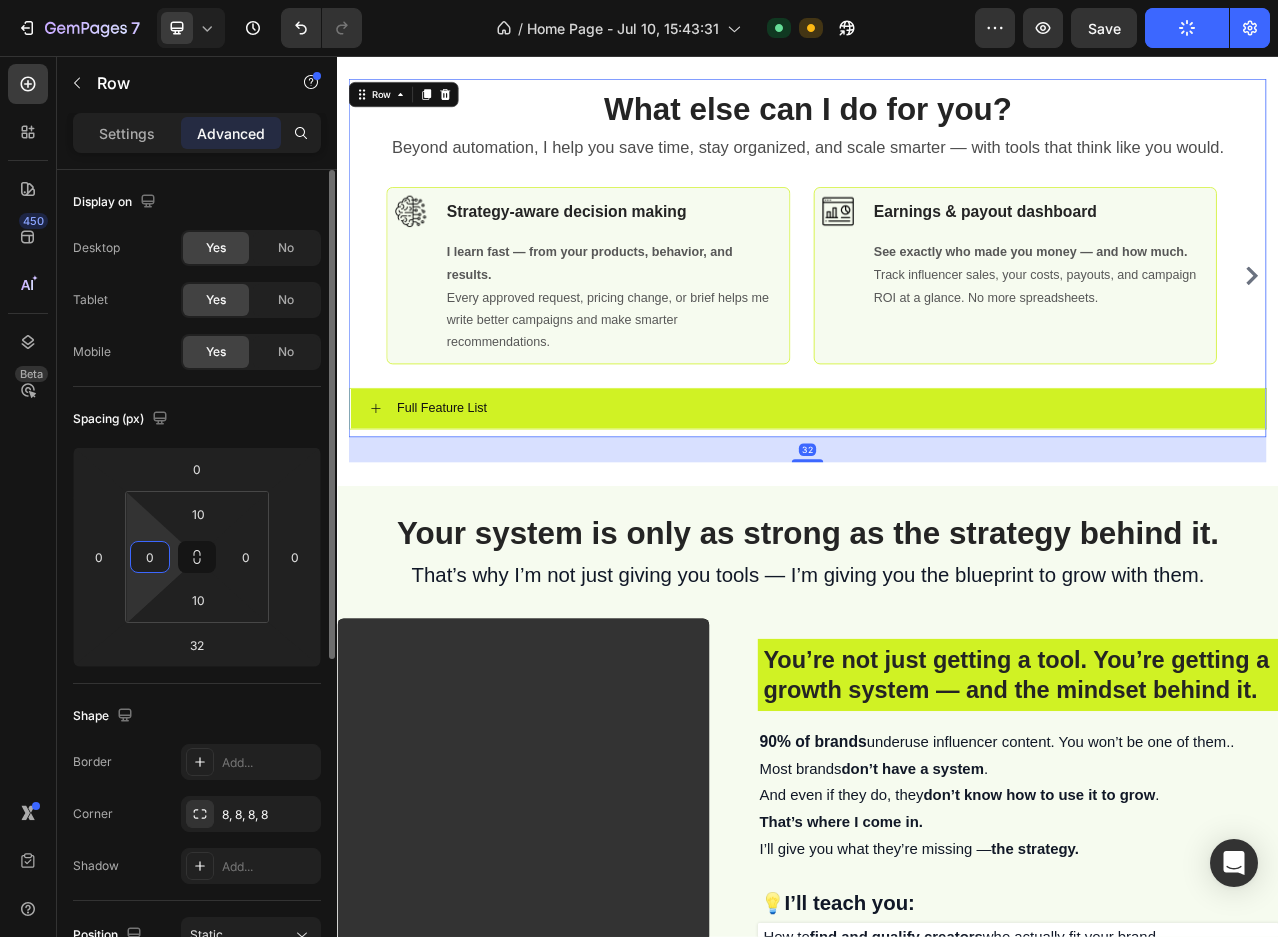 click on "0" at bounding box center (150, 557) 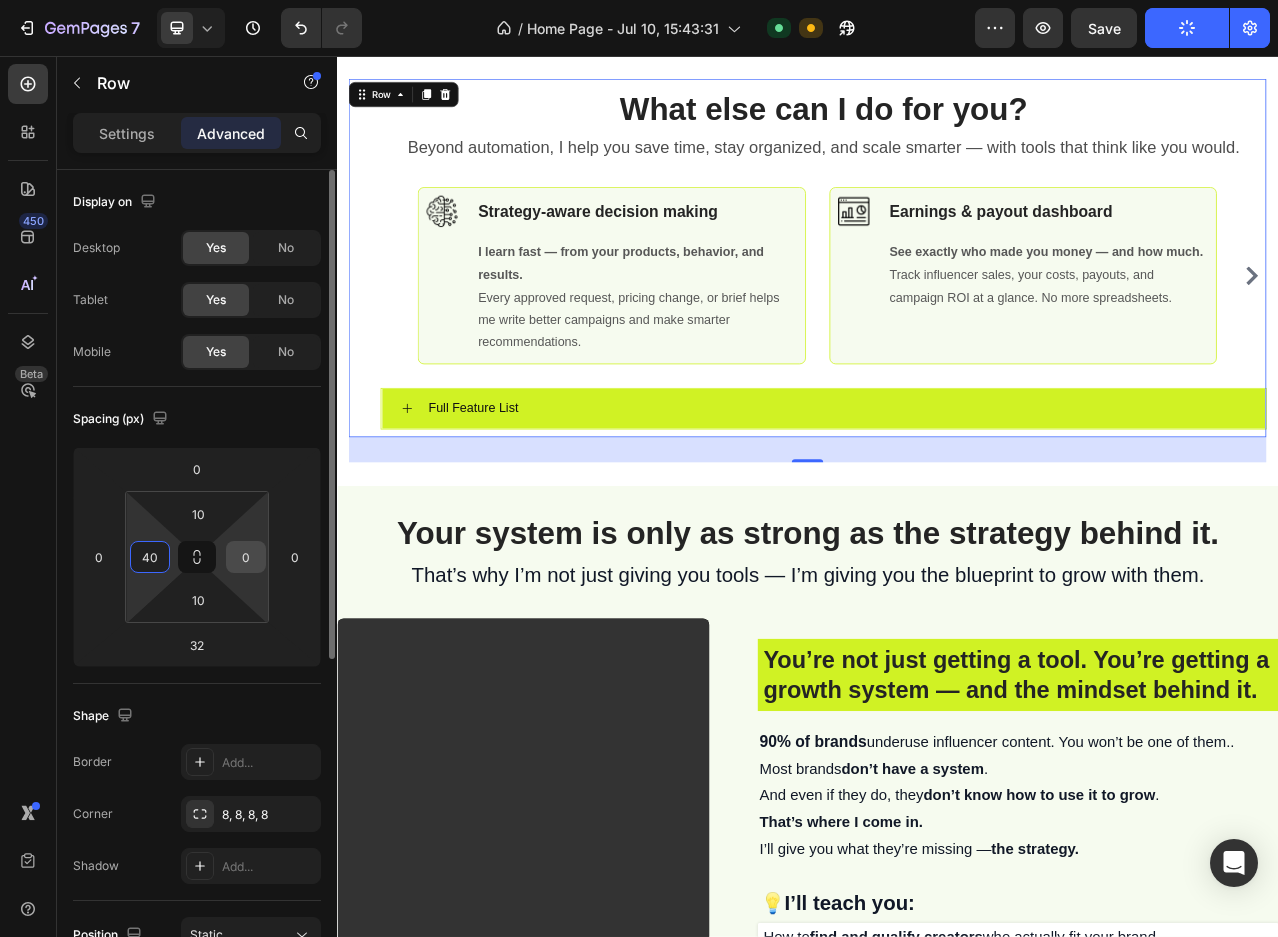 type on "40" 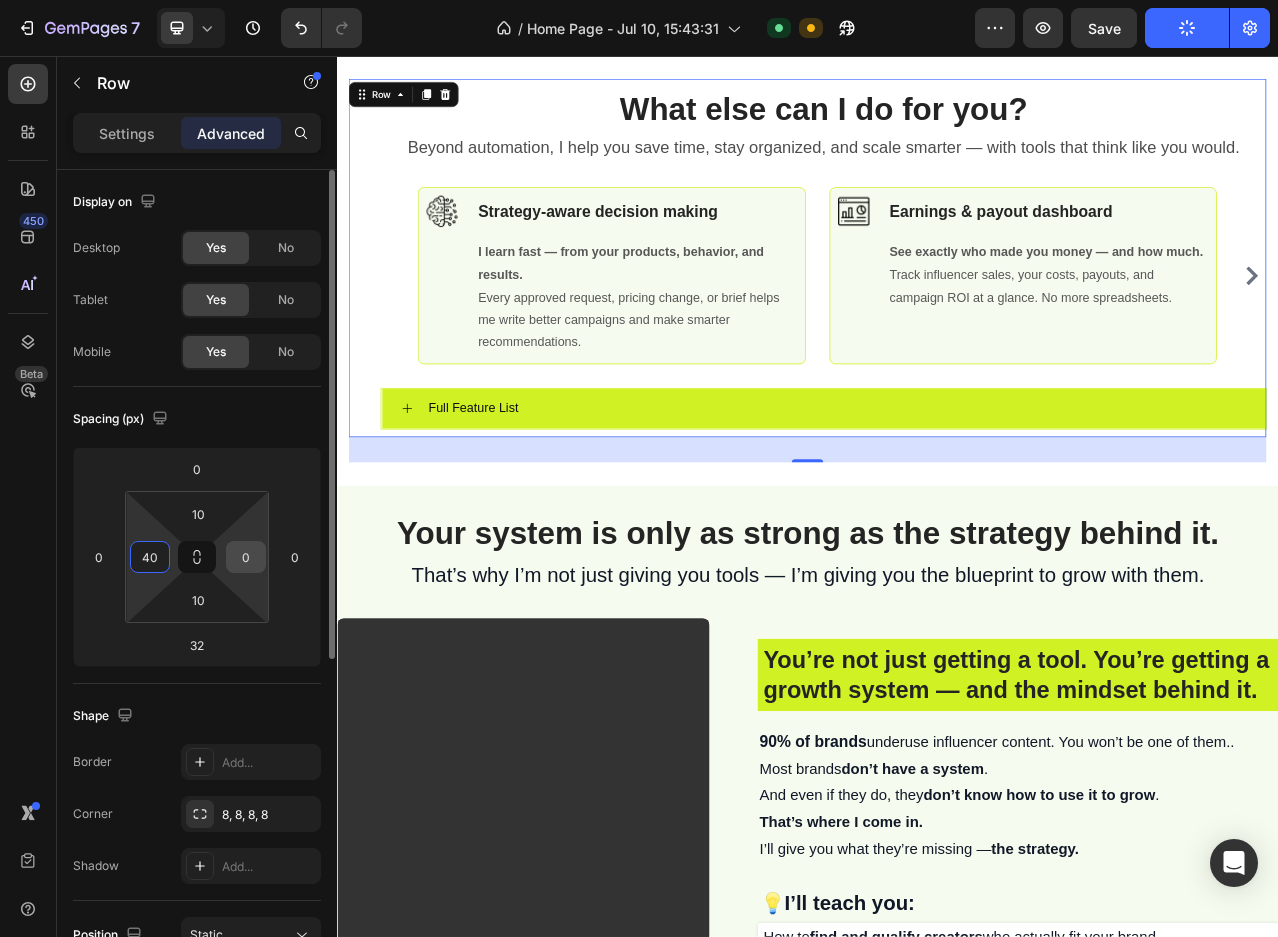 click on "0" at bounding box center [246, 557] 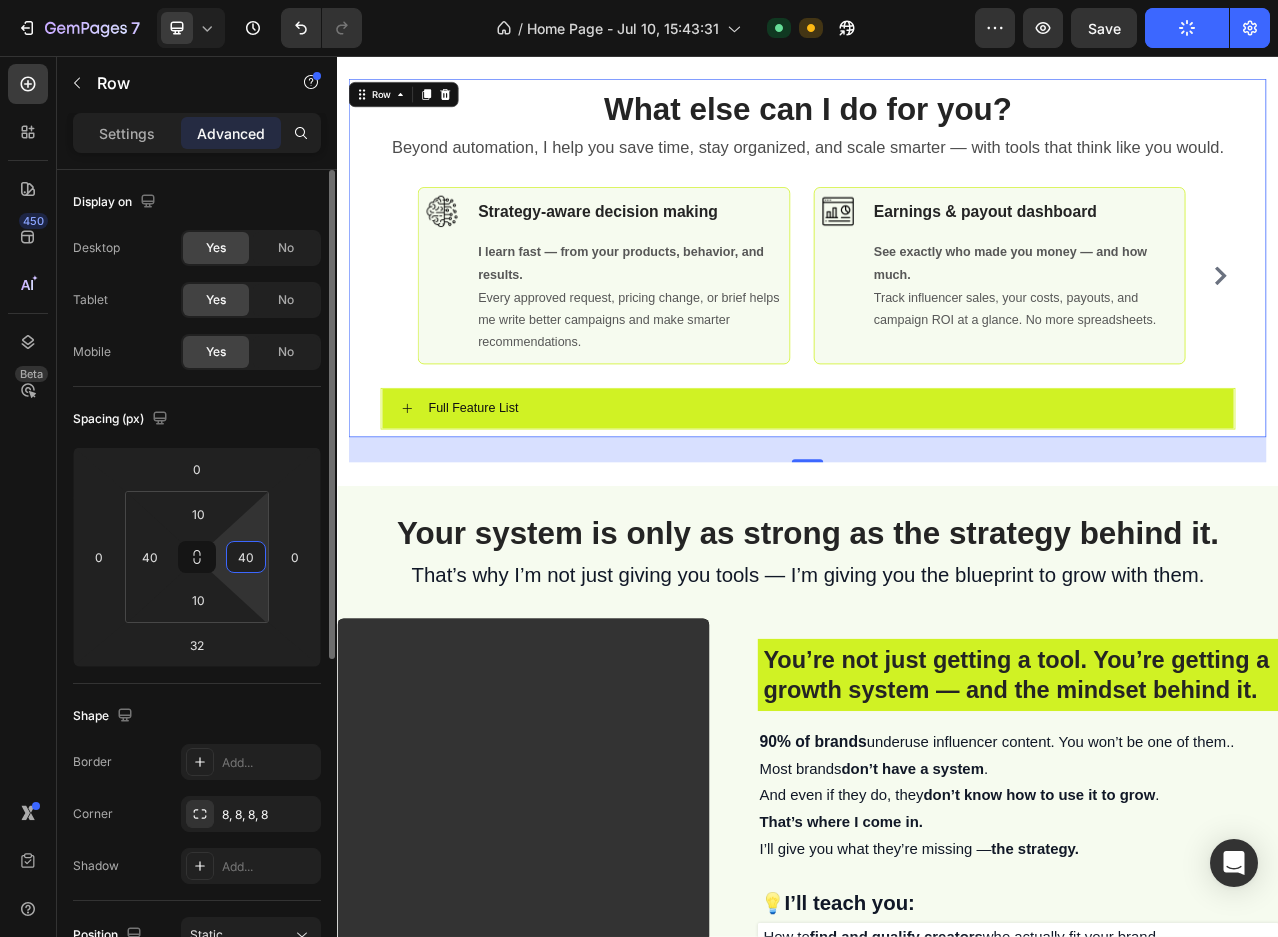 type on "4" 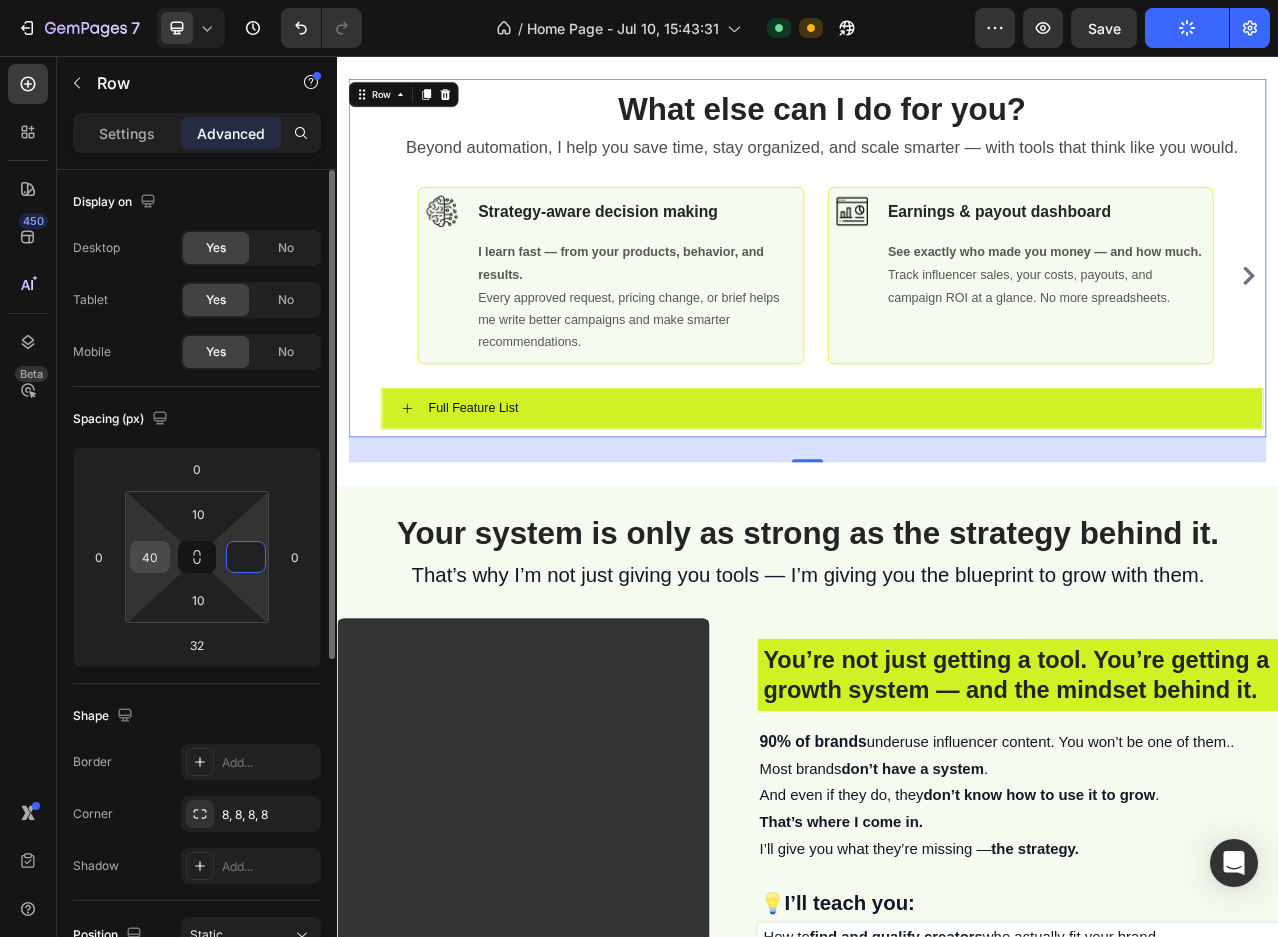 click on "40" at bounding box center [150, 557] 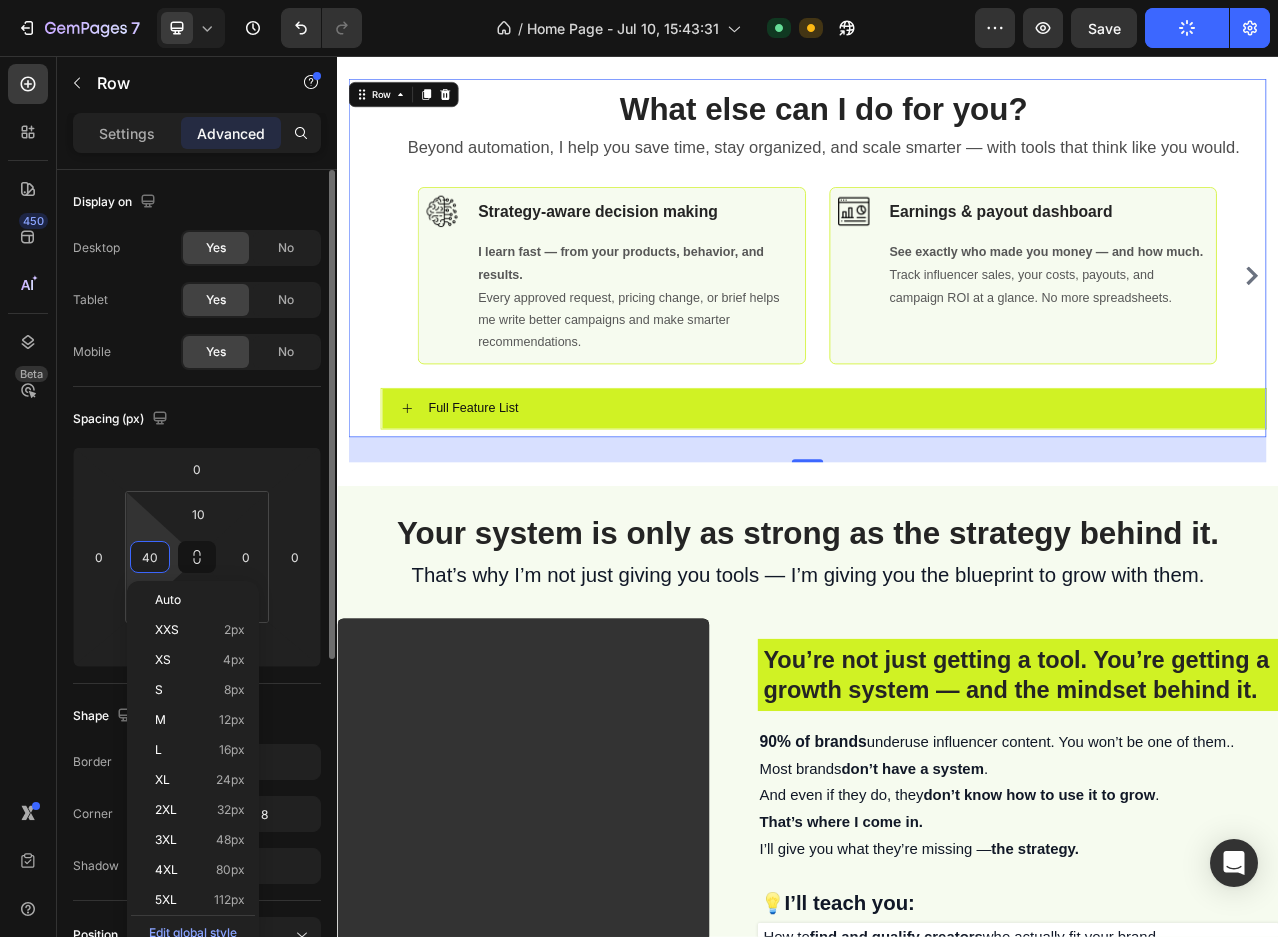 type 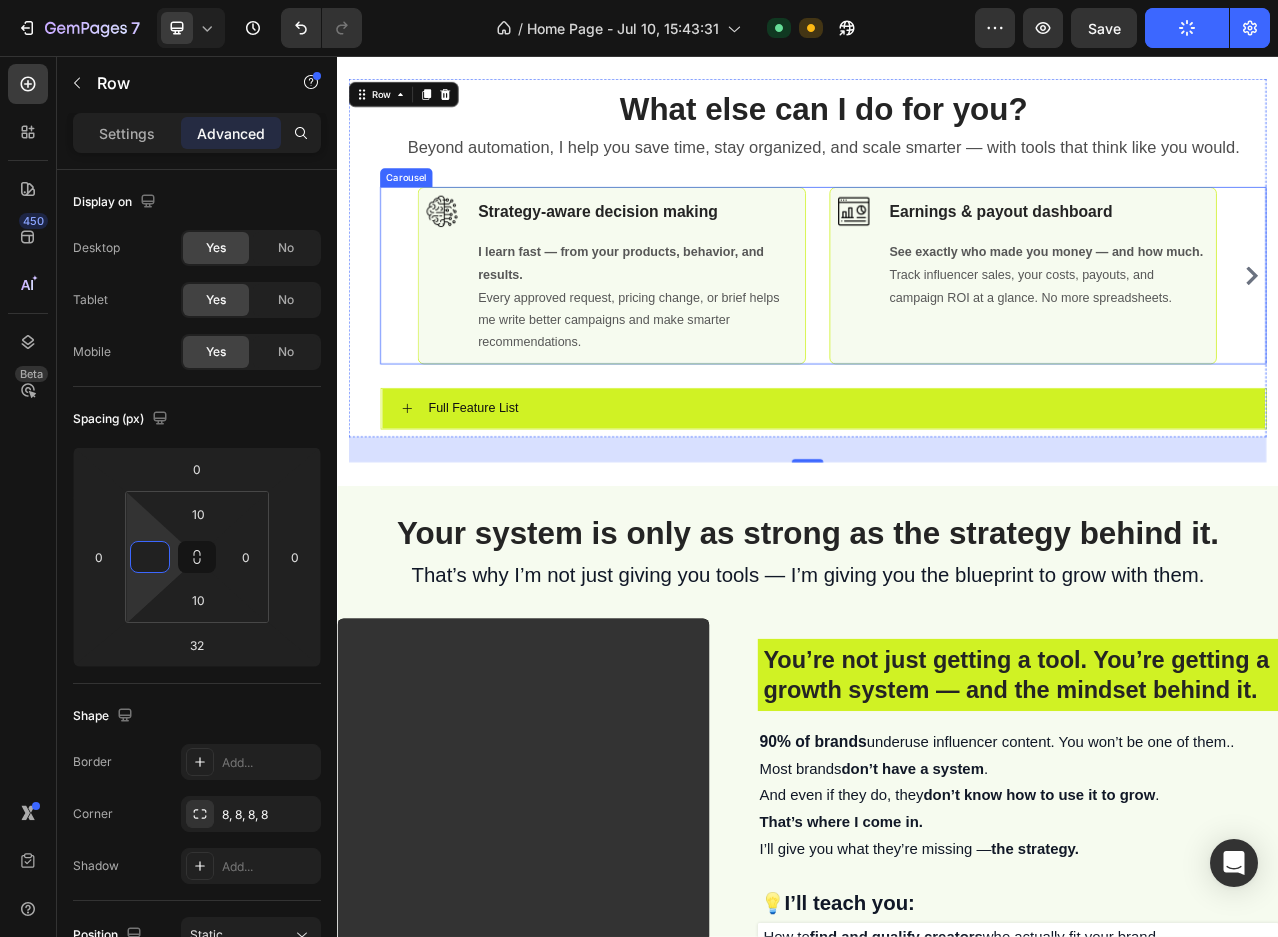 click on "I learn fast — from your products, behavior, and results. Every approved request, pricing change, or brief helps me write better campaigns and make smarter recommendations. See exactly who made you money — and how much. Track influencer sales, your costs, payouts, and campaign ROI at a glance. No more spreadsheets. Every file where you need it — and always up to date. I sort your videos by product, campaign, or creator. Available in multiple aspect ratios, accessible through your dashboard. End-of-month stress? Gone. Payouts are grouped, exportable, and marked once paid. I support both PayPal and wire transfers. Creators request products, you approve — I handle the rest." at bounding box center (957, 336) 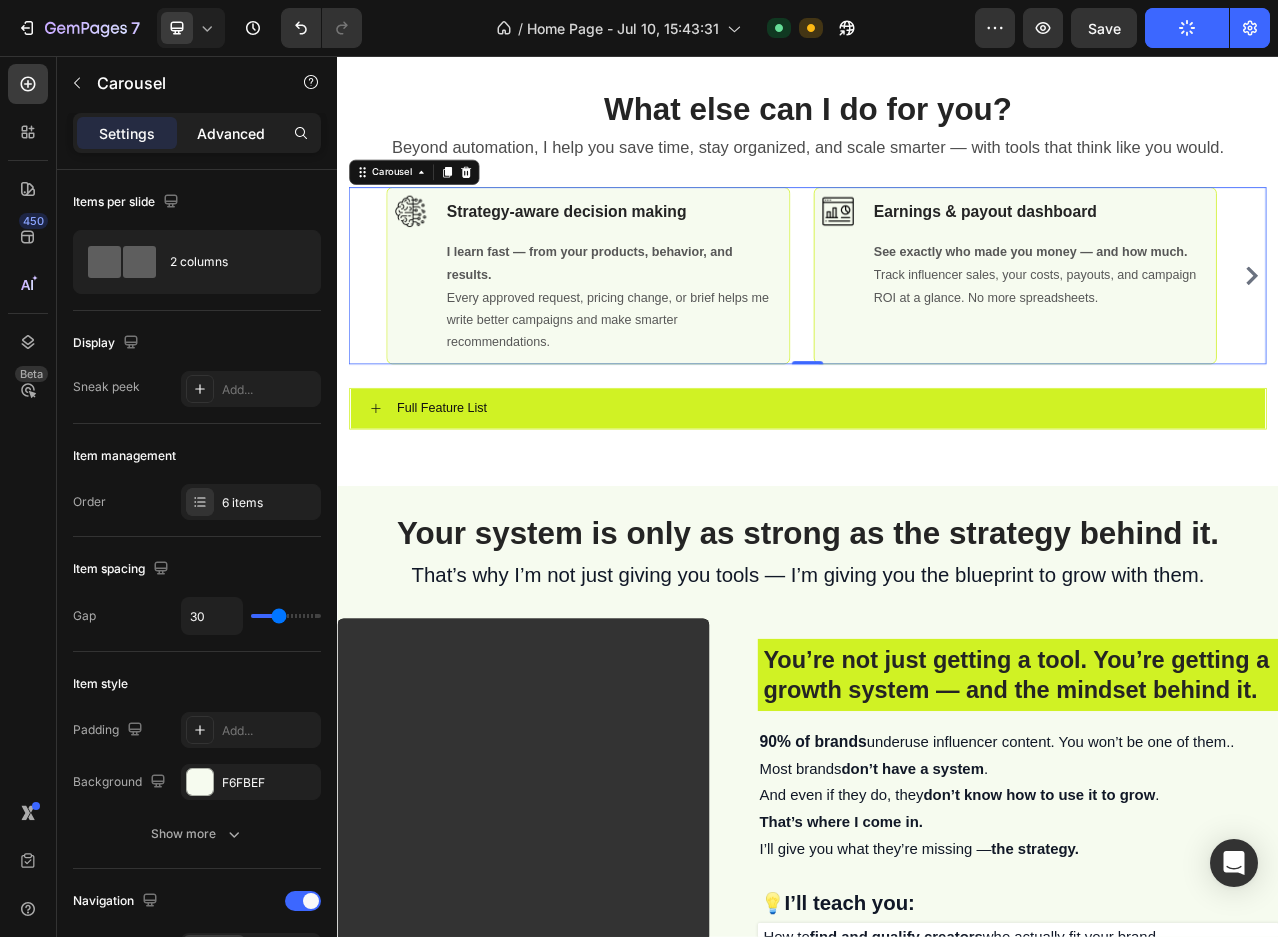 click on "Advanced" at bounding box center [231, 133] 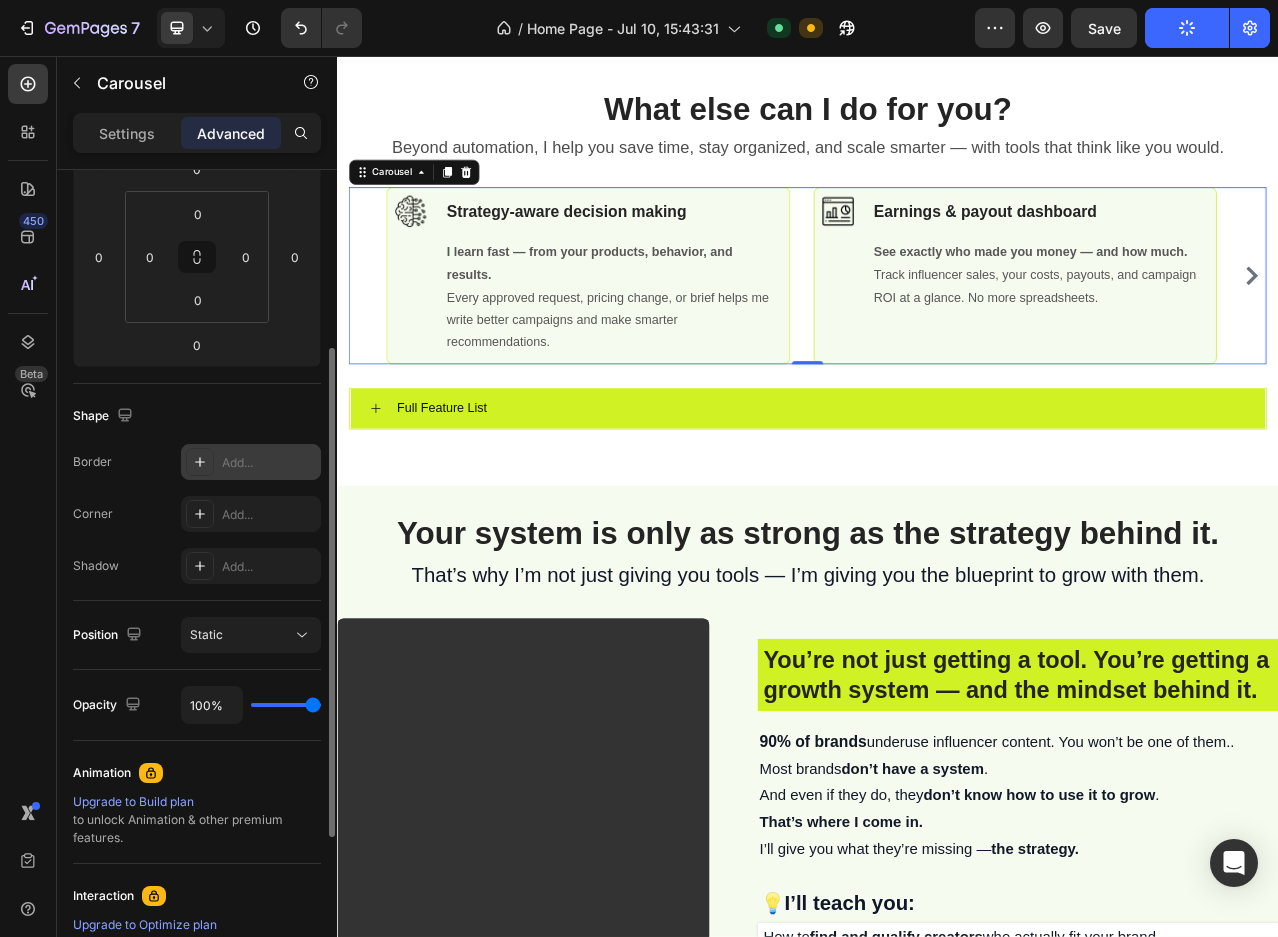 scroll, scrollTop: 0, scrollLeft: 0, axis: both 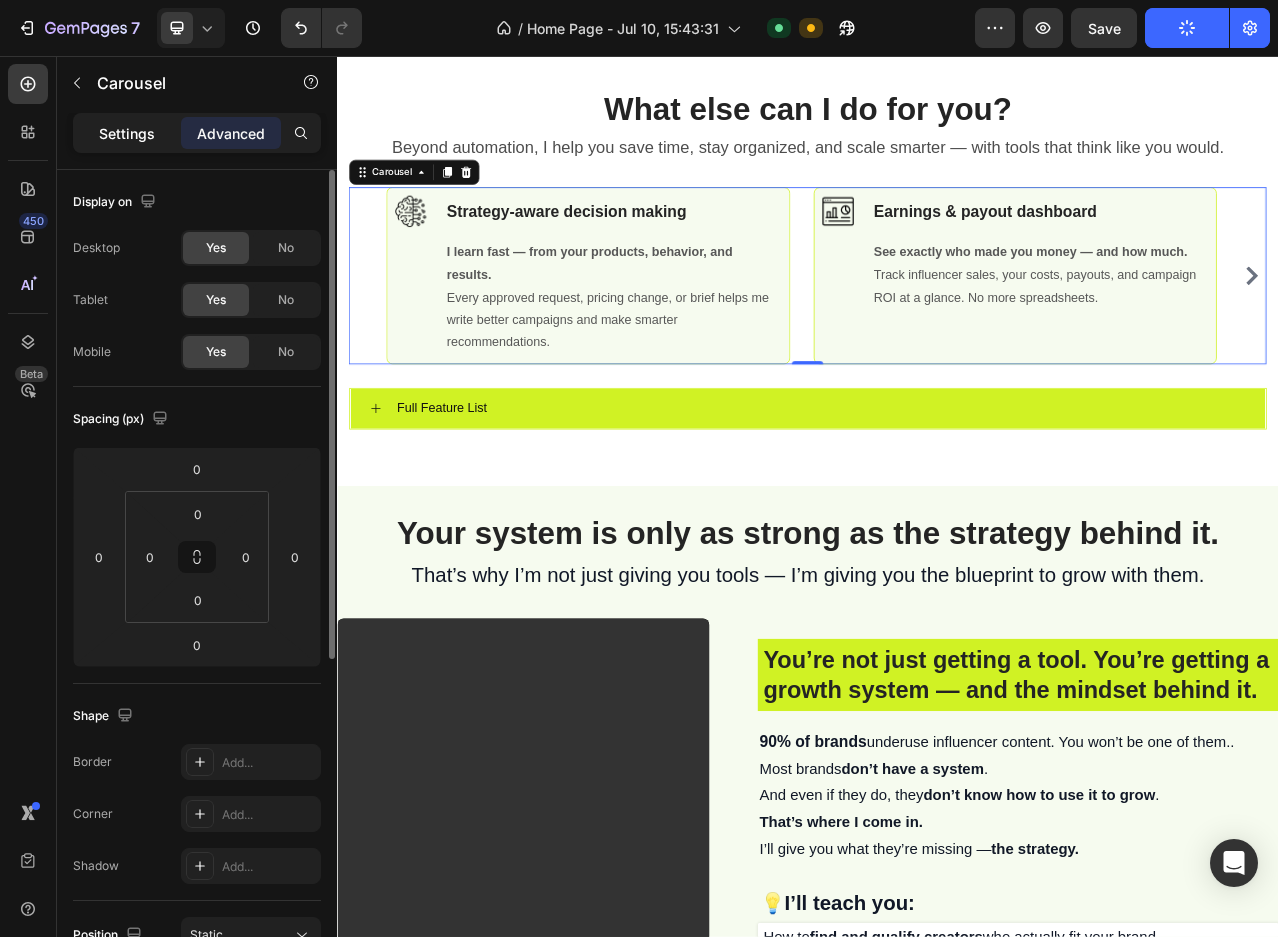 click on "Settings" at bounding box center (127, 133) 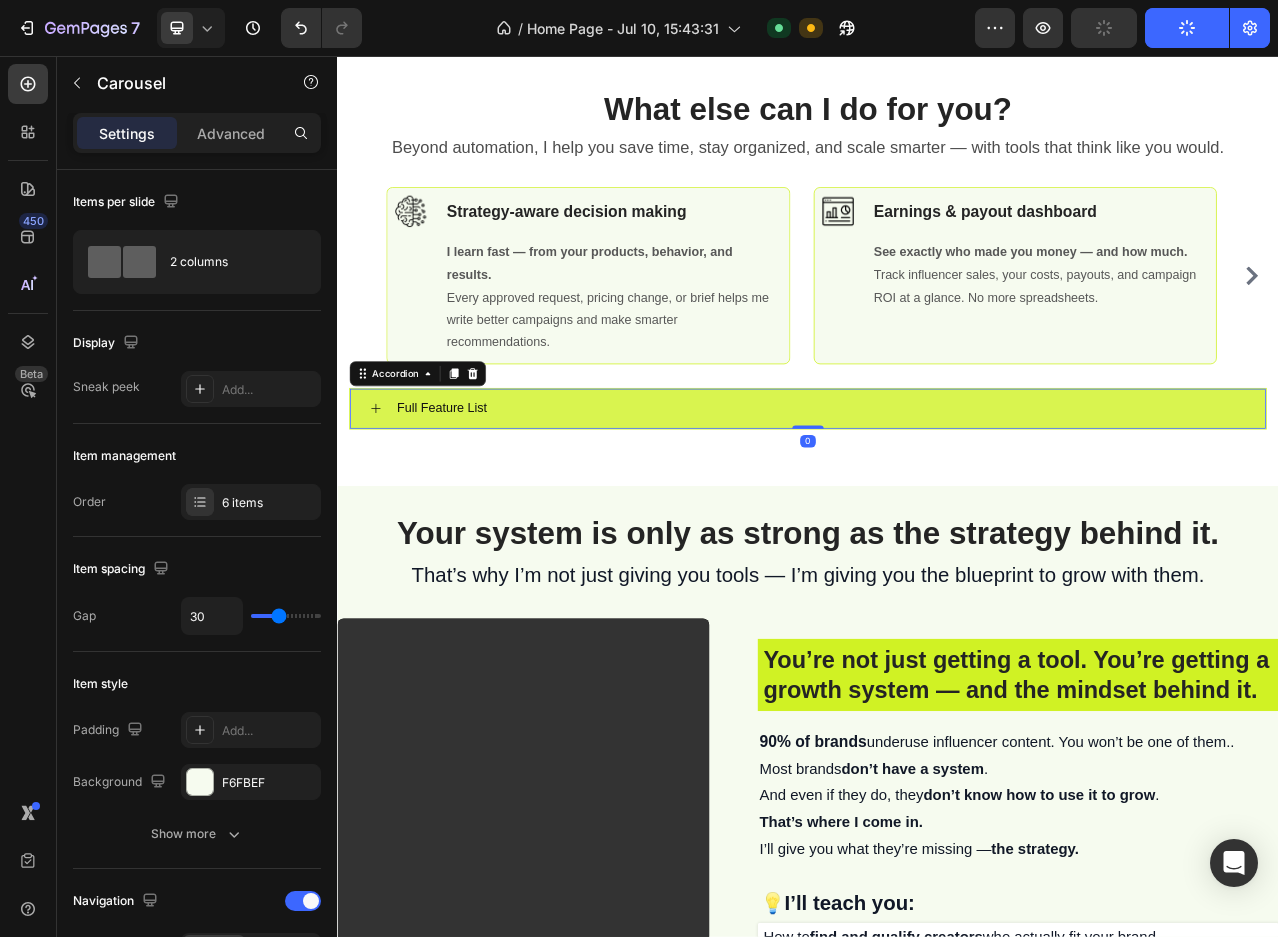 click on "Full Feature List" at bounding box center (937, 505) 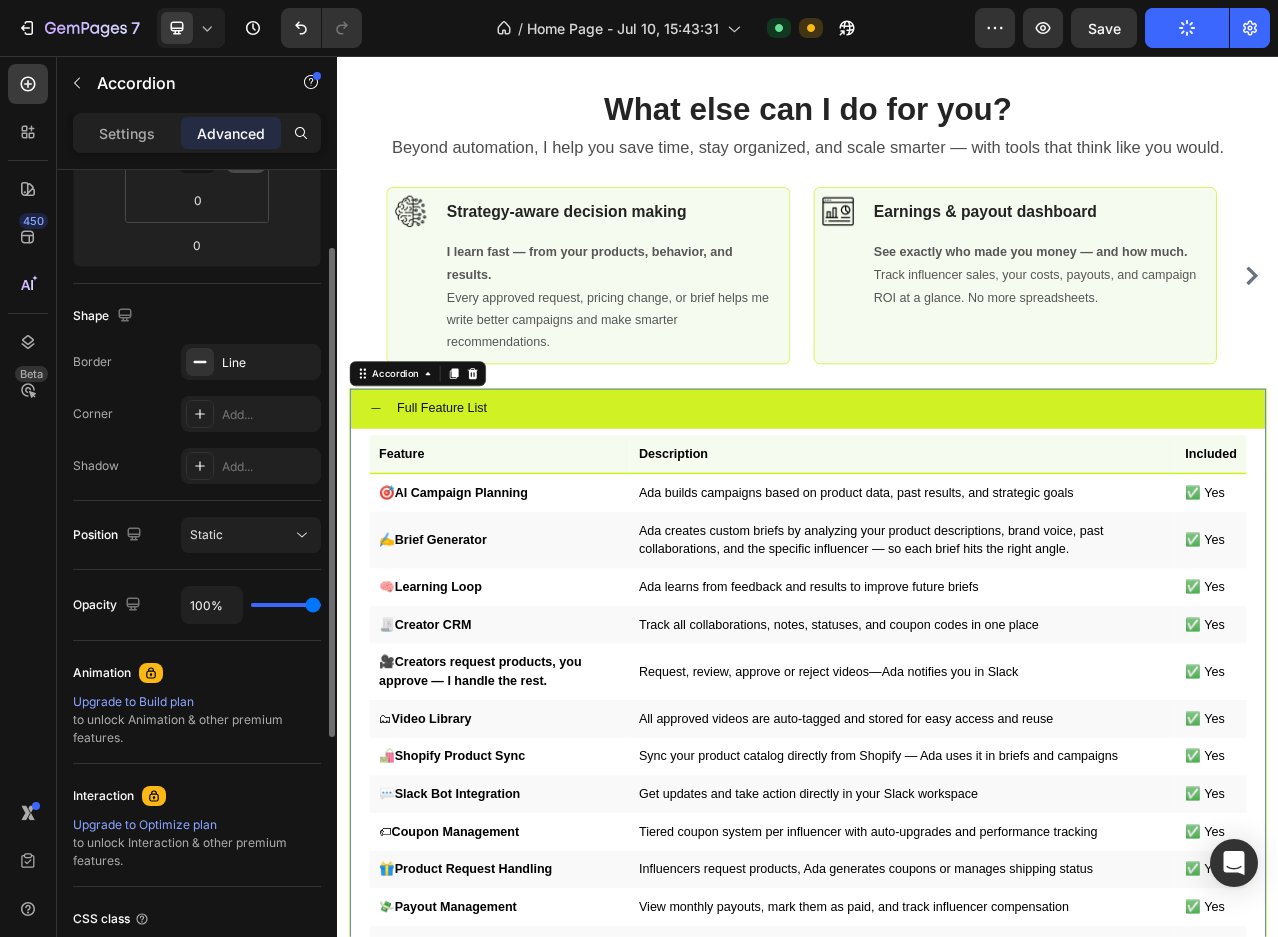 scroll, scrollTop: 0, scrollLeft: 0, axis: both 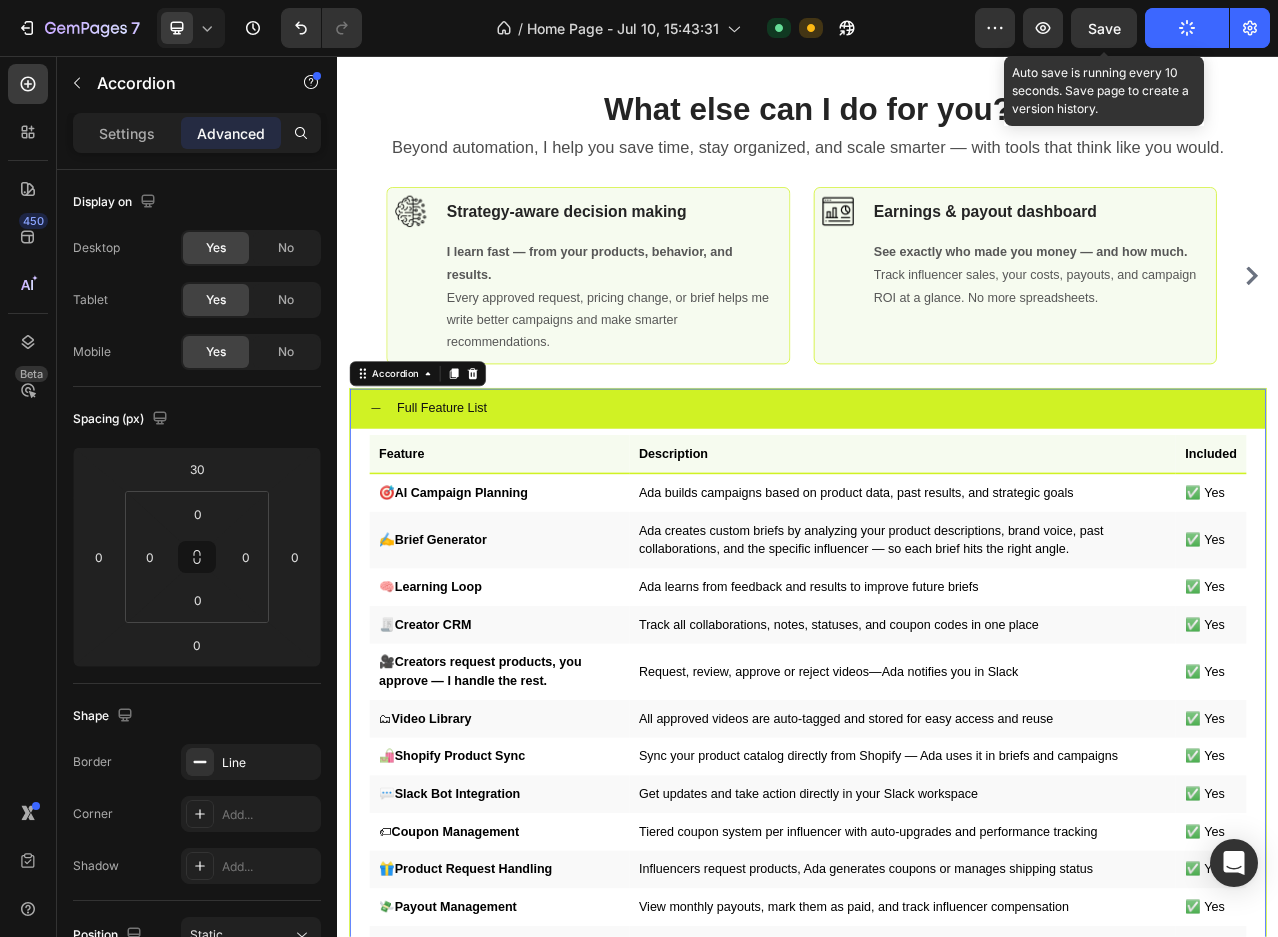 click on "Save" at bounding box center (1104, 28) 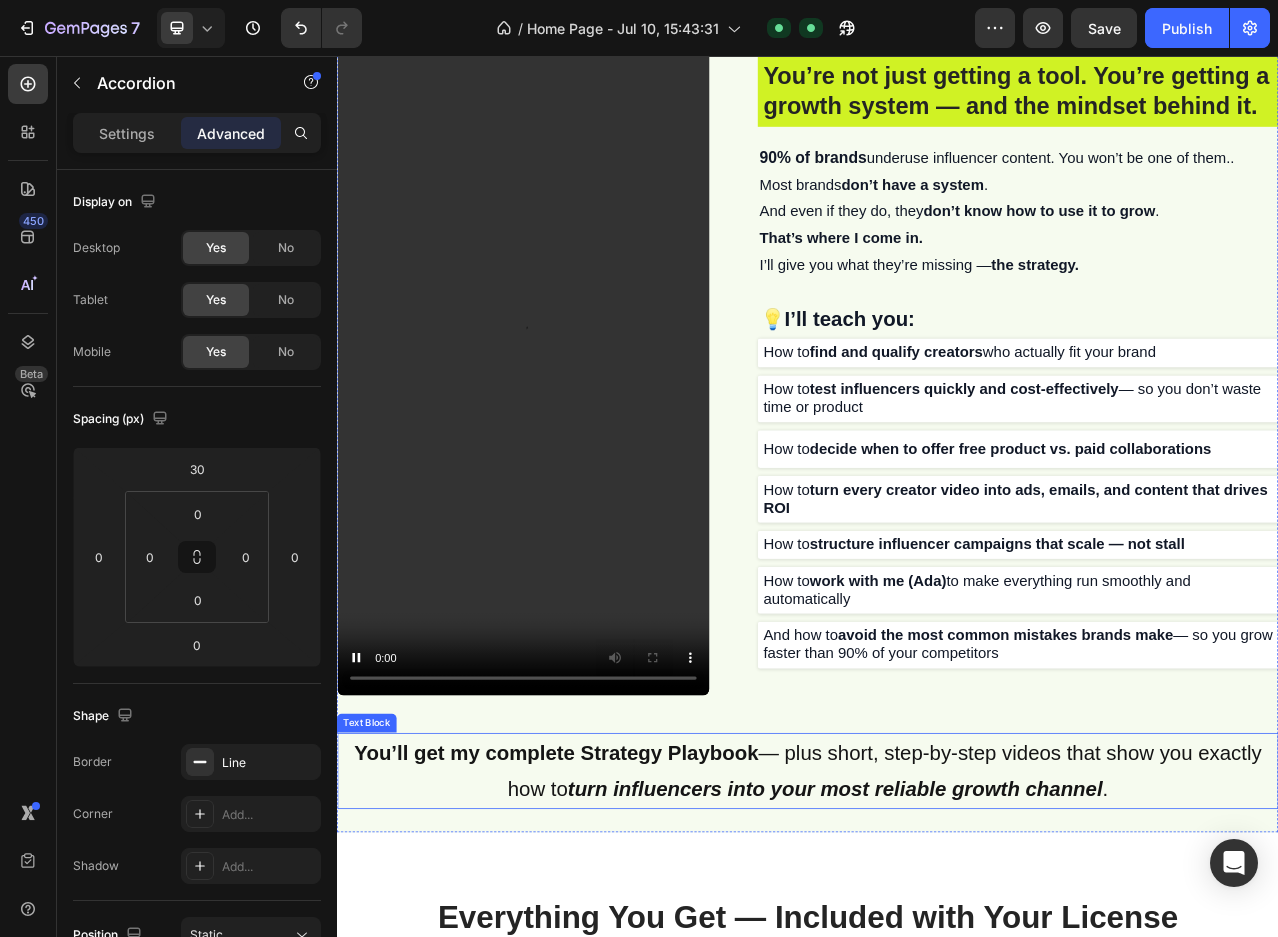 scroll, scrollTop: 9435, scrollLeft: 0, axis: vertical 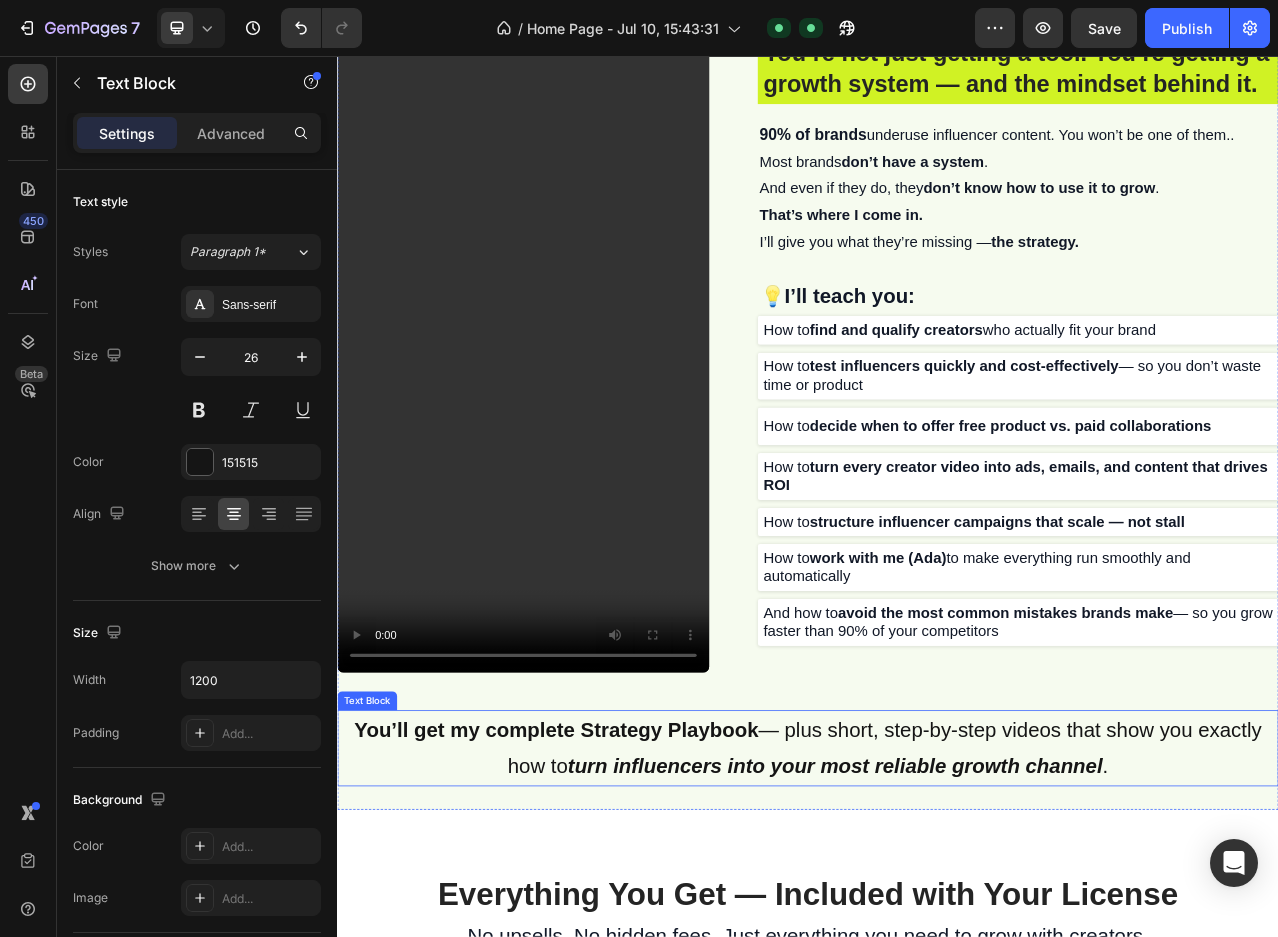 click on "You’ll get my complete Strategy Playbook  — plus short, step-by-step videos that show you exactly how to  turn influencers into your most reliable growth channel ." at bounding box center [937, 939] 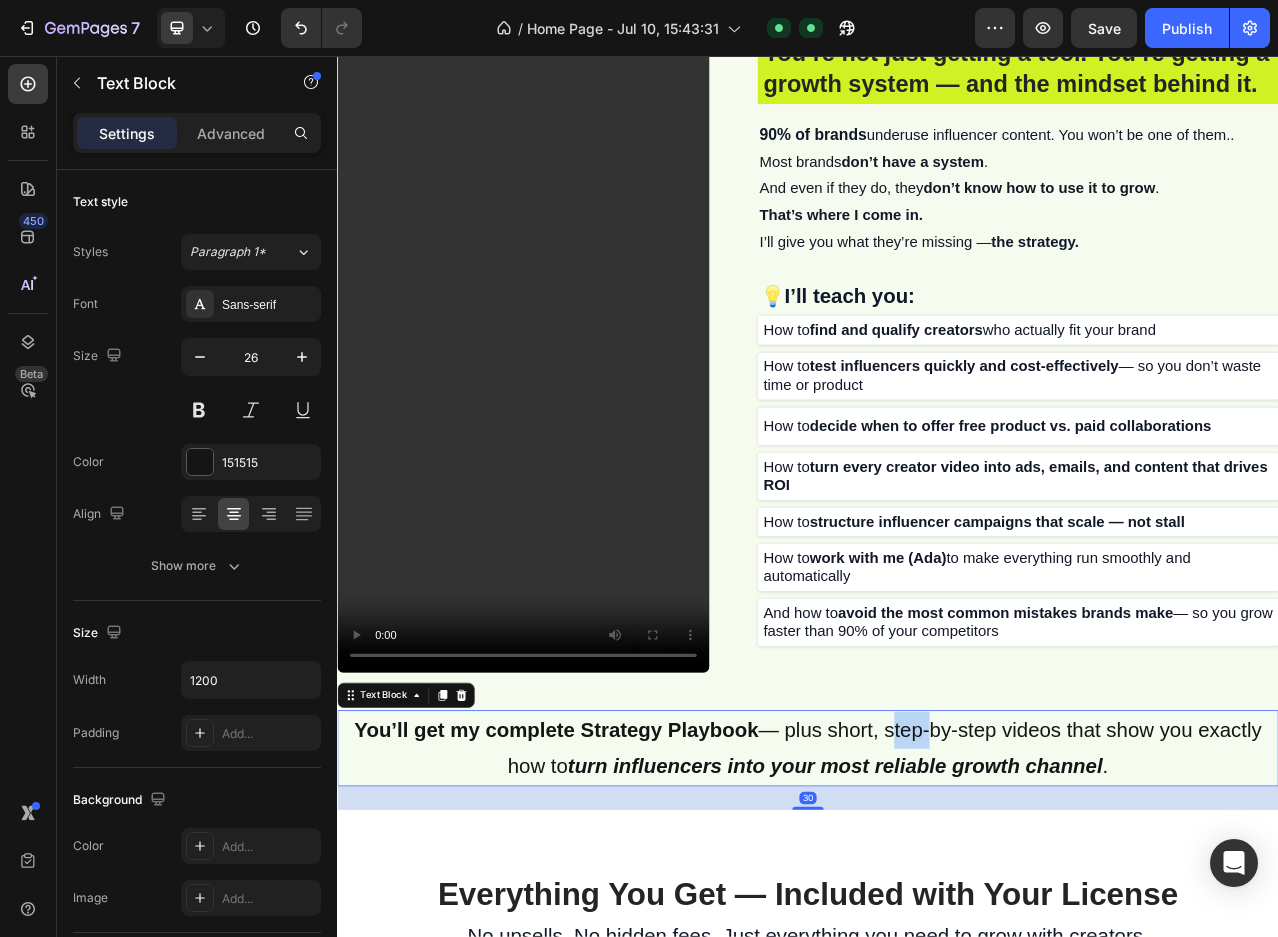 click on "You’ll get my complete Strategy Playbook  — plus short, step-by-step videos that show you exactly how to  turn influencers into your most reliable growth channel ." at bounding box center [937, 939] 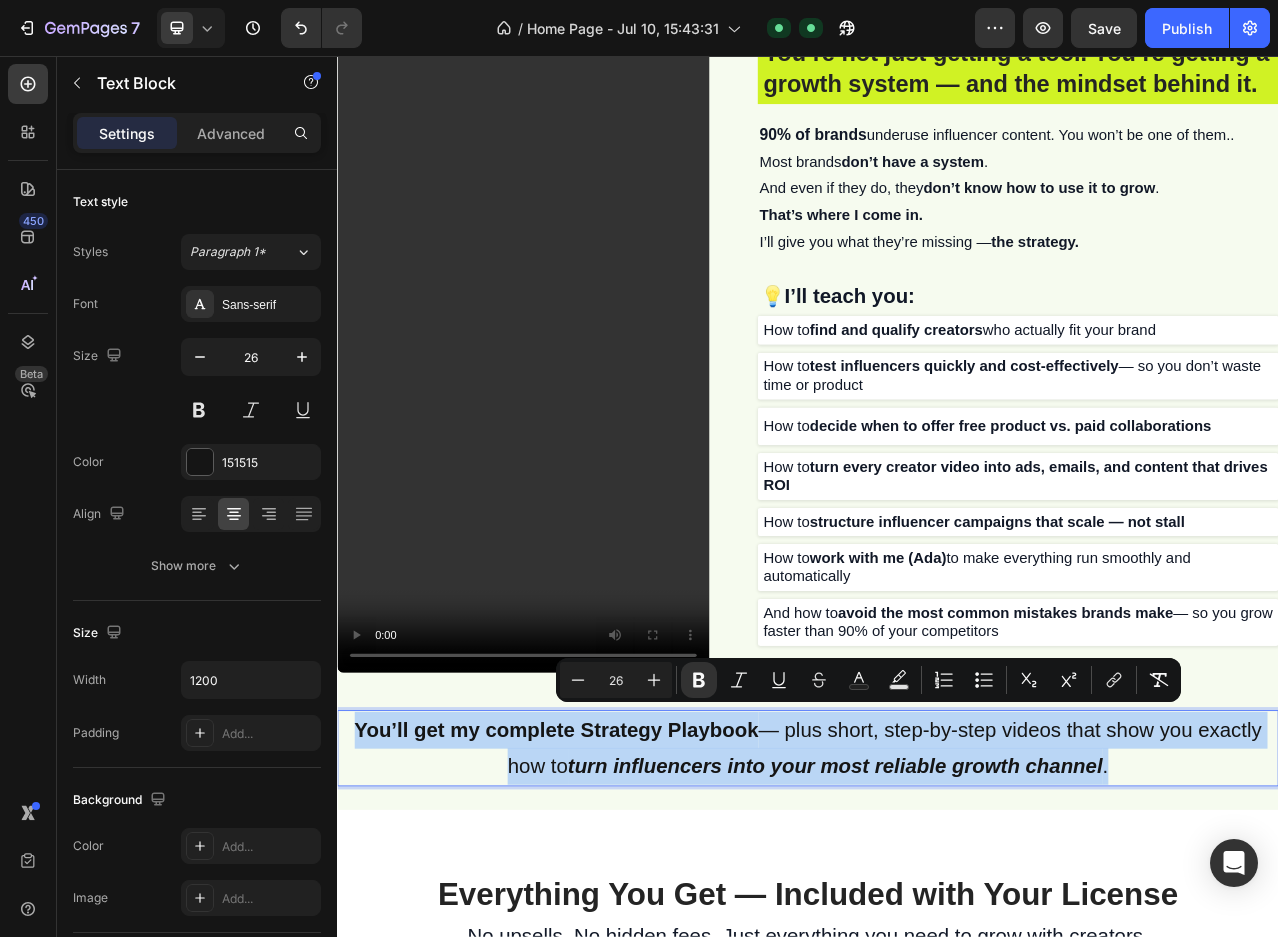 drag, startPoint x: 1321, startPoint y: 946, endPoint x: 331, endPoint y: 896, distance: 991.26184 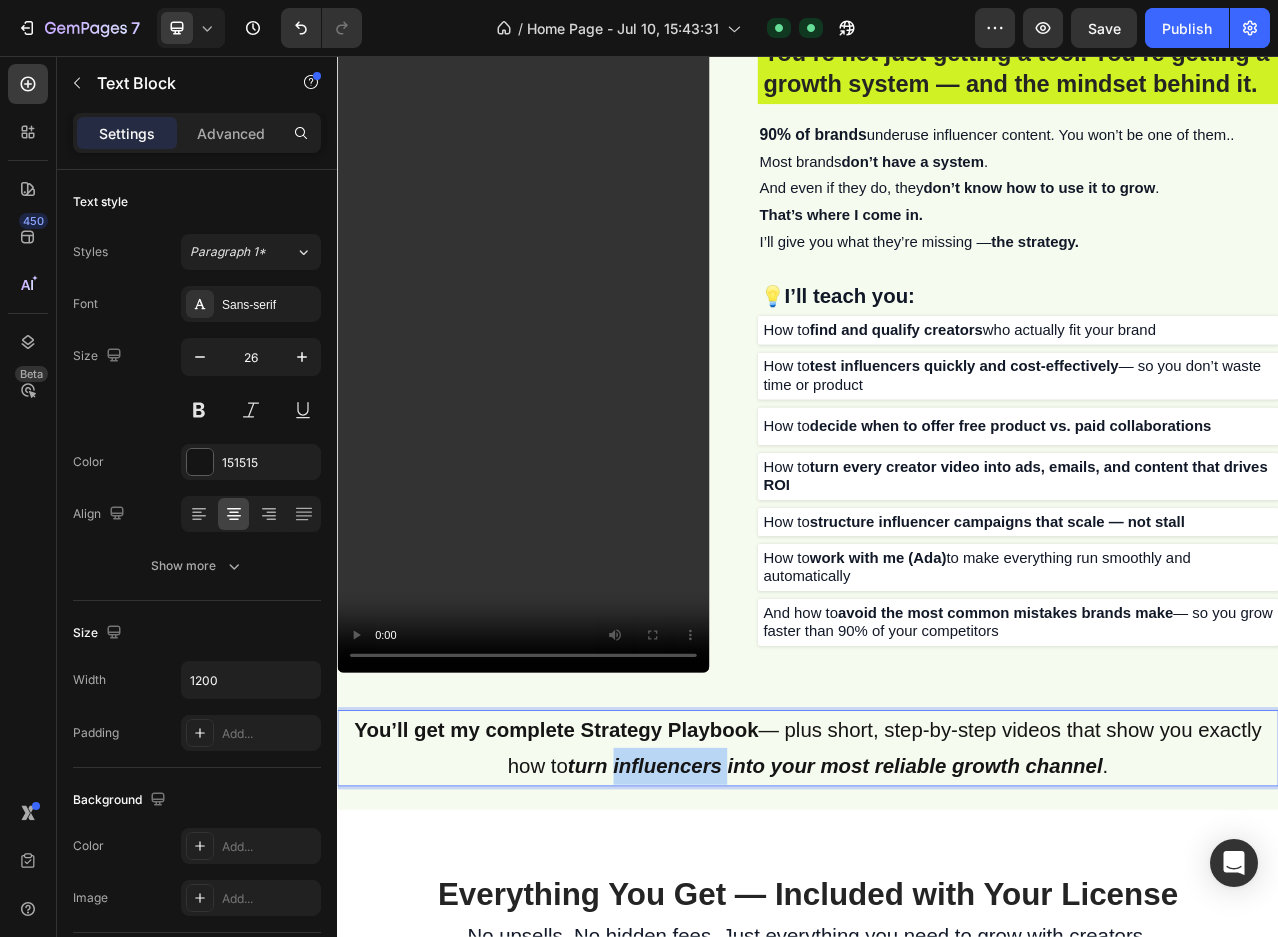click on "You’ll get my complete Strategy Playbook  — plus short, step-by-step videos that show you exactly how to  turn influencers into your most reliable growth channel ." at bounding box center [937, 939] 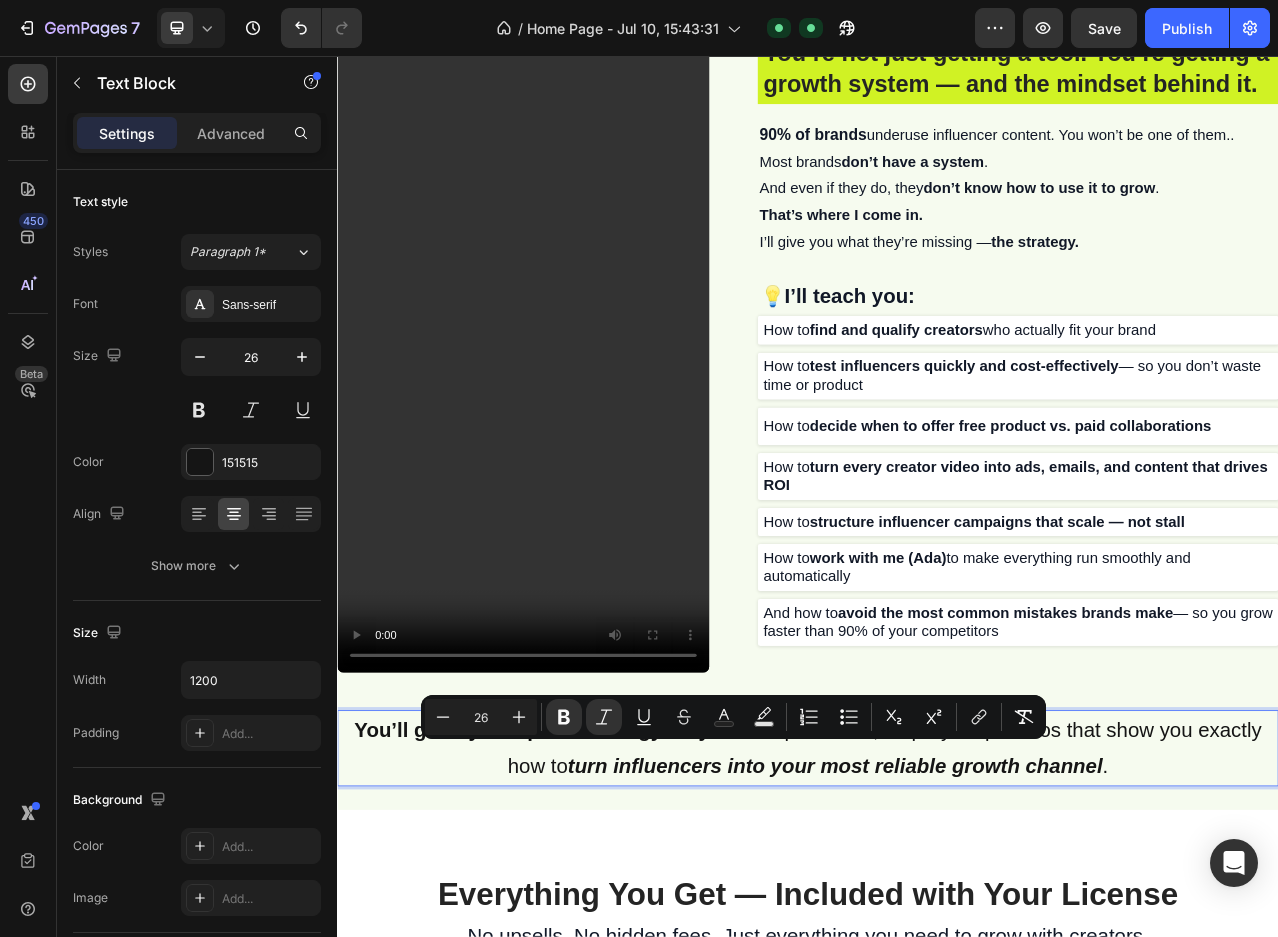 click on "You’ll get my complete Strategy Playbook  — plus short, step-by-step videos that show you exactly how to  turn influencers into your most reliable growth channel ." at bounding box center [937, 939] 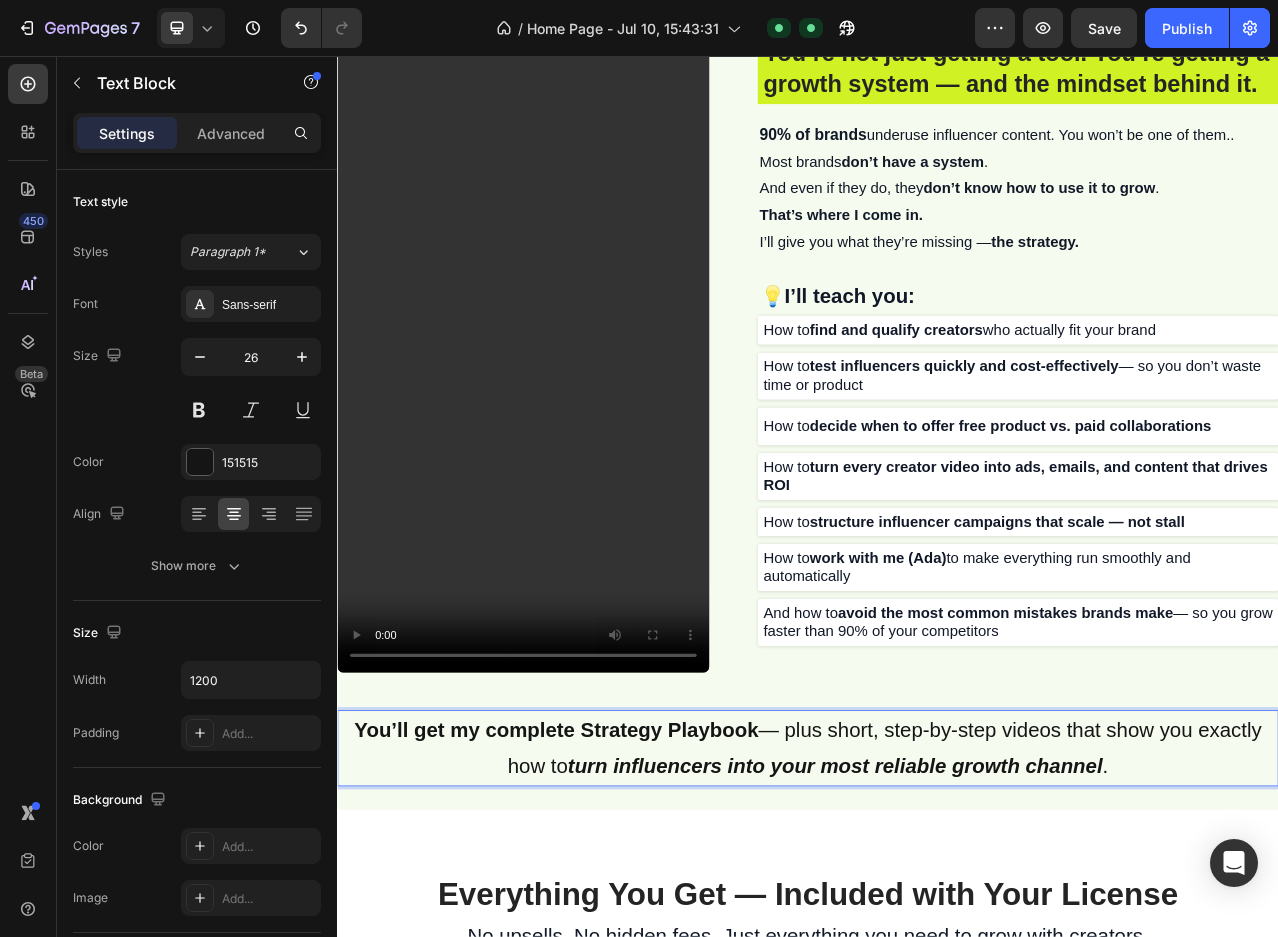 click on "You’ll get my complete Strategy Playbook  — plus short, step-by-step videos that show you exactly how to  turn influencers into your most reliable growth channel ." at bounding box center [937, 939] 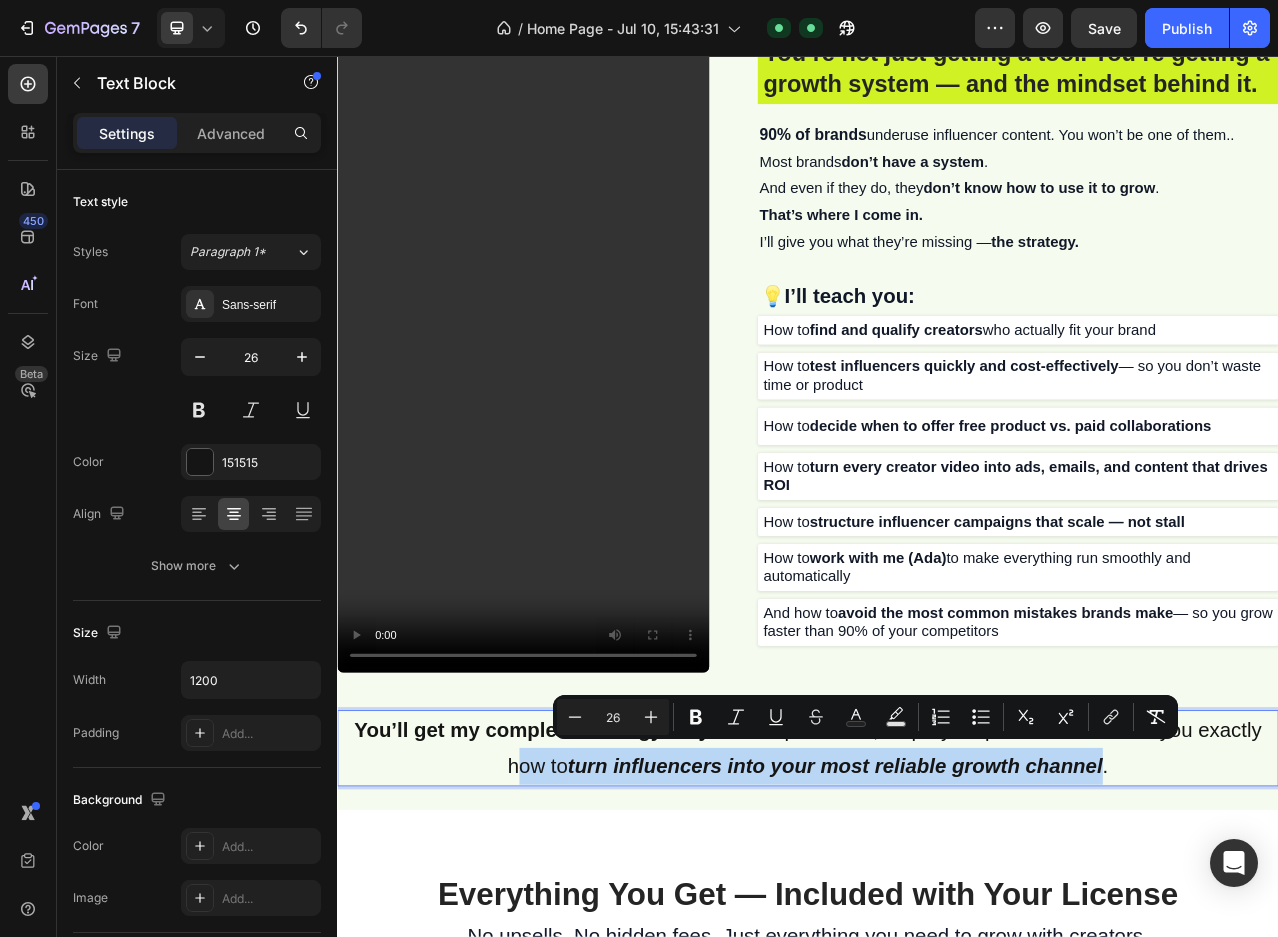 drag, startPoint x: 1308, startPoint y: 948, endPoint x: 525, endPoint y: 952, distance: 783.0102 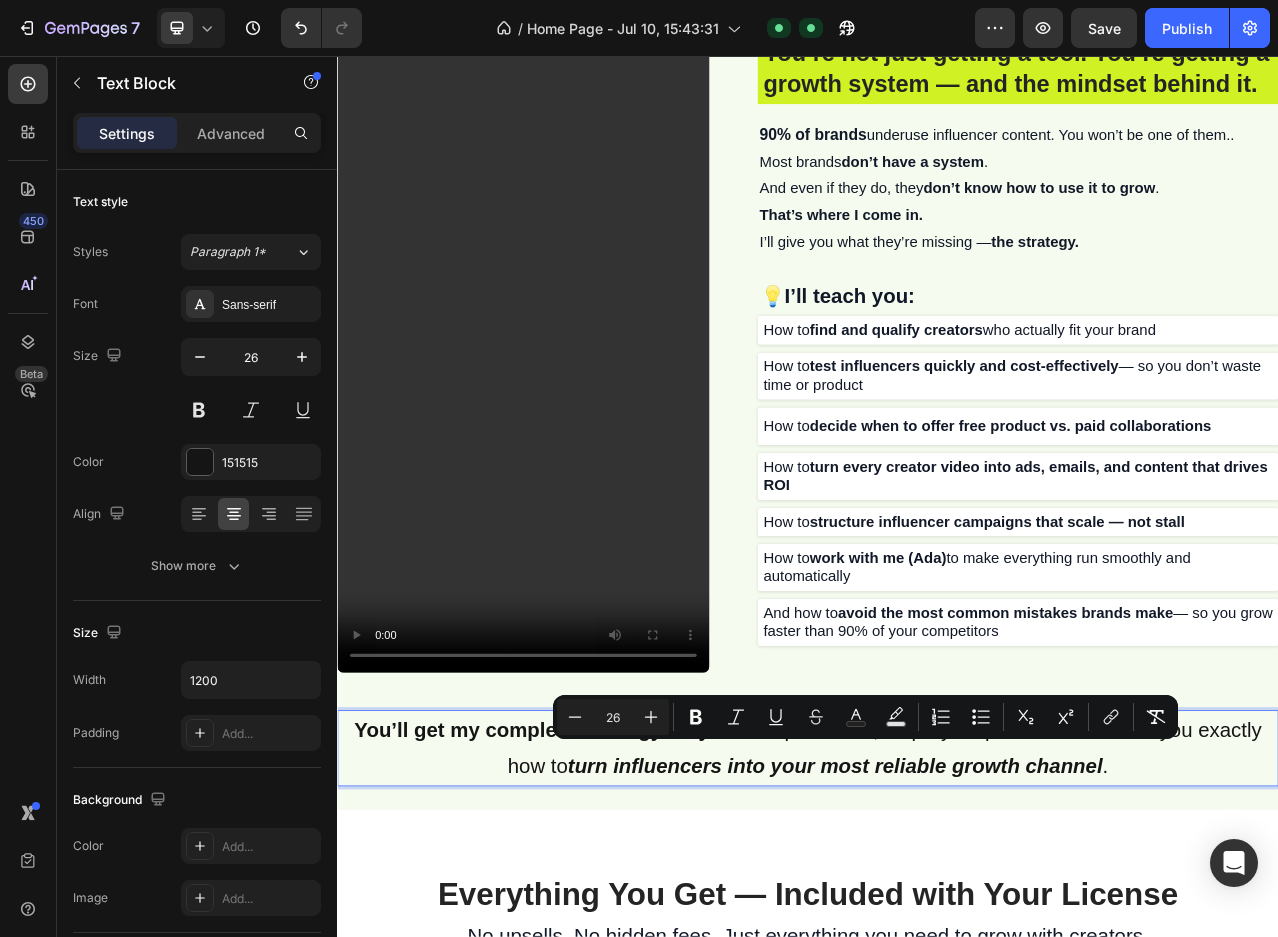 click on "You’ll get my complete Strategy Playbook" at bounding box center [616, 915] 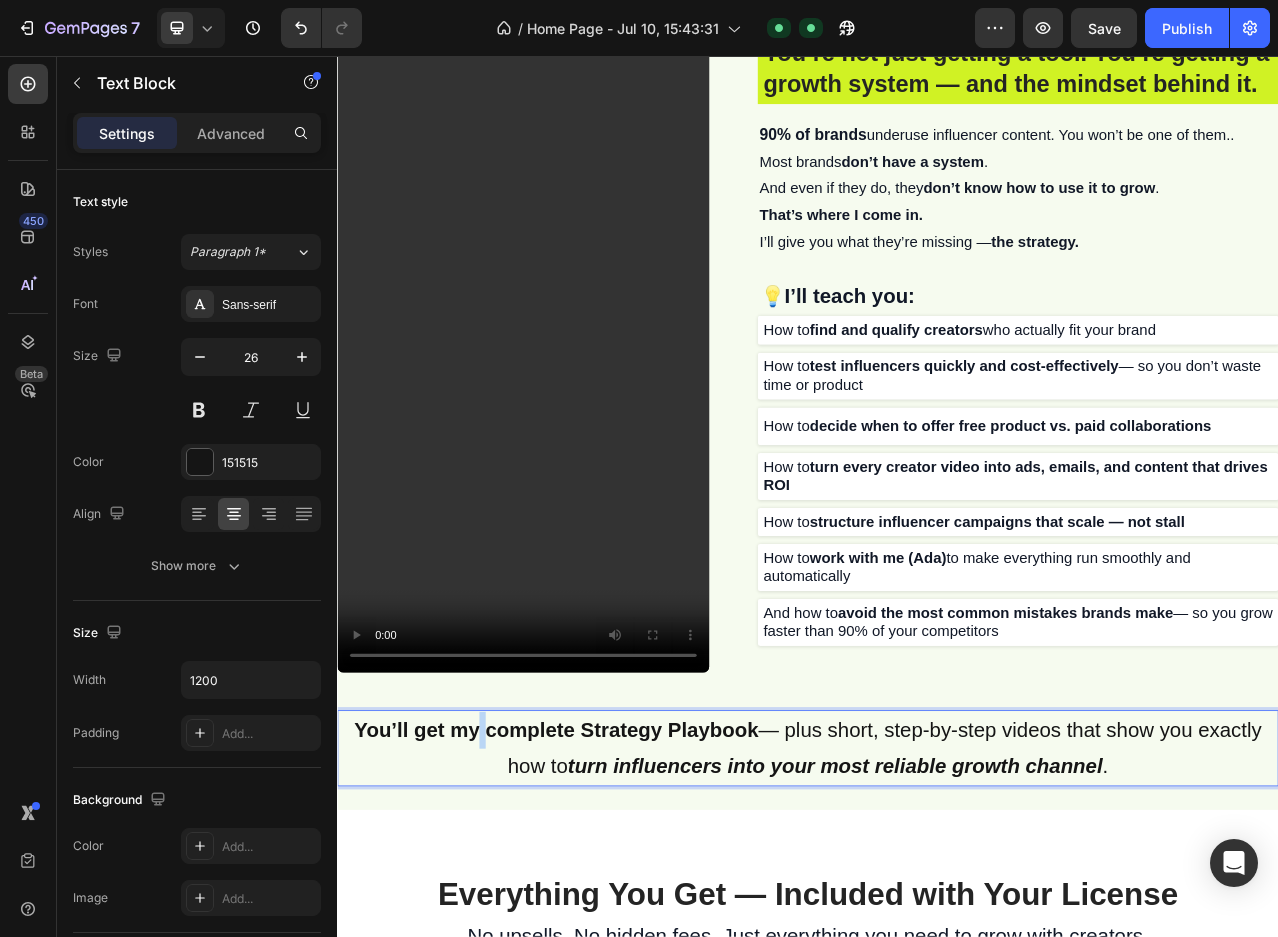 click on "You’ll get my complete Strategy Playbook" at bounding box center (616, 915) 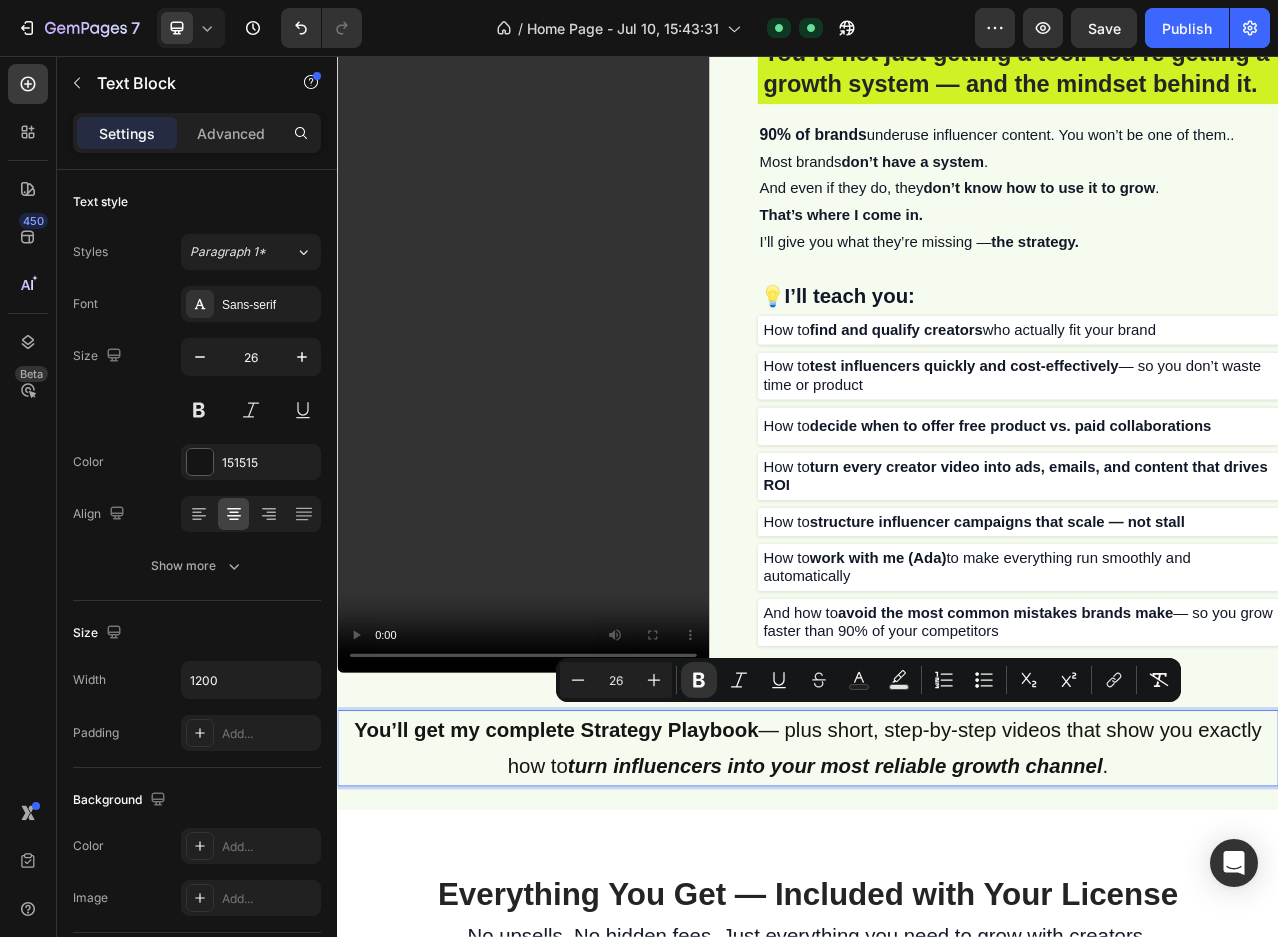 click on "You’ll get my complete Strategy Playbook  — plus short, step-by-step videos that show you exactly how to  turn influencers into your most reliable growth channel ." at bounding box center [937, 939] 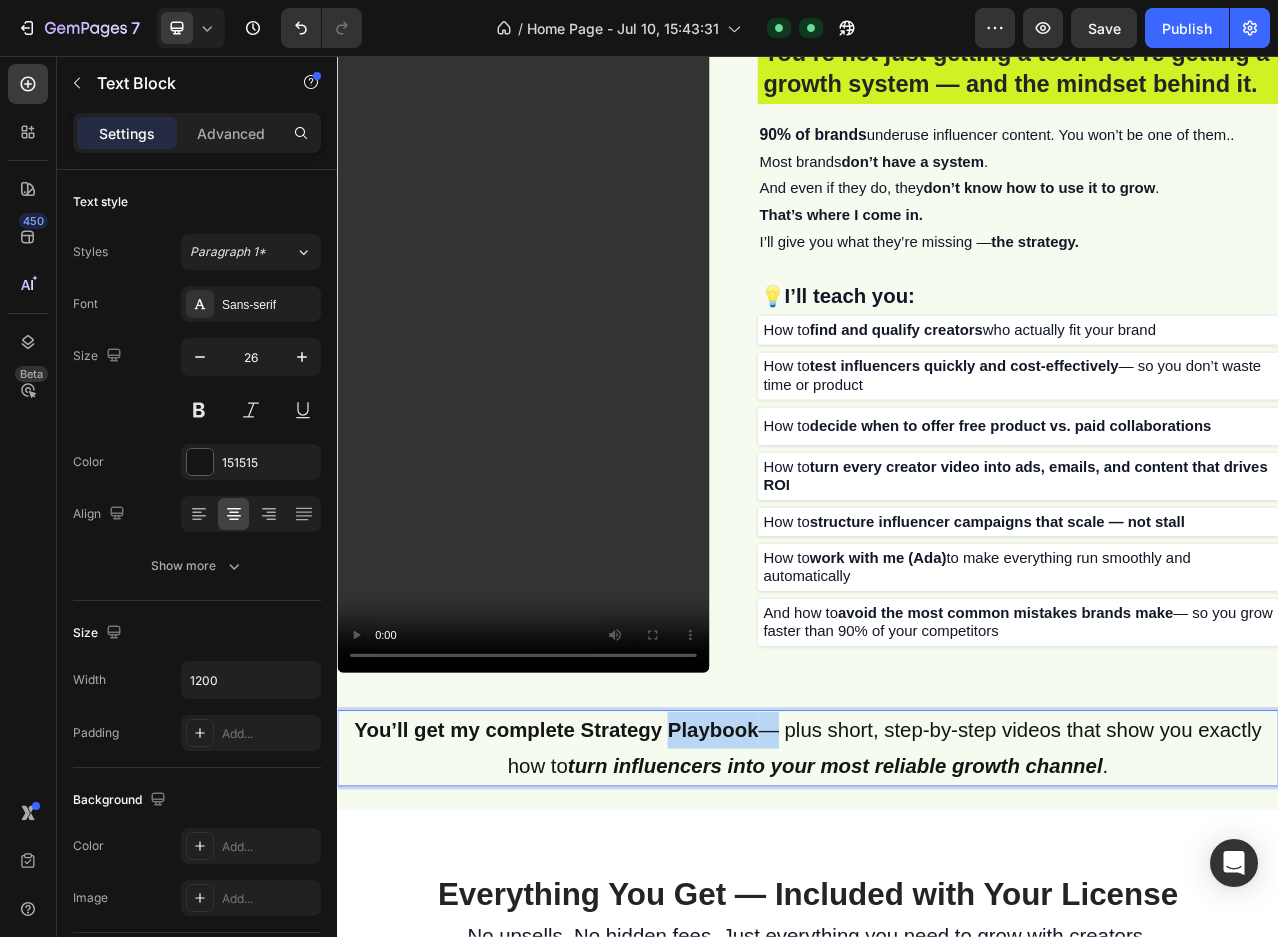 click on "You’ll get my complete Strategy Playbook  — plus short, step-by-step videos that show you exactly how to  turn influencers into your most reliable growth channel ." at bounding box center (937, 939) 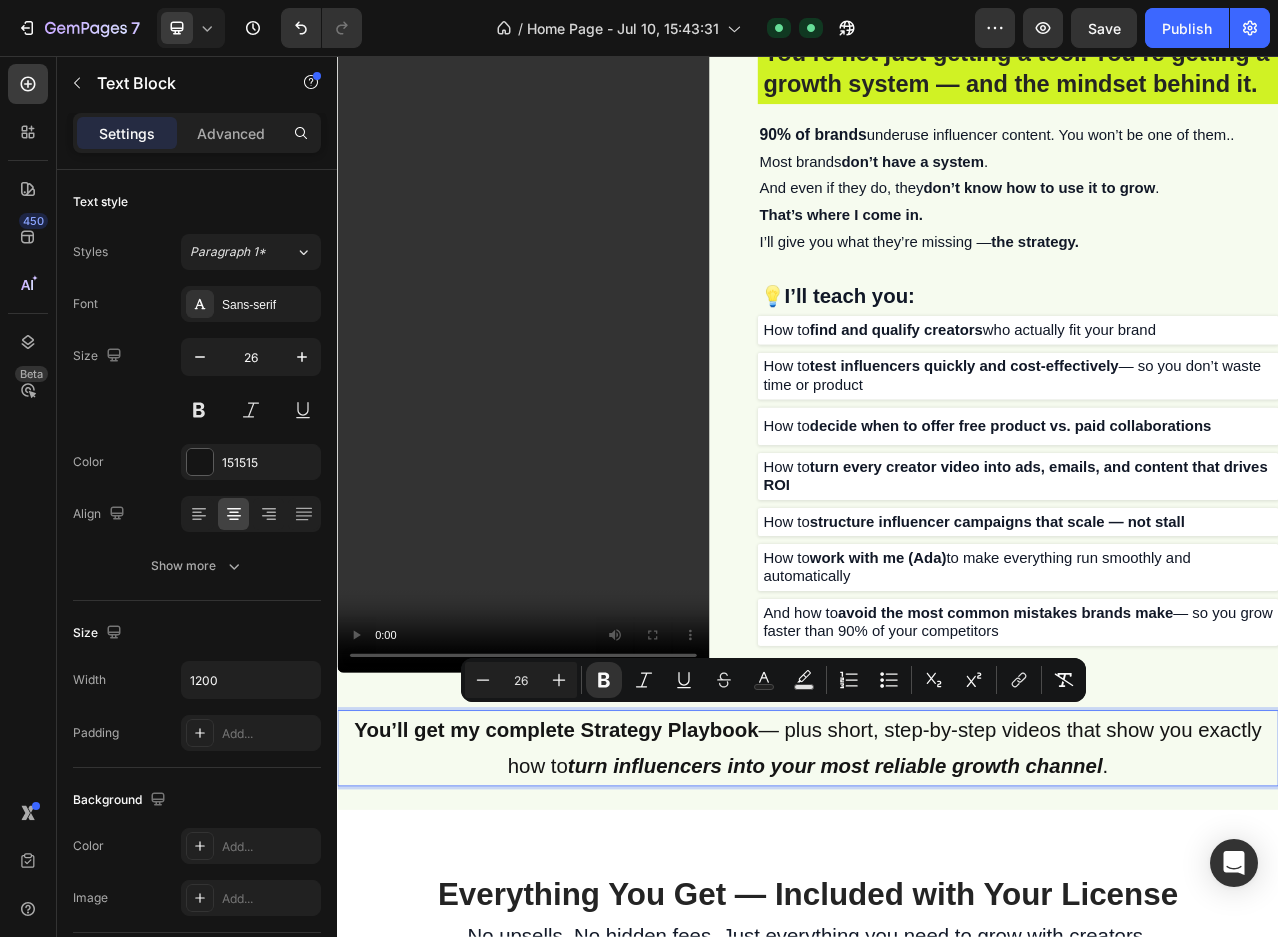 click on "You’ll get my complete Strategy Playbook  — plus short, step-by-step videos that show you exactly how to  turn influencers into your most reliable growth channel ." at bounding box center [937, 939] 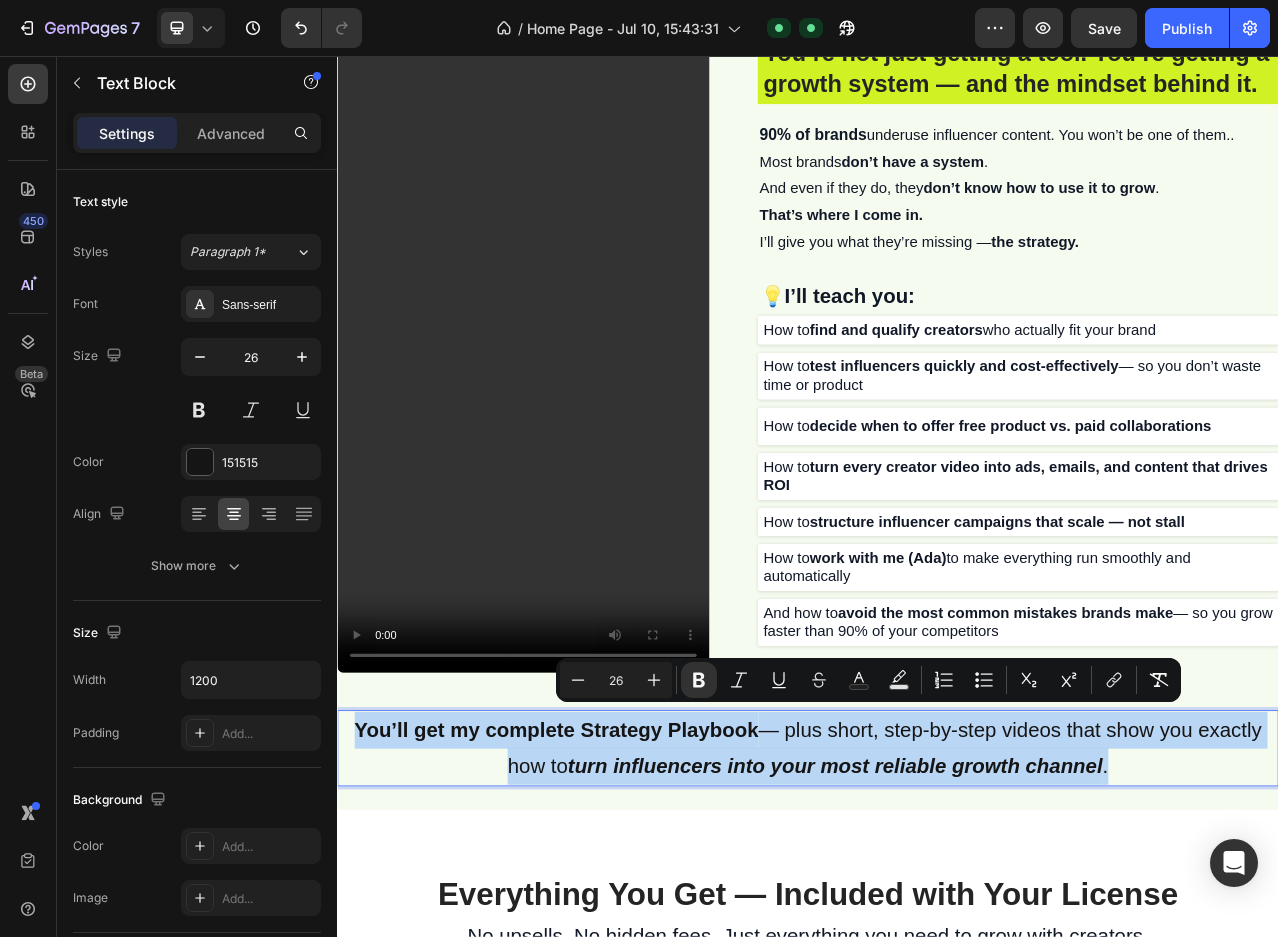 click on "turn influencers into your most reliable growth channel" at bounding box center [972, 961] 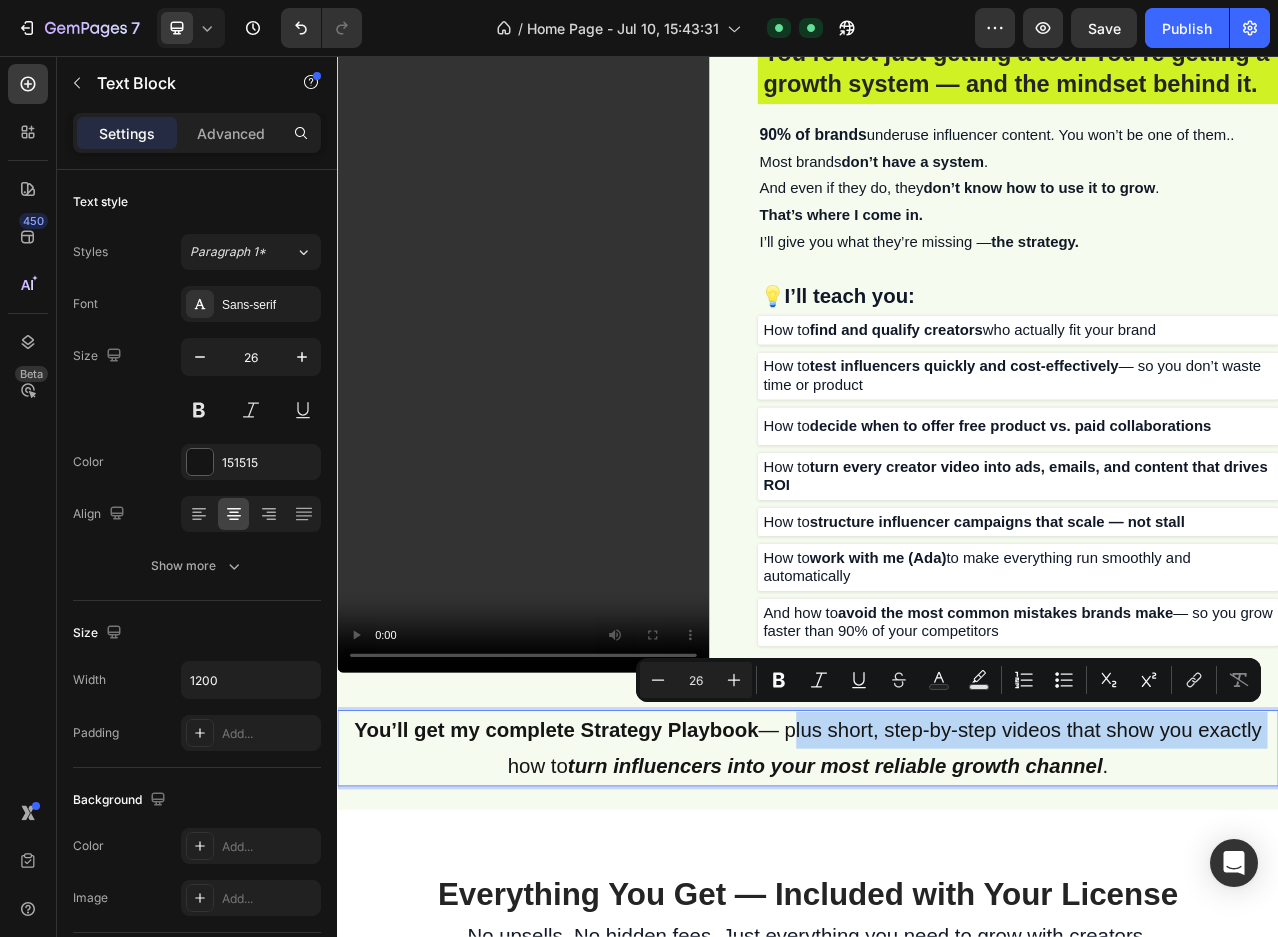 drag, startPoint x: 904, startPoint y: 906, endPoint x: 1553, endPoint y: 904, distance: 649.00305 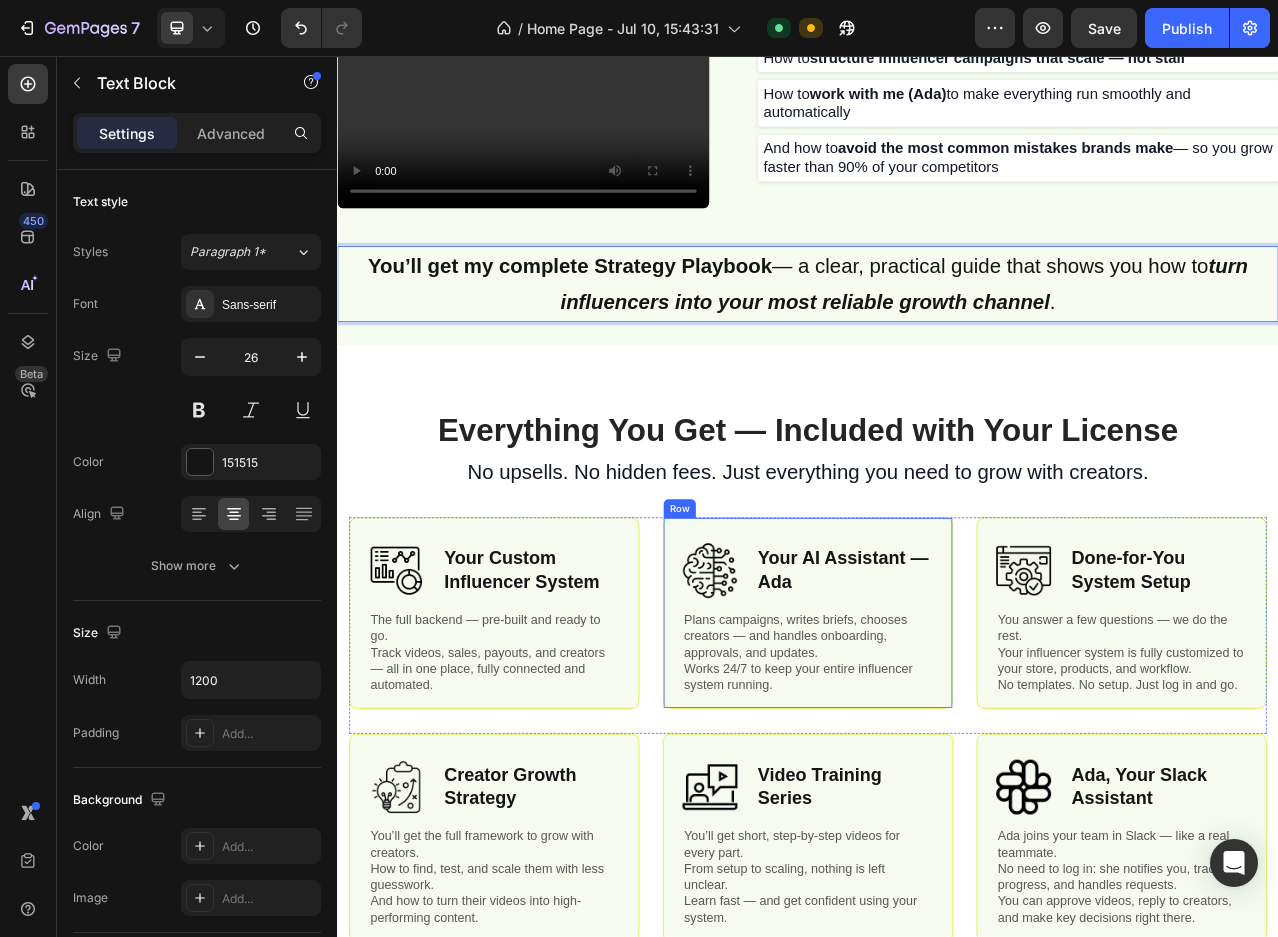 scroll, scrollTop: 10035, scrollLeft: 0, axis: vertical 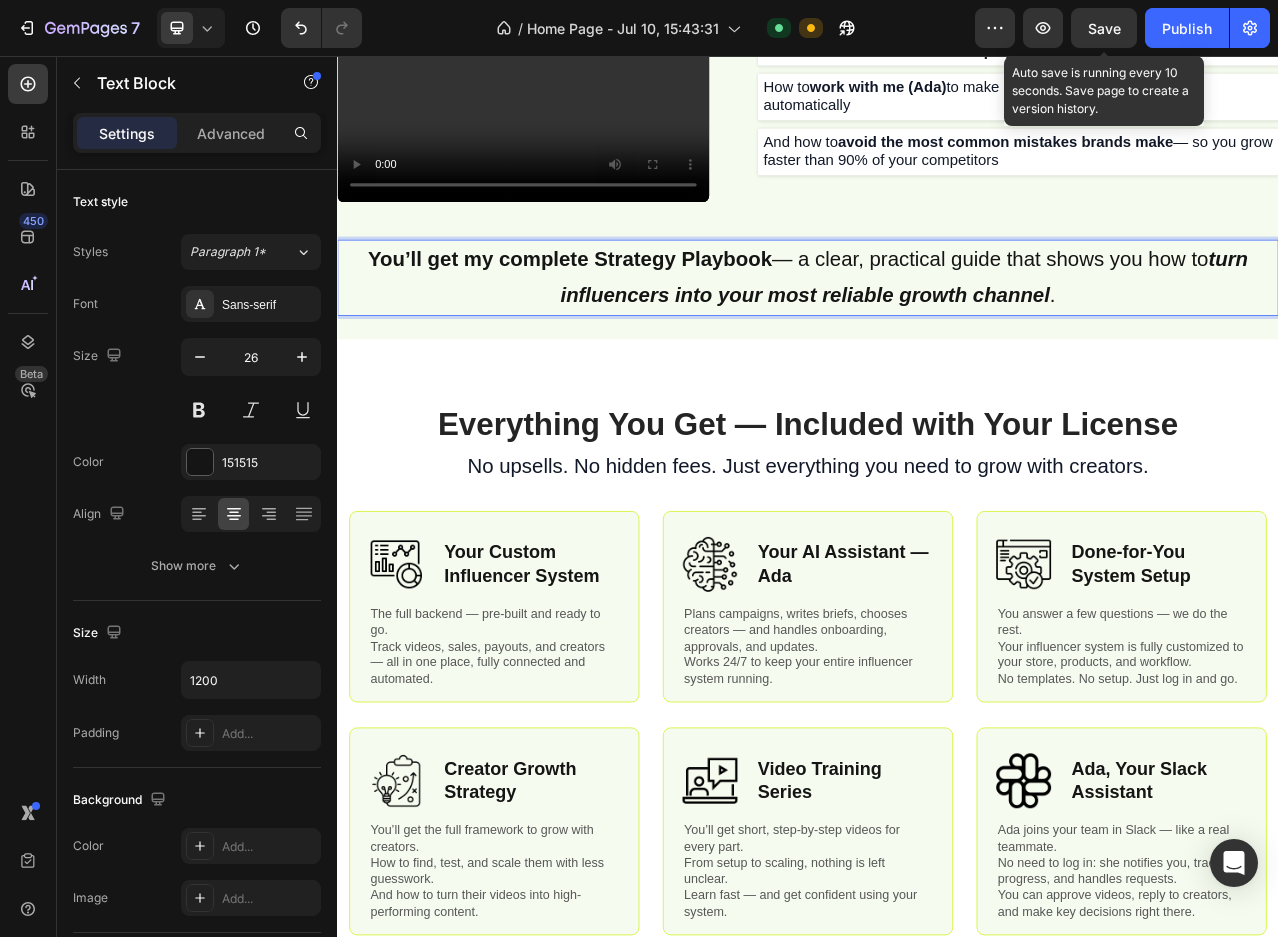 click on "Save" at bounding box center (1104, 28) 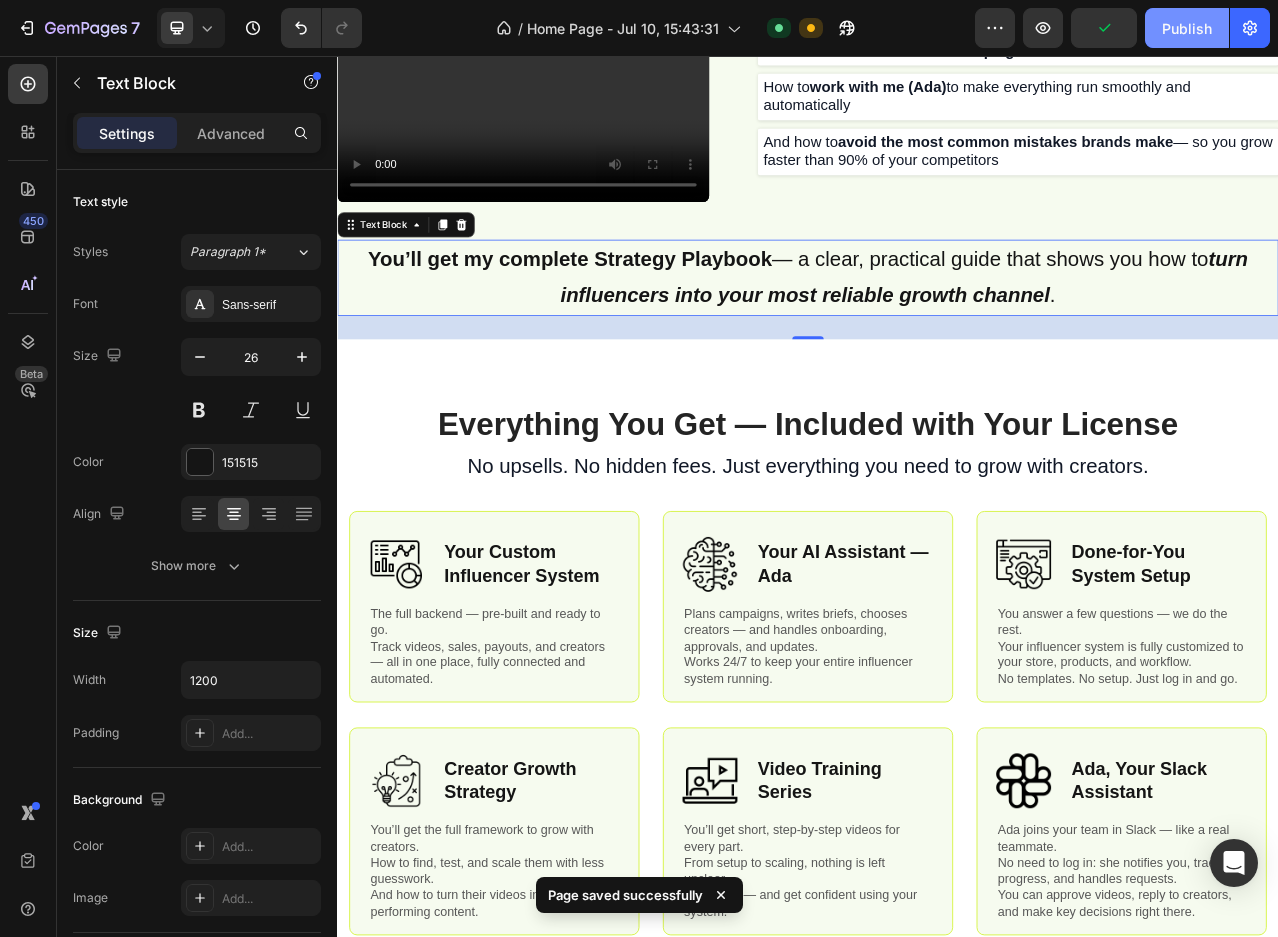 click on "Publish" at bounding box center (1187, 28) 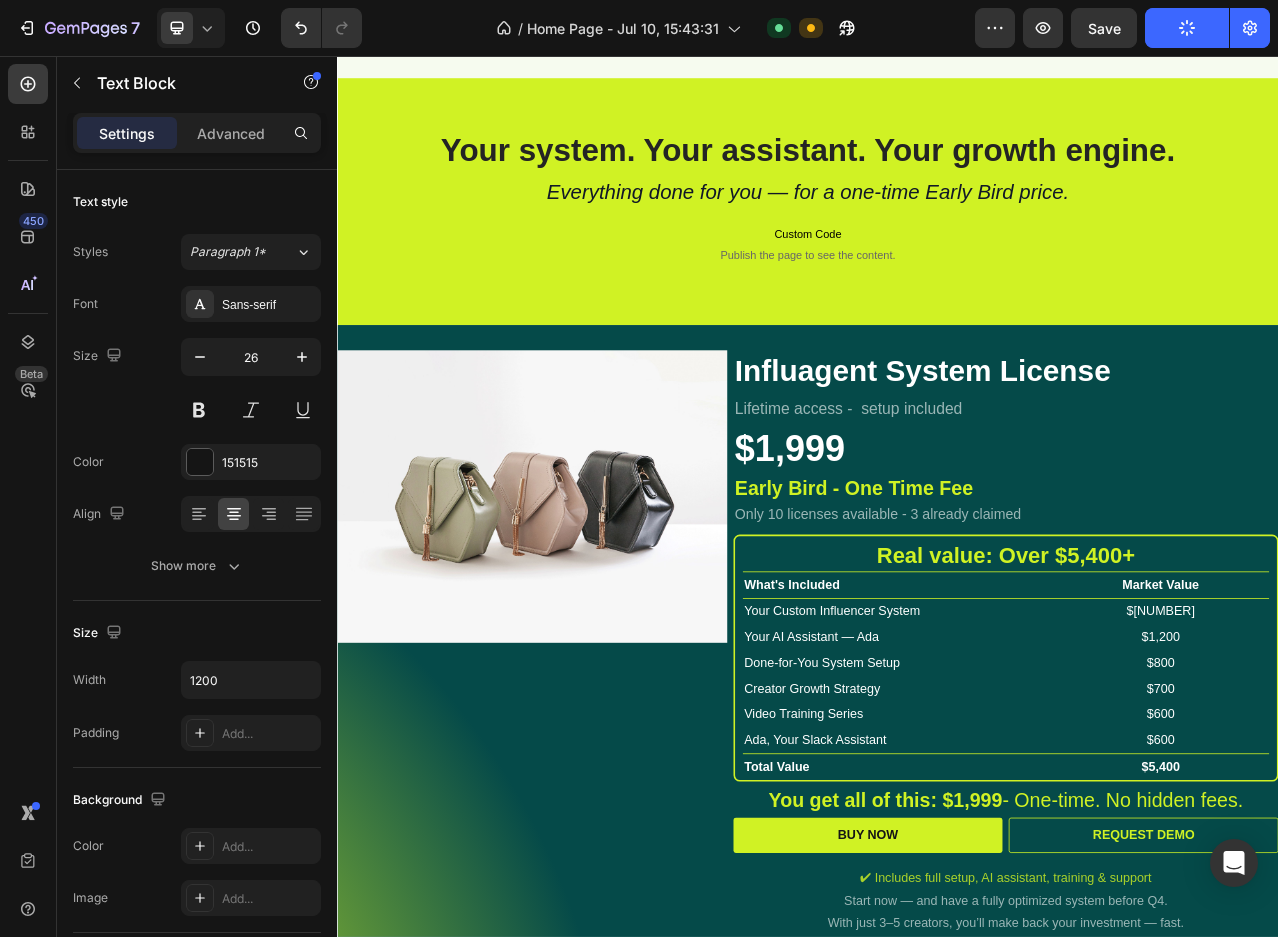scroll, scrollTop: 12235, scrollLeft: 0, axis: vertical 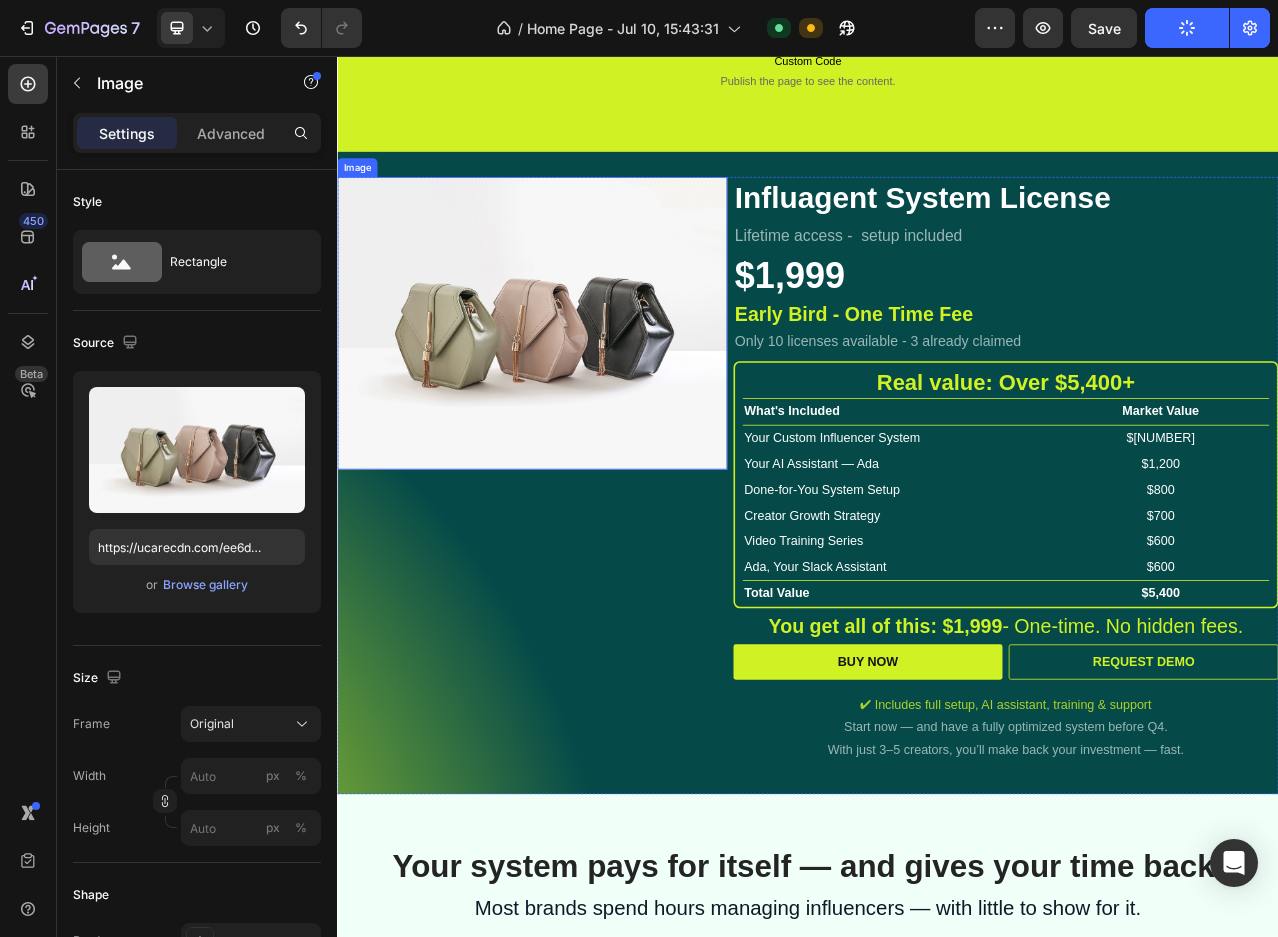 click at bounding box center [585, 396] 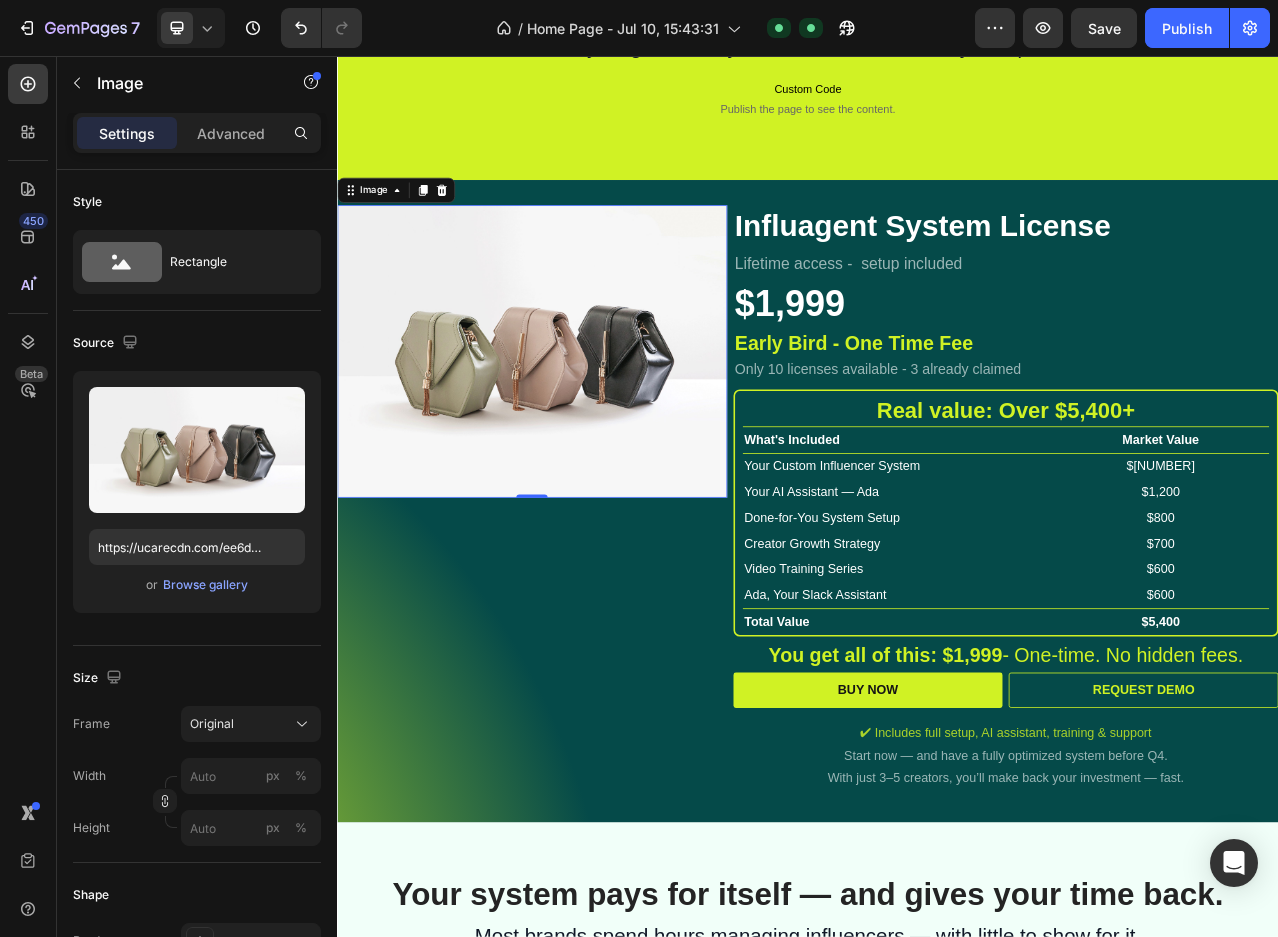 scroll, scrollTop: 12235, scrollLeft: 0, axis: vertical 